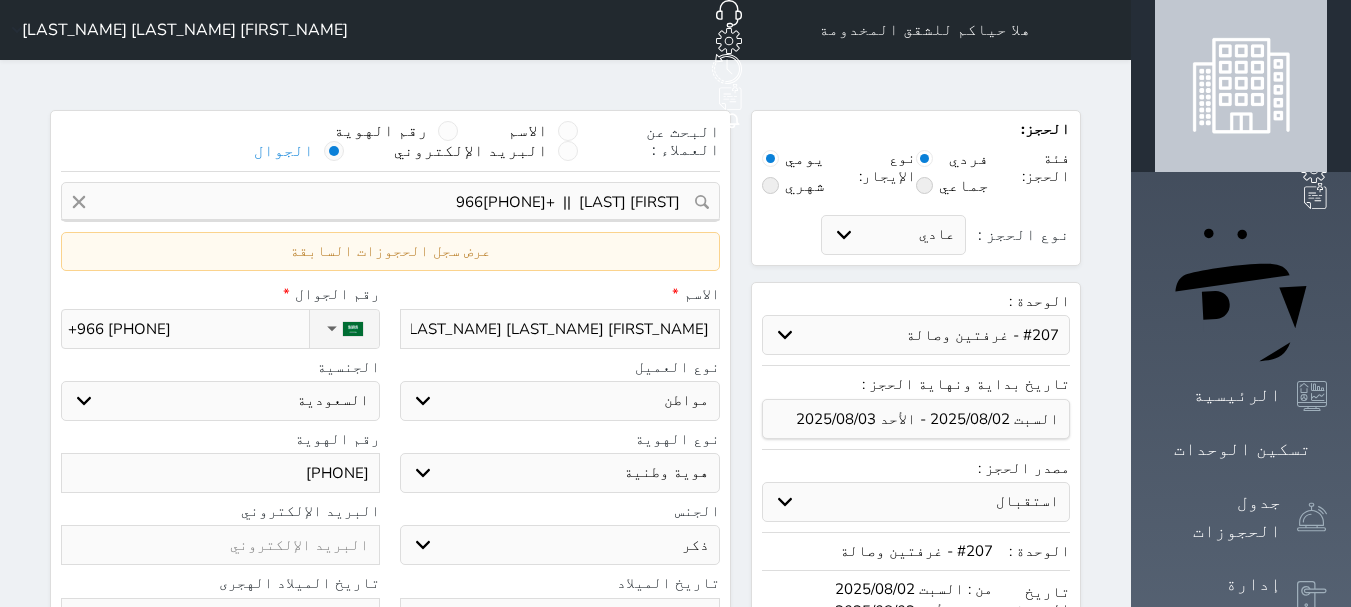 select on "22098" 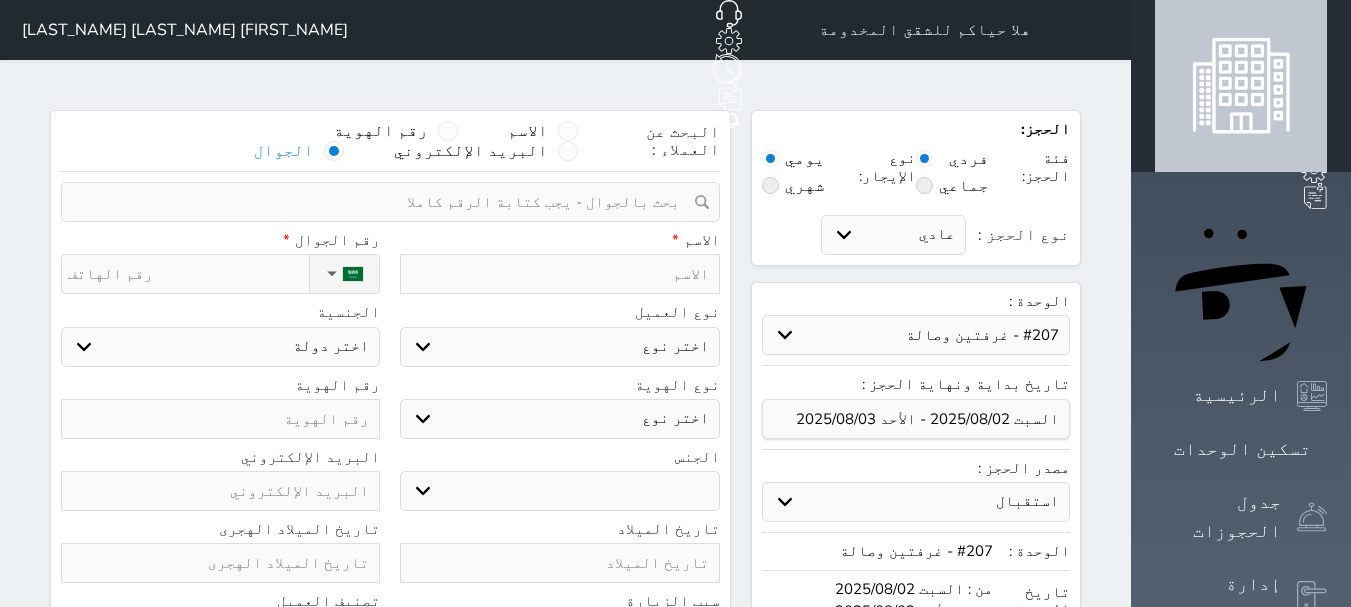 click at bounding box center [383, 202] 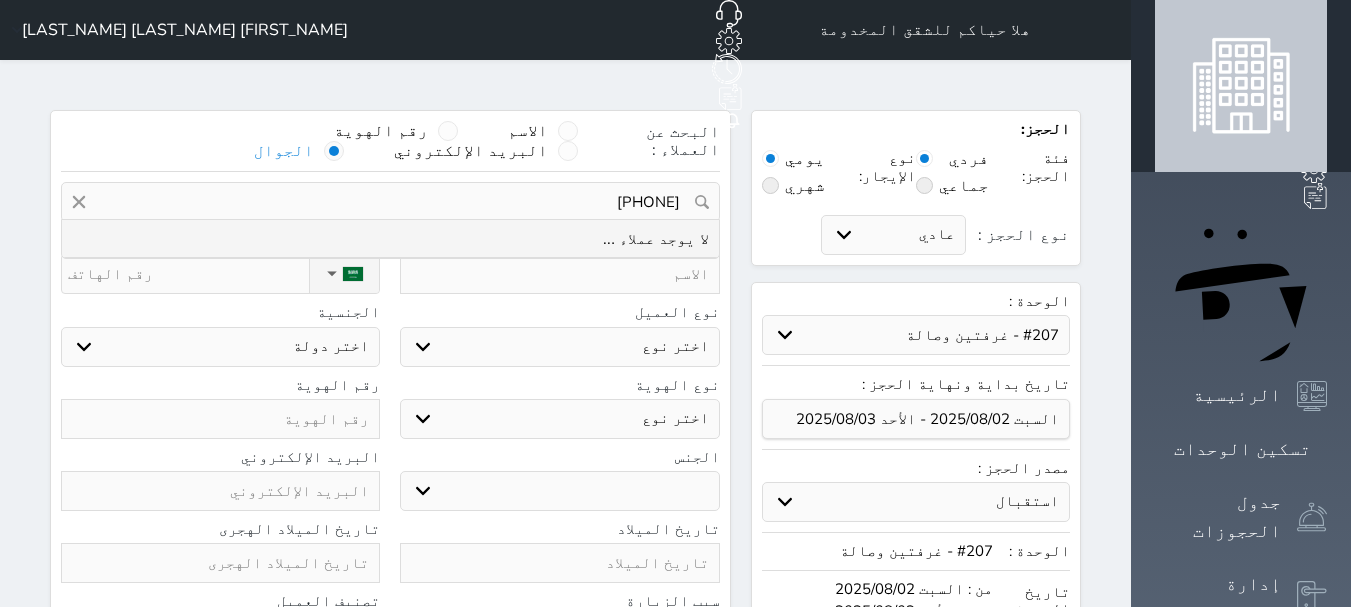 click on "[PHONE]" at bounding box center (390, 202) 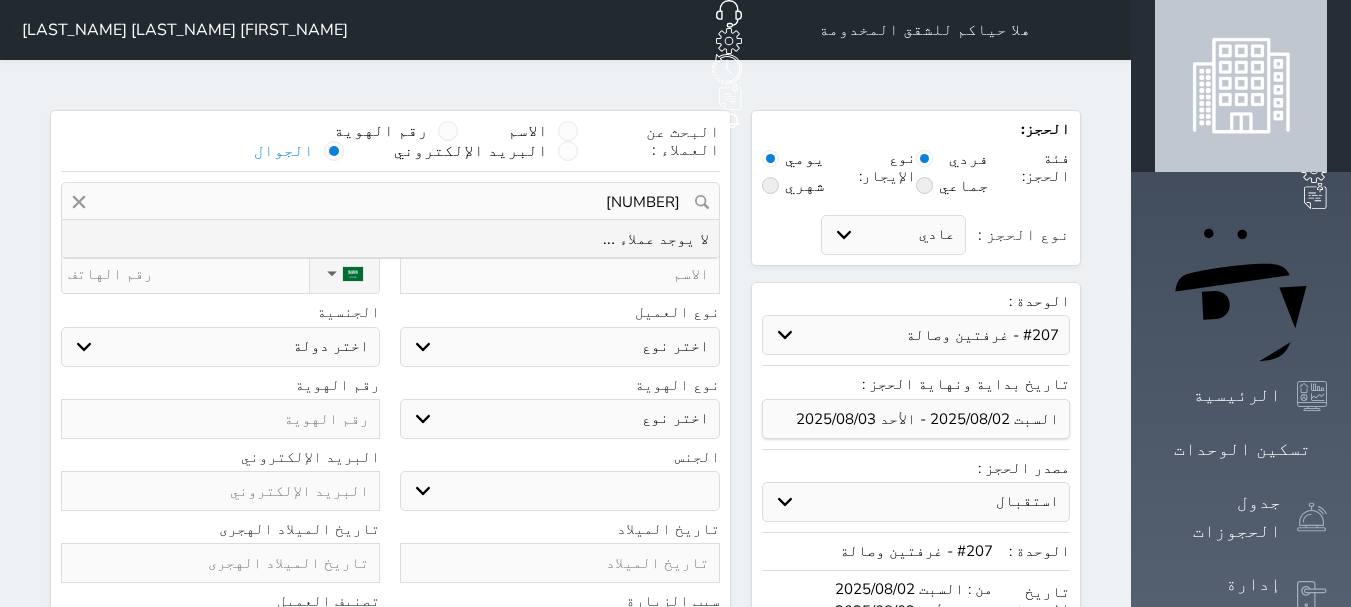 drag, startPoint x: 734, startPoint y: 155, endPoint x: 749, endPoint y: 166, distance: 18.601076 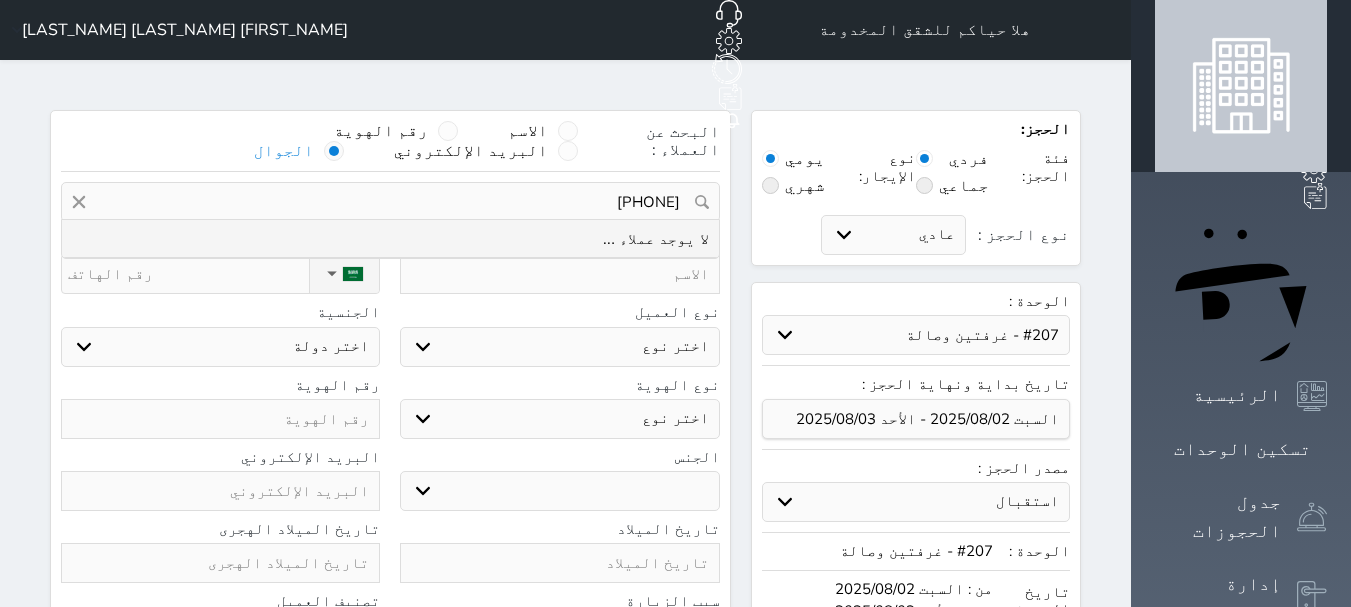 click on "[PHONE]" at bounding box center (390, 202) 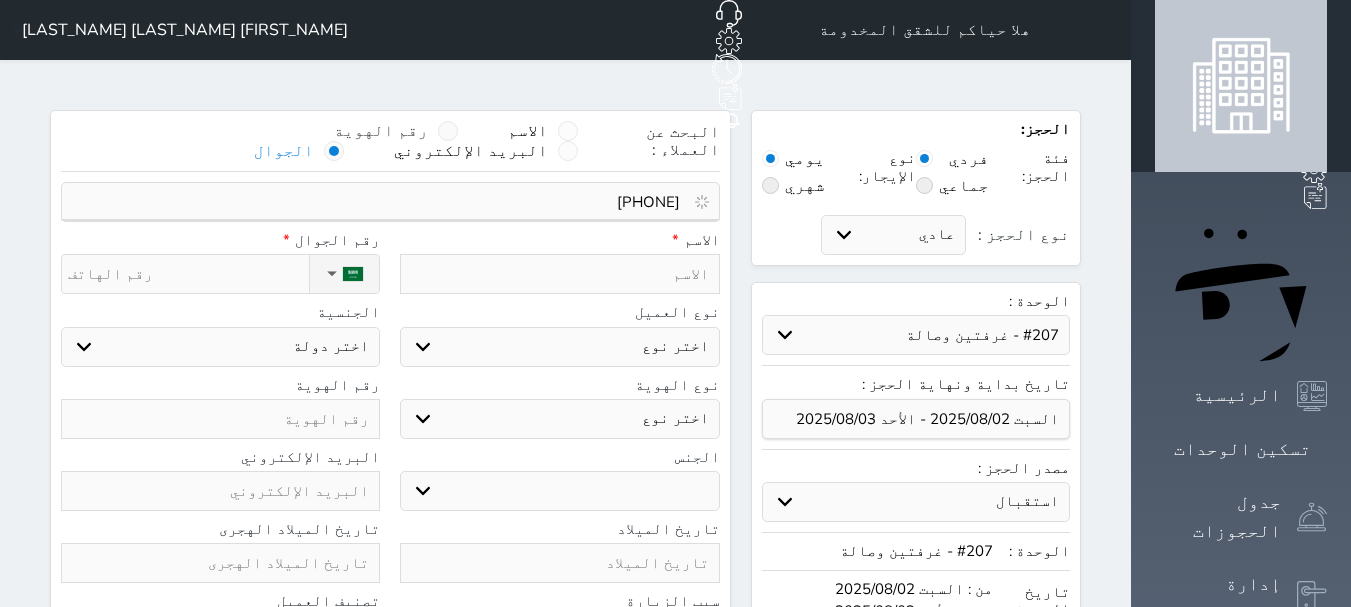 type on "[PHONE]" 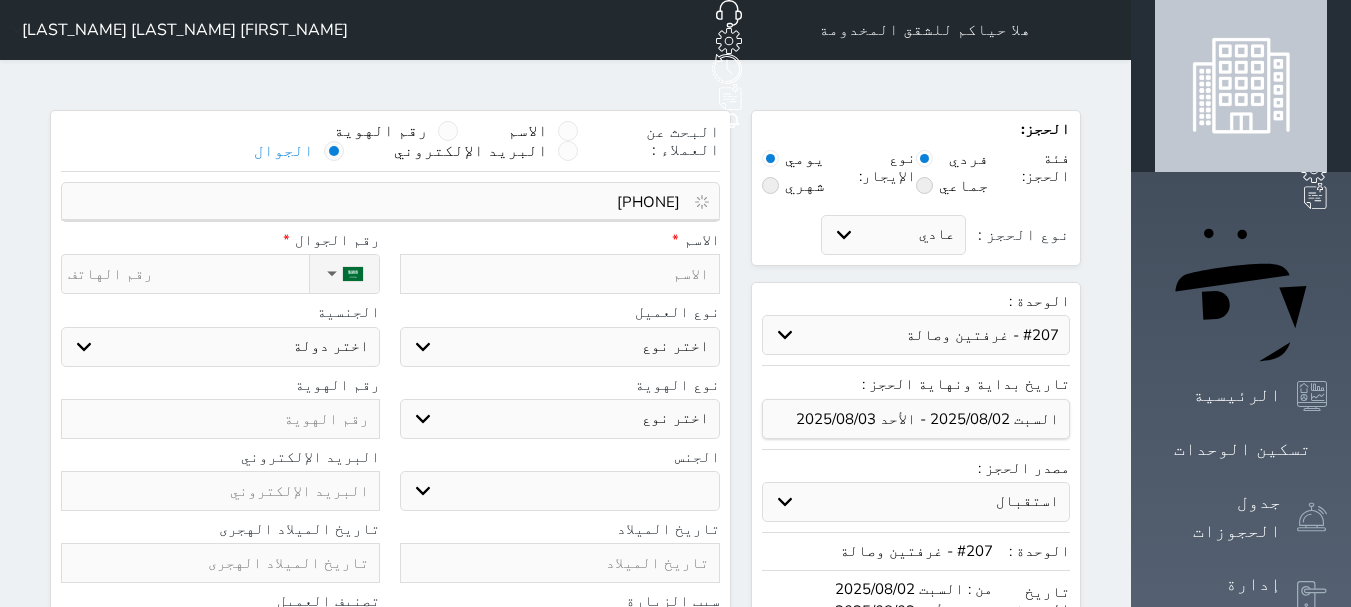 click at bounding box center [448, 131] 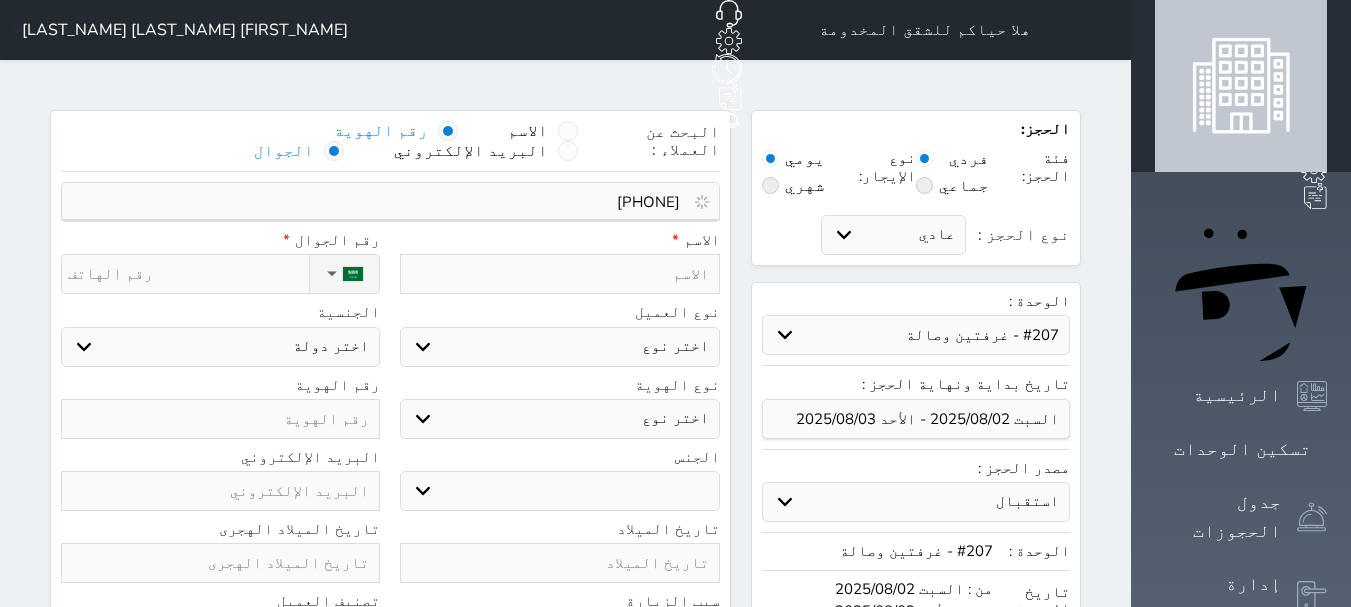 type 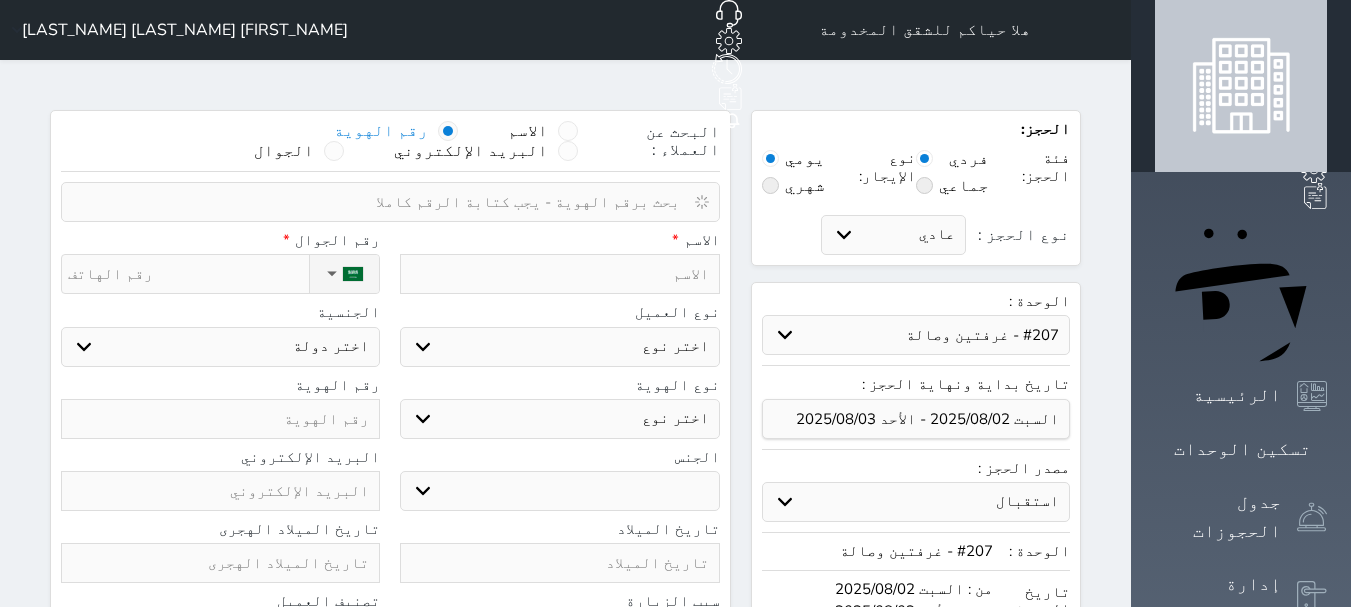 click at bounding box center [383, 202] 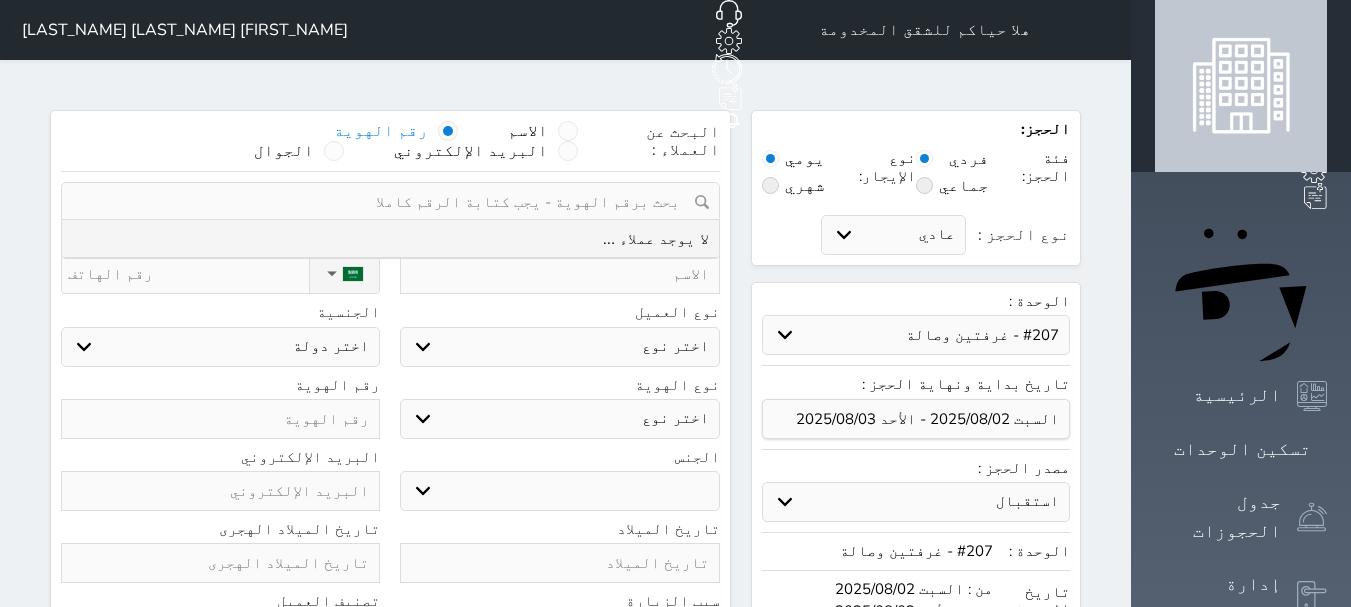 paste on "[PHONE]" 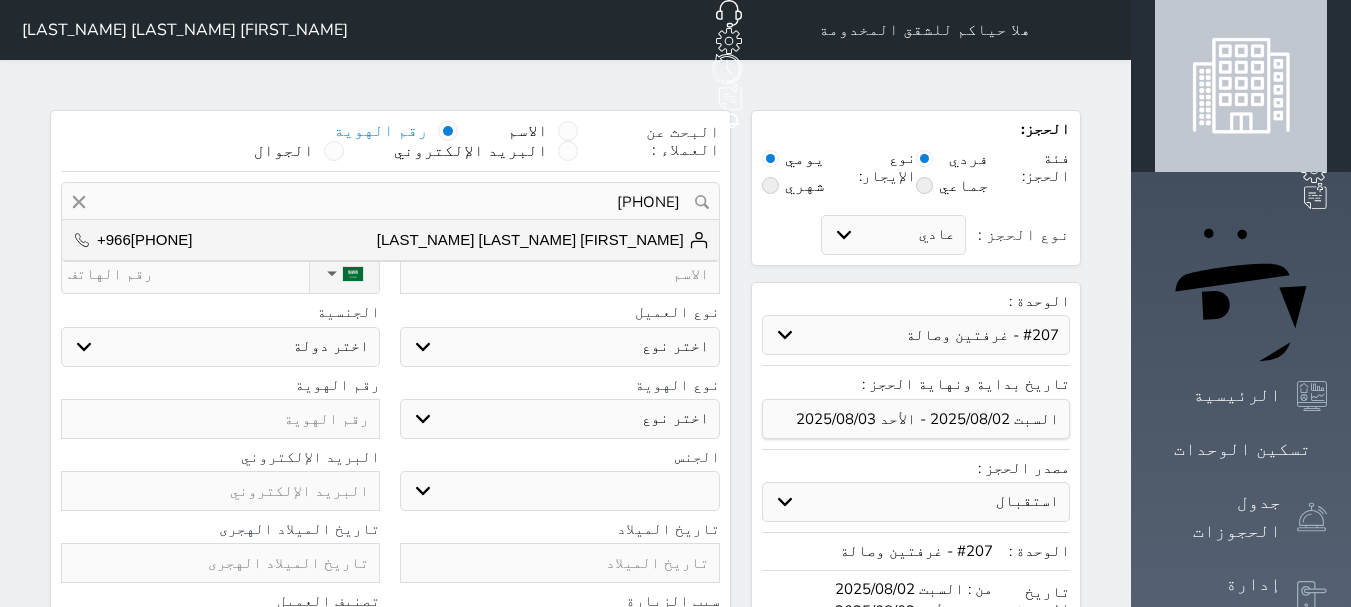 click on "[FIRST] [LAST]   +966[PHONE]" at bounding box center (390, 240) 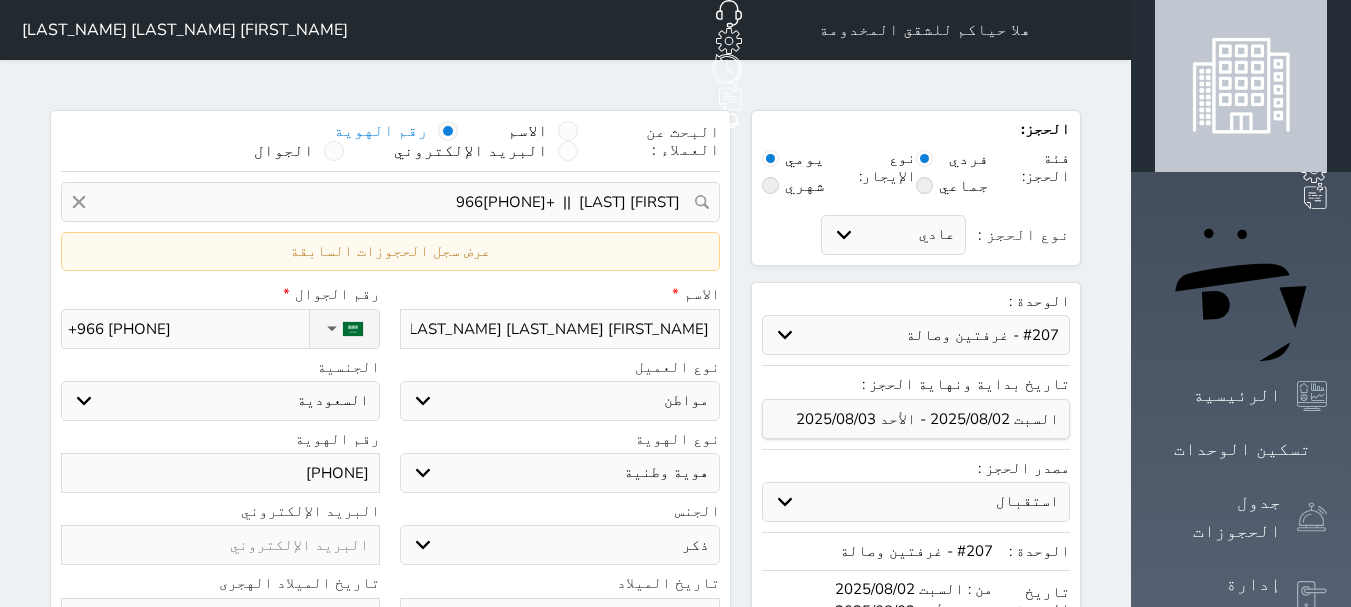 click on "عرض سجل الحجوزات السابقة" at bounding box center [390, 251] 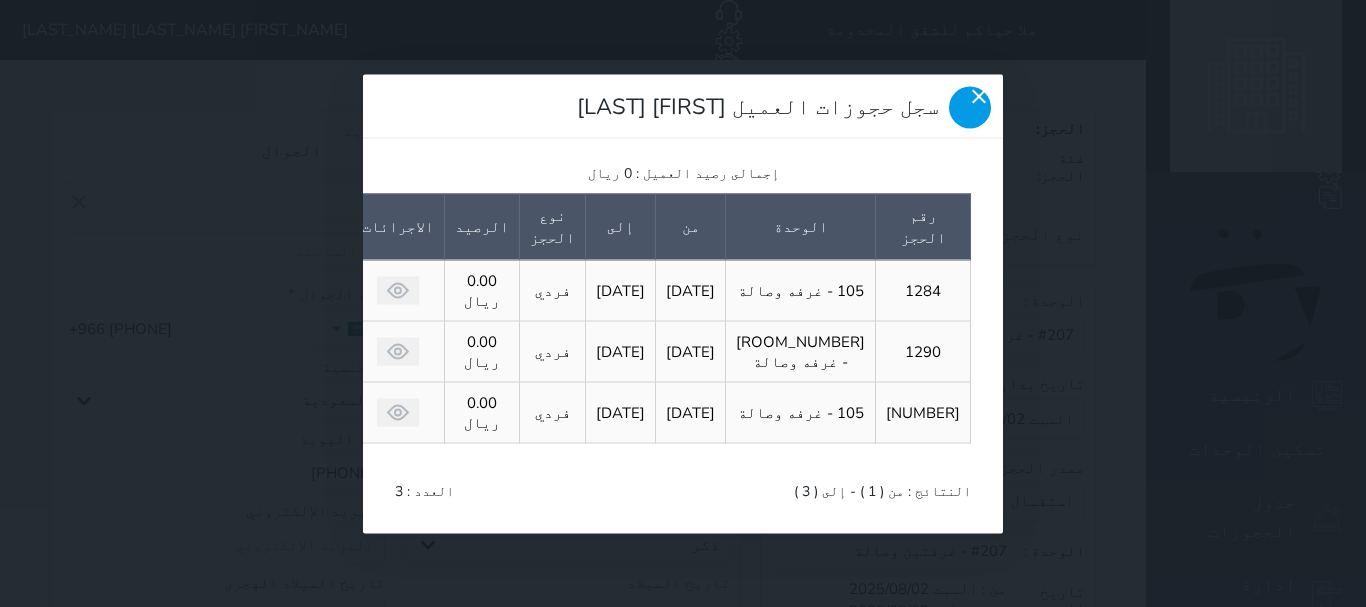 click at bounding box center (970, 107) 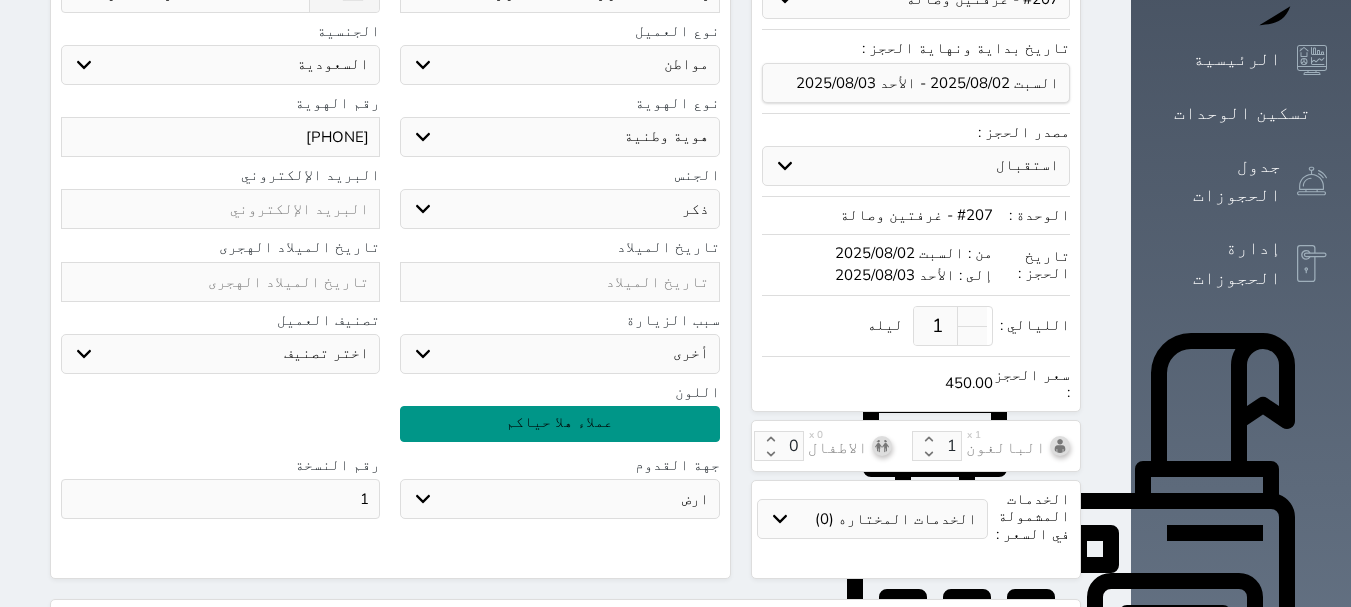 scroll, scrollTop: 620, scrollLeft: 0, axis: vertical 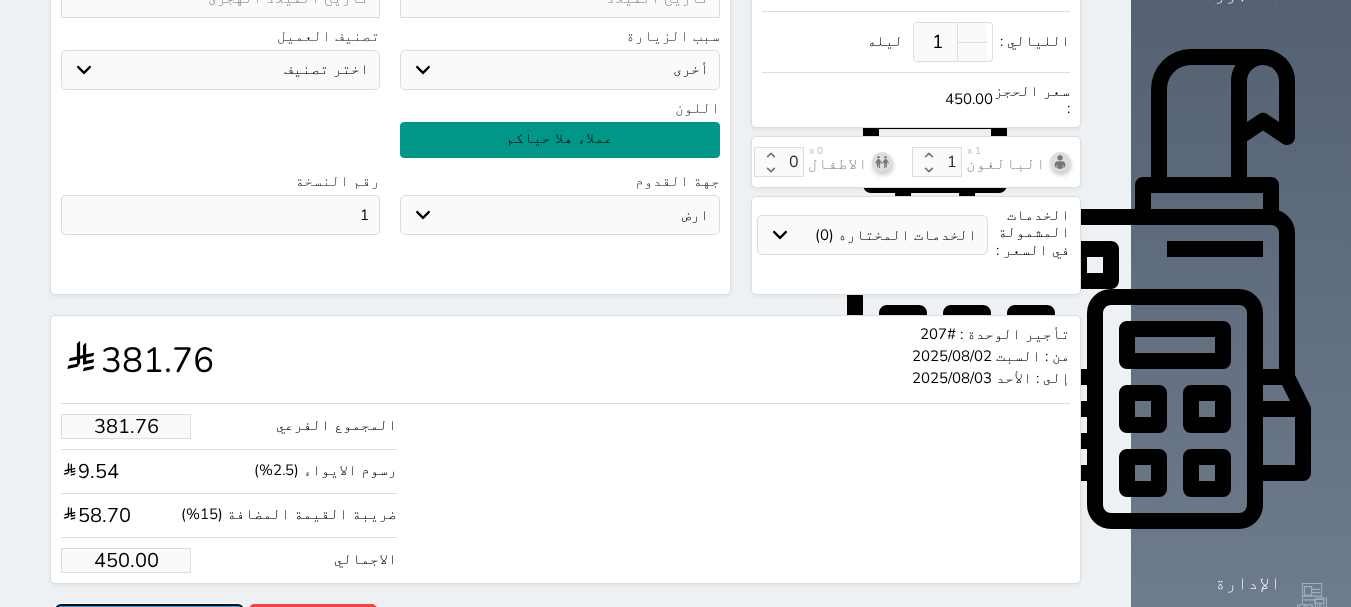 click on "حجز" at bounding box center [149, 621] 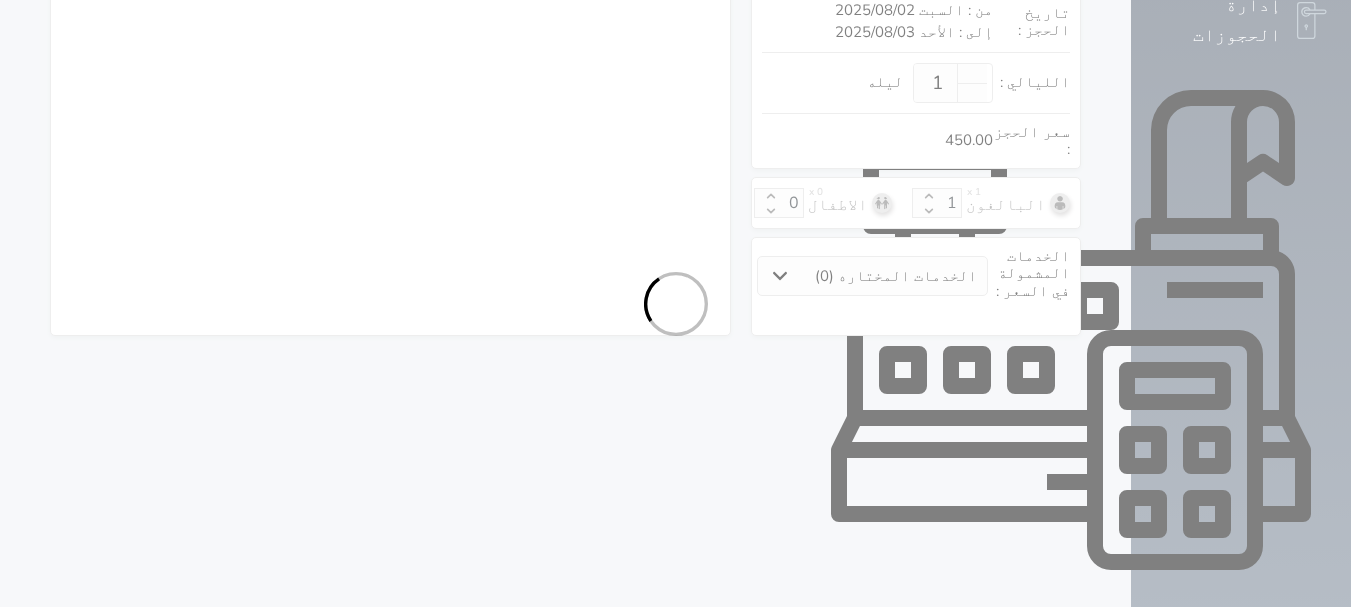 select on "1" 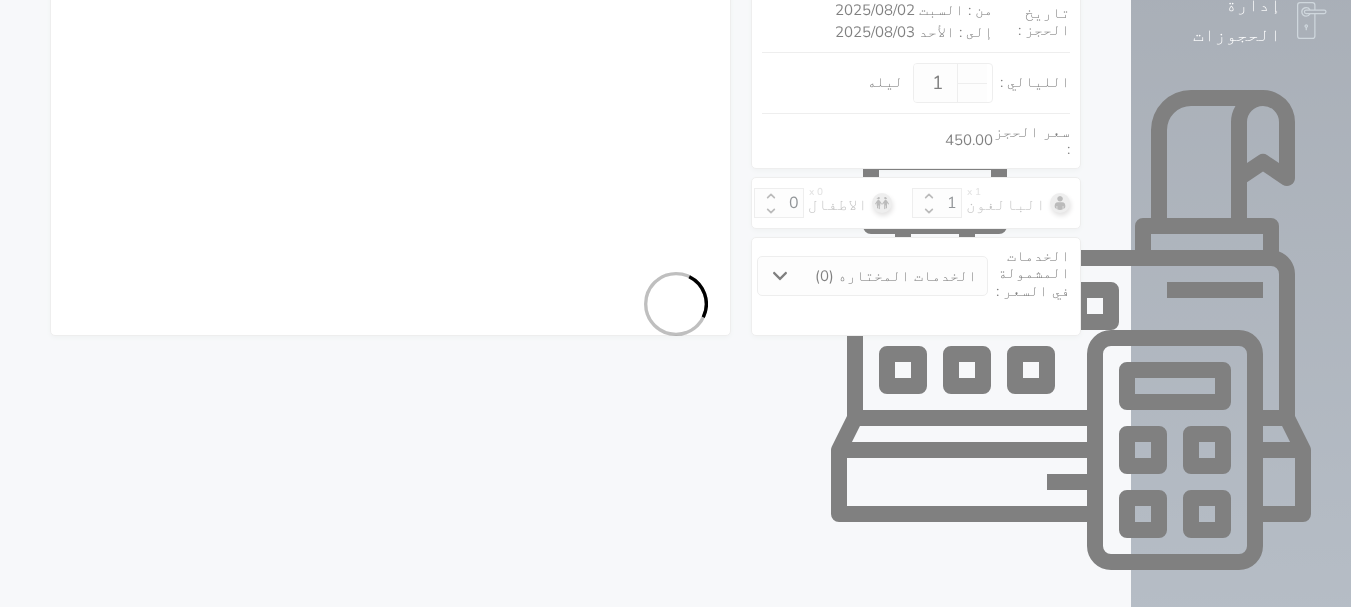 select on "113" 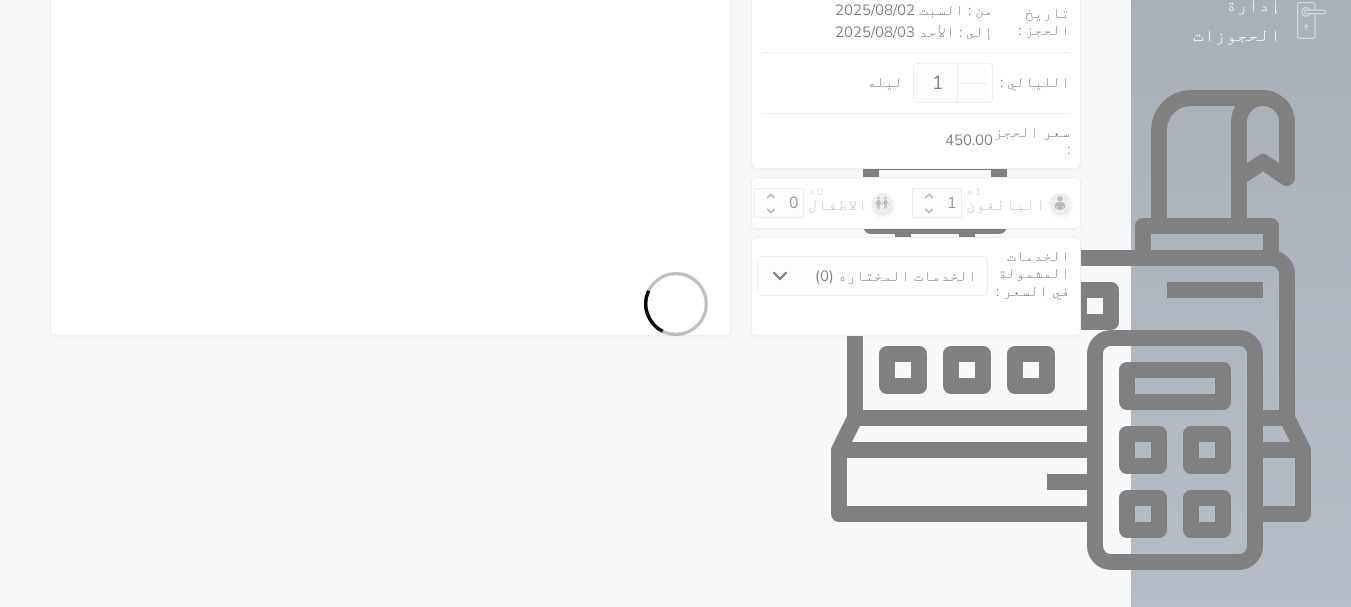 select on "1" 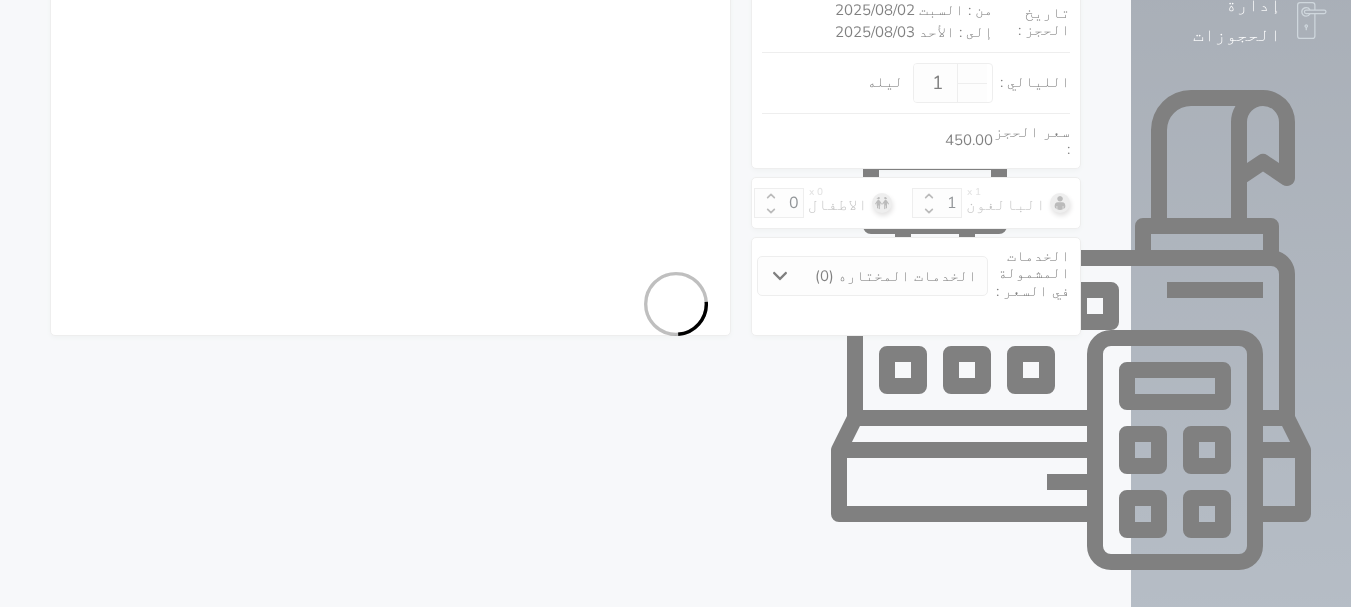 select on "7" 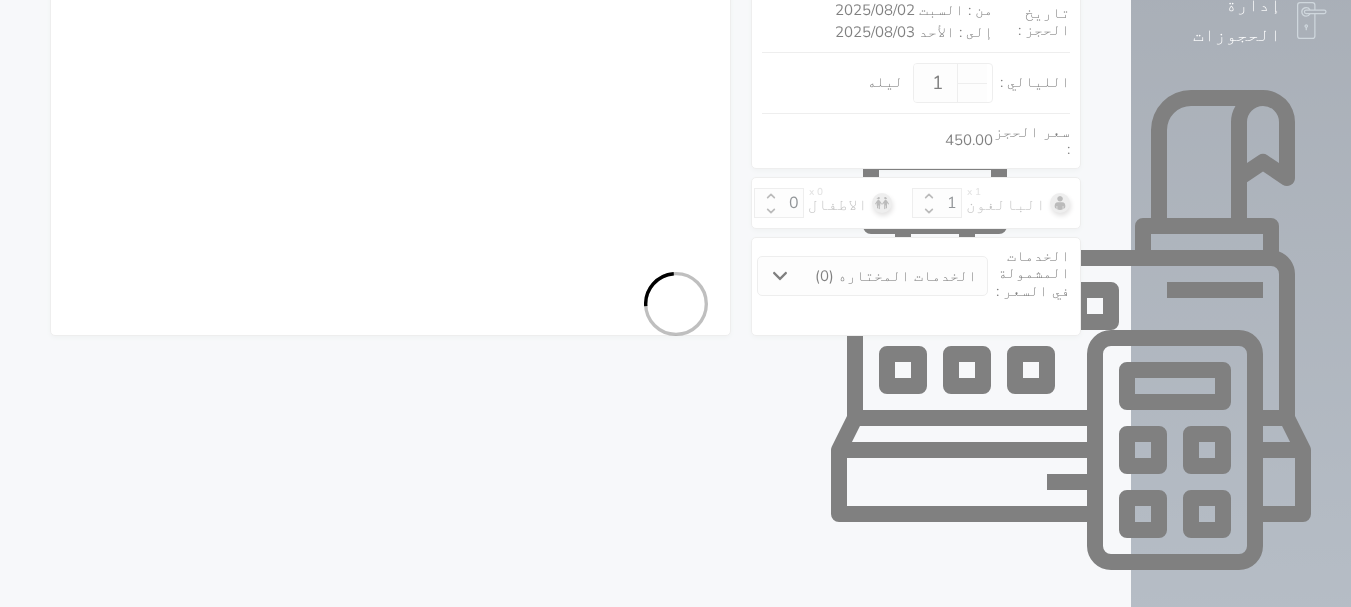 select on "[NUMBER]" 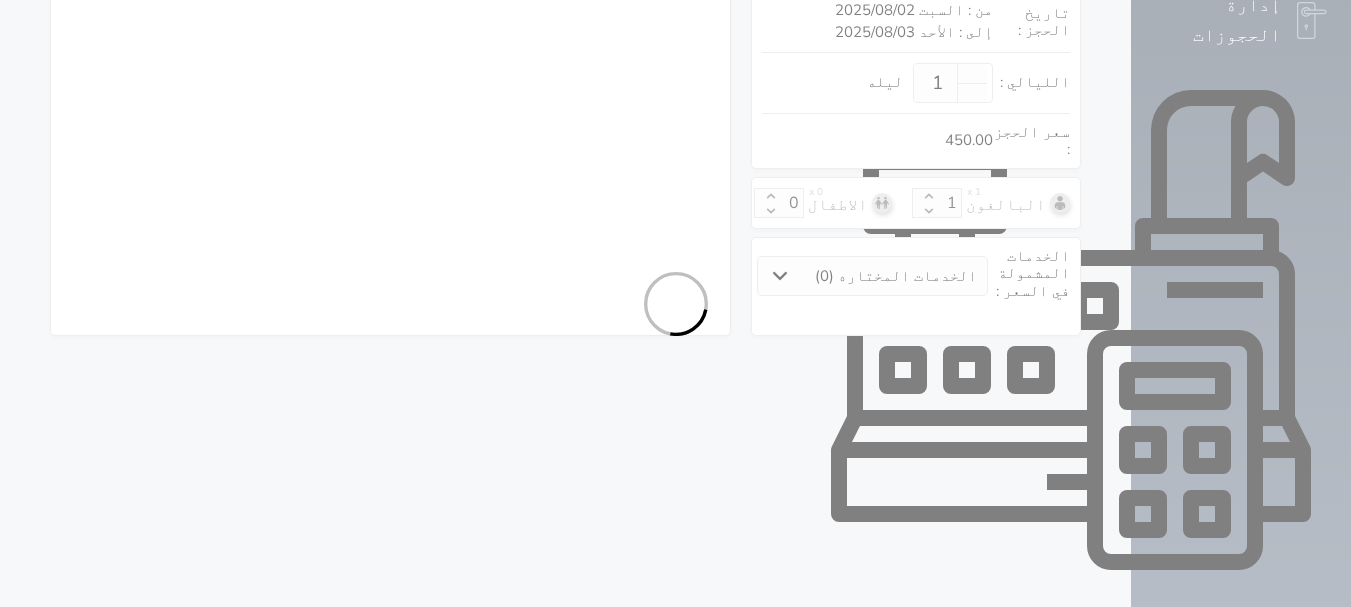 select on "9" 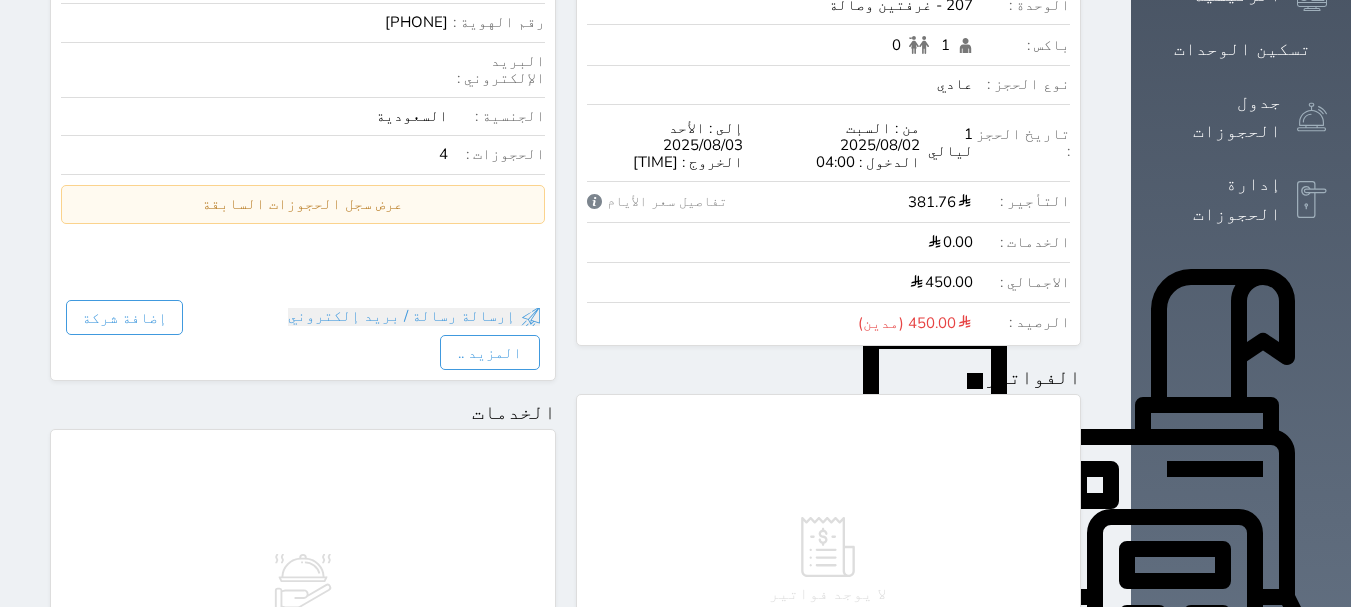 scroll, scrollTop: 0, scrollLeft: 0, axis: both 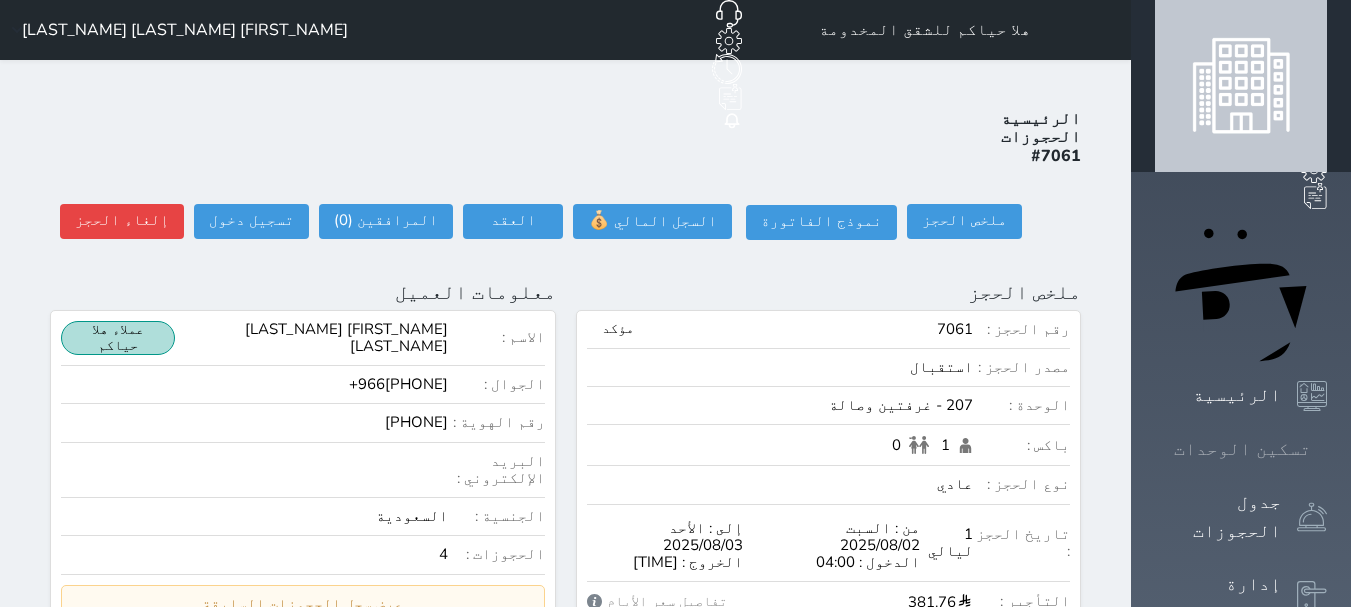 click 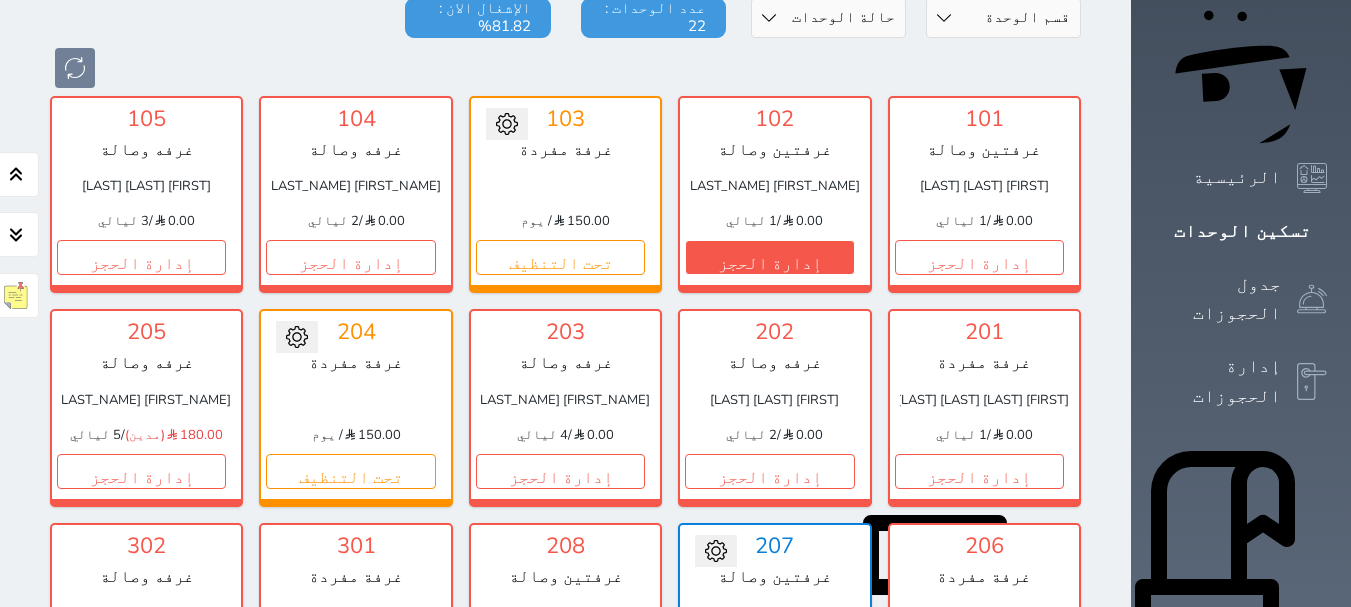 scroll, scrollTop: 78, scrollLeft: 0, axis: vertical 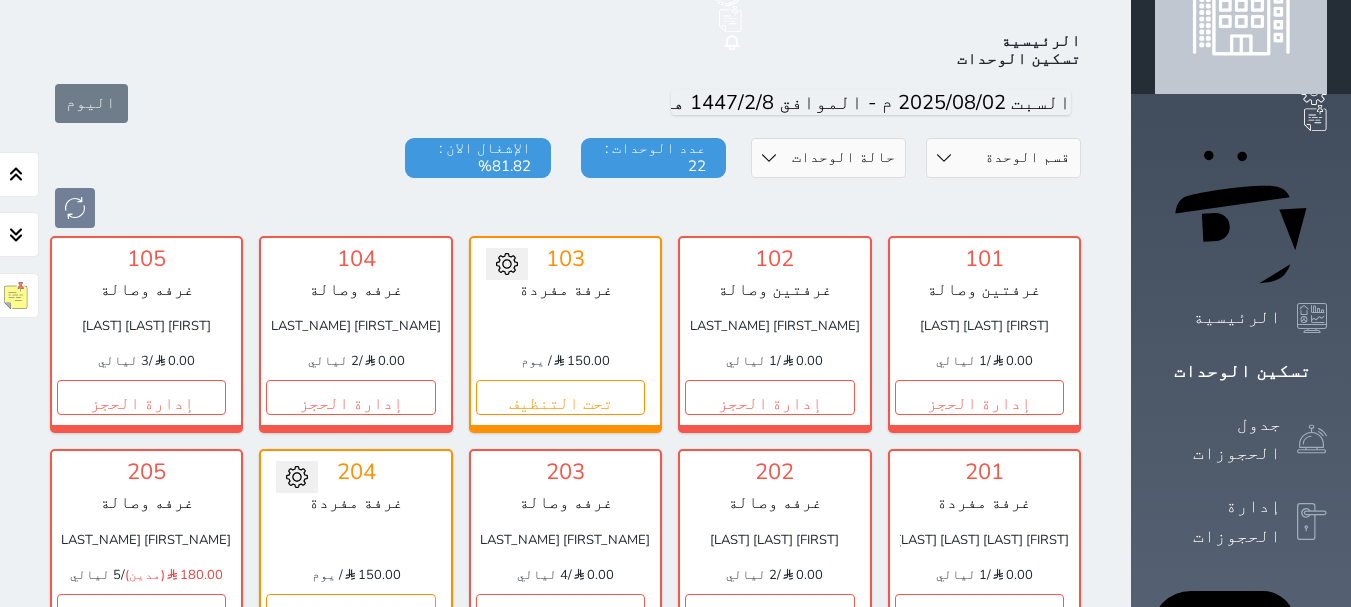 click on "إدارة الحجز" at bounding box center (769, 824) 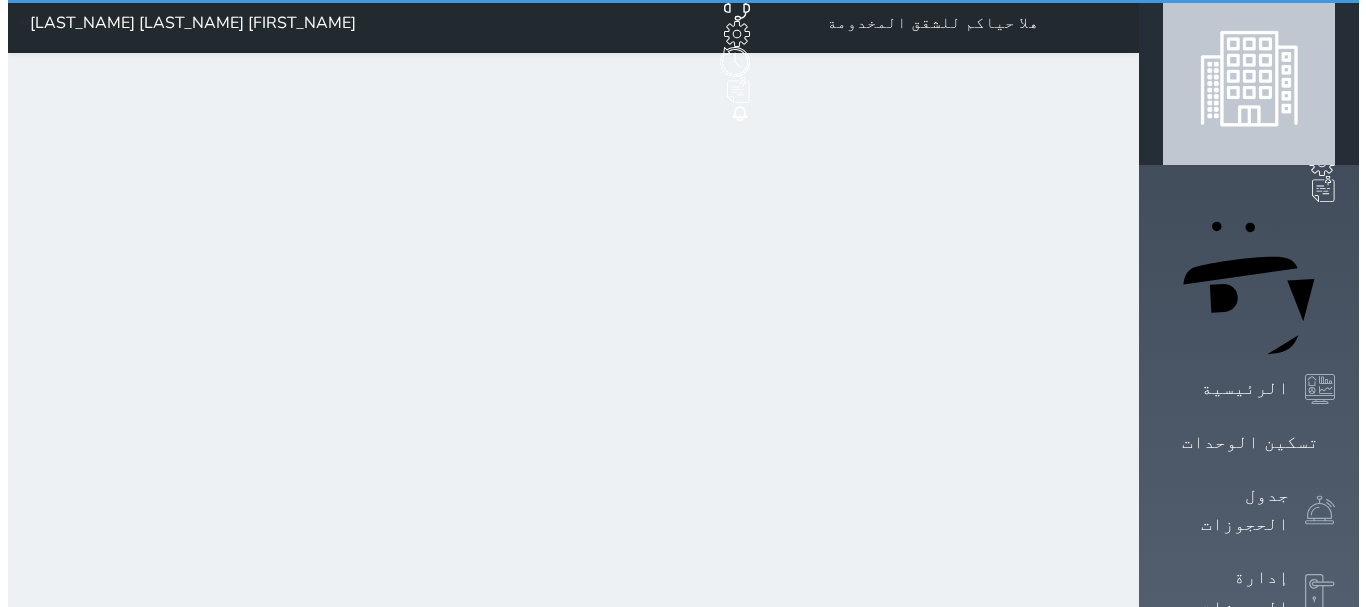 scroll, scrollTop: 0, scrollLeft: 0, axis: both 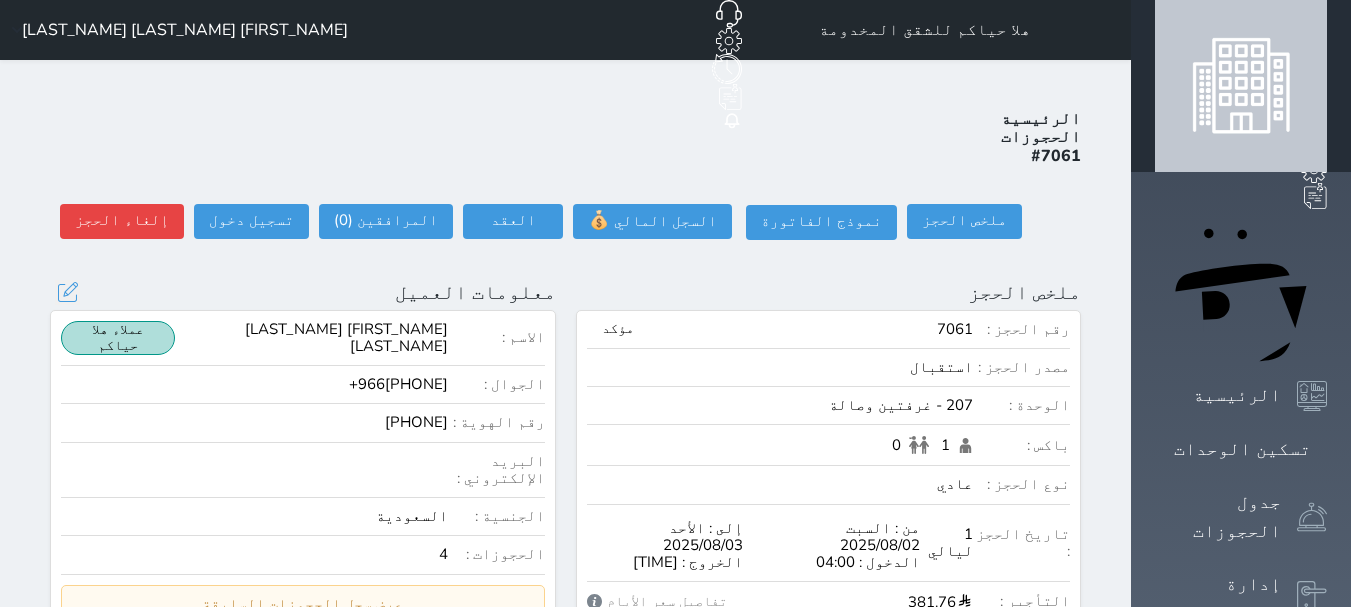 click on "تحديث العميل                 البحث عن العملاء :        الاسم       رقم الهوية       البريد الإلكتروني       الجوال       [FIRST] [LAST] +966[PHONE]     تغيير العميل                الاسم *   [FIRST] [LAST]   رقم الجوال *       ▼     Afghanistan (‫افغانستان‬‎)   +93   Albania (Shqipëri)   +355   Algeria (‫الجزائر‬‎)   +213   American Samoa   +1684   Andorra   +376   Angola   +244   Anguilla   +1264   Antigua and Barbuda   +1268   Argentina   +54   Armenia (Հայաստան)   +374   Aruba   +297   Australia   +61   Austria (Österreich)   +43   Azerbaijan (Azərbaycan)   +994   Bahamas   +1242   Bahrain (‫البحرين‬‎)   +973   Bangladesh (বাংলাদেশ)   +880   Barbados   +1246   Belarus (Беларусь)   +375   Belgium (België)   +32   Belize   +501   Benin (Bénin)   +229   Bermuda   +1441     +975" at bounding box center (67, 292) 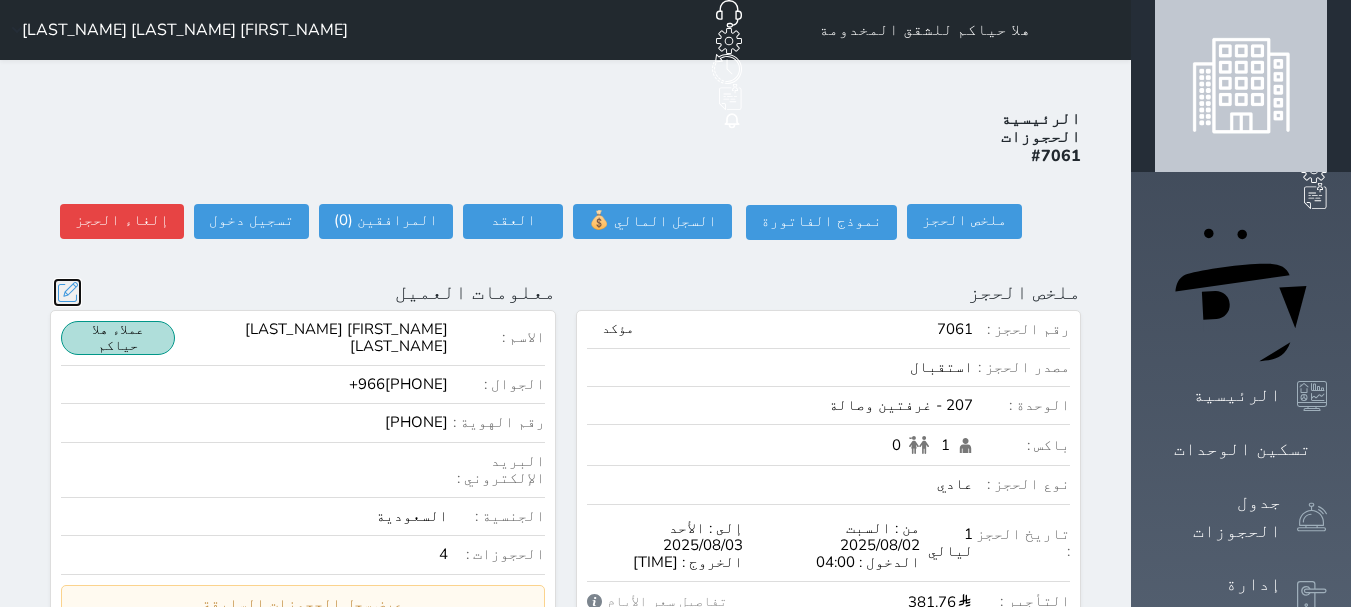 click at bounding box center [67, 292] 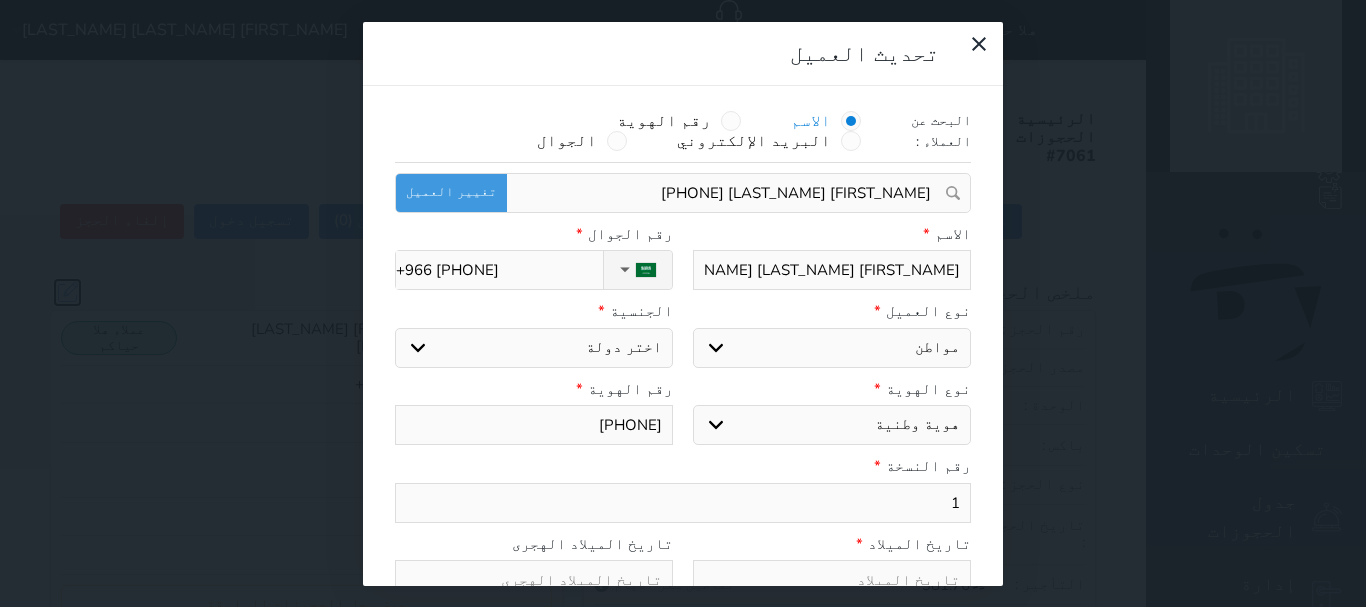 select on "113" 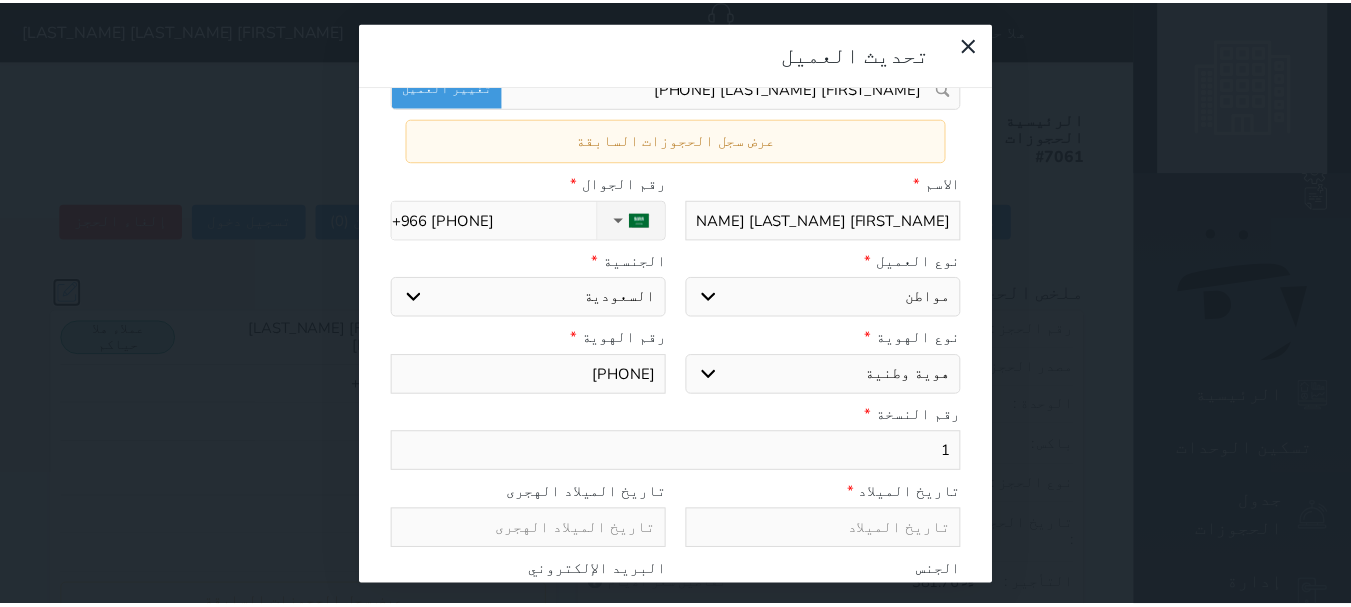scroll, scrollTop: 254, scrollLeft: 0, axis: vertical 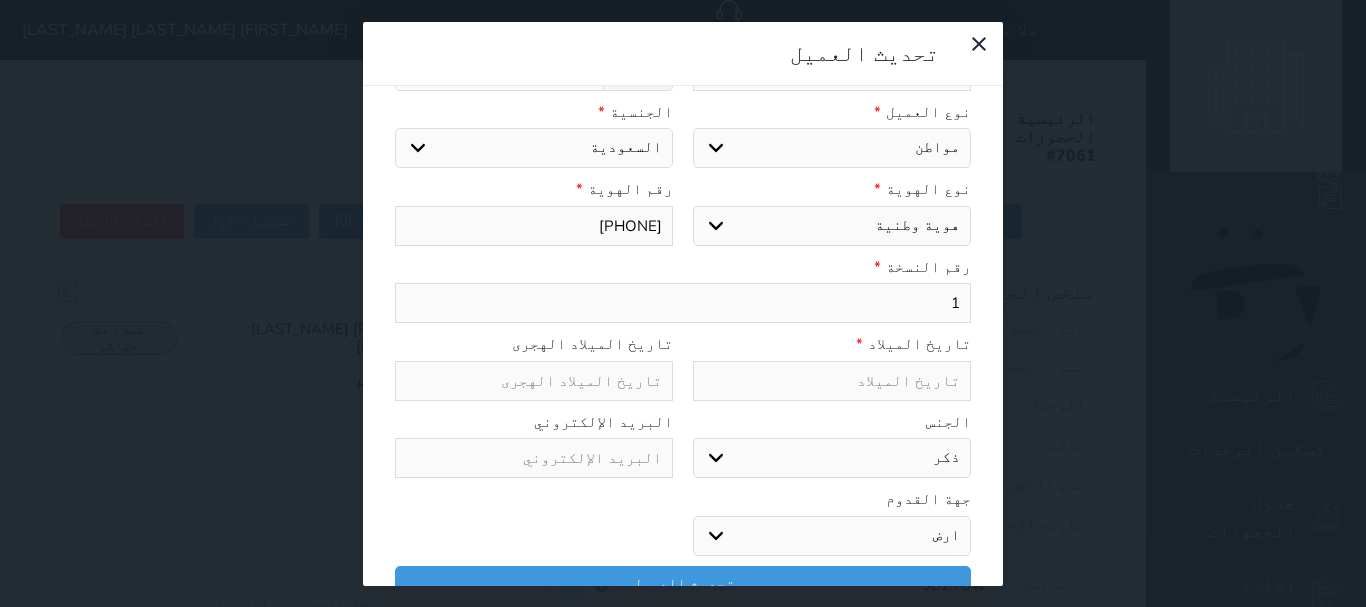 drag, startPoint x: 6, startPoint y: 305, endPoint x: 75, endPoint y: 304, distance: 69.00725 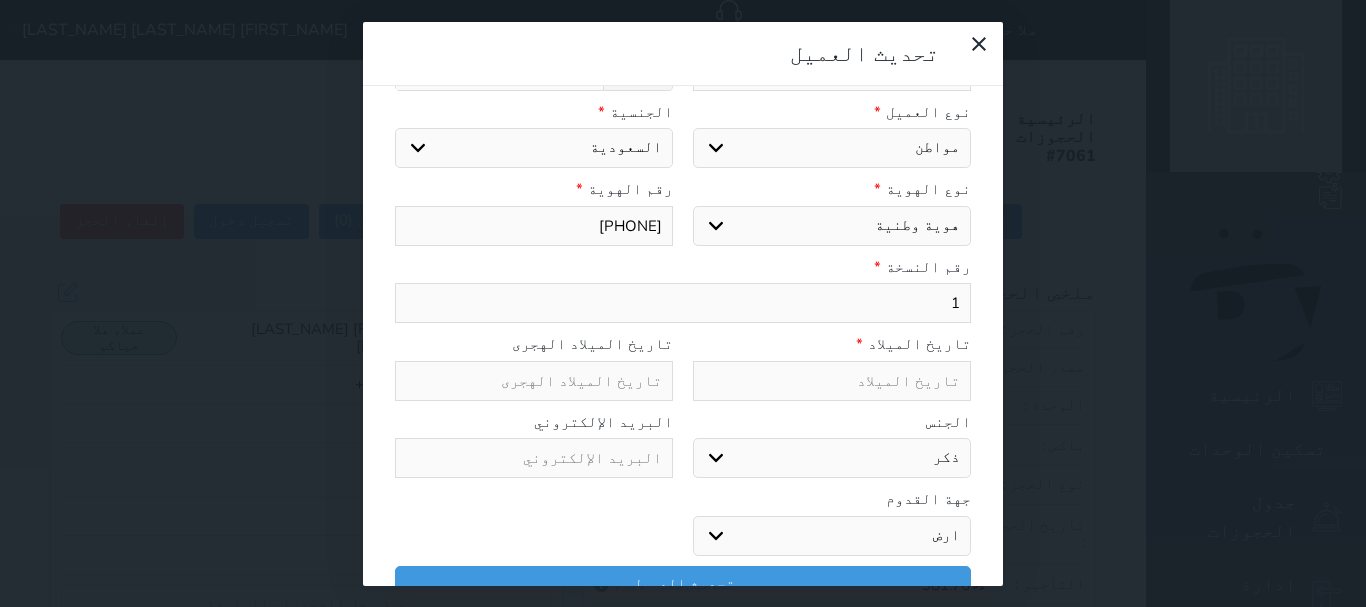 click on "[FIRST_NAME] [LAST_NAME] [PHONE]     تغيير العميل            عرض سجل الحجوزات السابقة     الاسم *   [FIRST_NAME] [LAST_NAME]   رقم الجوال *       ▼     Afghanistan (‫افغانستان‬‎)   +93   Albania (Shqipëri)   +355   Algeria (‫الجزائر‬‎)   +213   American Samoa   +1684   Andorra   +376   Angola   +244   Anguilla   +1264   Antigua and Barbuda   +1268   Argentina   +54   Armenia (Հայաստան)   +374   Aruba   +297   Australia   +61   Austria (Österreich)   +43   Azerbaijan (Azərbaycan)   +994   Bahamas   +1242   Bahrain (‫البحرين‬‎)   +973   Bangladesh (বাংলাদেশ)   +880   Barbados   +1246   Belarus (Беларусь)   +375   Belgium (België)   +32   Belize   +501" at bounding box center [683, 303] 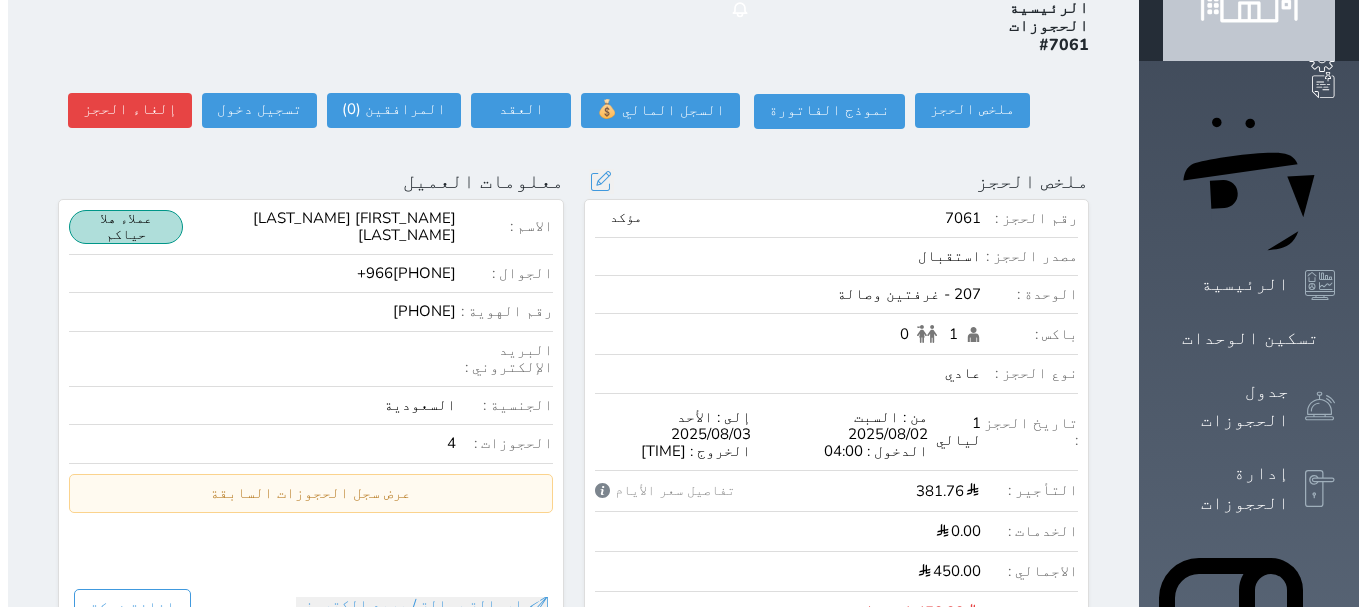 scroll, scrollTop: 0, scrollLeft: 0, axis: both 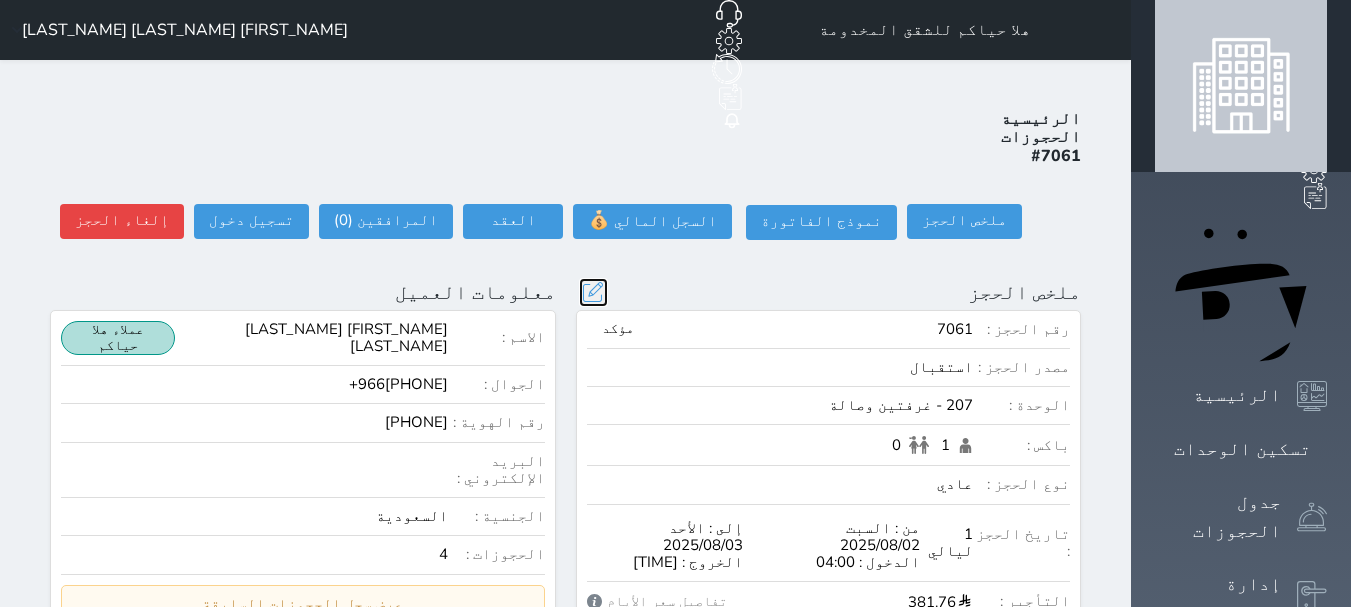 click at bounding box center (593, 292) 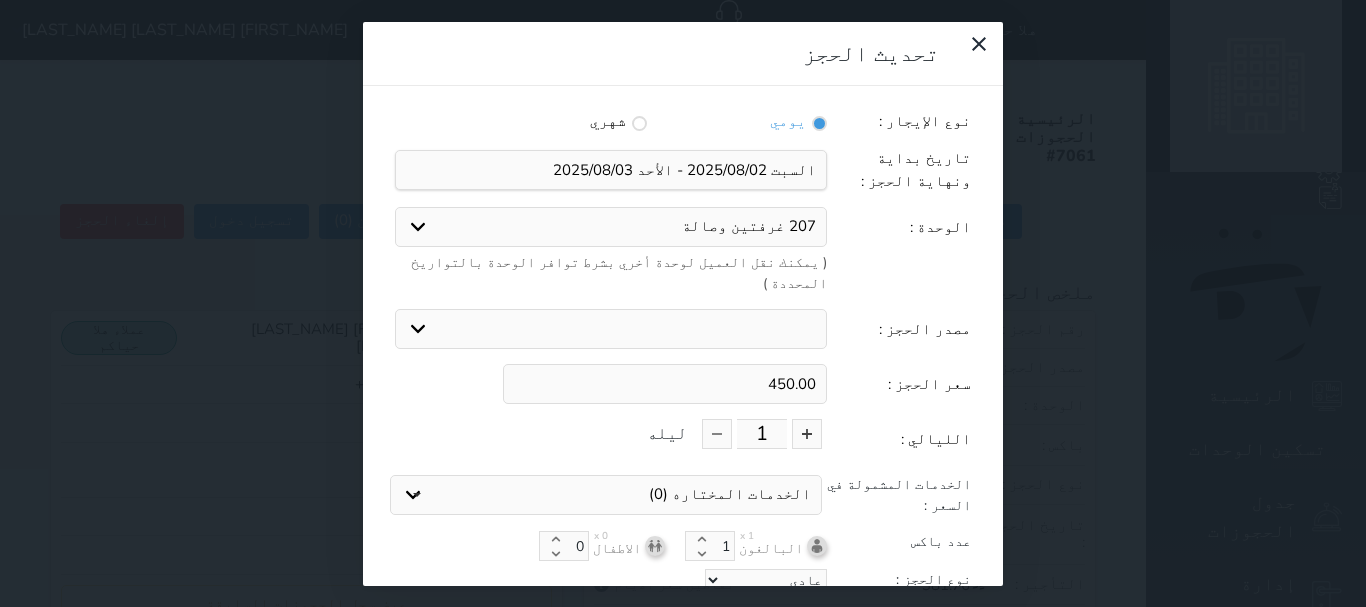 drag, startPoint x: 780, startPoint y: 338, endPoint x: 892, endPoint y: 340, distance: 112.01785 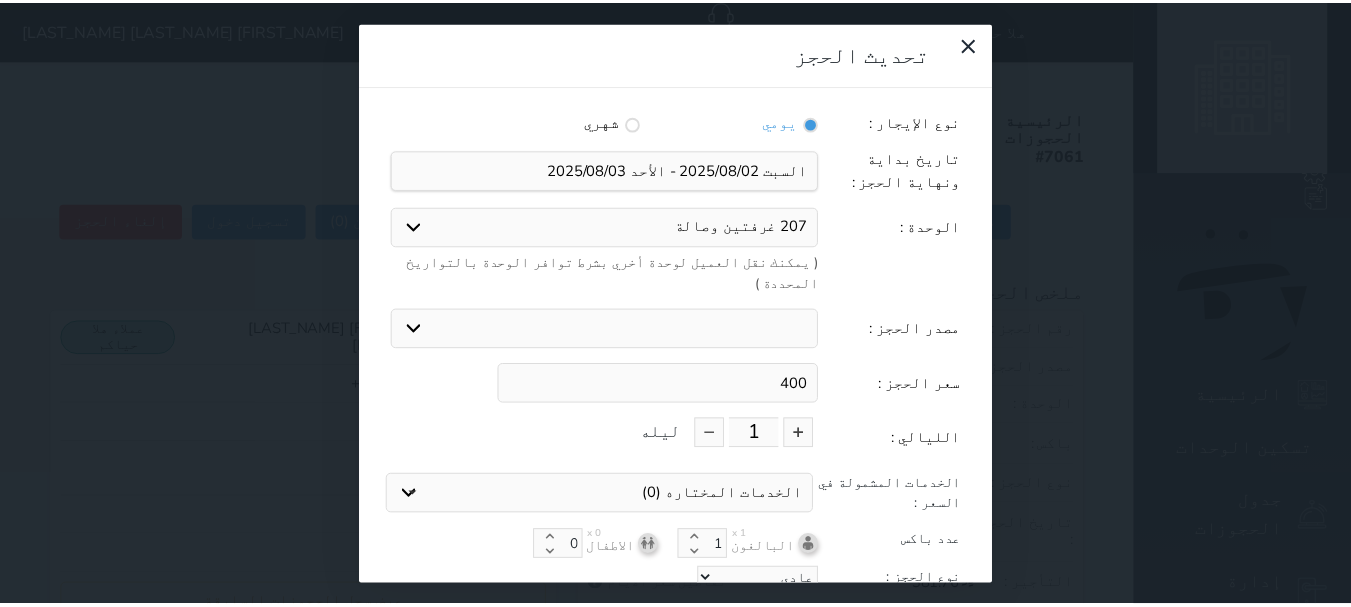 scroll, scrollTop: 45, scrollLeft: 0, axis: vertical 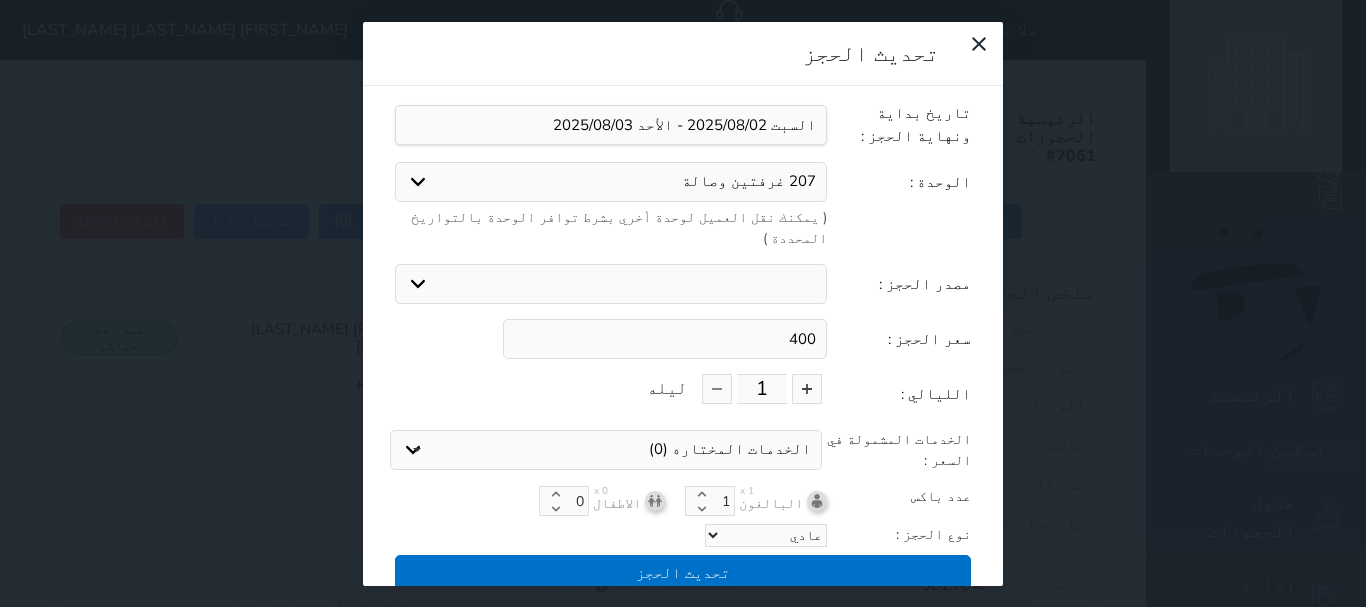 type on "400" 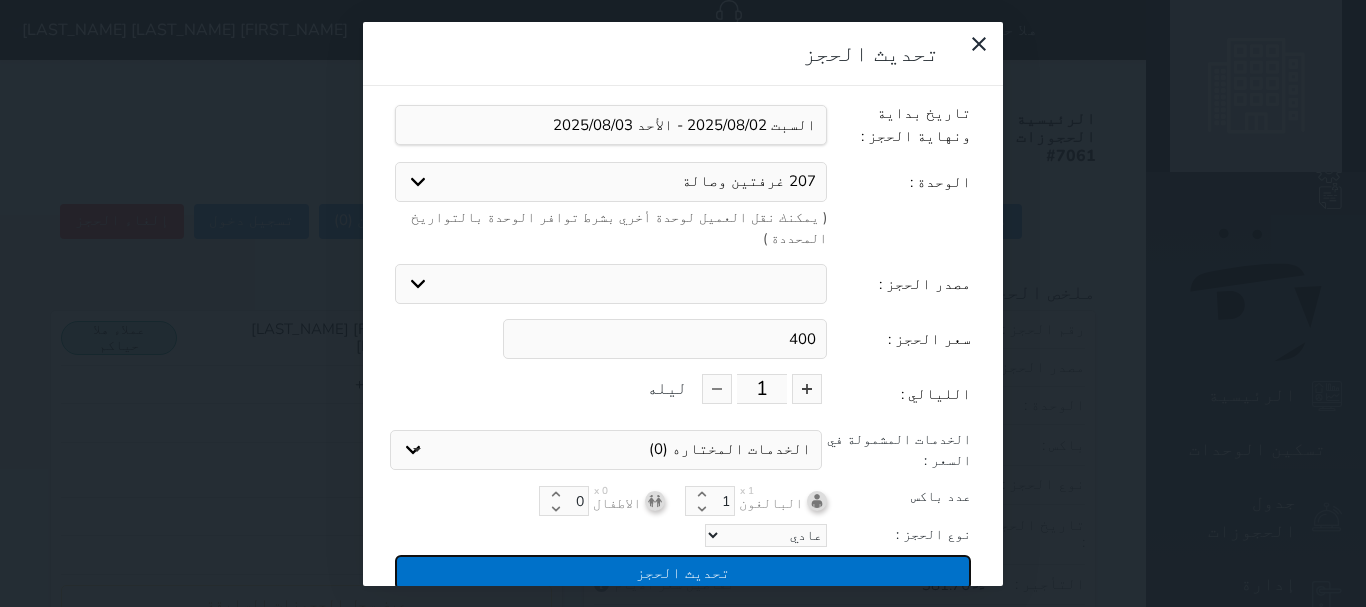 click on "تحديث الحجز" at bounding box center (683, 572) 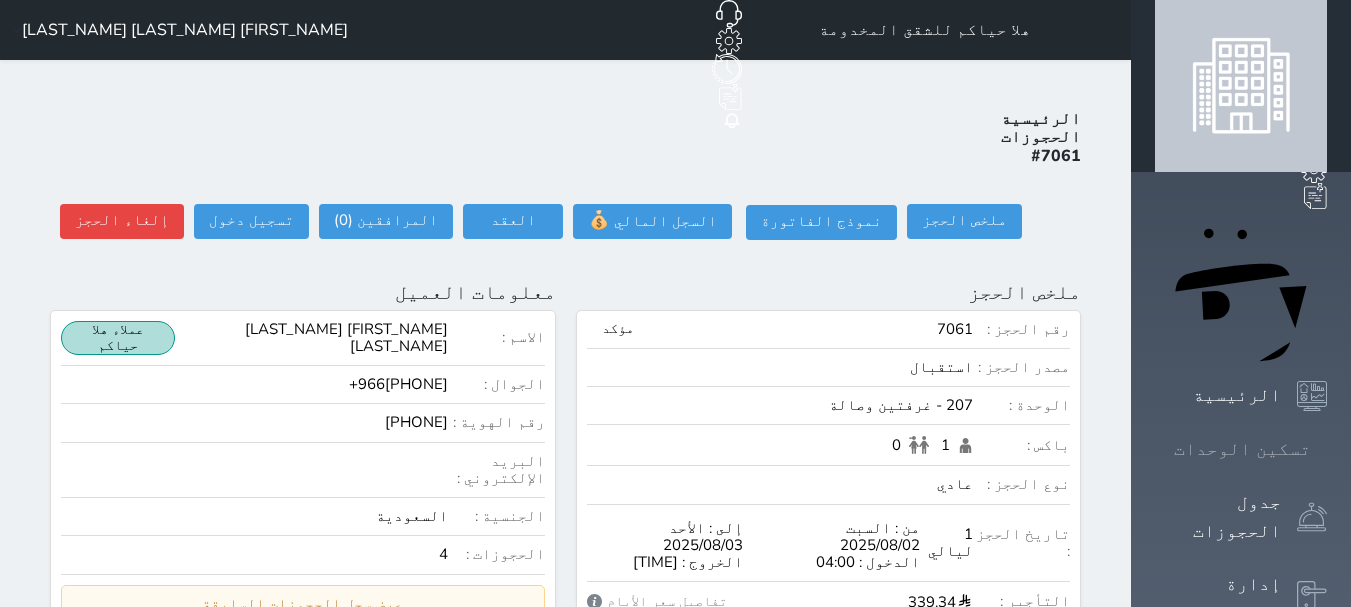 click on "تسكين الوحدات" at bounding box center (1242, 449) 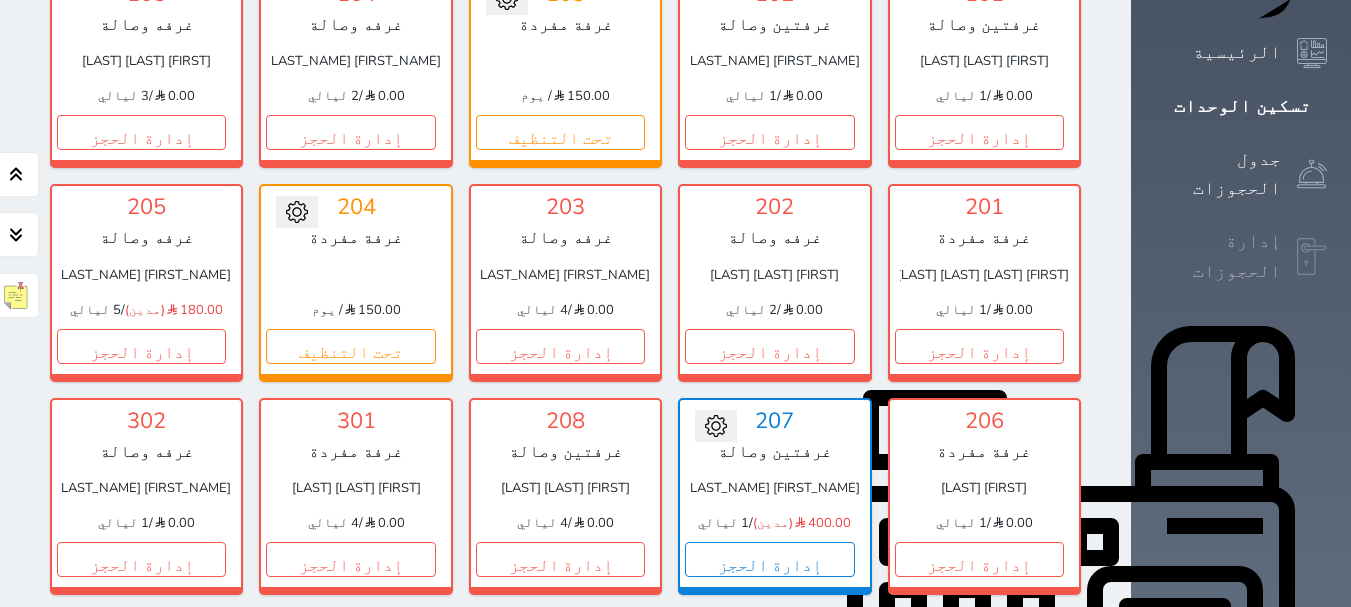 scroll, scrollTop: 378, scrollLeft: 0, axis: vertical 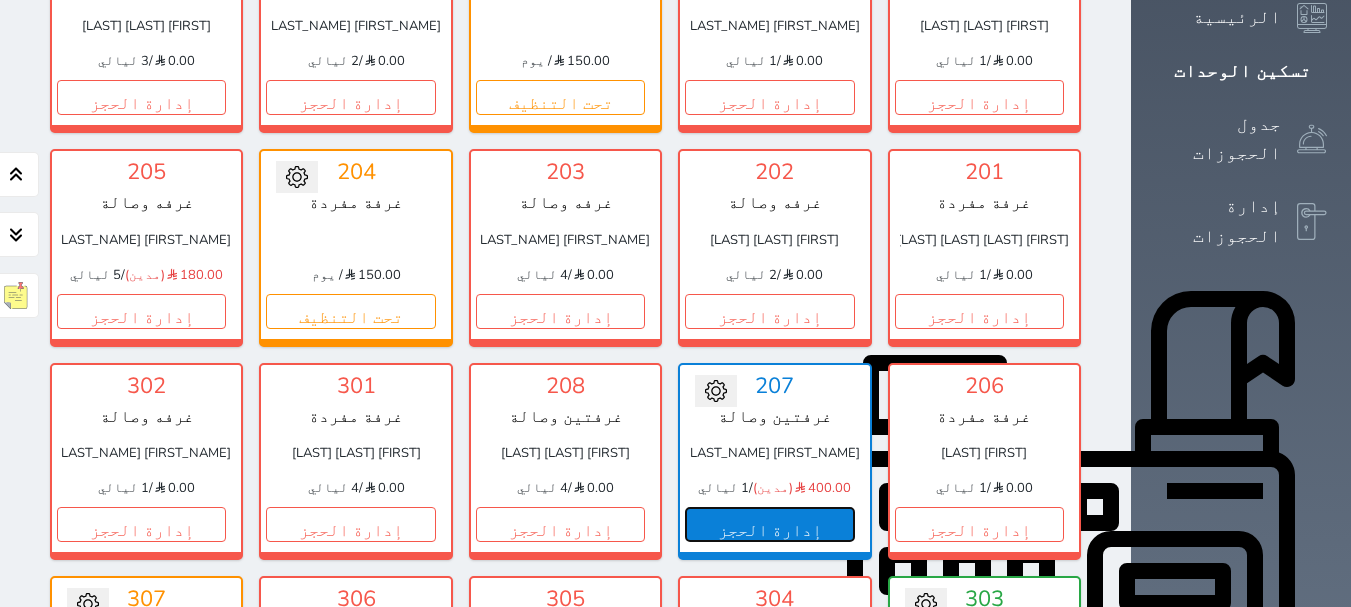click on "إدارة الحجز" at bounding box center (769, 524) 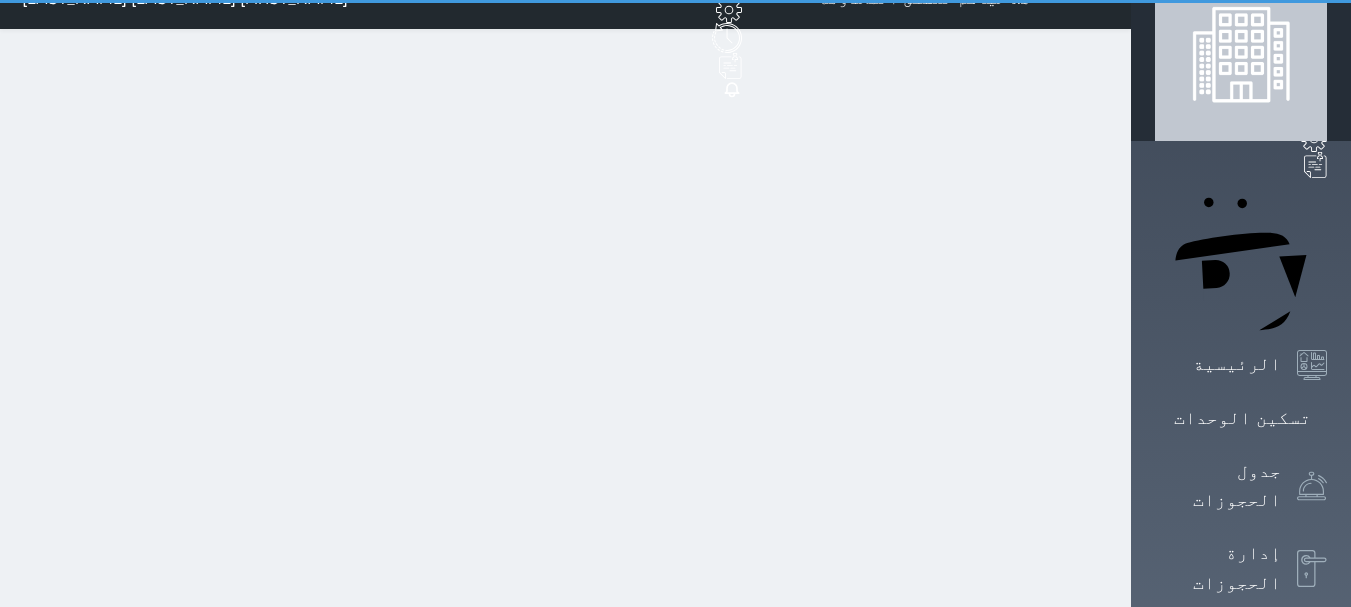 scroll, scrollTop: 0, scrollLeft: 0, axis: both 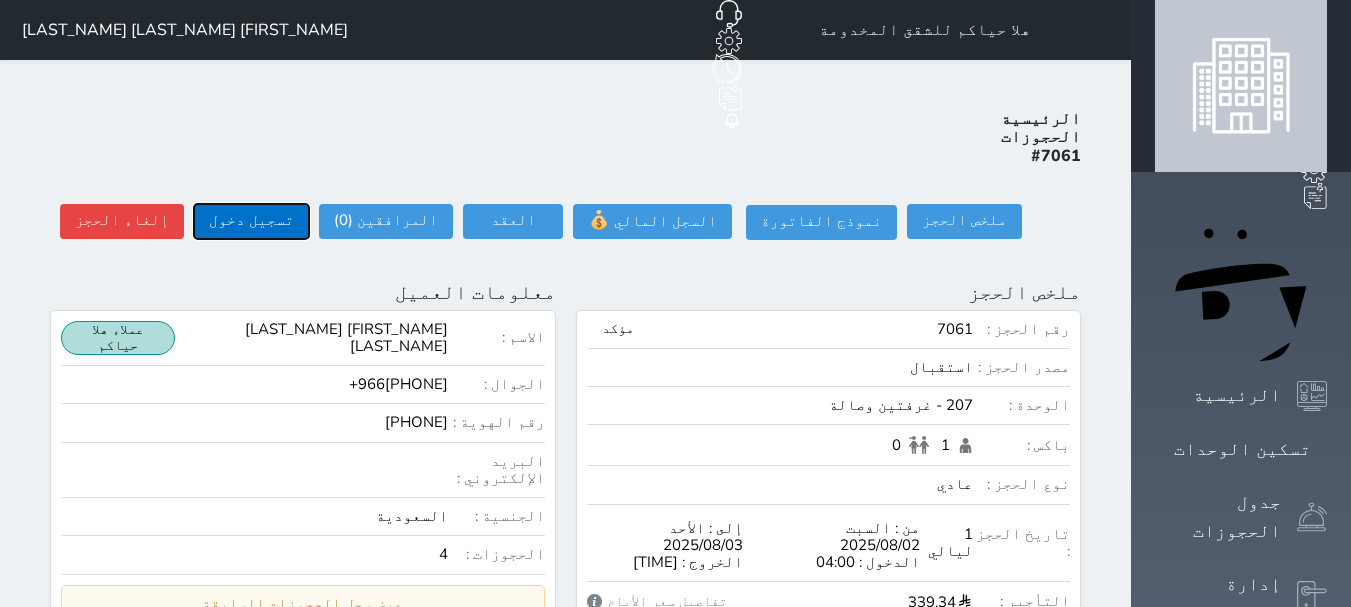 click on "تسجيل دخول" at bounding box center (251, 221) 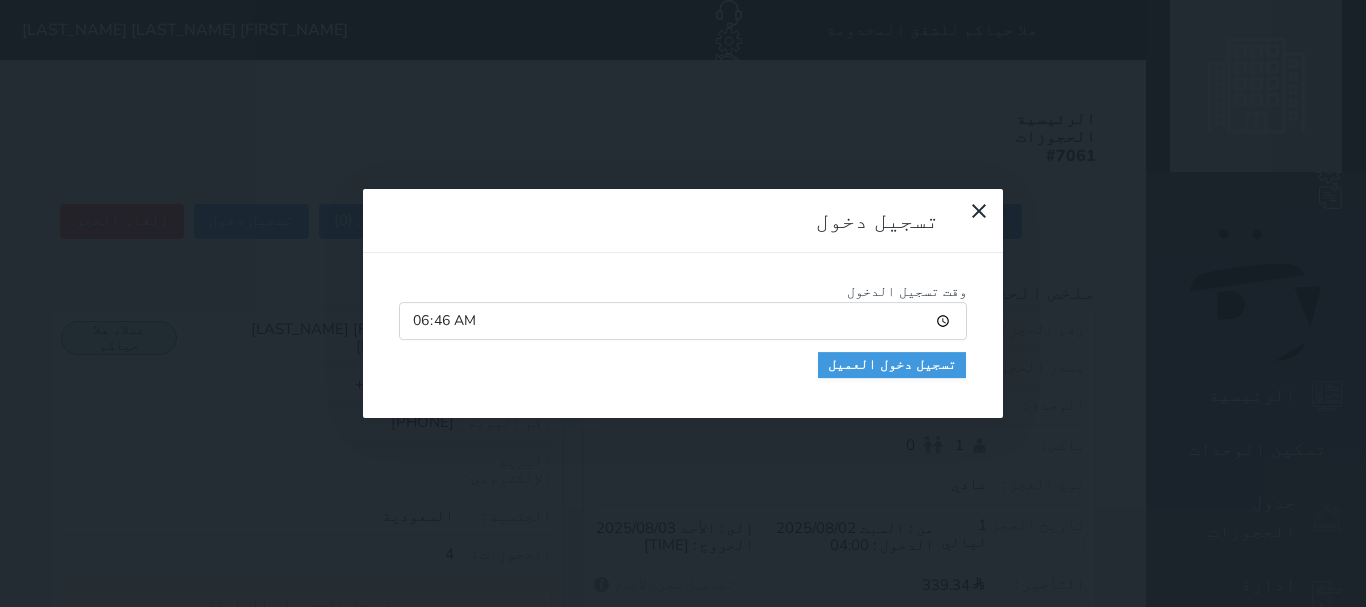 click on "06:46" at bounding box center [683, 321] 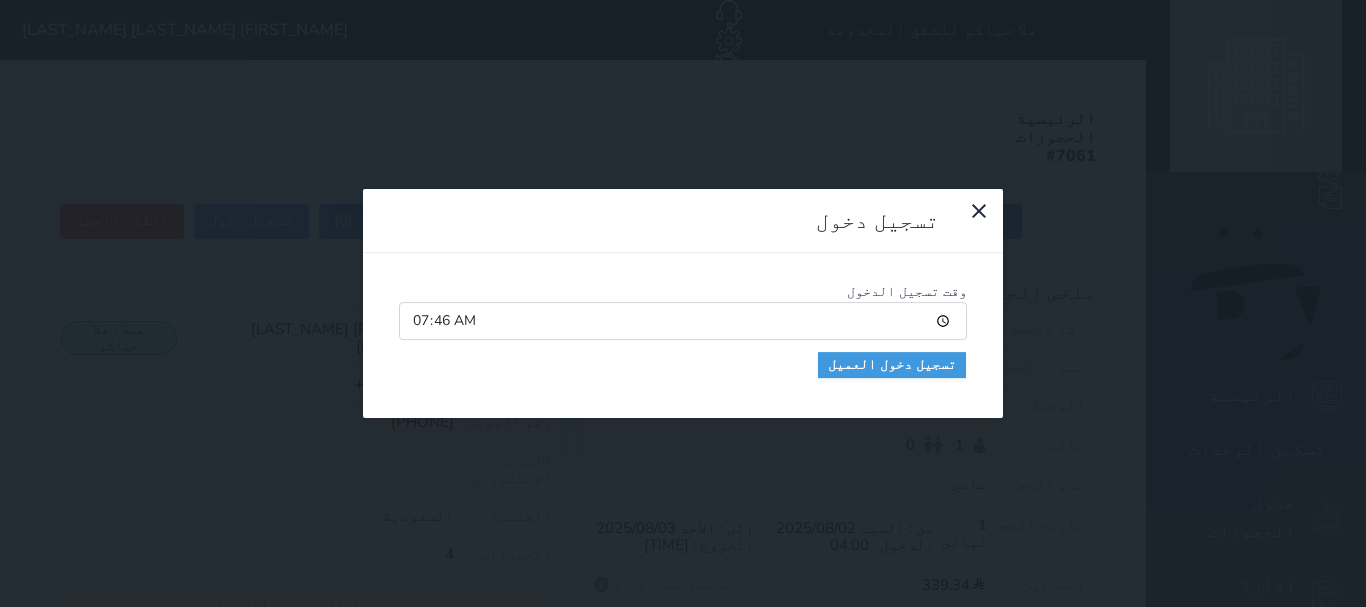 type on "07:00" 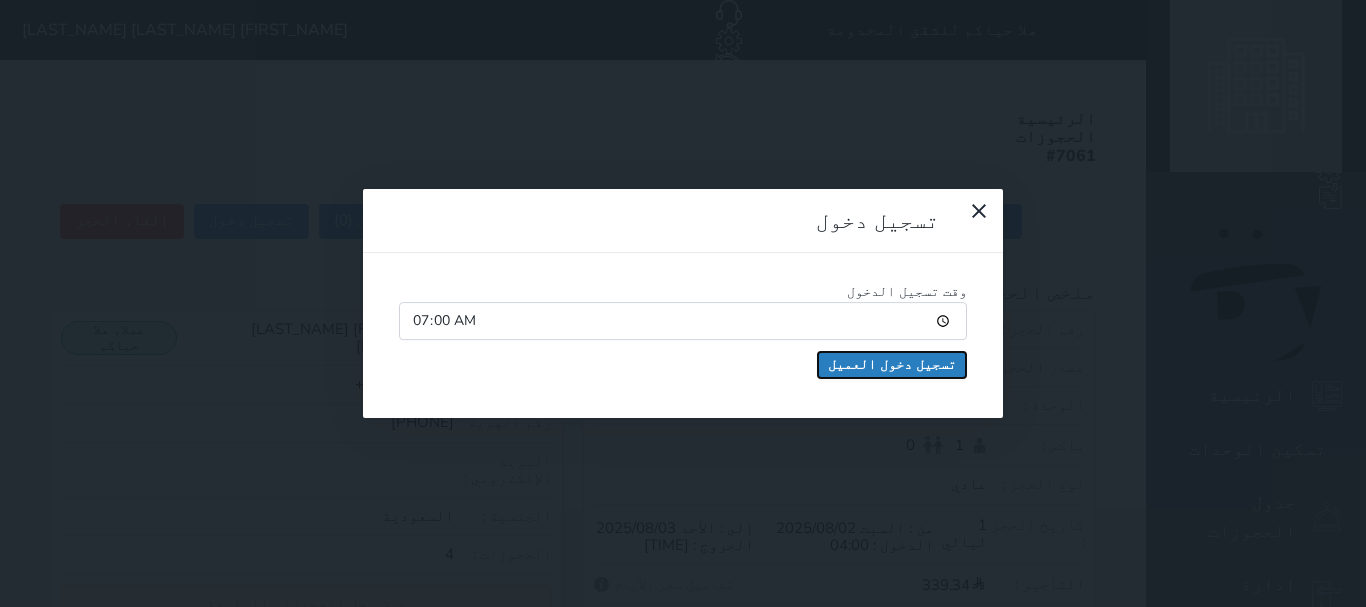 click on "تسجيل دخول العميل" at bounding box center (892, 365) 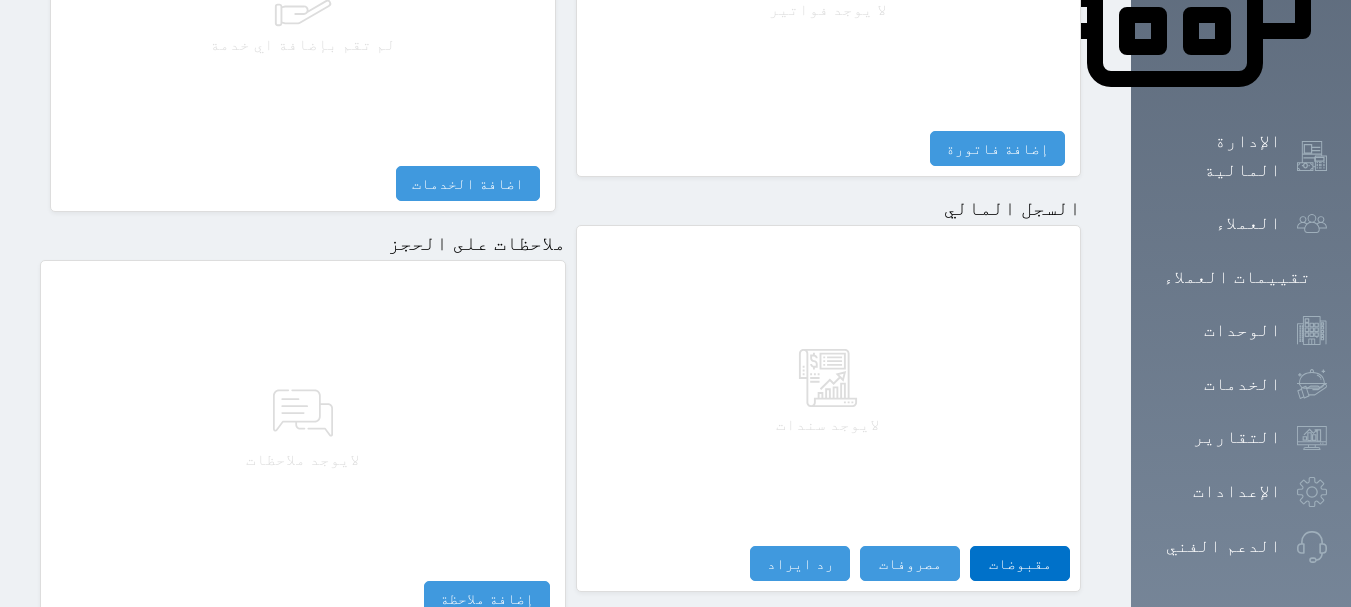 scroll, scrollTop: 1174, scrollLeft: 0, axis: vertical 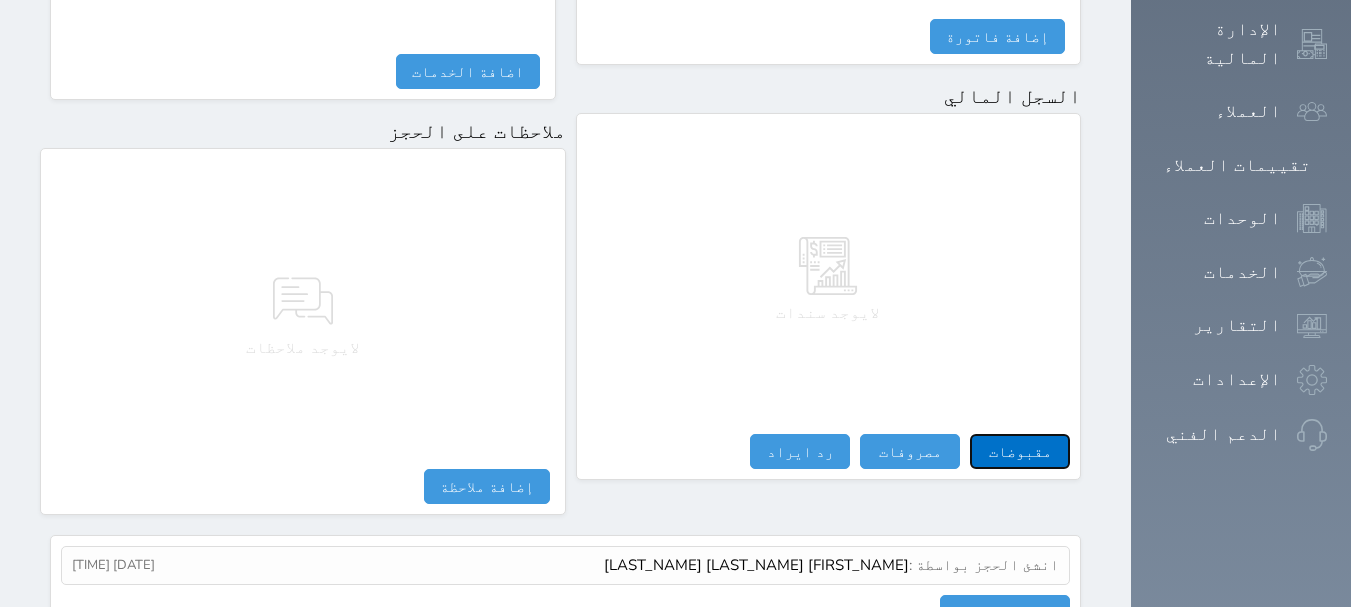 click on "مقبوضات" at bounding box center [1020, 451] 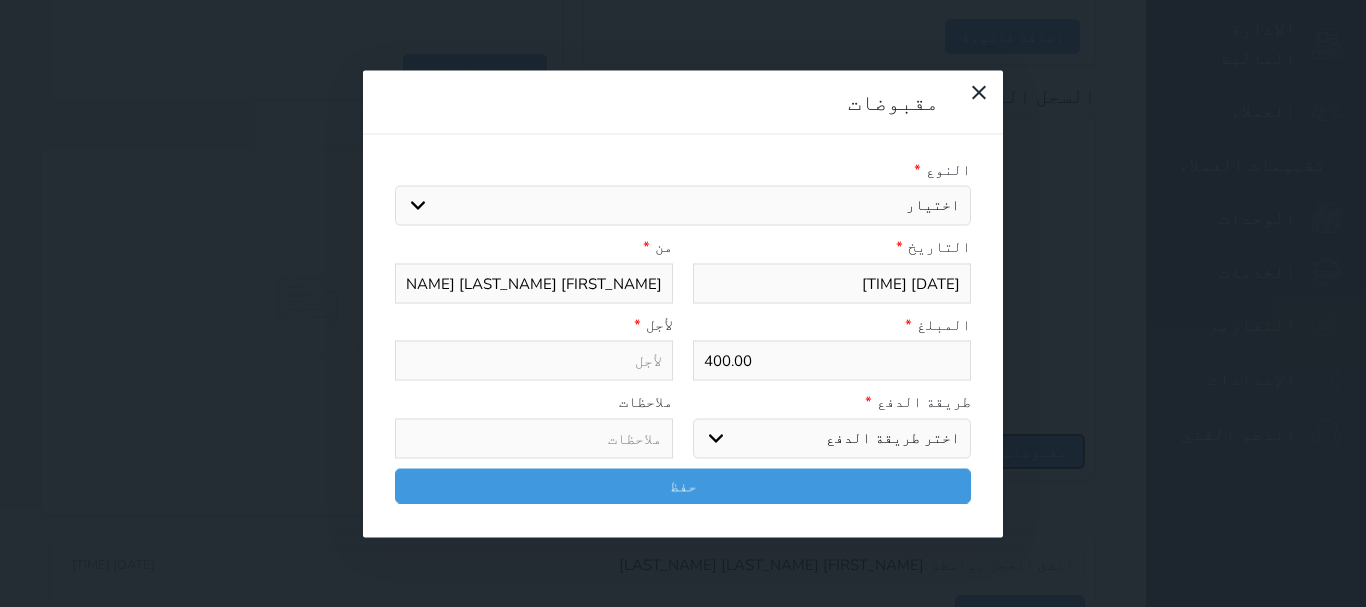 select 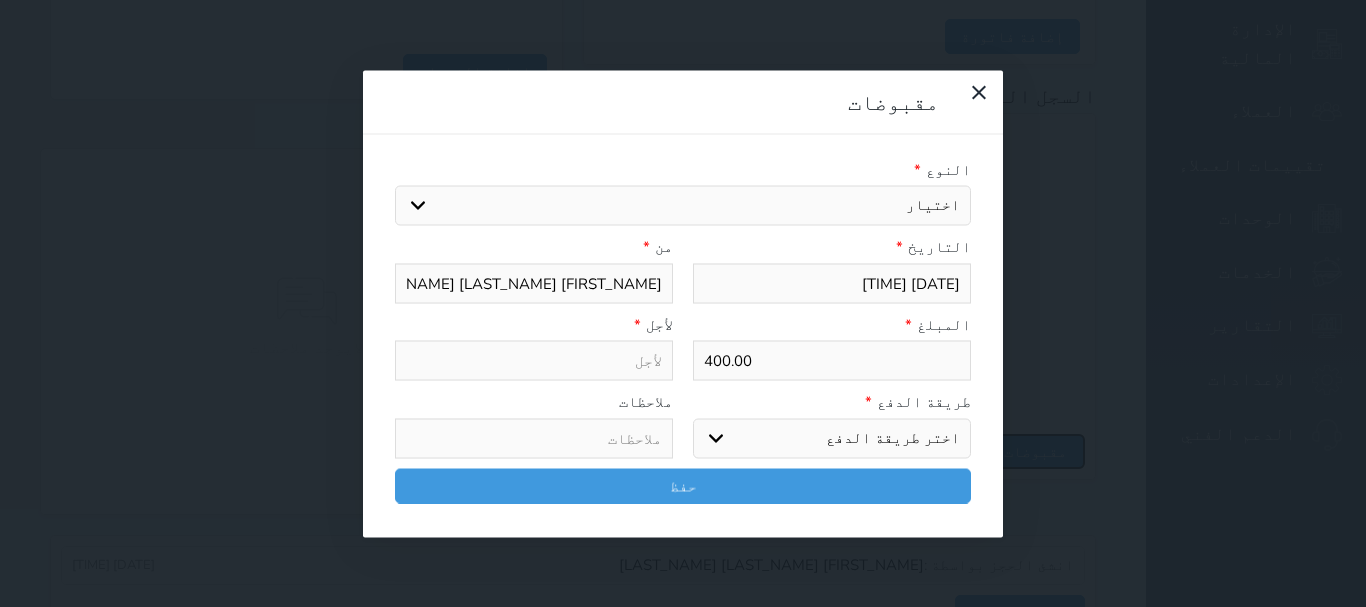 select 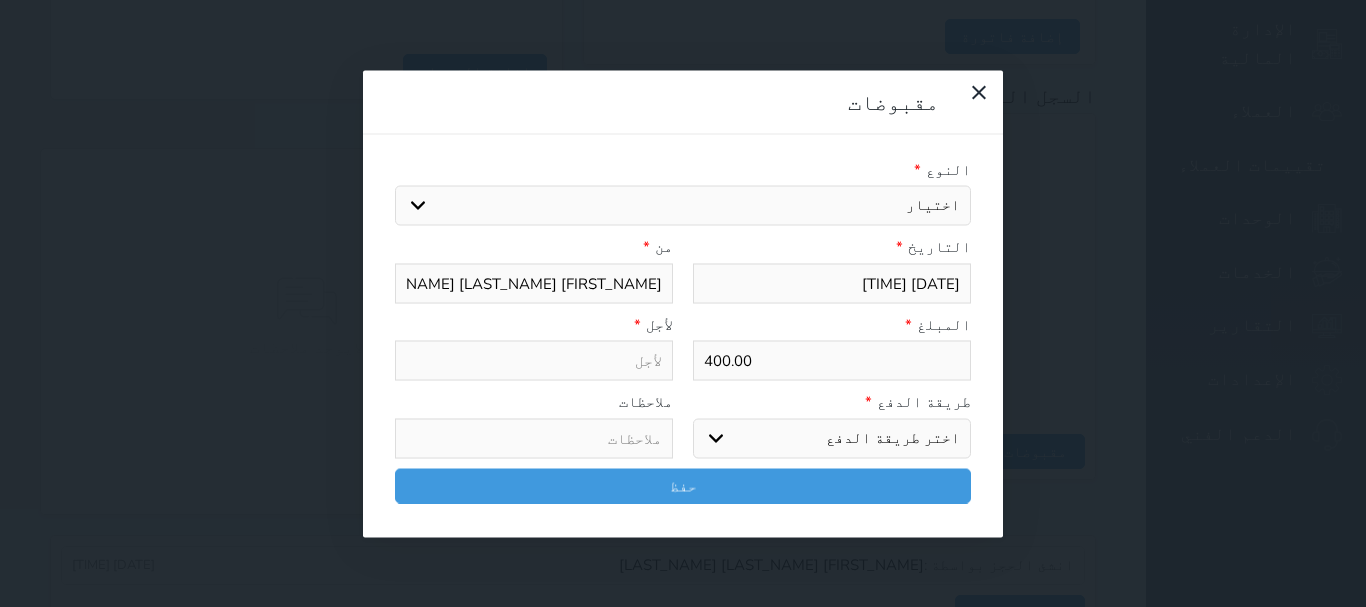 click on "اختيار   مقبوضات عامة قيمة إيجار فواتير تامين عربون لا ينطبق آخر مغسلة واي فاي - الإنترنت مواقف السيارات طعام الأغذية والمشروبات مشروبات المشروبات الباردة المشروبات الساخنة الإفطار غداء عشاء مخبز و كعك حمام سباحة الصالة الرياضية سبا و خدمات الجمال اختيار وإسقاط (خدمات النقل) ميني بار كابل - تلفزيون سرير إضافي تصفيف الشعر التسوق خدمات الجولات السياحية المنظمة خدمات الدليل السياحي تجديد ايجار شقه رقم" at bounding box center (683, 206) 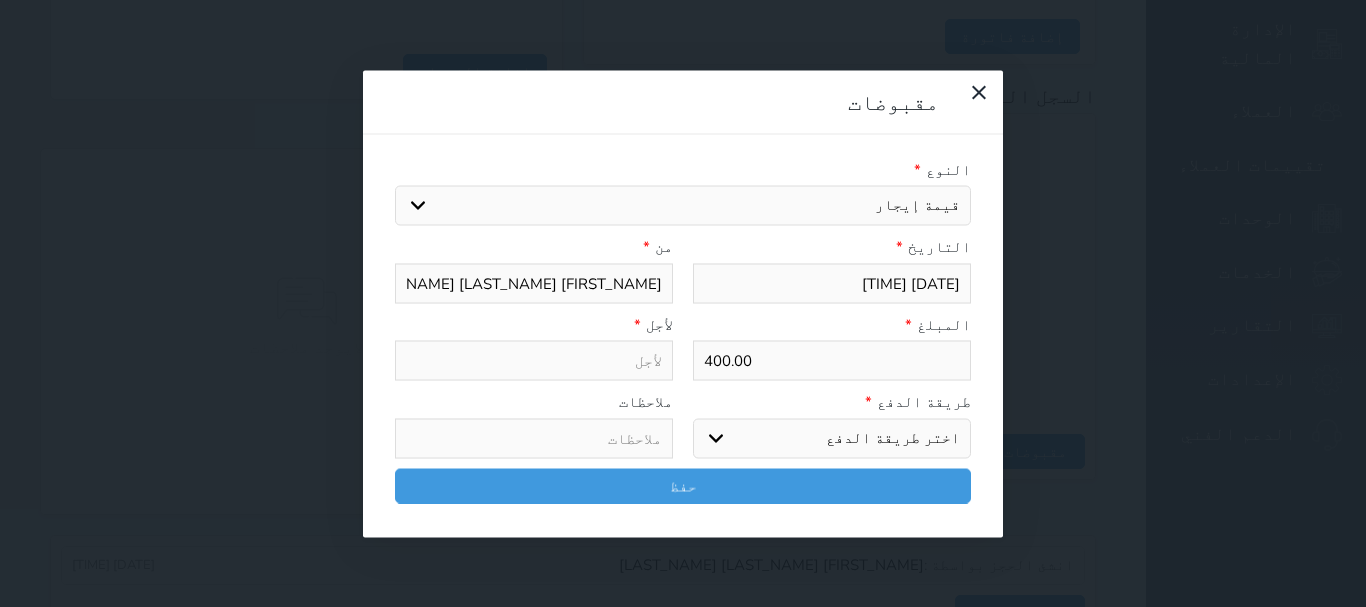 click on "اختيار   مقبوضات عامة قيمة إيجار فواتير تامين عربون لا ينطبق آخر مغسلة واي فاي - الإنترنت مواقف السيارات طعام الأغذية والمشروبات مشروبات المشروبات الباردة المشروبات الساخنة الإفطار غداء عشاء مخبز و كعك حمام سباحة الصالة الرياضية سبا و خدمات الجمال اختيار وإسقاط (خدمات النقل) ميني بار كابل - تلفزيون سرير إضافي تصفيف الشعر التسوق خدمات الجولات السياحية المنظمة خدمات الدليل السياحي تجديد ايجار شقه رقم" at bounding box center (683, 206) 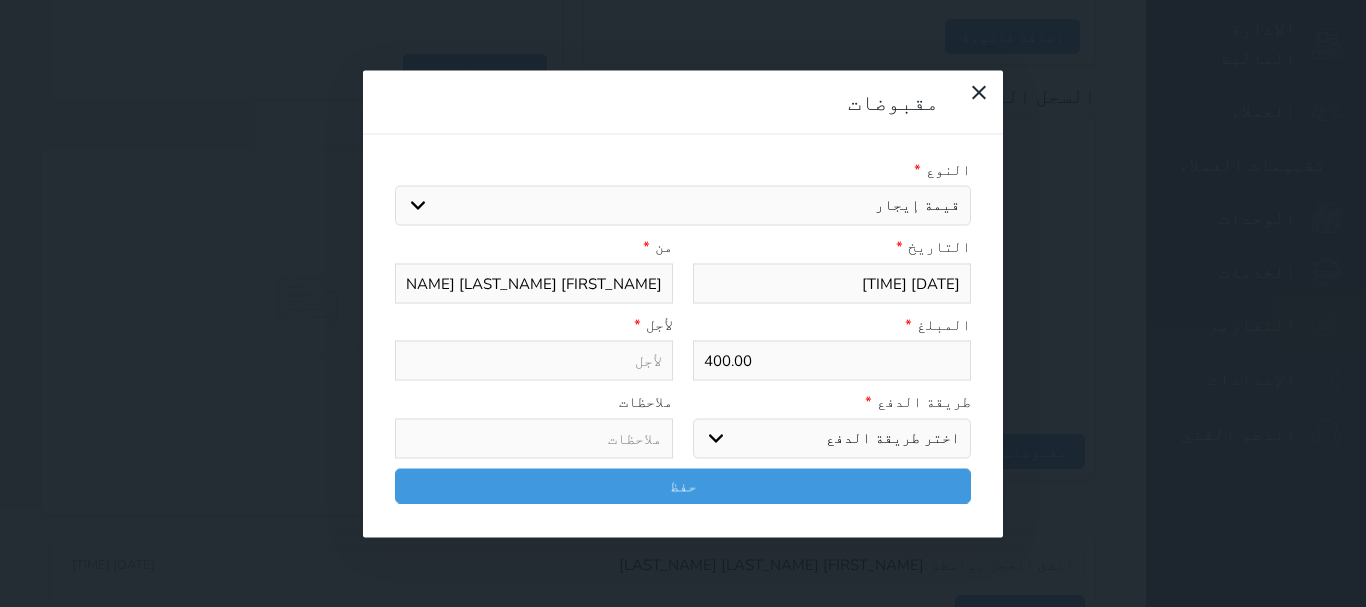 type on "قيمة إيجار - الوحدة - 207" 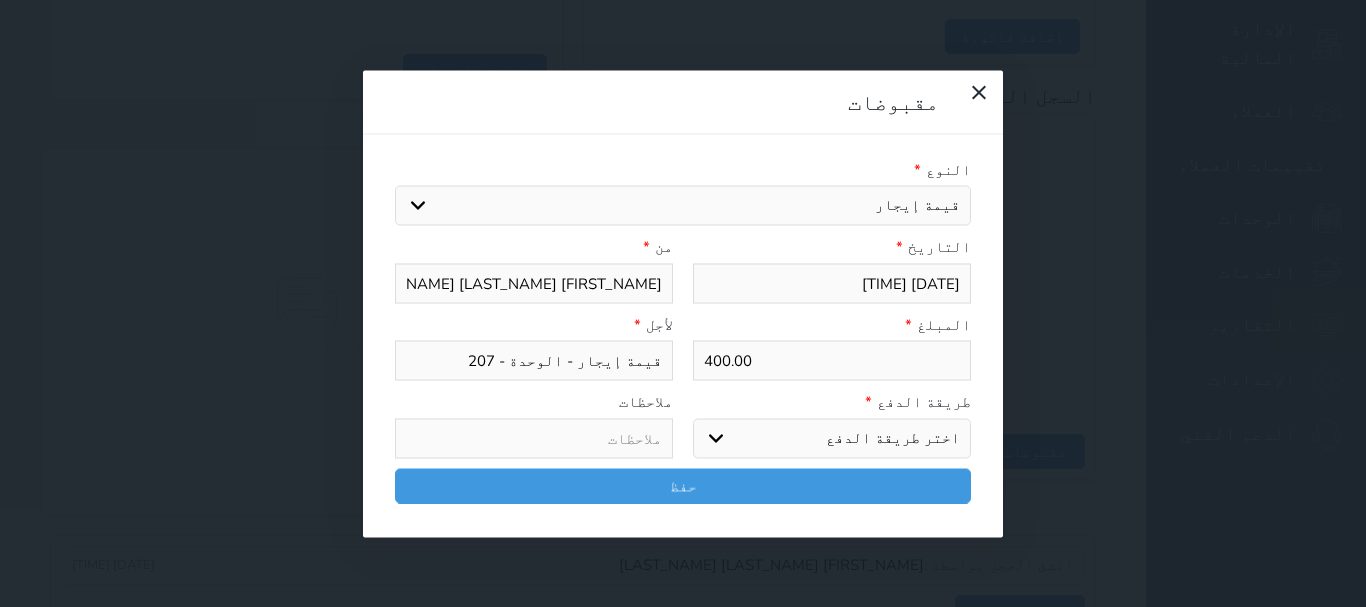 click on "اختر طريقة الدفع   دفع نقدى   تحويل بنكى   مدى   بطاقة ائتمان   آجل" at bounding box center (832, 438) 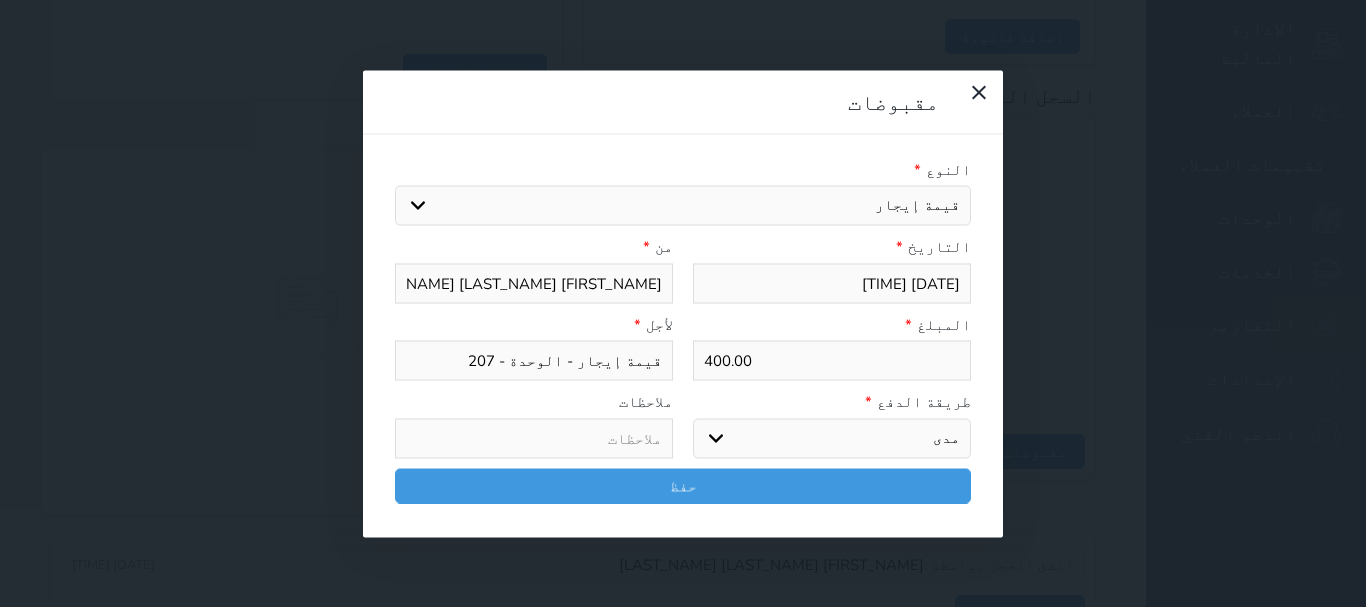 click on "اختر طريقة الدفع   دفع نقدى   تحويل بنكى   مدى   بطاقة ائتمان   آجل" at bounding box center [832, 438] 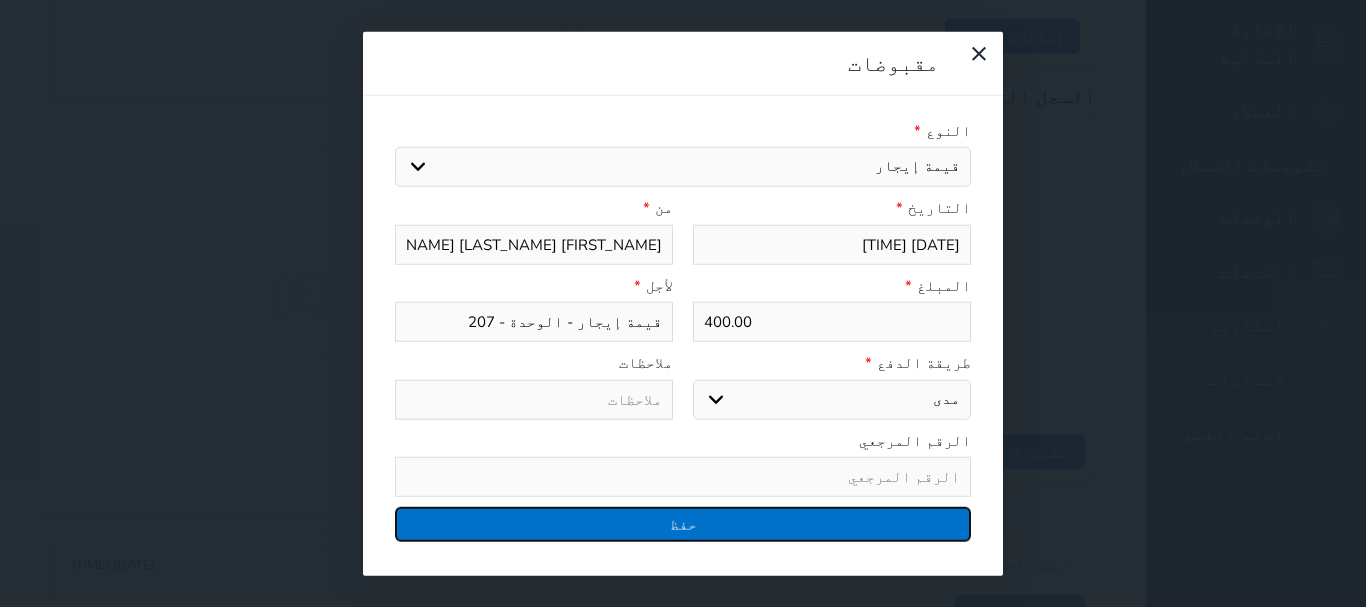 click on "حفظ" at bounding box center [683, 524] 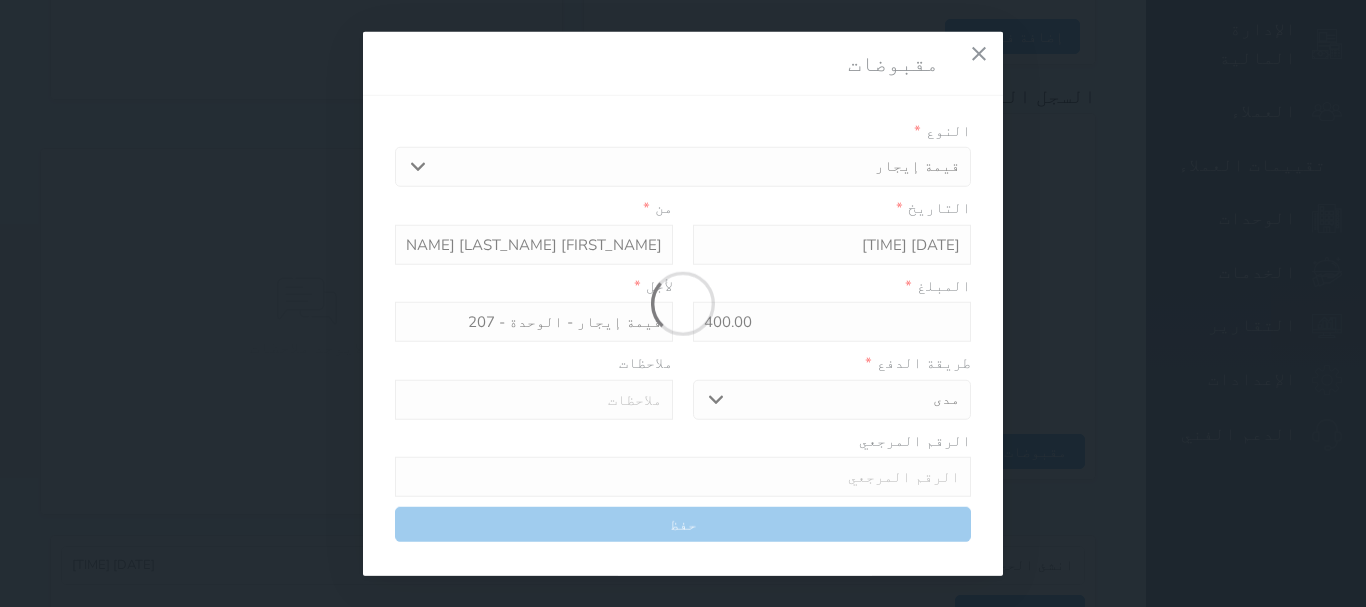 select 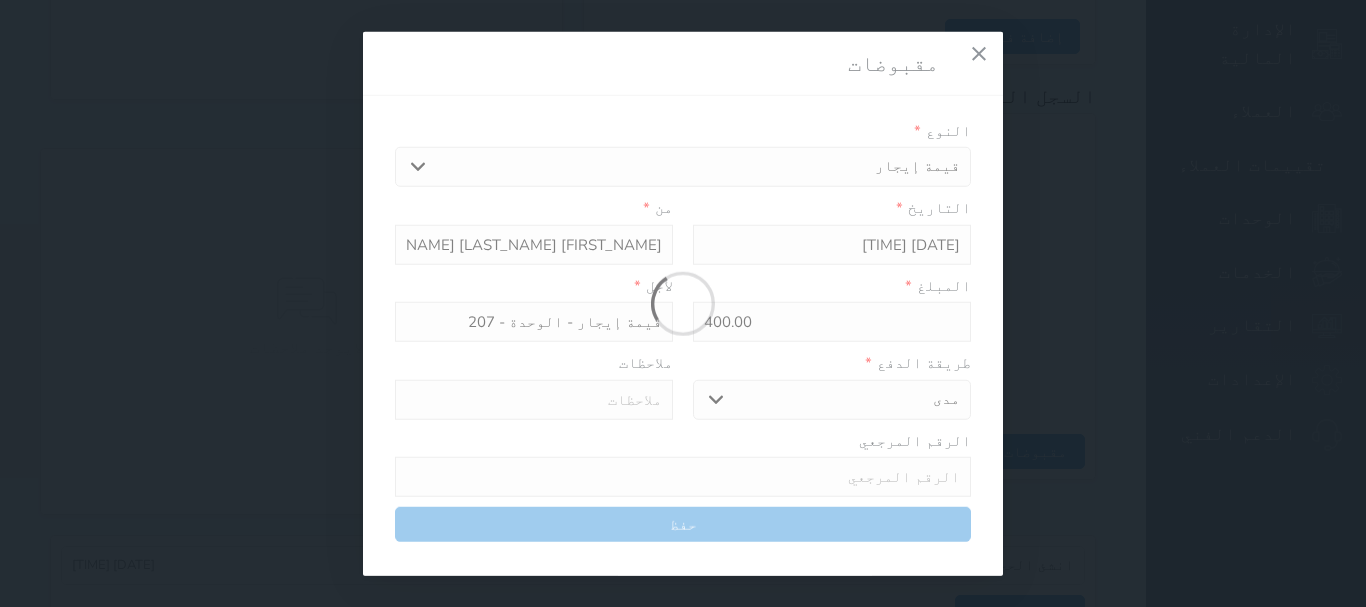 type 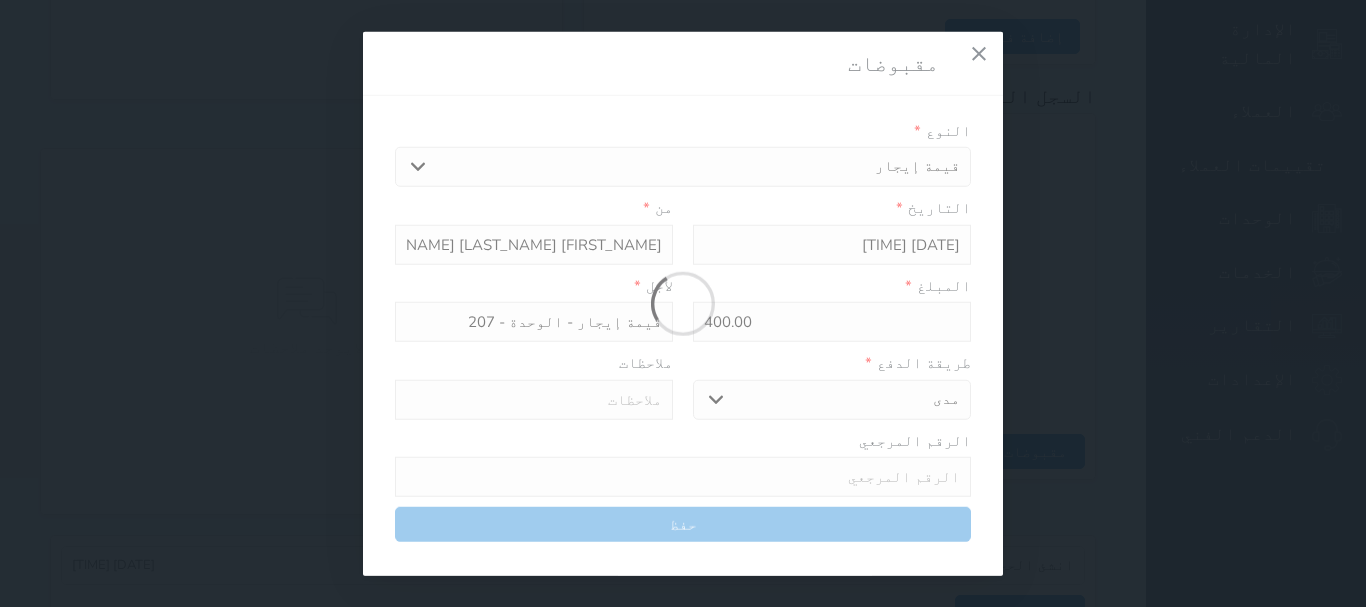 type on "0" 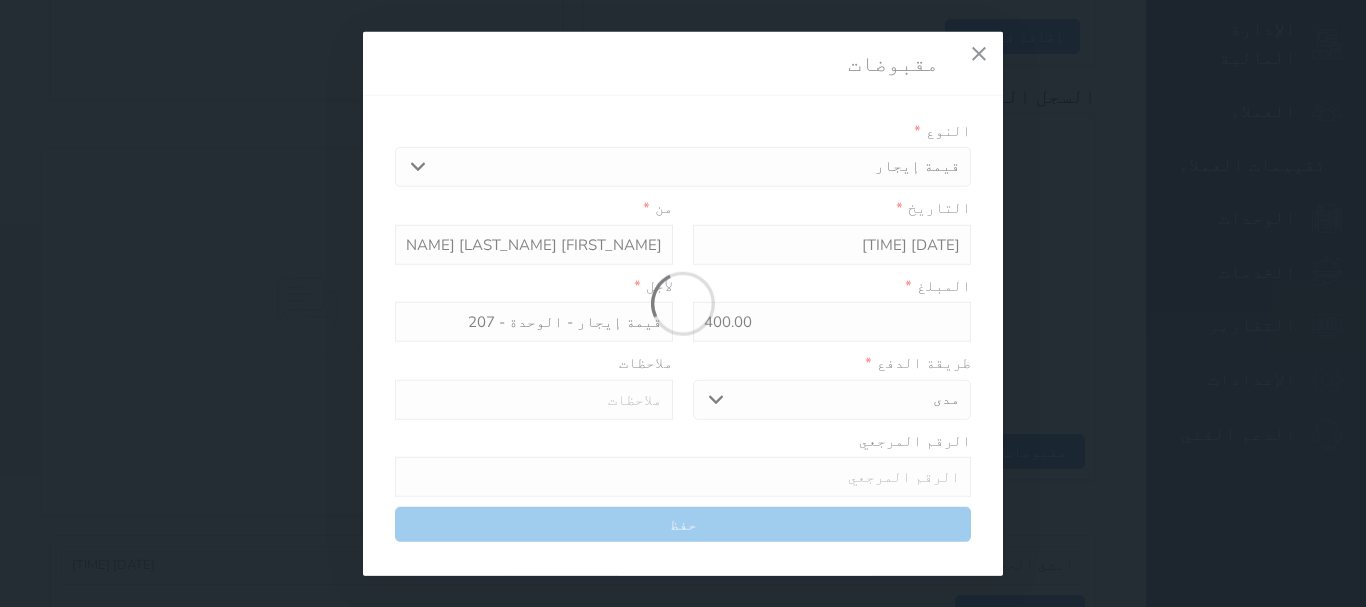 select 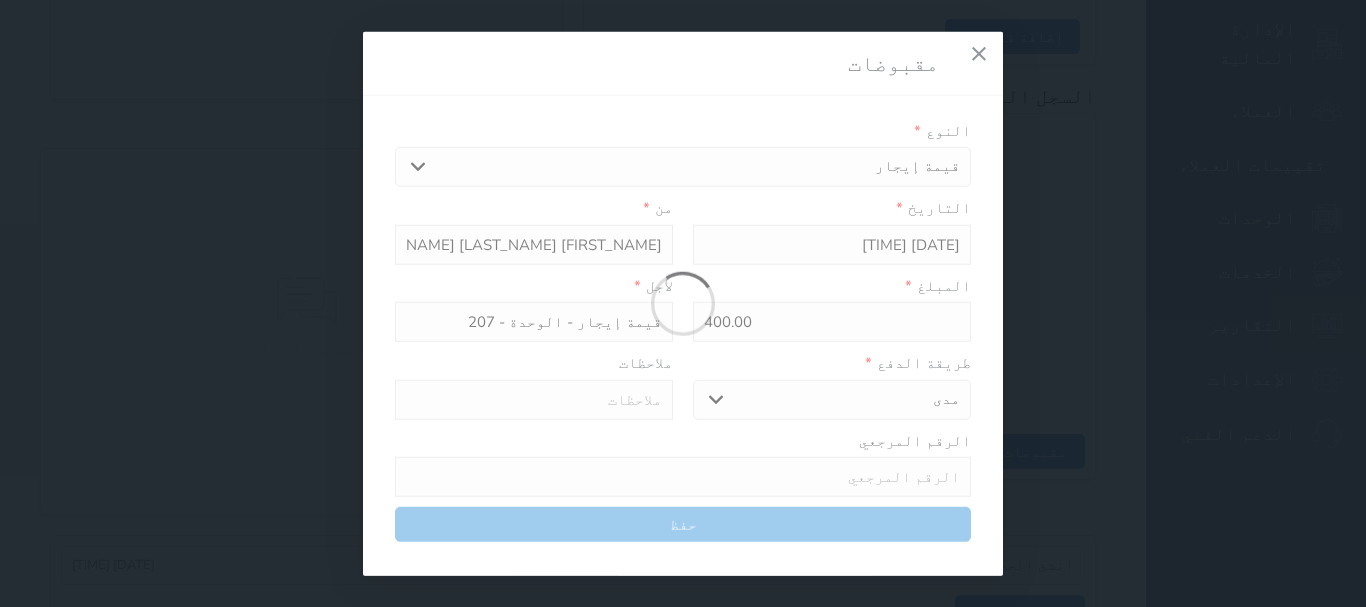 type on "0" 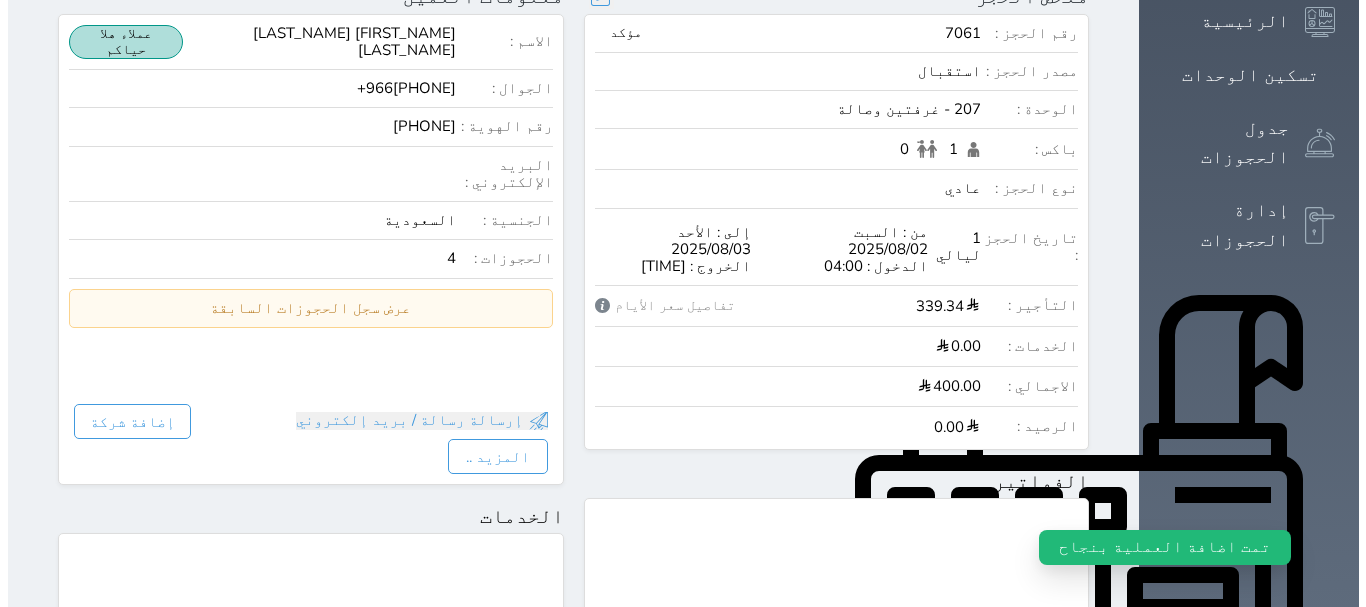 scroll, scrollTop: 0, scrollLeft: 0, axis: both 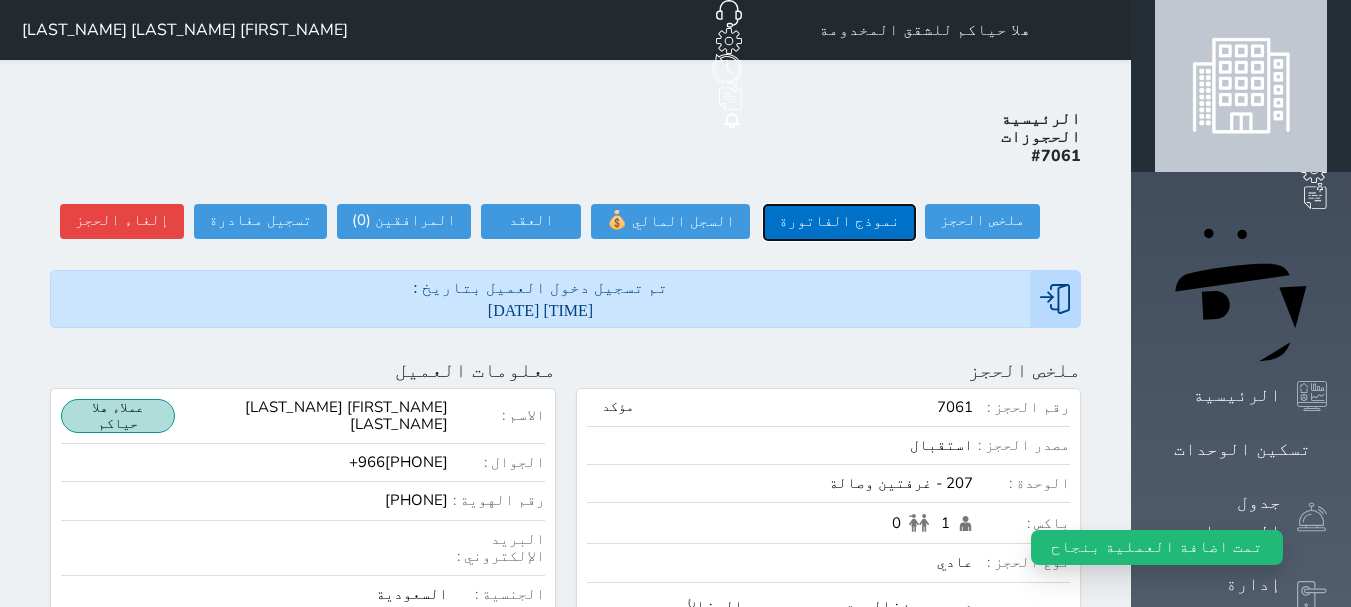 click on "نموذج الفاتورة" at bounding box center (839, 222) 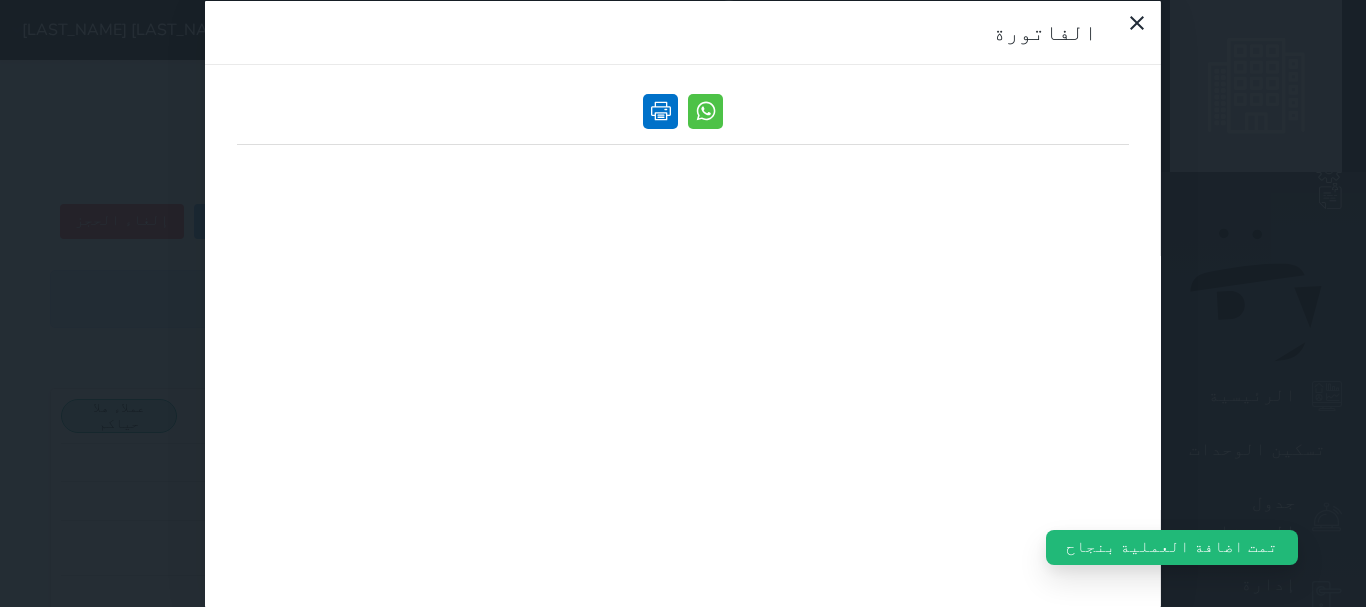 click at bounding box center (660, 110) 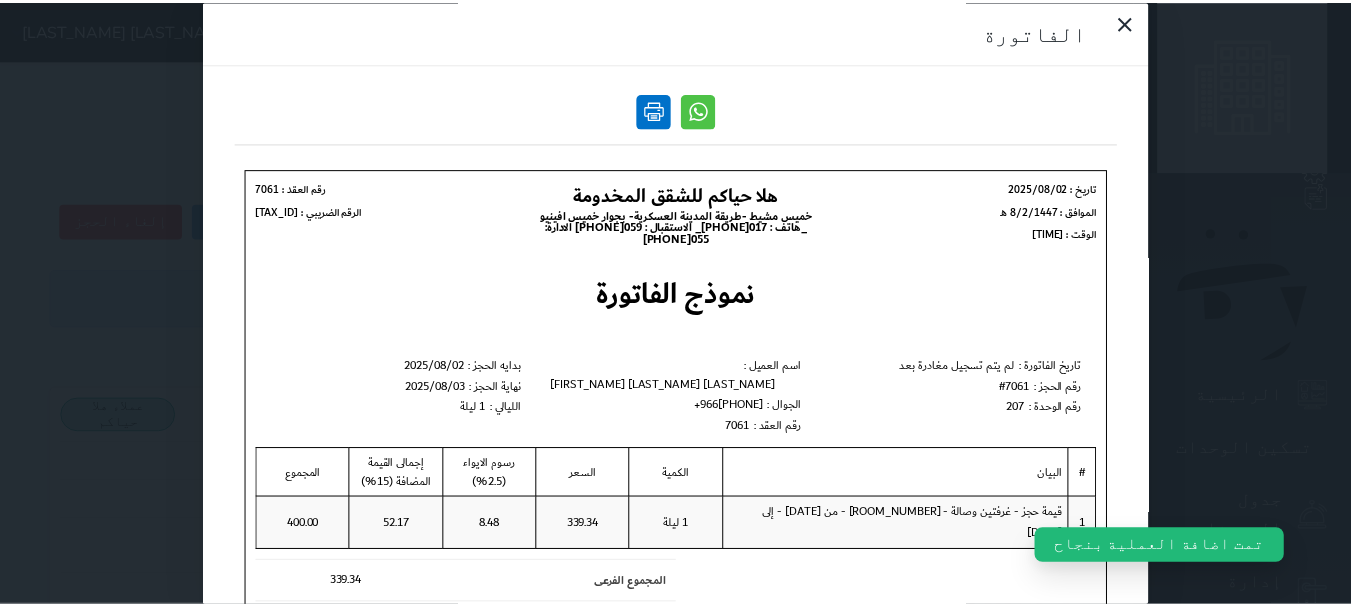scroll, scrollTop: 0, scrollLeft: 0, axis: both 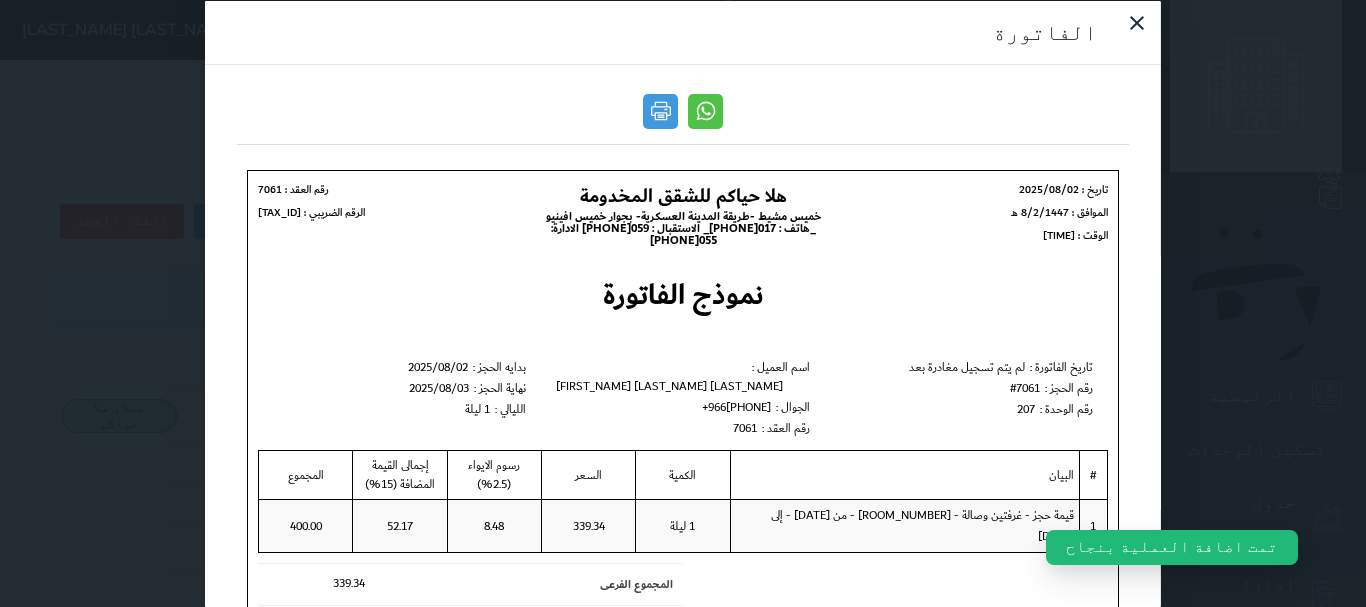 click on "الفاتورة" at bounding box center (683, 303) 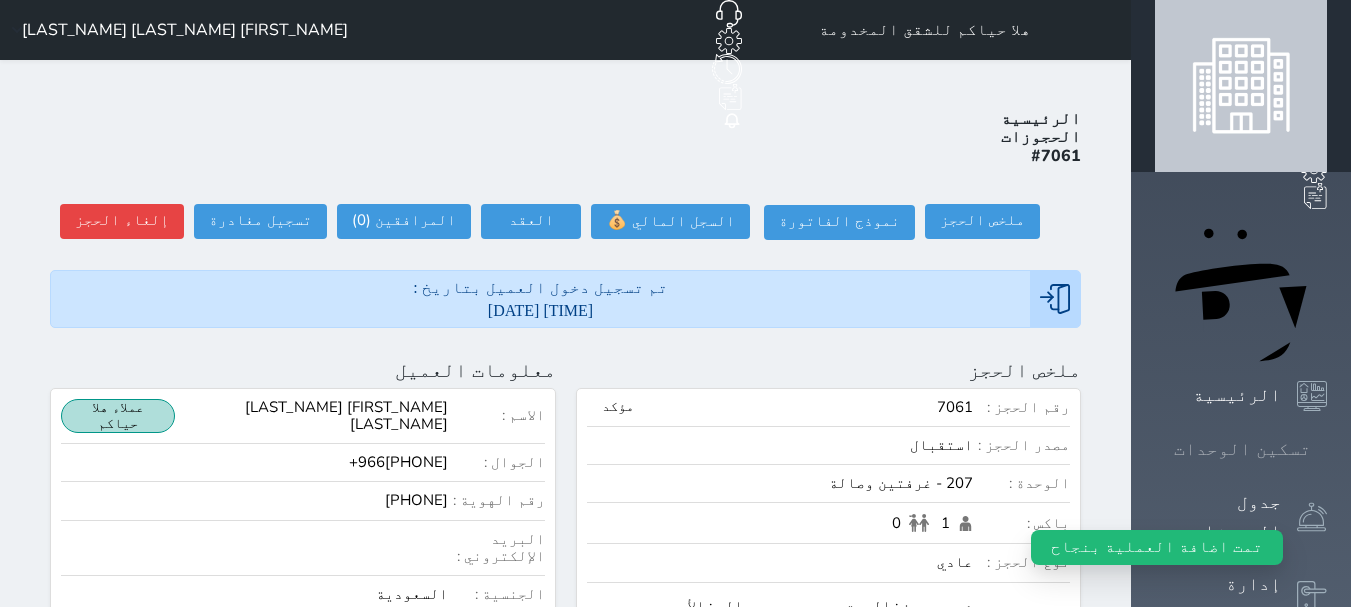 click on "تسكين الوحدات" at bounding box center [1242, 449] 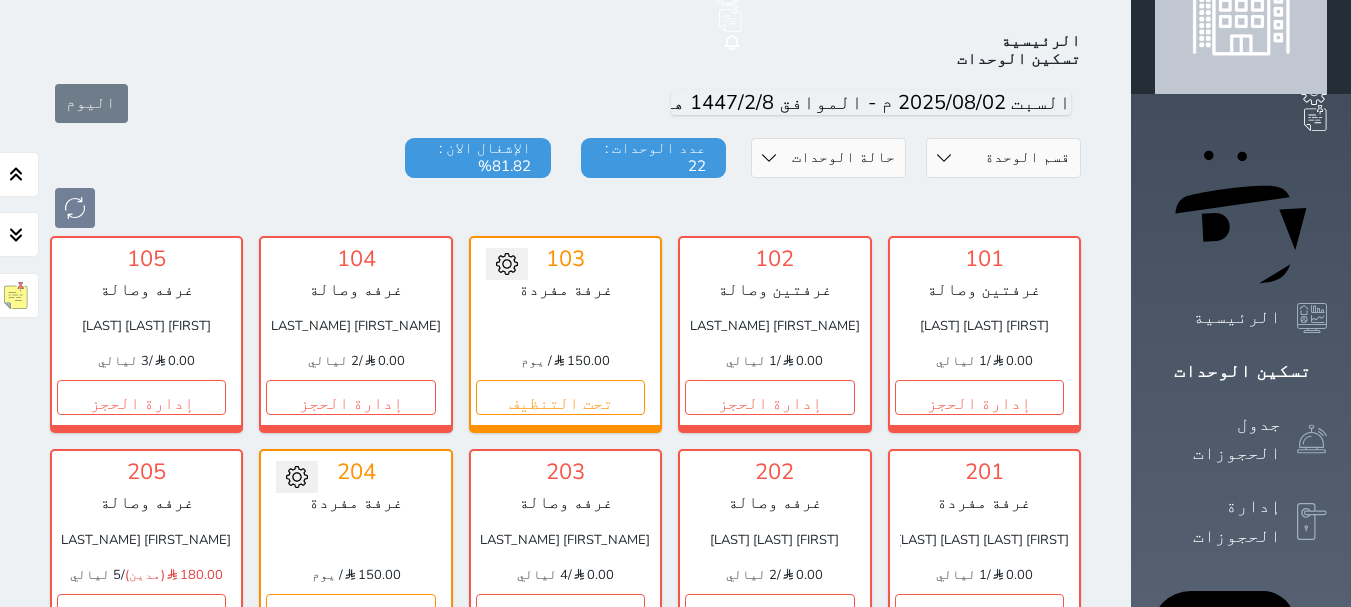 scroll, scrollTop: 278, scrollLeft: 0, axis: vertical 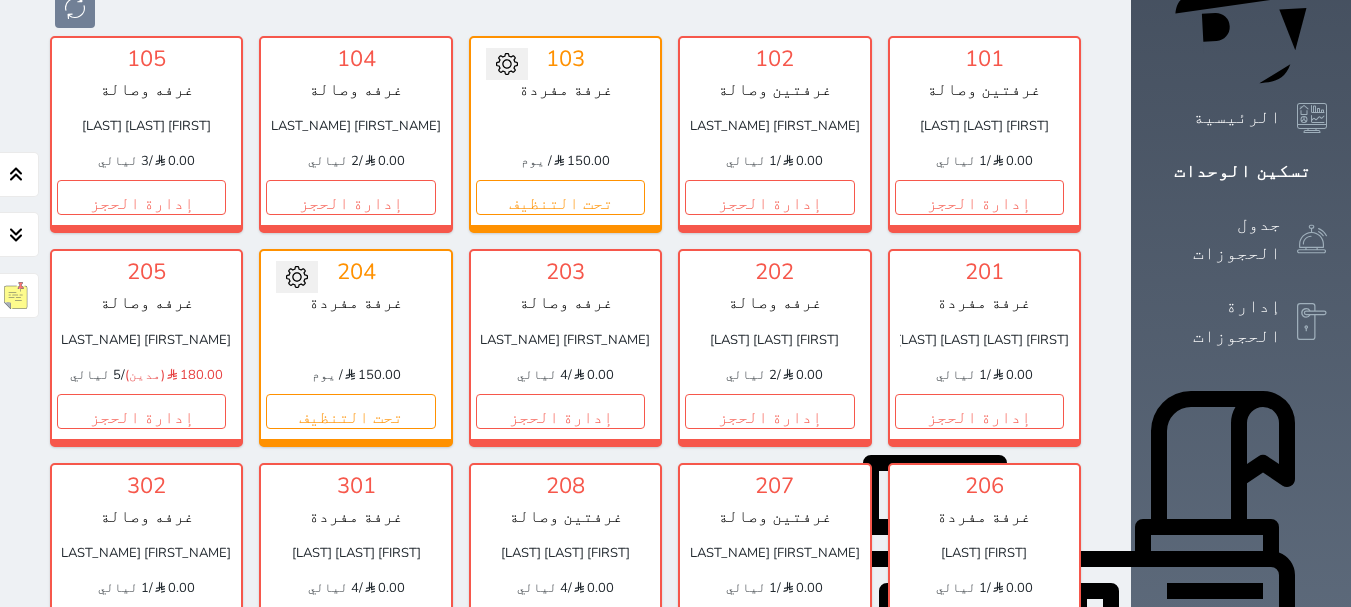 click on "إدارة الحجز" at bounding box center [769, 624] 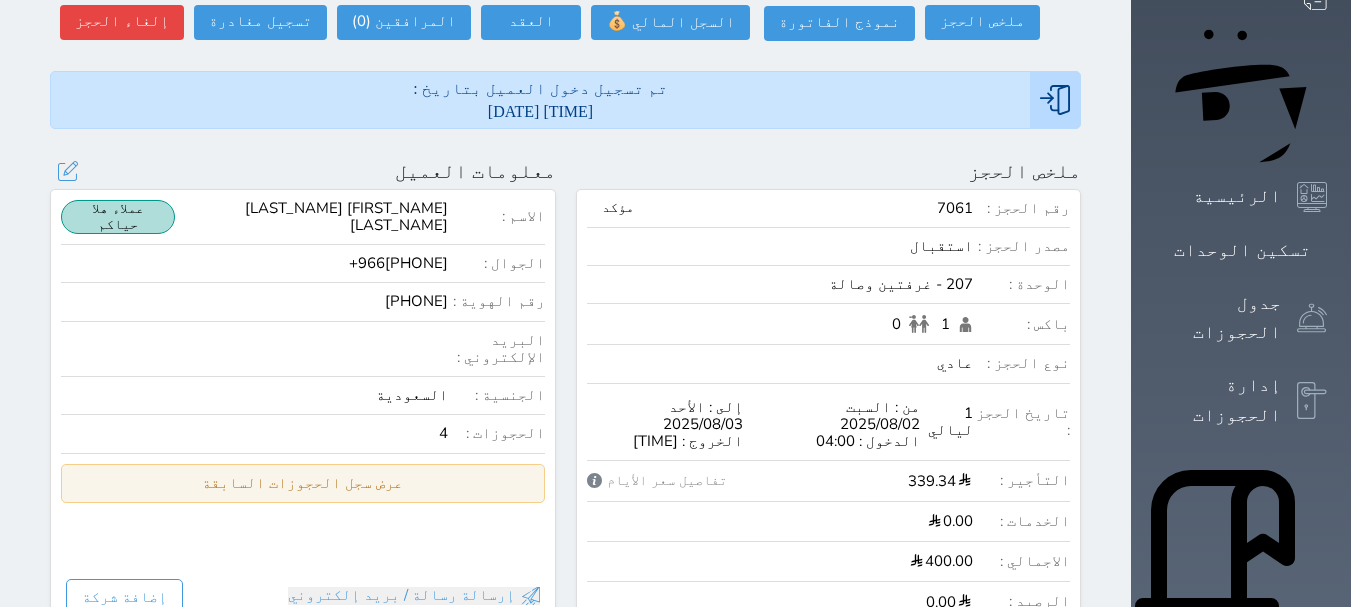 scroll, scrollTop: 200, scrollLeft: 0, axis: vertical 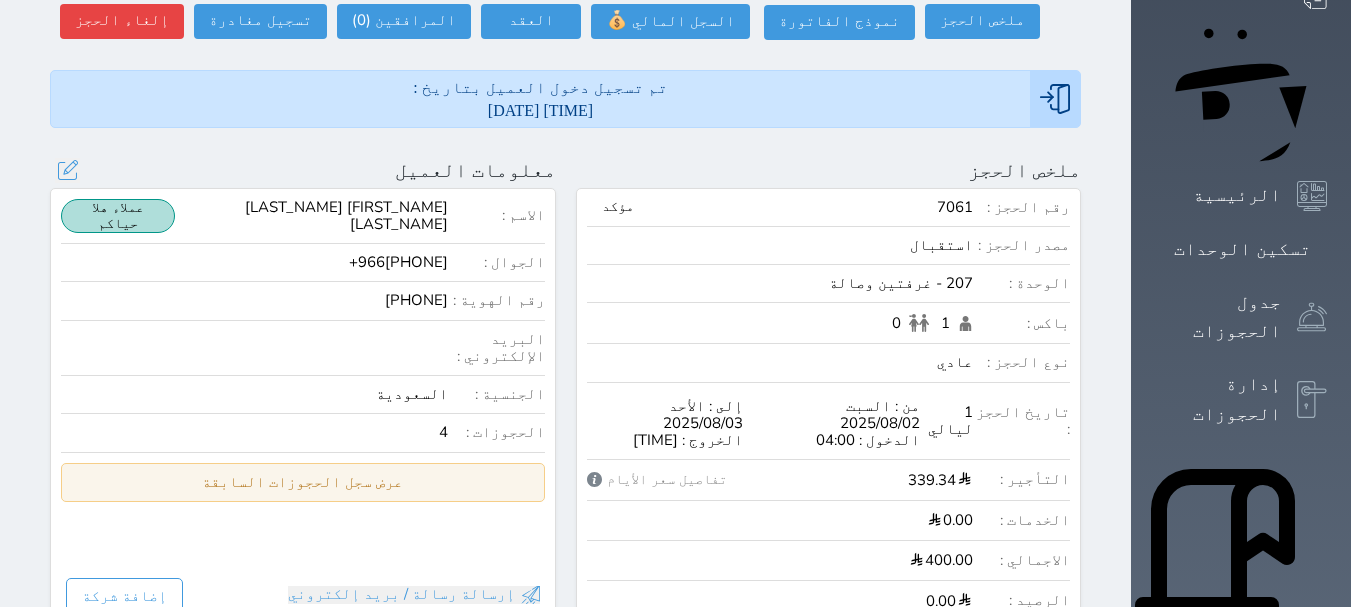 click on "عرض سجل الحجوزات السابقة" at bounding box center (303, 482) 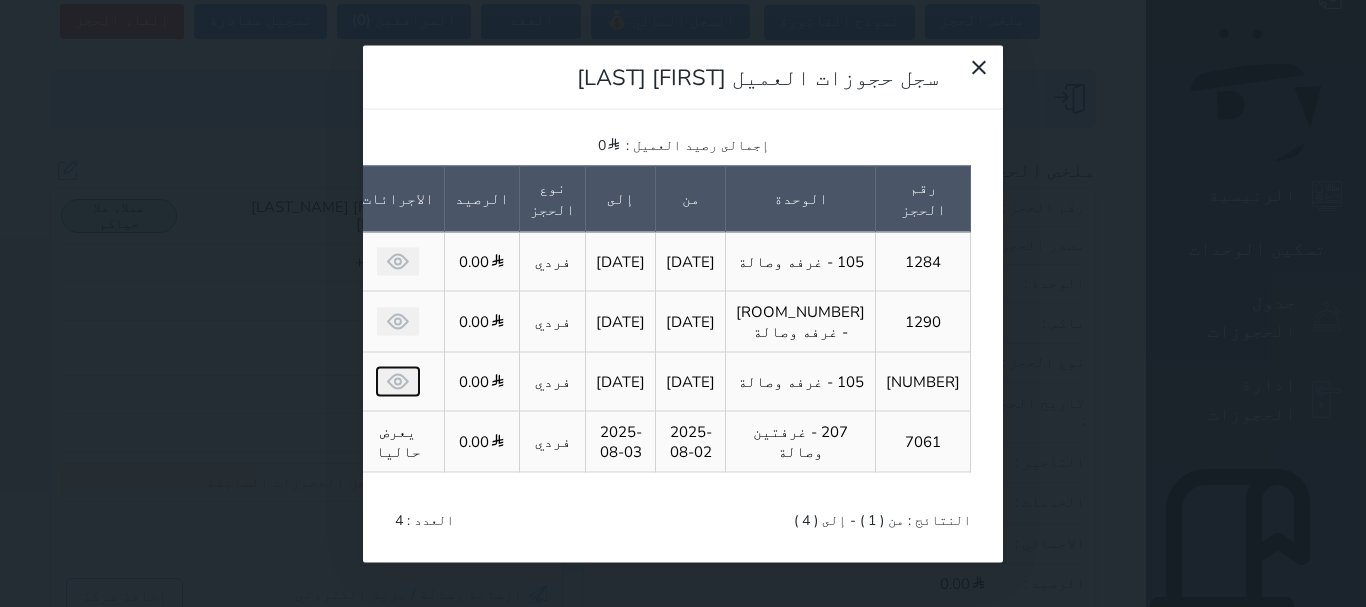click 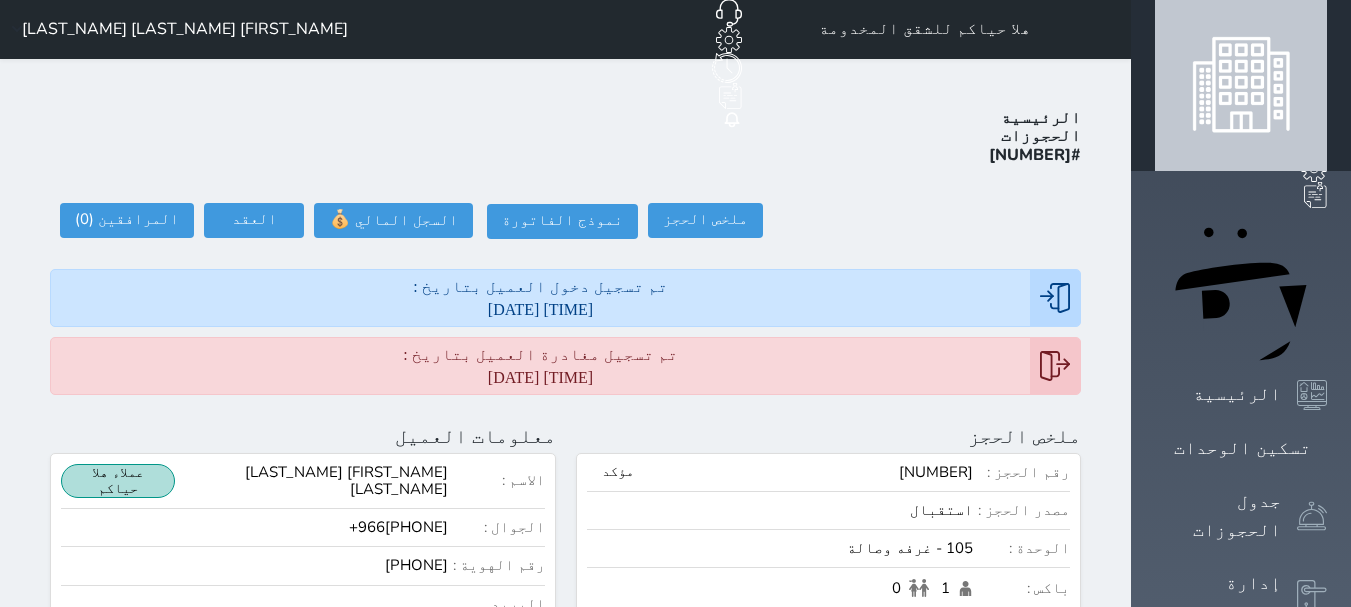 scroll, scrollTop: 100, scrollLeft: 0, axis: vertical 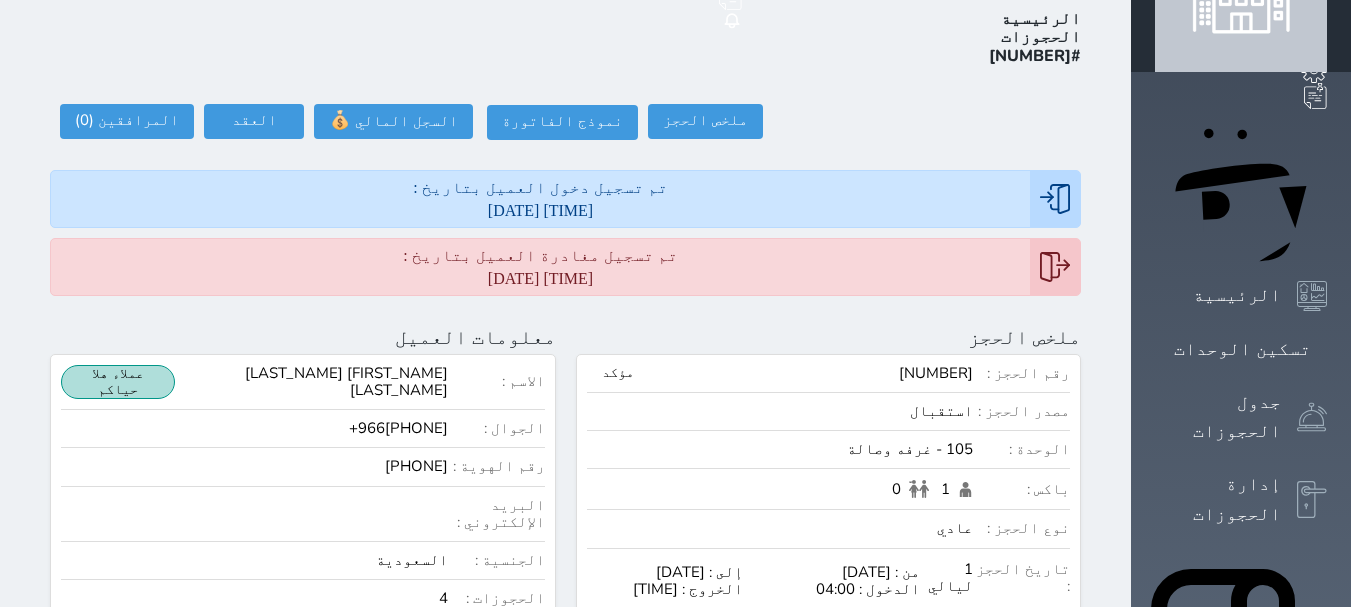 click on "عرض سجل الحجوزات السابقة" at bounding box center [303, 648] 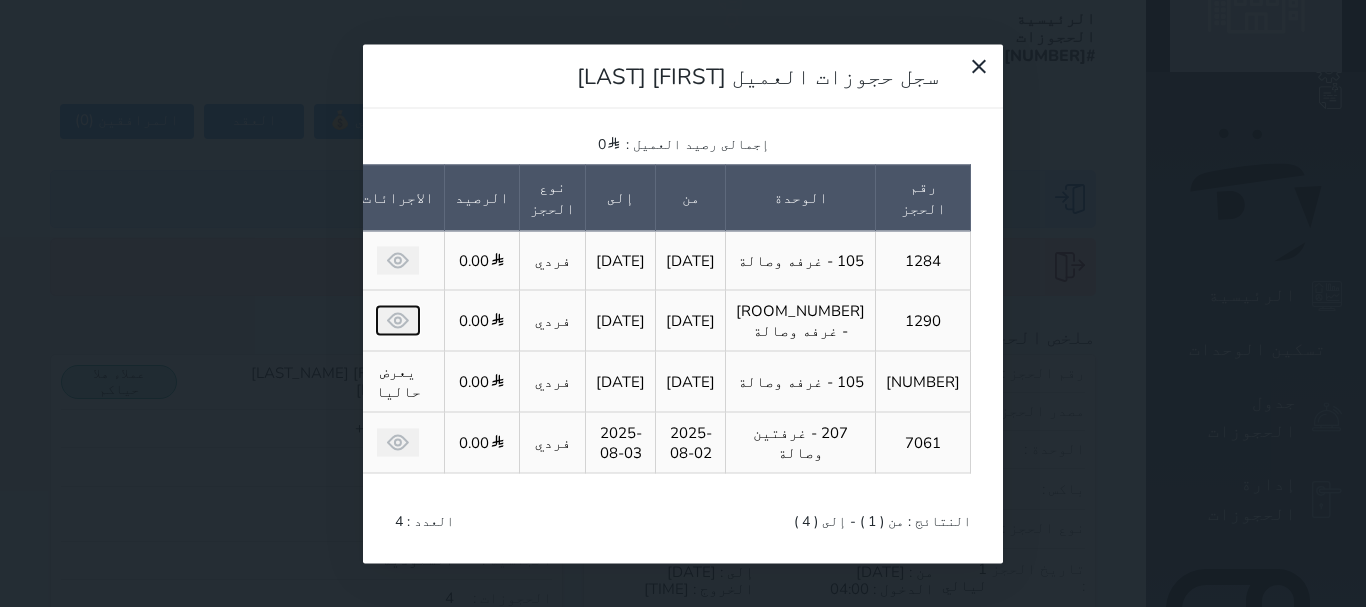 click 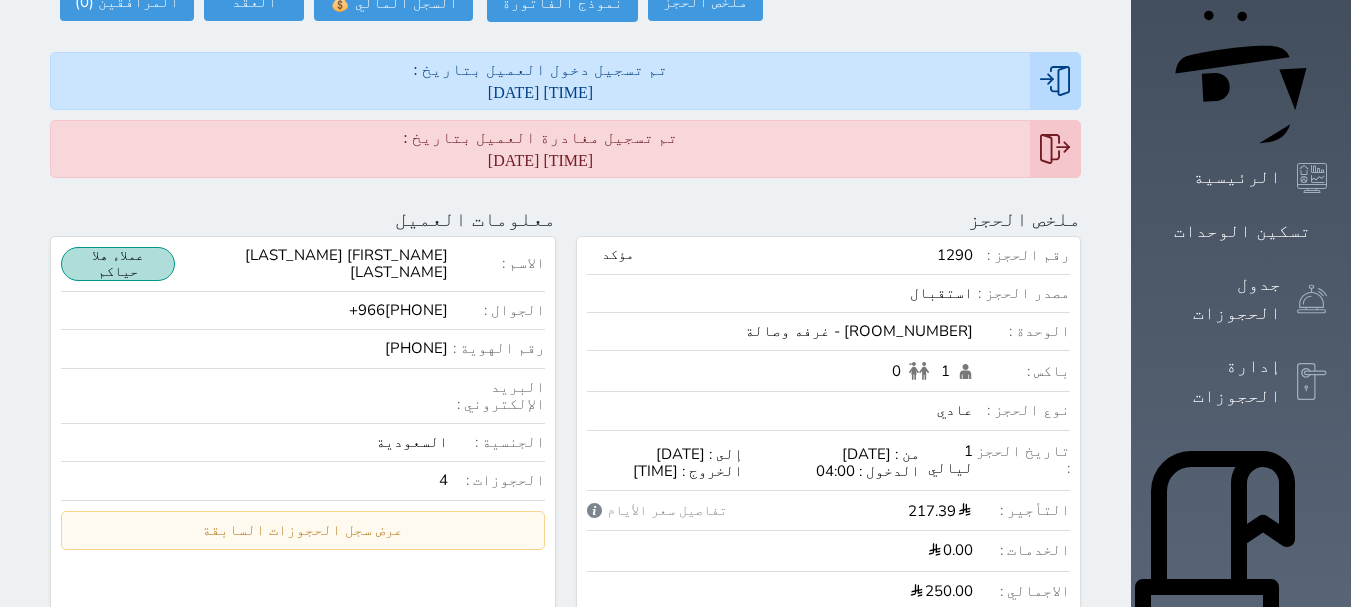 scroll, scrollTop: 0, scrollLeft: 0, axis: both 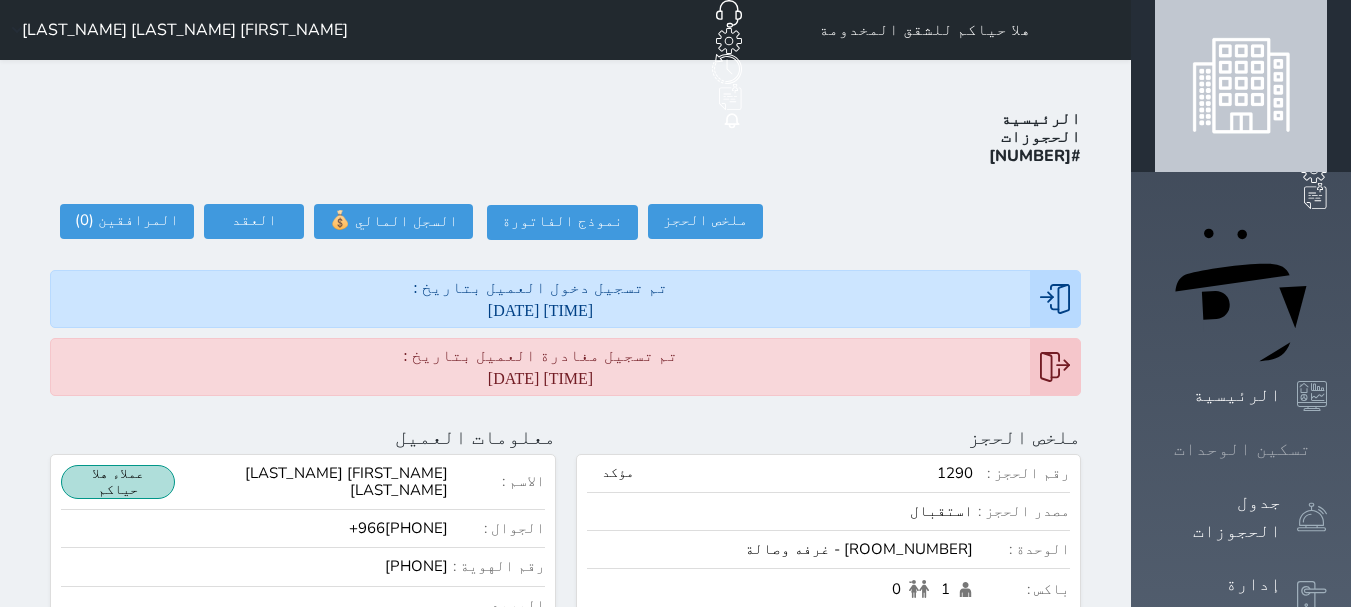 click on "تسكين الوحدات" at bounding box center [1241, 449] 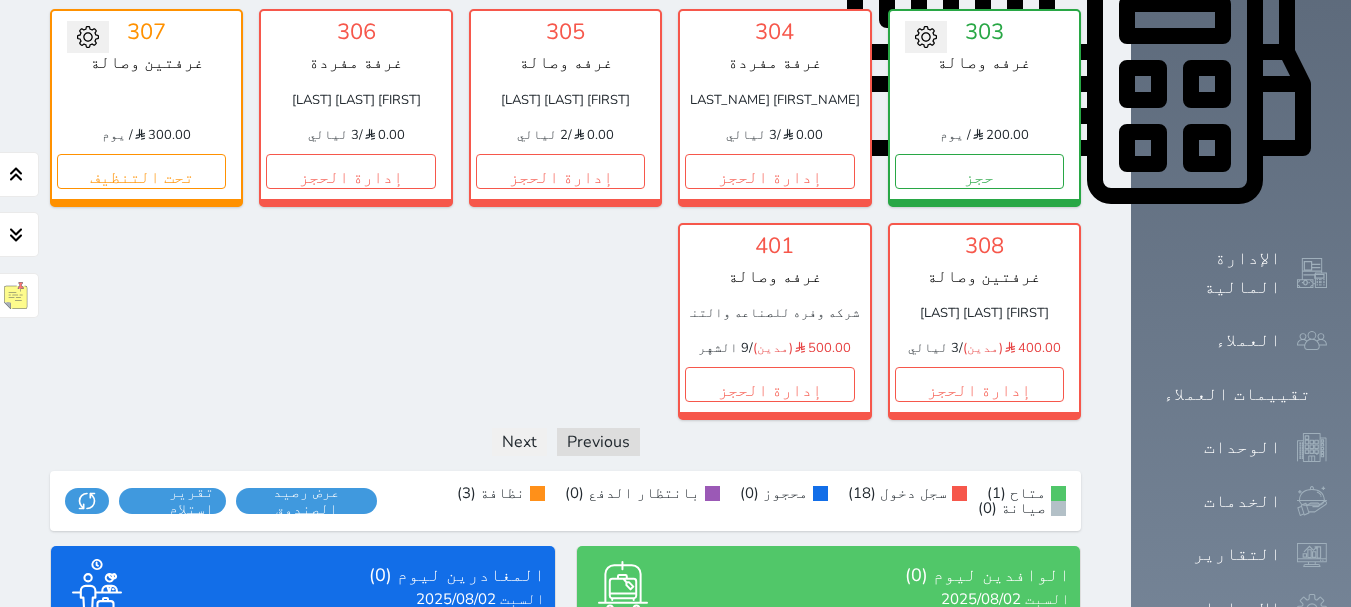 scroll, scrollTop: 947, scrollLeft: 0, axis: vertical 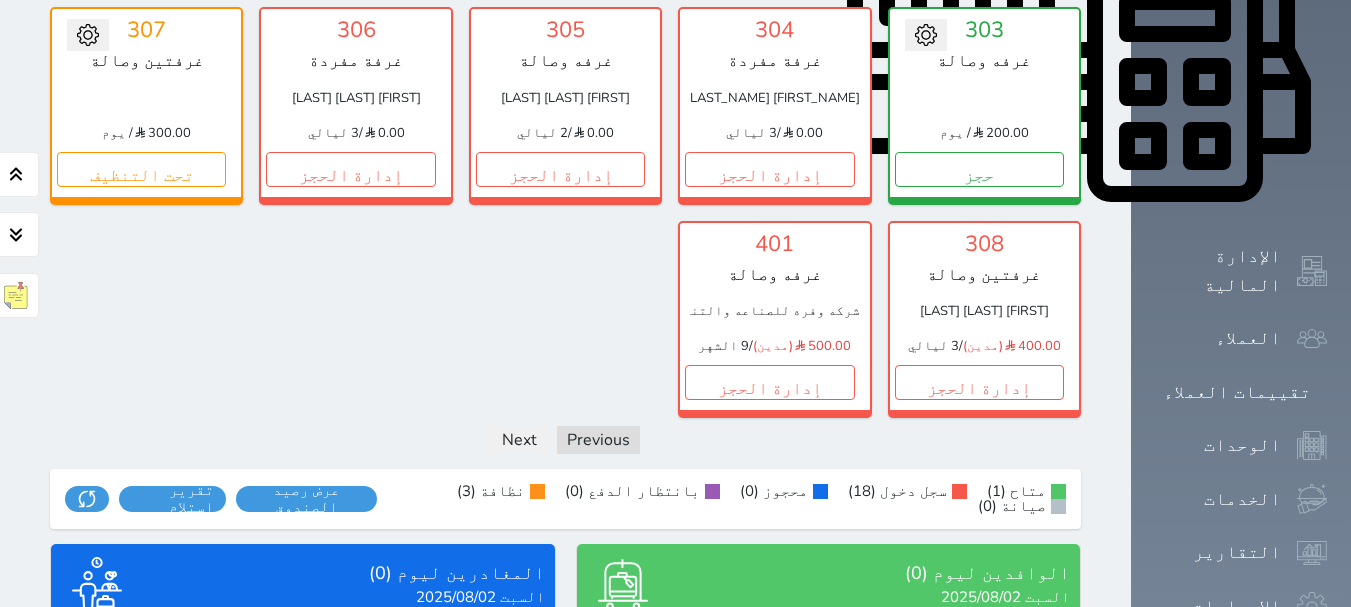 click on "عرض الوافدين" at bounding box center [828, 763] 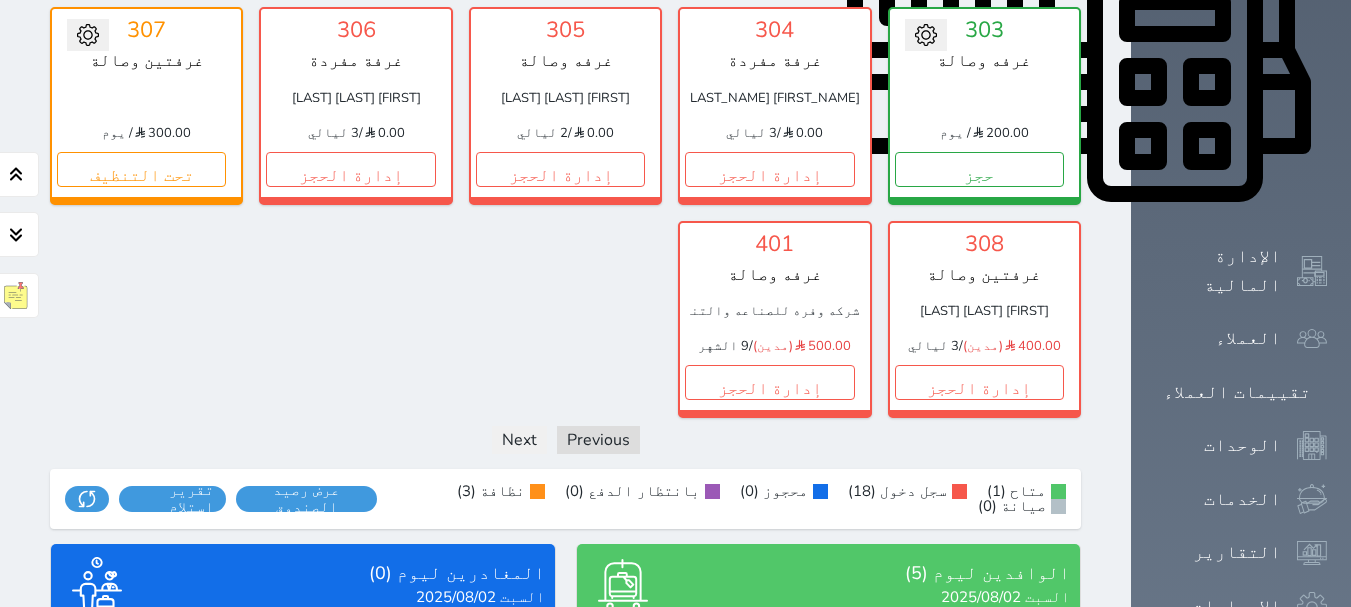 click on "الجوال :   [PHONE]    حالة الحجز :   تم الدخول    بدايه الحجز :   [DATE]    نهاية الحجز :   [DATE]" at bounding box center [829, 776] 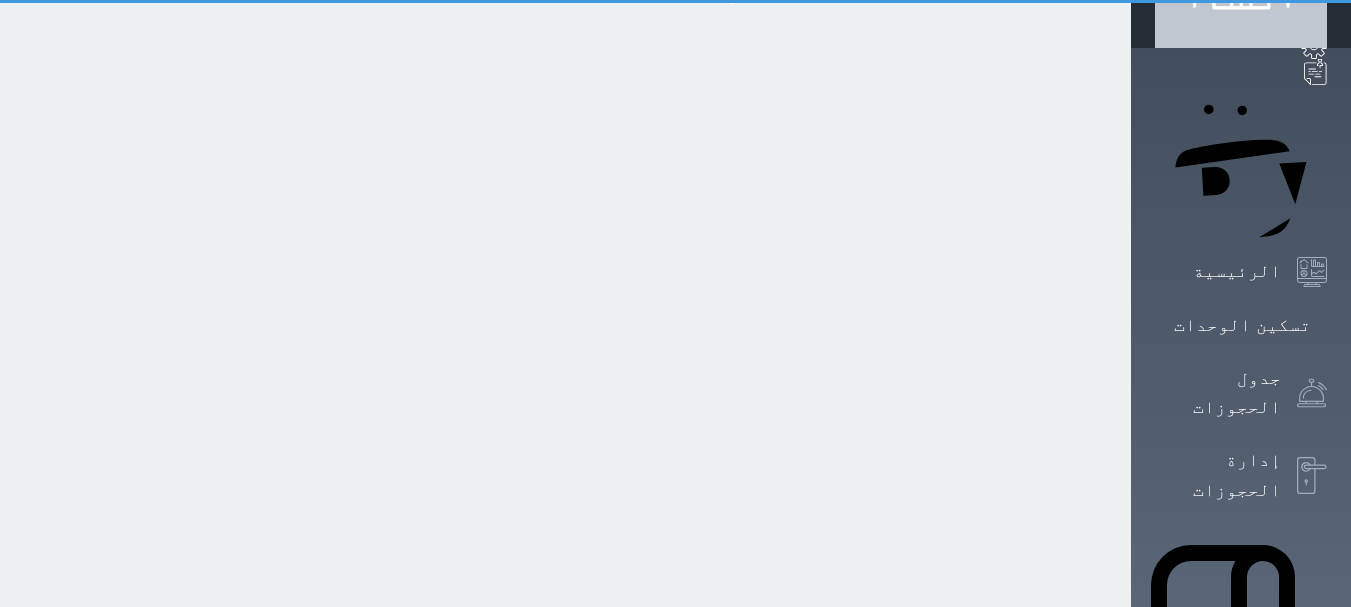 scroll, scrollTop: 0, scrollLeft: 0, axis: both 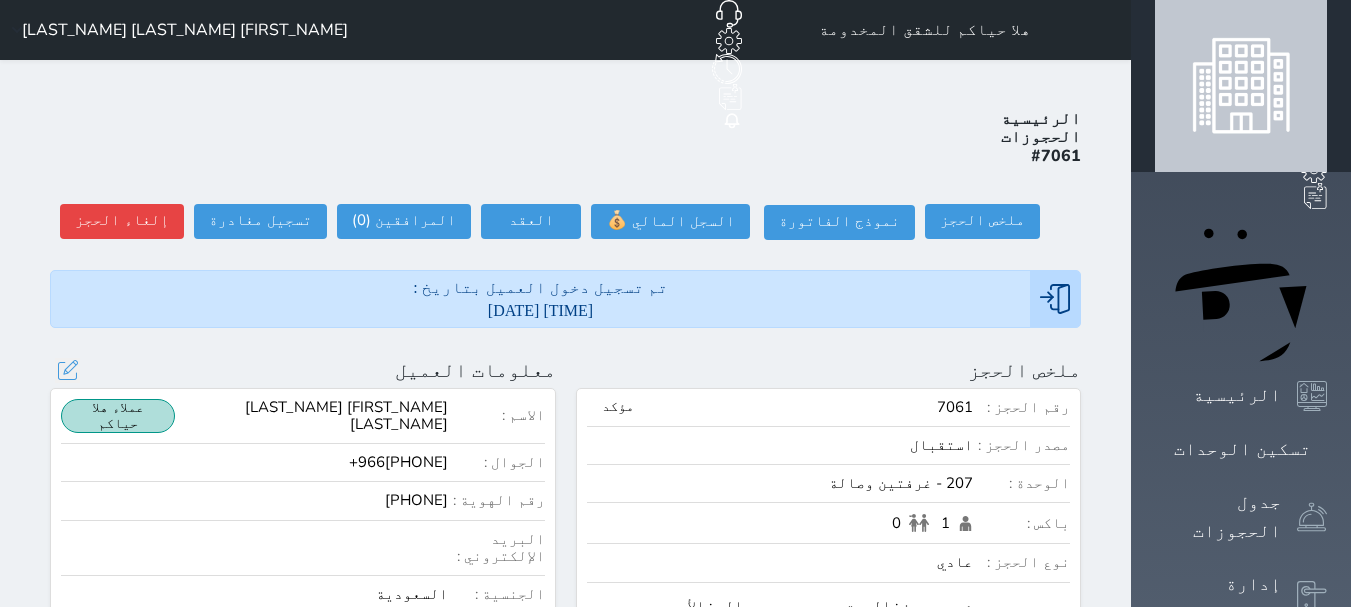 click on "عرض سجل الحجوزات السابقة" at bounding box center (303, 682) 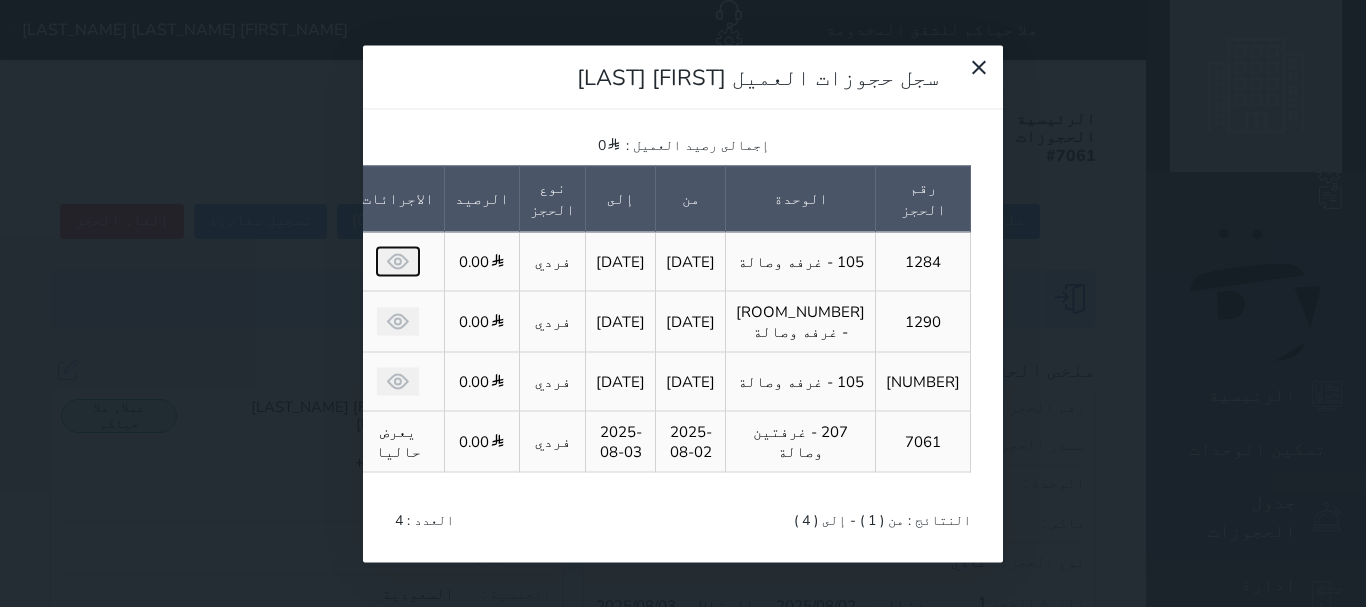 click 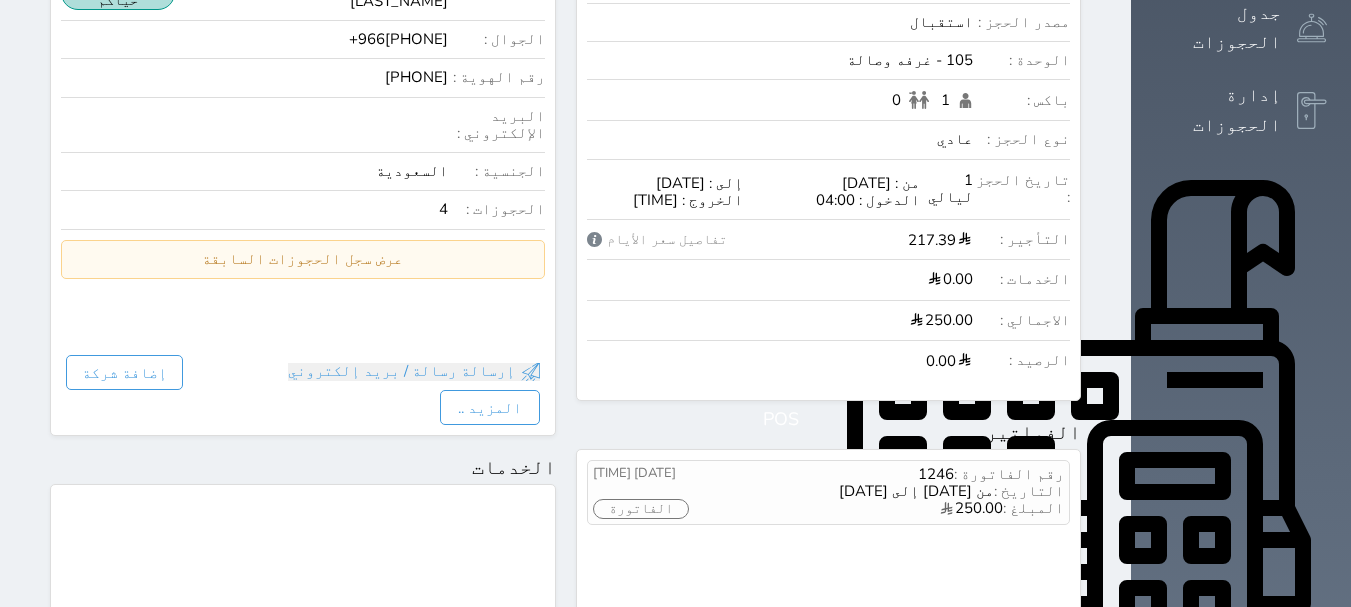 scroll, scrollTop: 500, scrollLeft: 0, axis: vertical 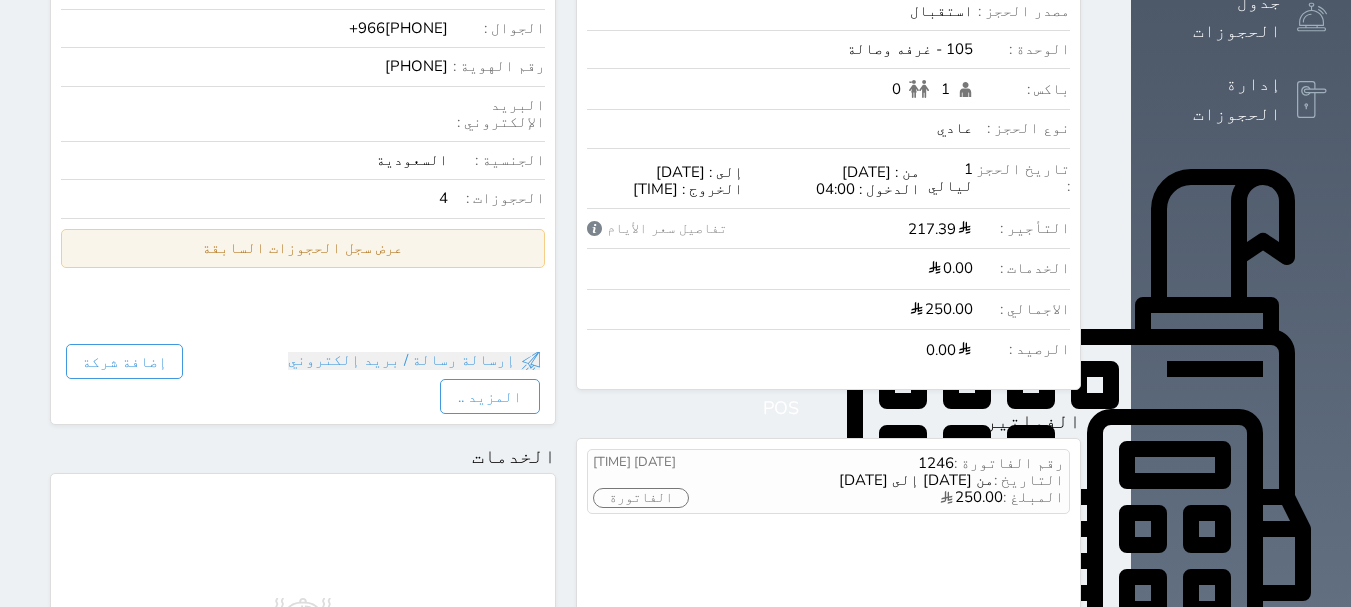 click on "عرض سجل الحجوزات السابقة" at bounding box center (303, 248) 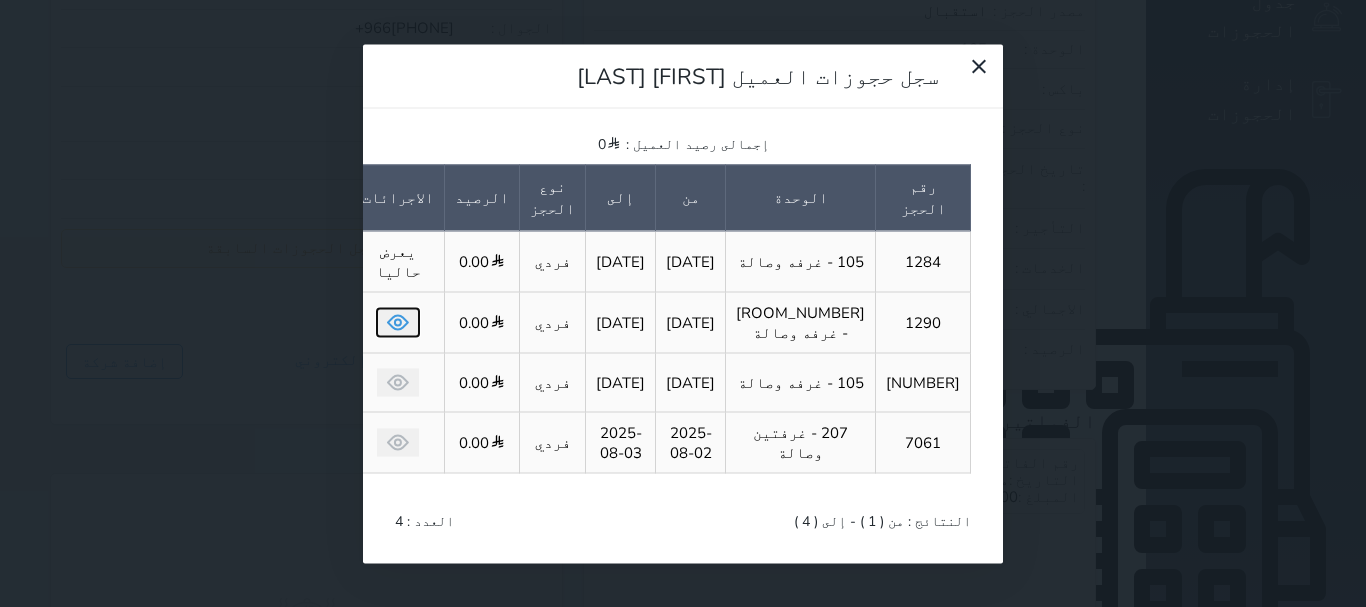 click 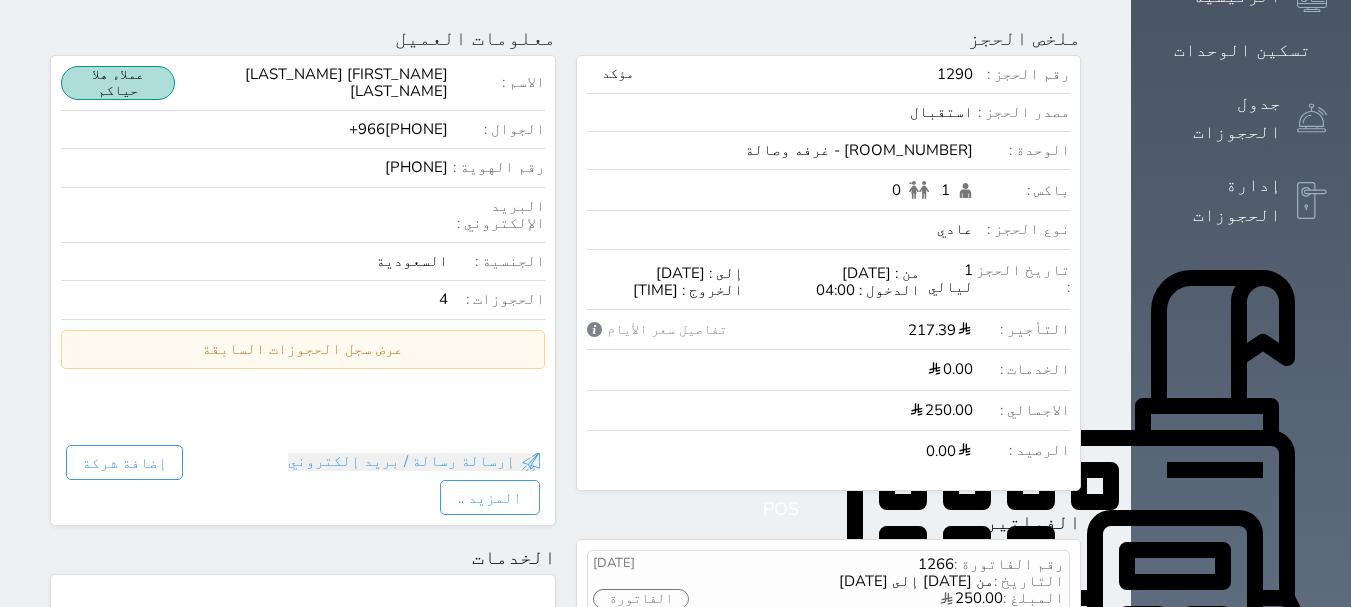 scroll, scrollTop: 400, scrollLeft: 0, axis: vertical 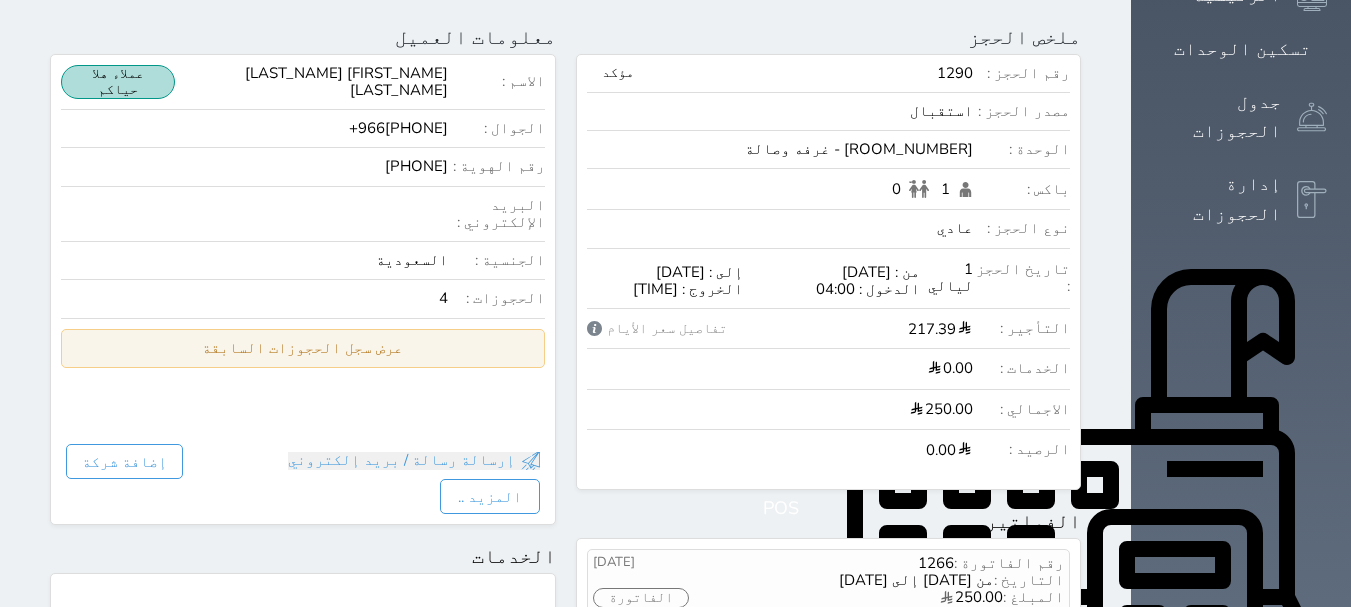 click on "عرض سجل الحجوزات السابقة" at bounding box center [303, 348] 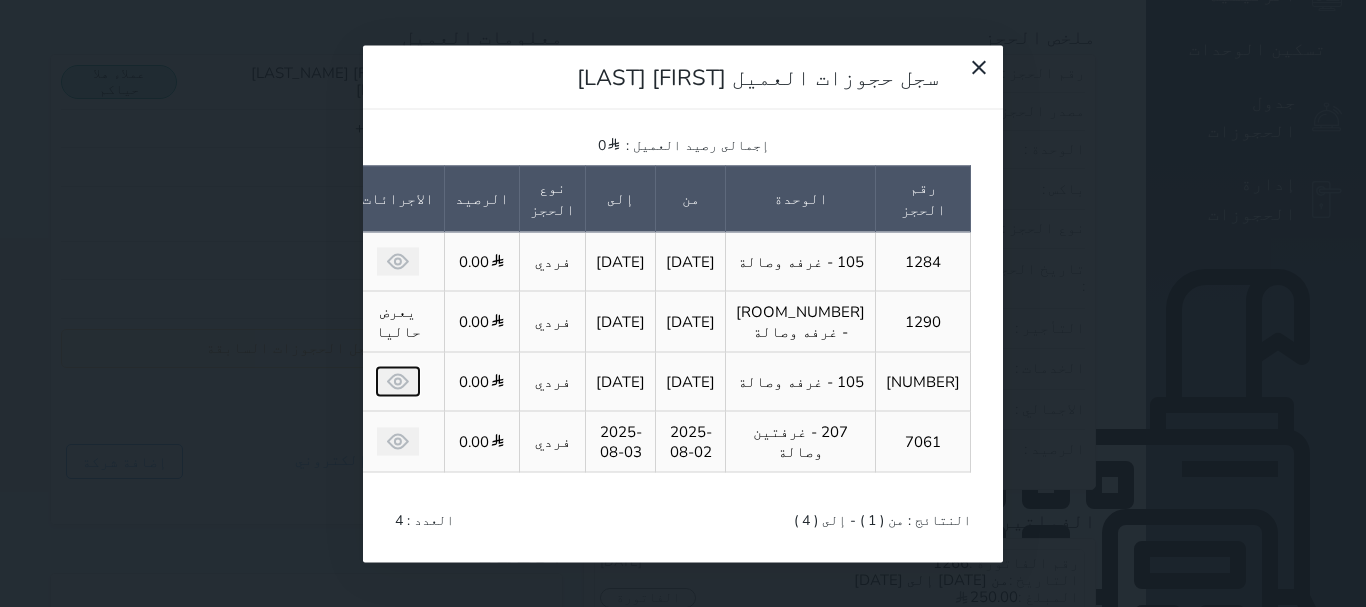 click at bounding box center [398, 381] 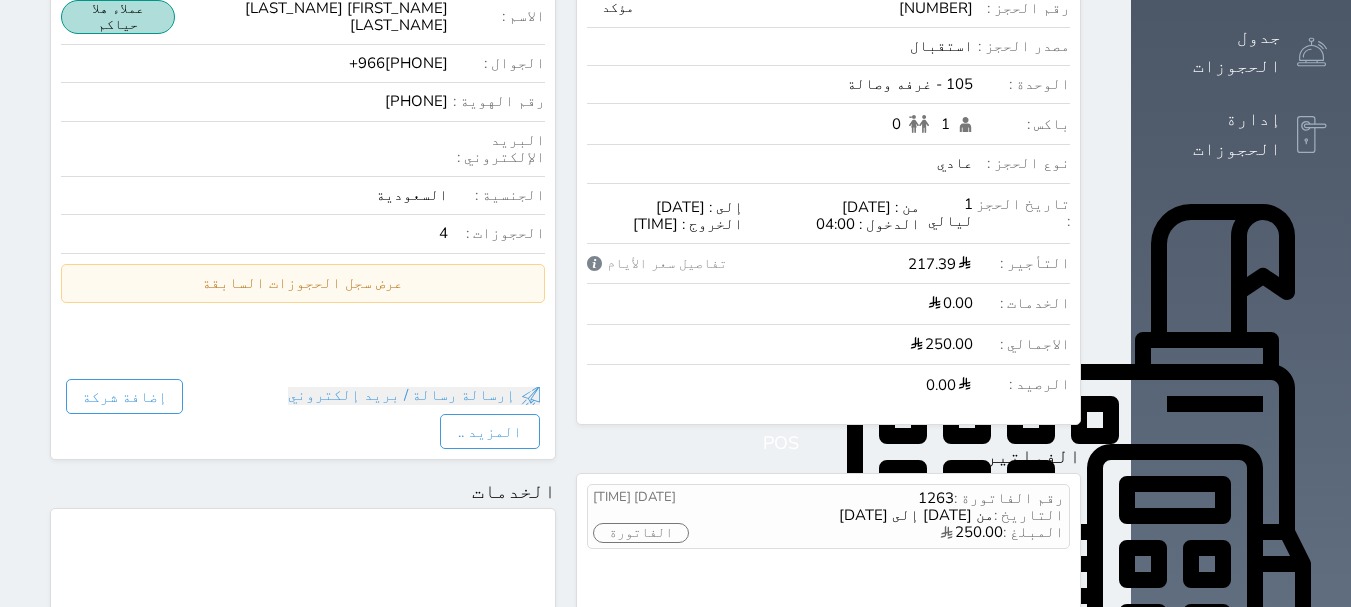 scroll, scrollTop: 500, scrollLeft: 0, axis: vertical 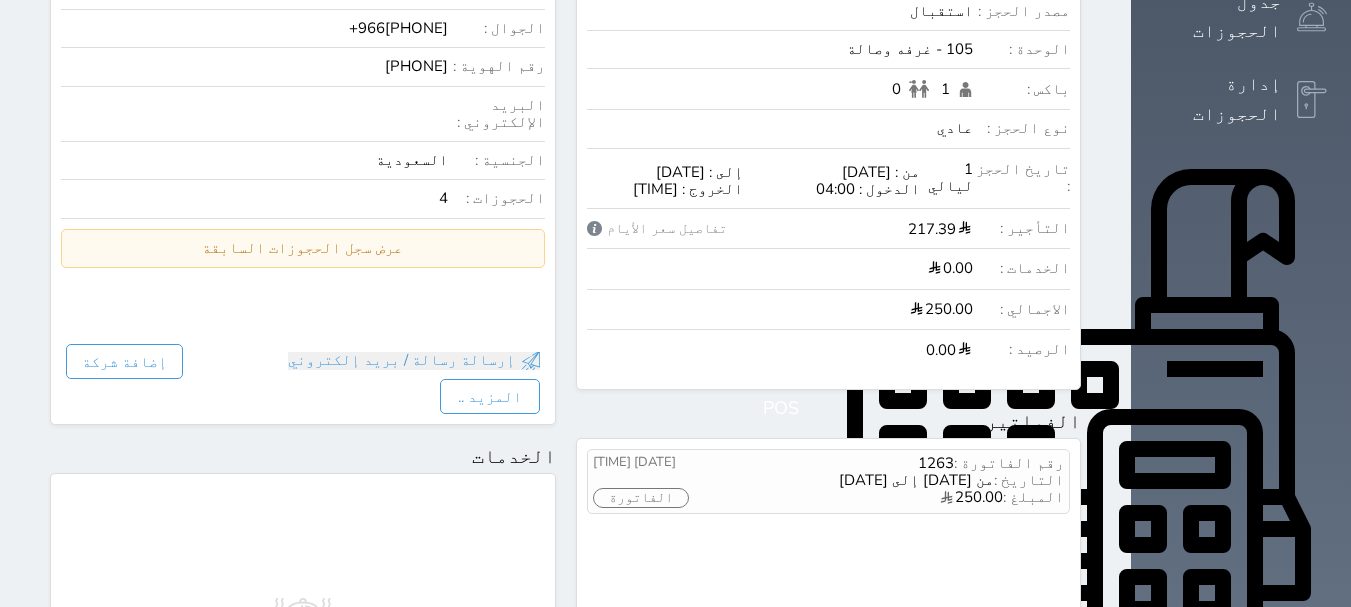 click on "رقم الفاتورة :  [NUMBER]   التاريخ :  من [DATE] إلى [DATE]   المبلغ :  [PRICE]     [DATE] [TIME]     الفاتورة" at bounding box center (829, 482) 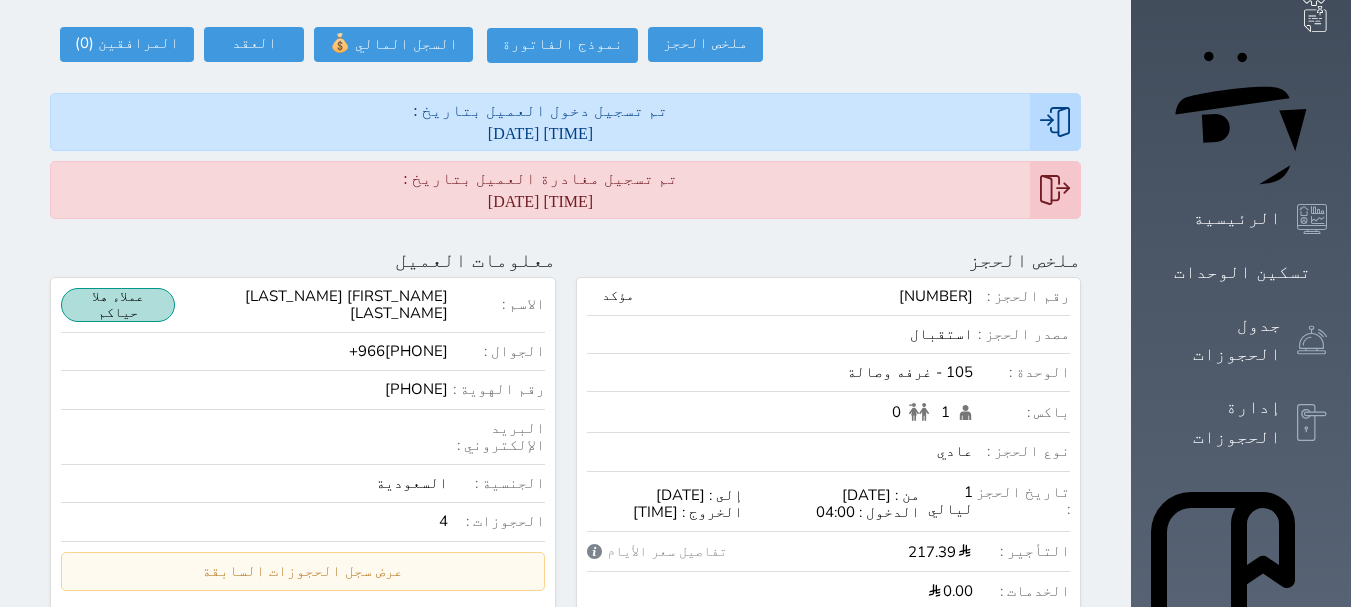 scroll, scrollTop: 0, scrollLeft: 0, axis: both 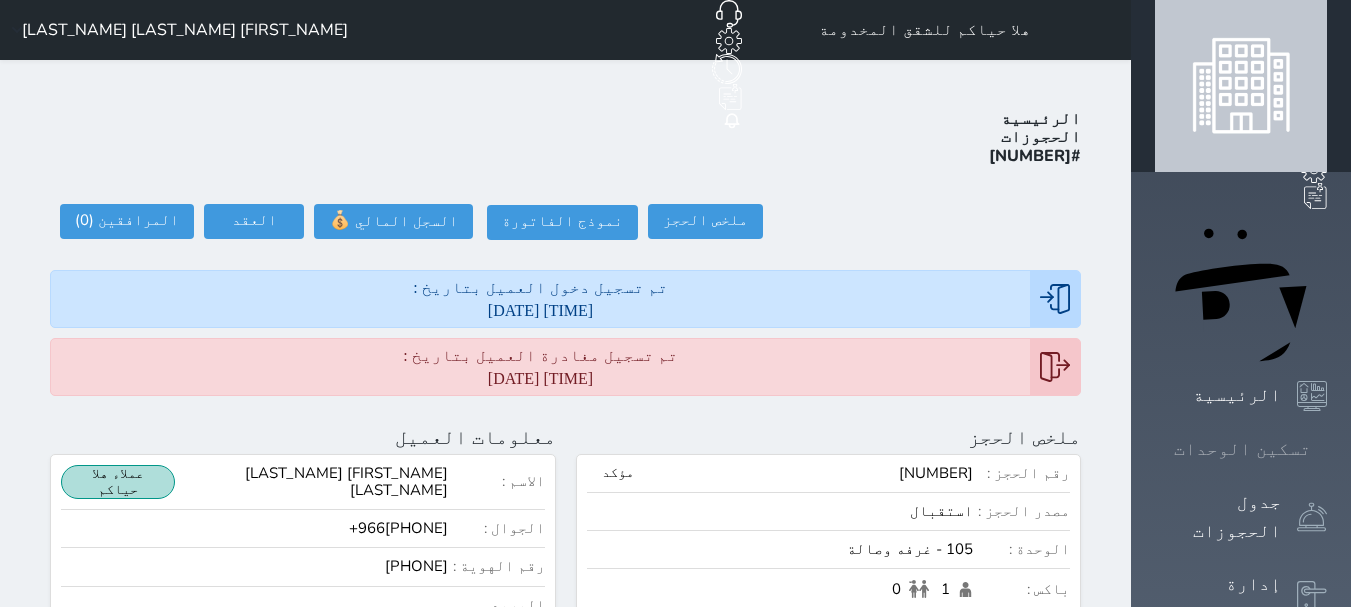 click at bounding box center (1327, 449) 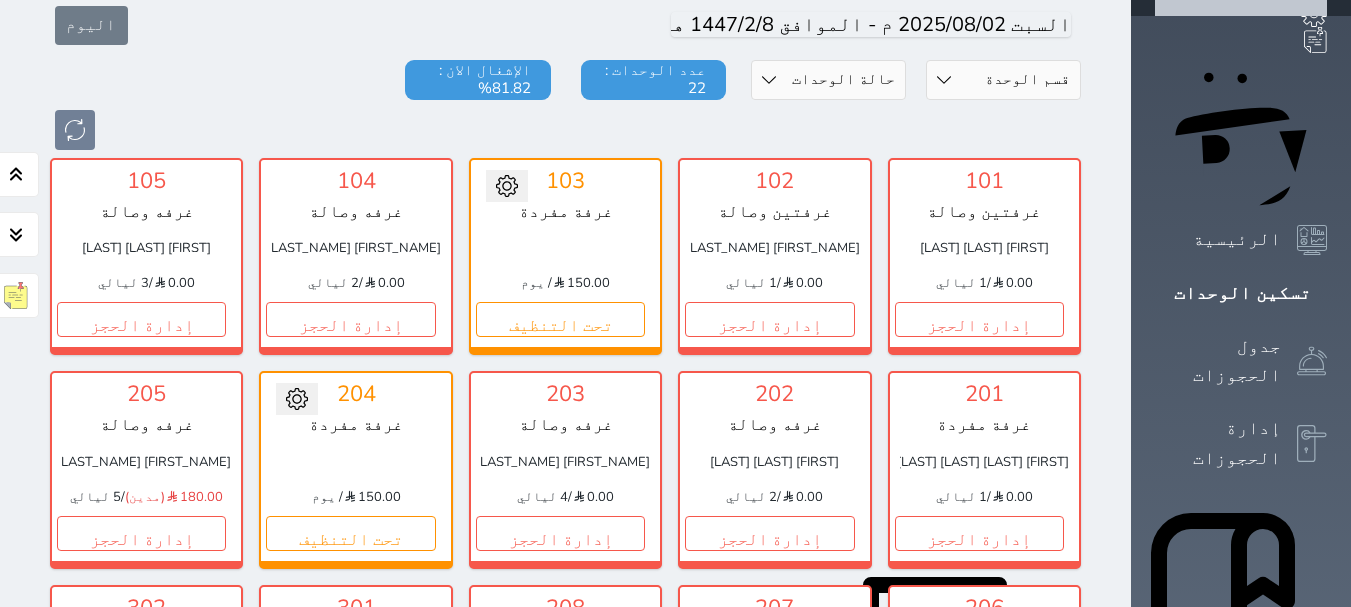 scroll, scrollTop: 0, scrollLeft: 0, axis: both 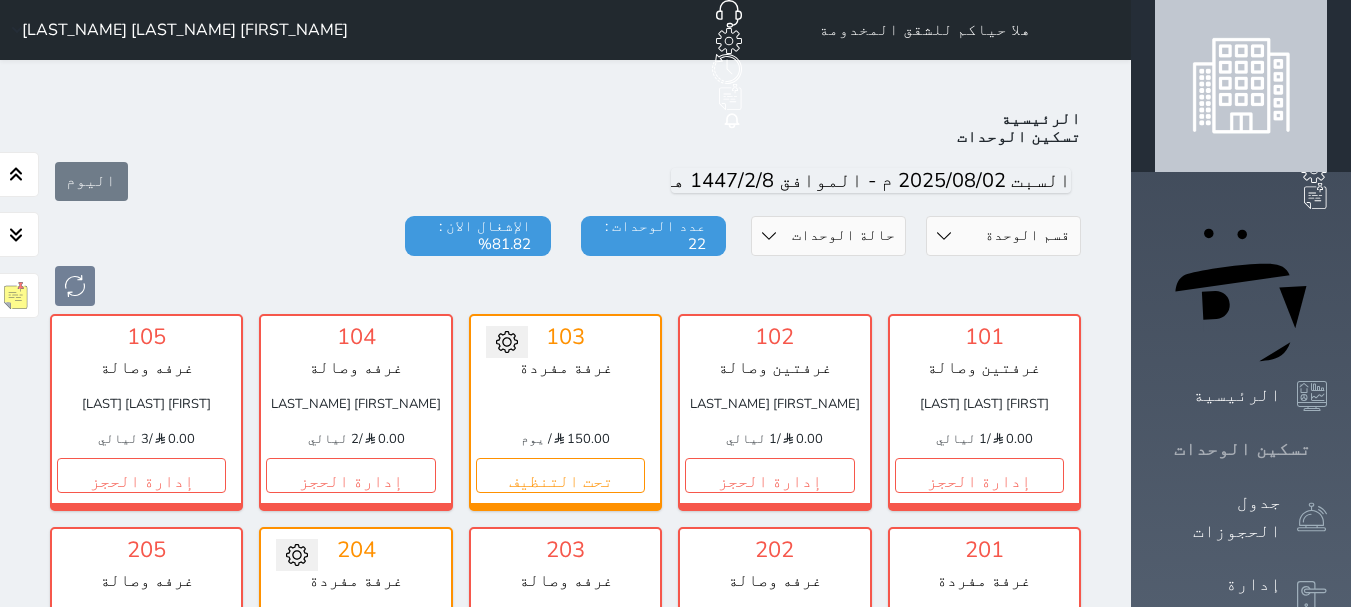 click 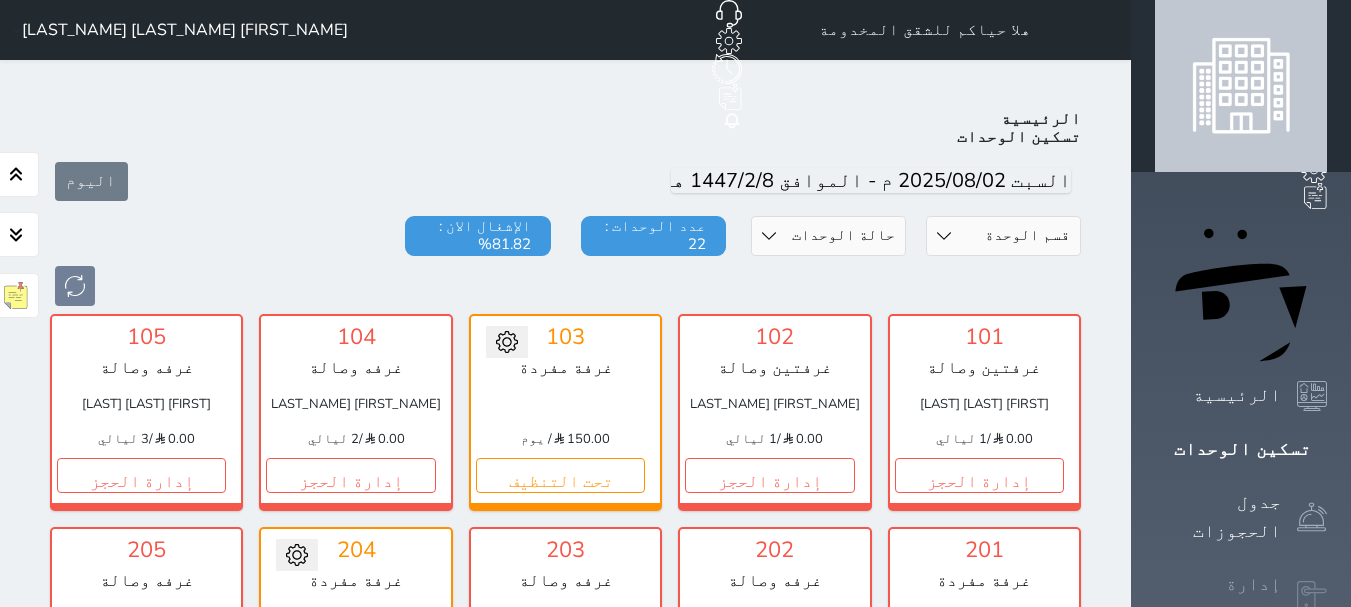 click 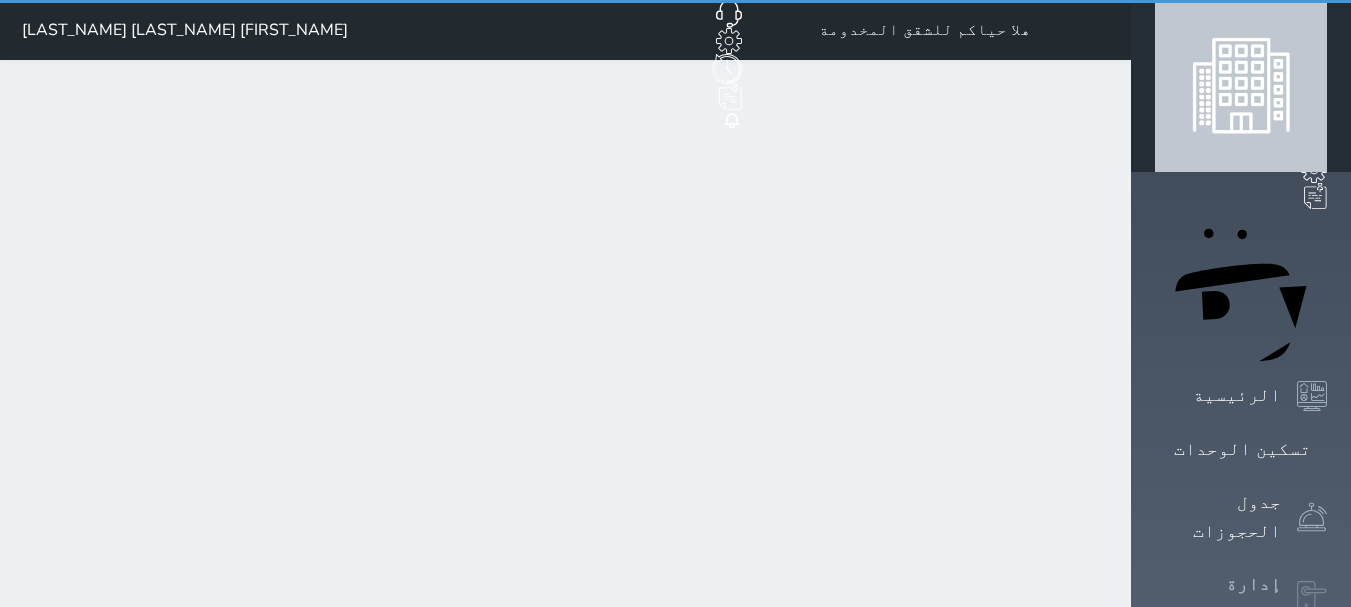 select on "open_all" 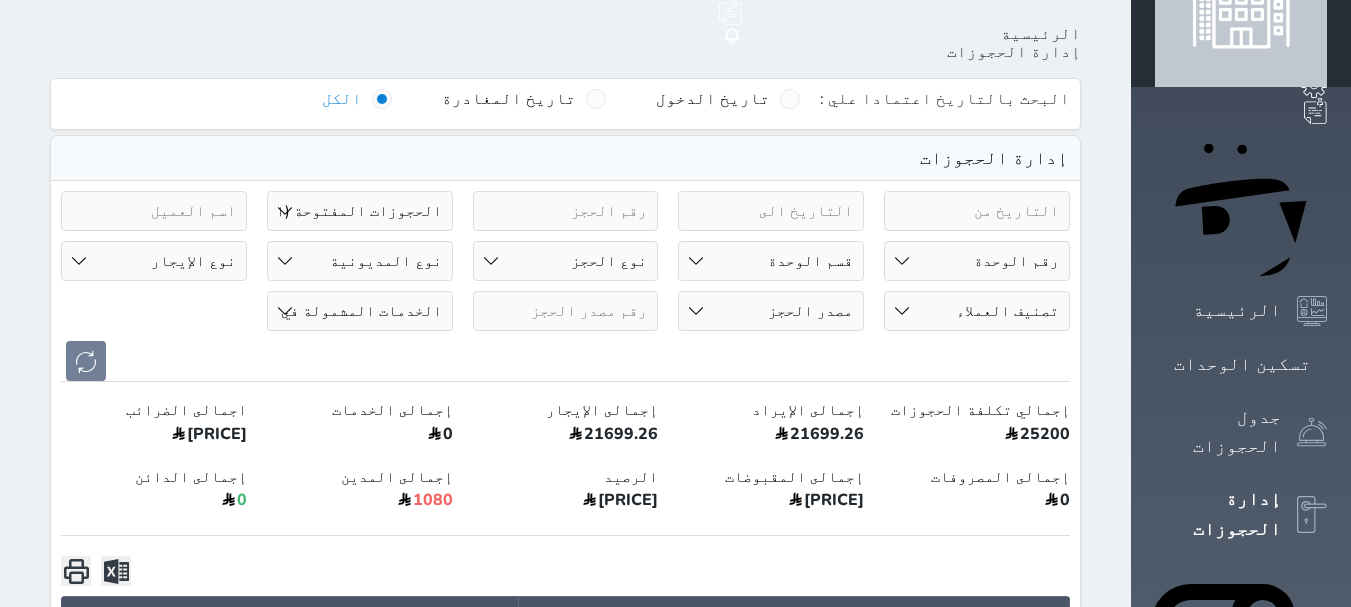 scroll, scrollTop: 0, scrollLeft: 0, axis: both 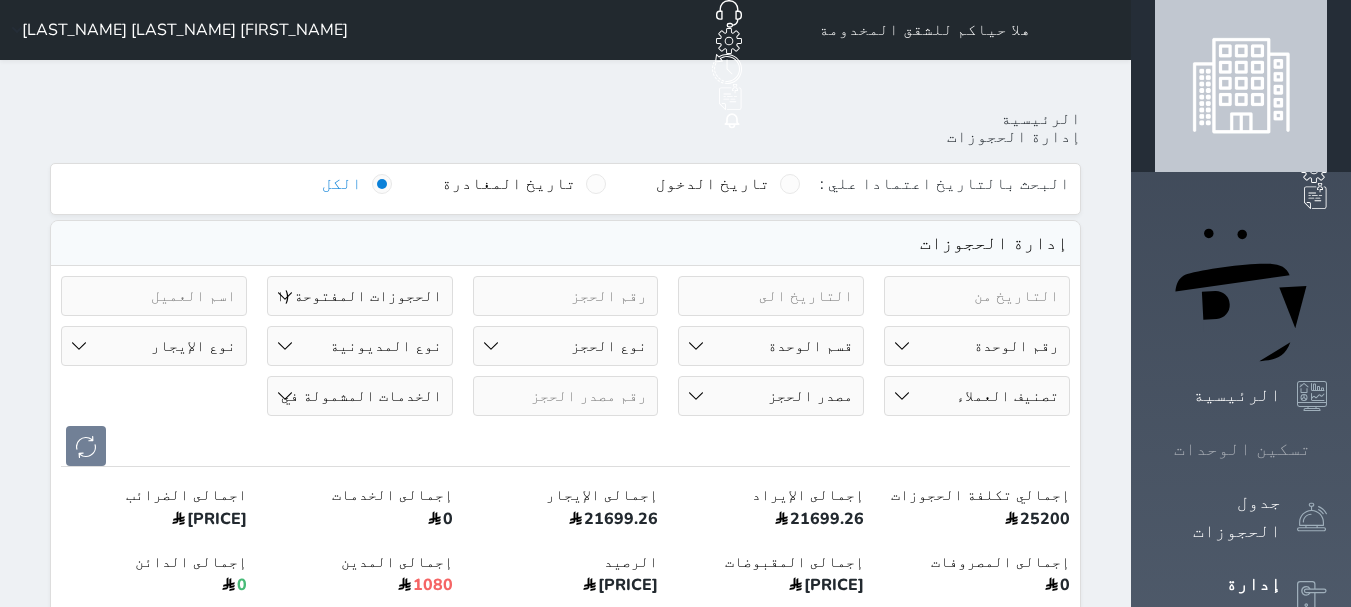 click on "تسكين الوحدات" at bounding box center [1242, 449] 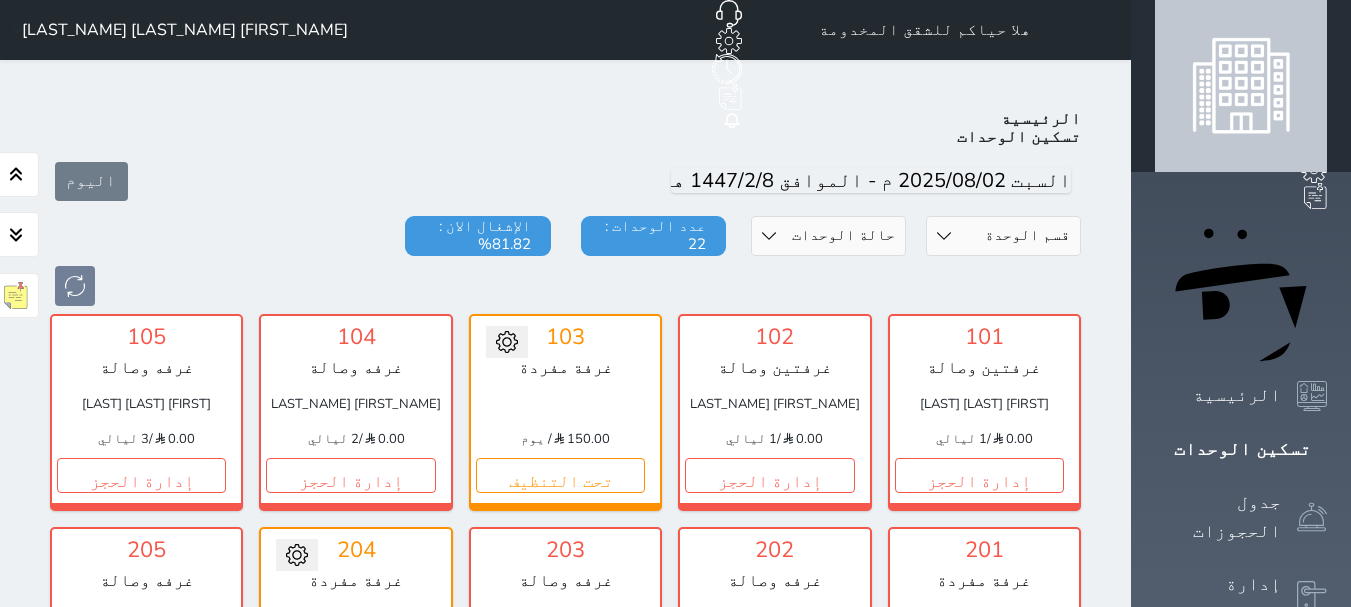 scroll, scrollTop: 100, scrollLeft: 0, axis: vertical 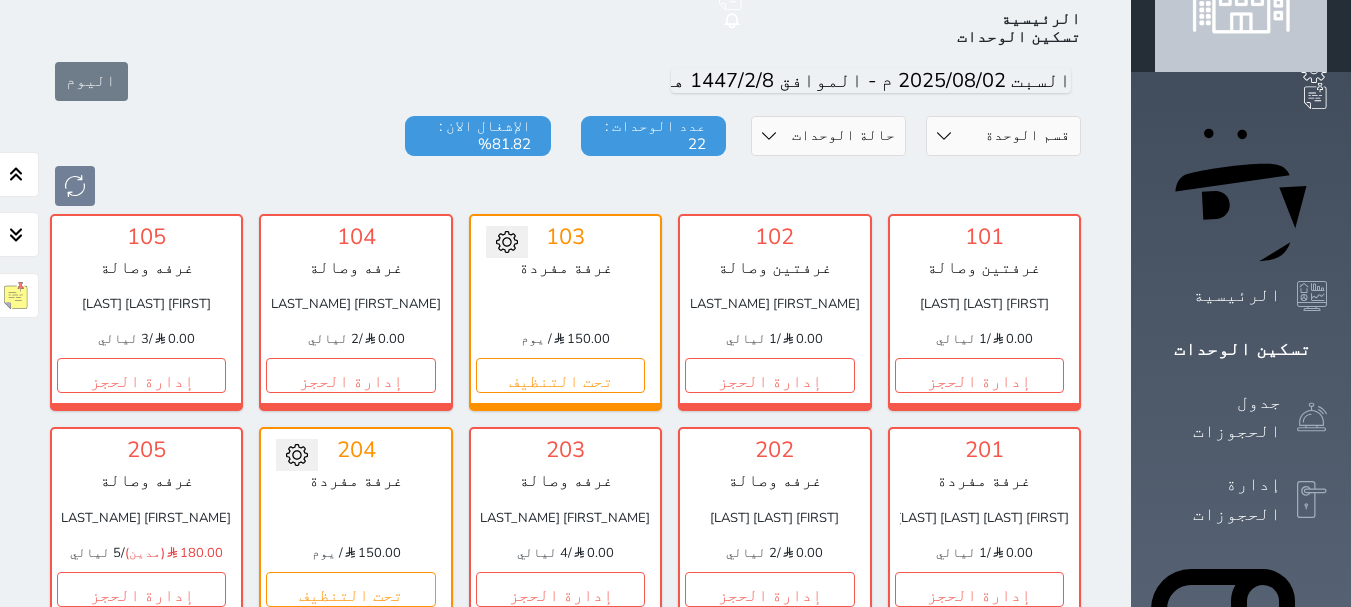 click at bounding box center [1312, 1118] 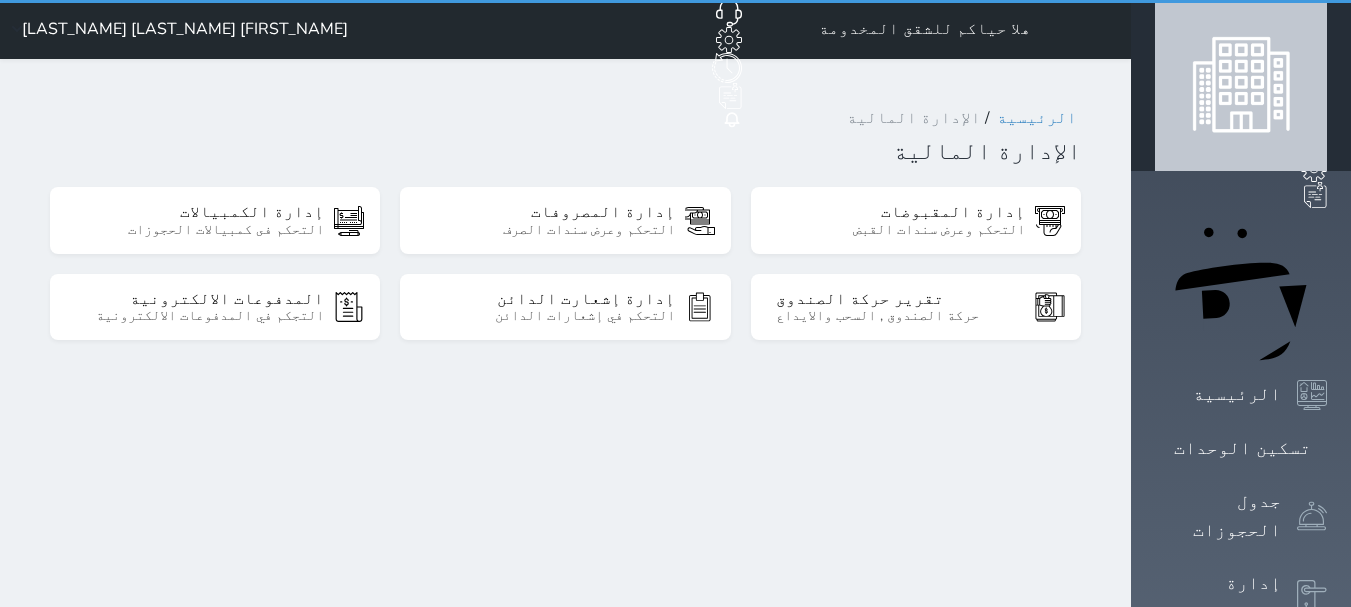 scroll, scrollTop: 0, scrollLeft: 0, axis: both 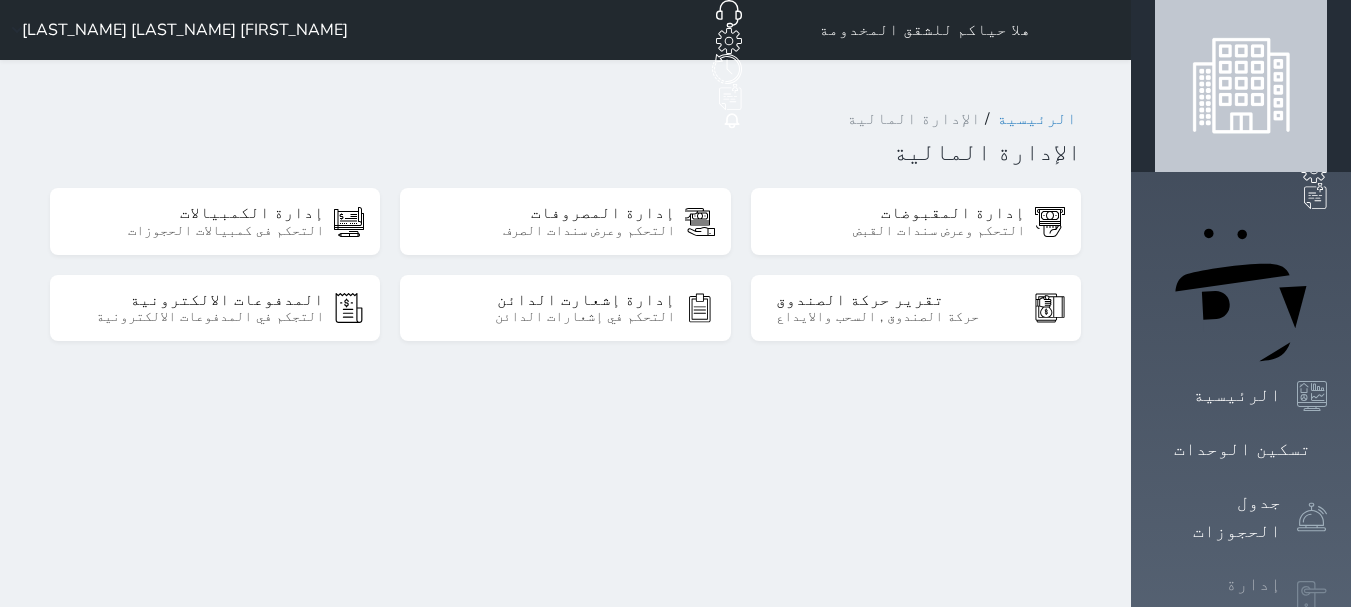 click on "إدارة الحجوزات" at bounding box center (1218, 599) 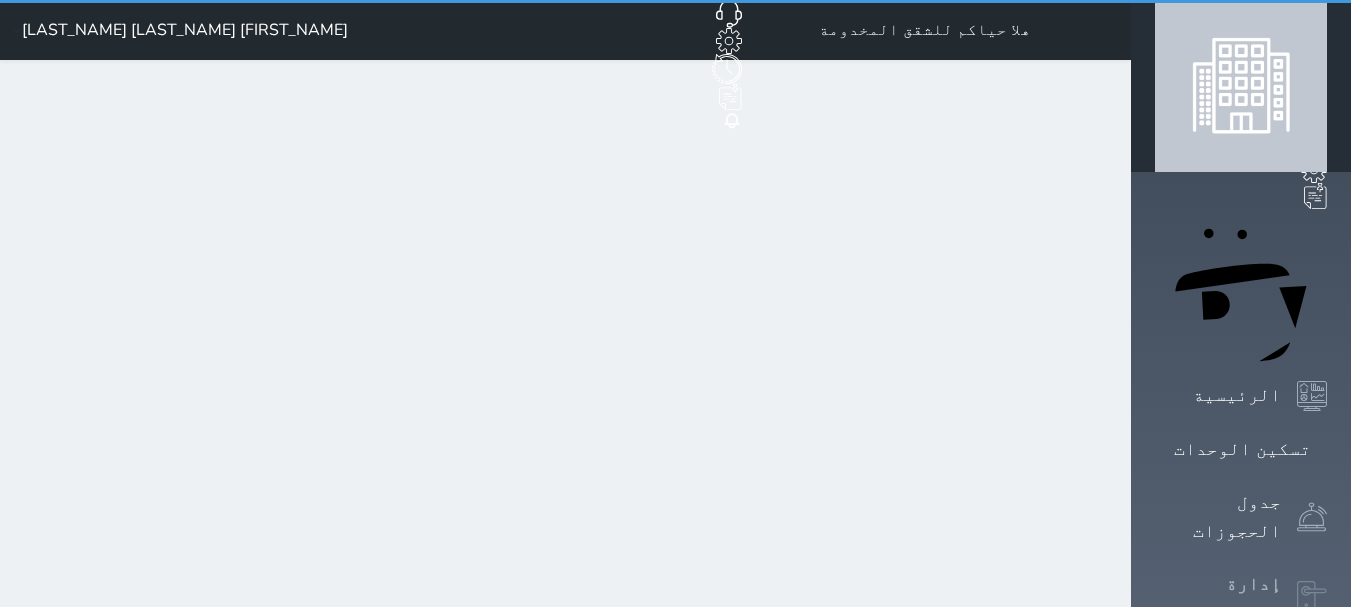 select on "open_all" 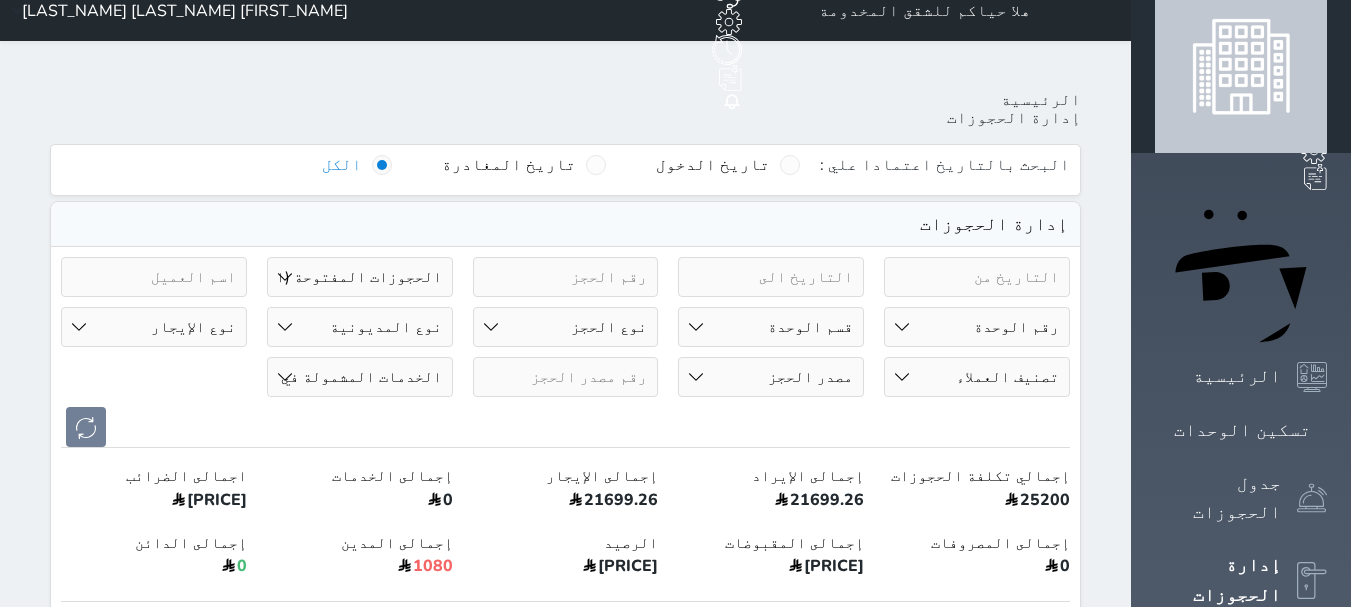scroll, scrollTop: 500, scrollLeft: 0, axis: vertical 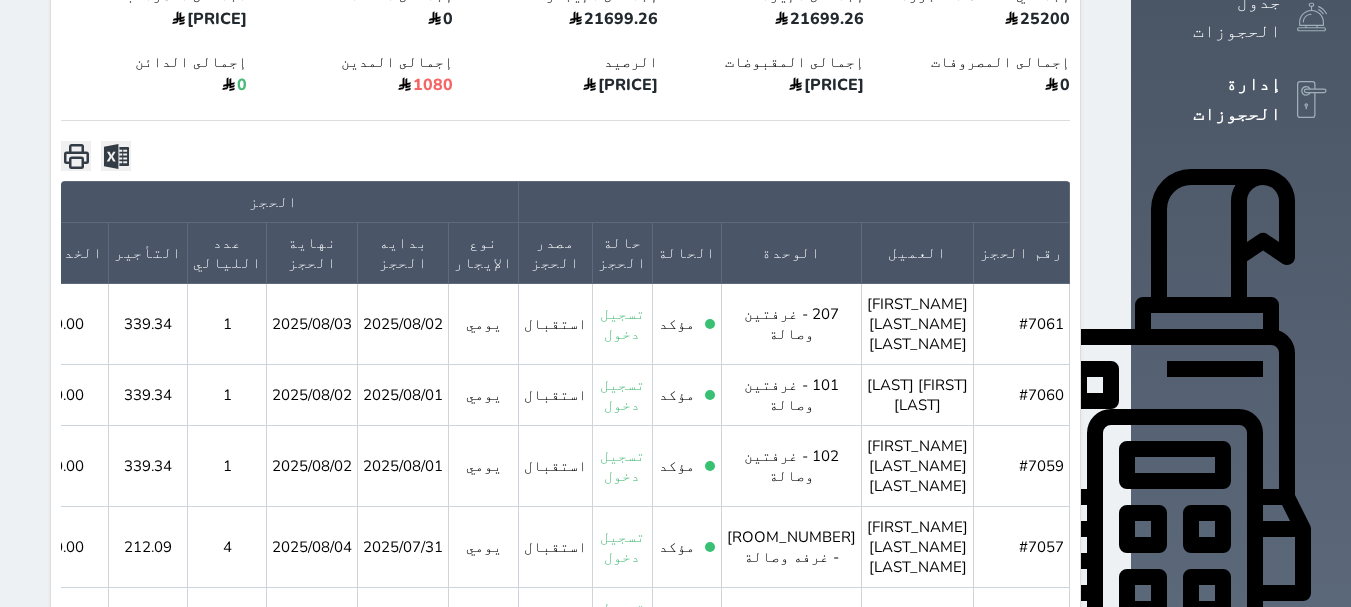 click 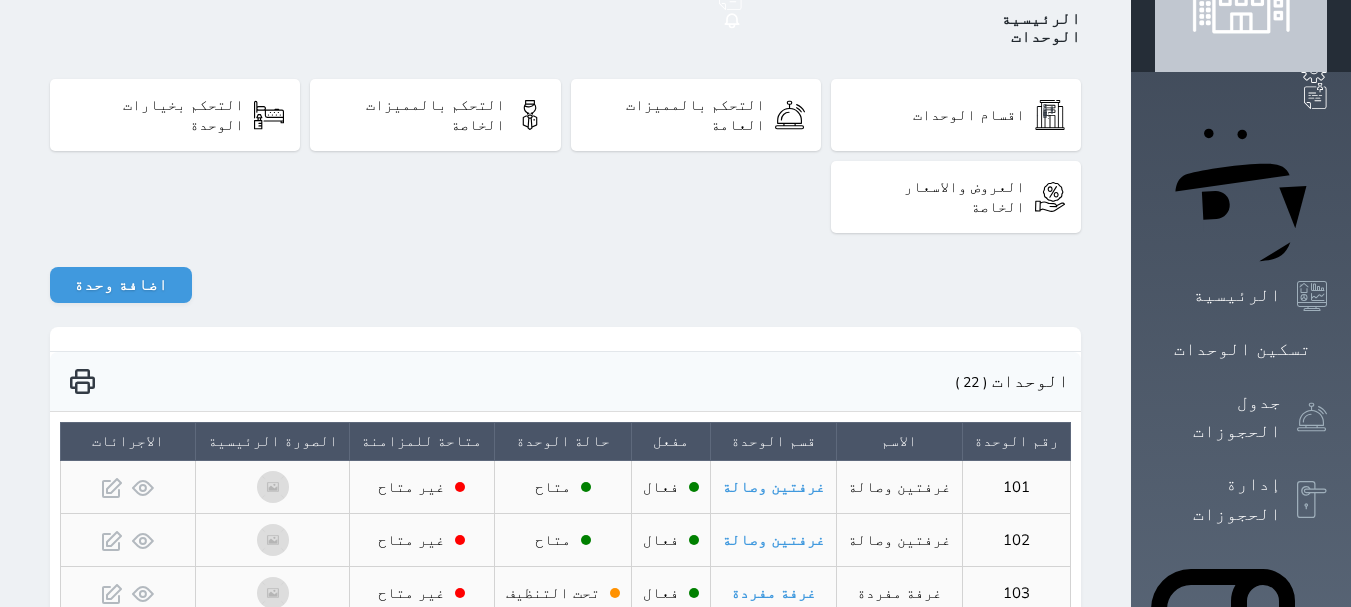 scroll, scrollTop: 0, scrollLeft: 0, axis: both 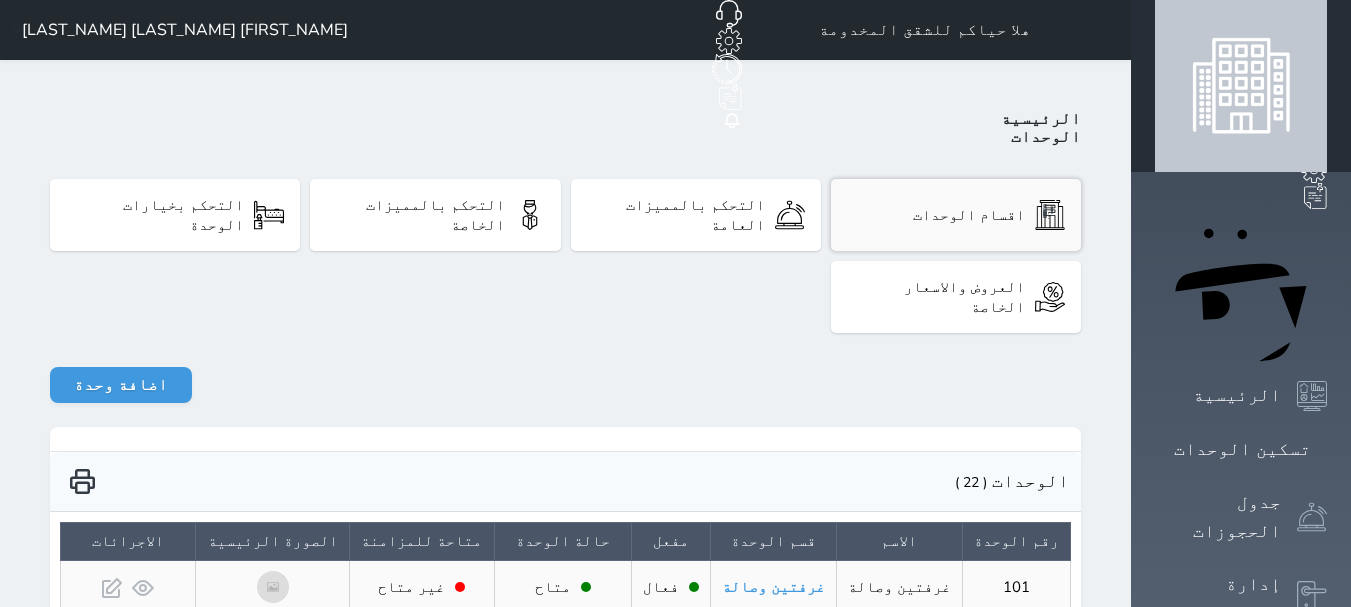 click on "اقسام الوحدات" at bounding box center (969, 215) 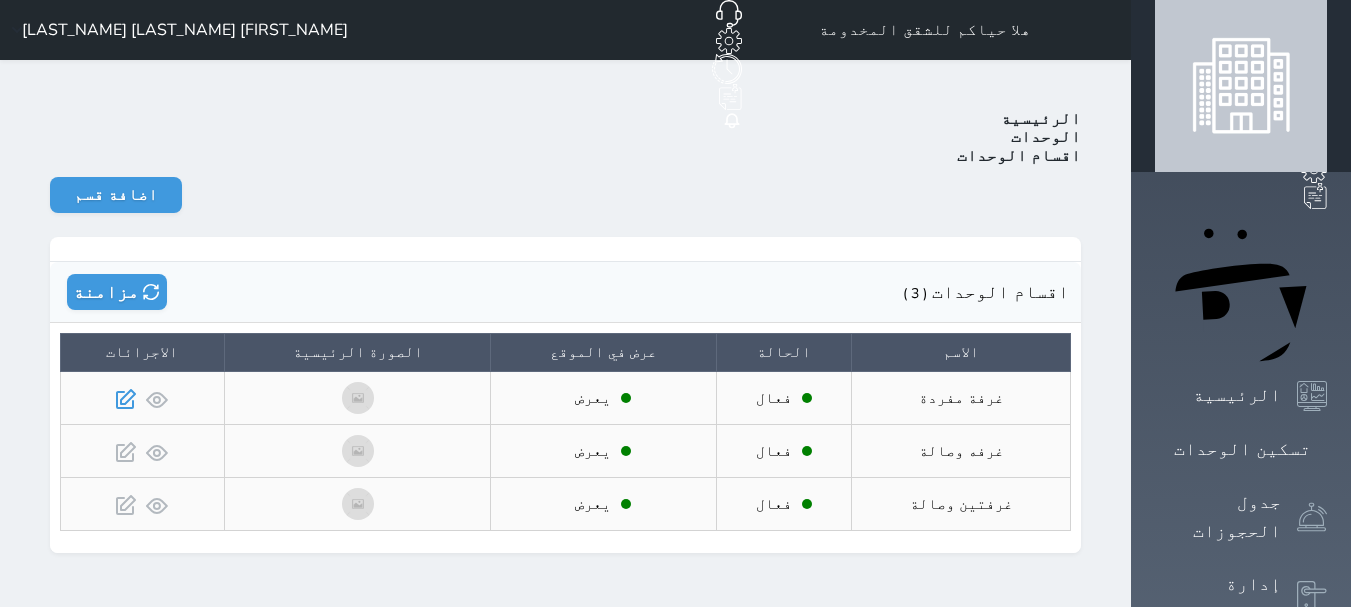 click 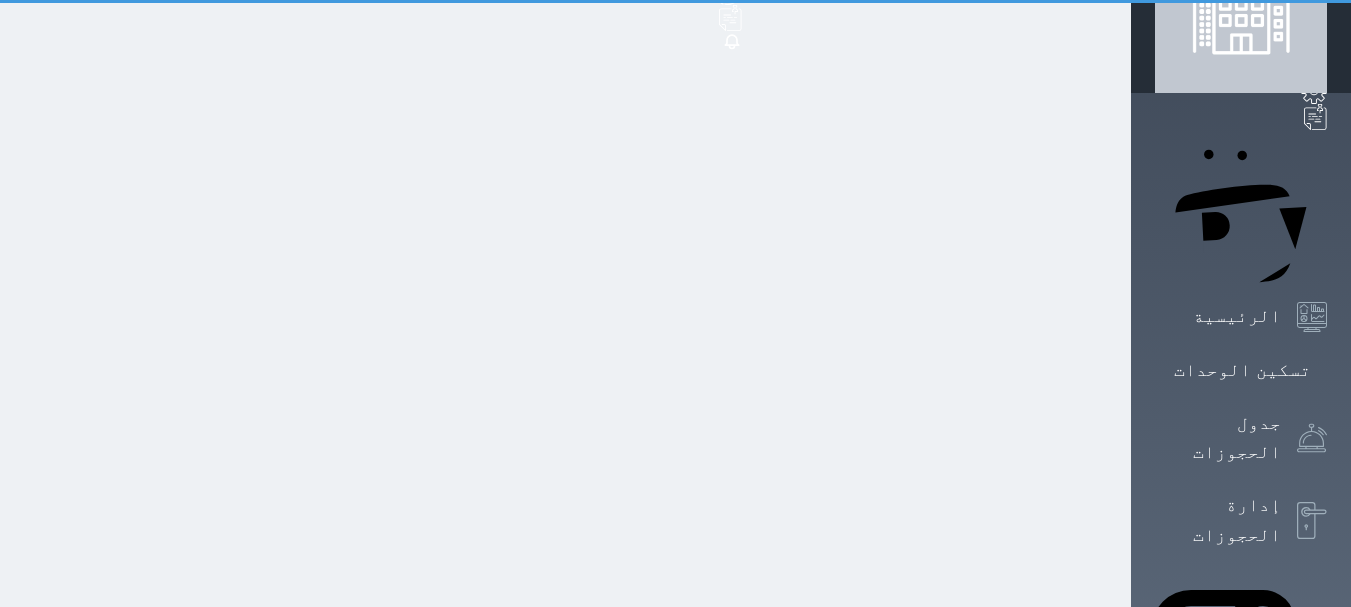 scroll, scrollTop: 108, scrollLeft: 0, axis: vertical 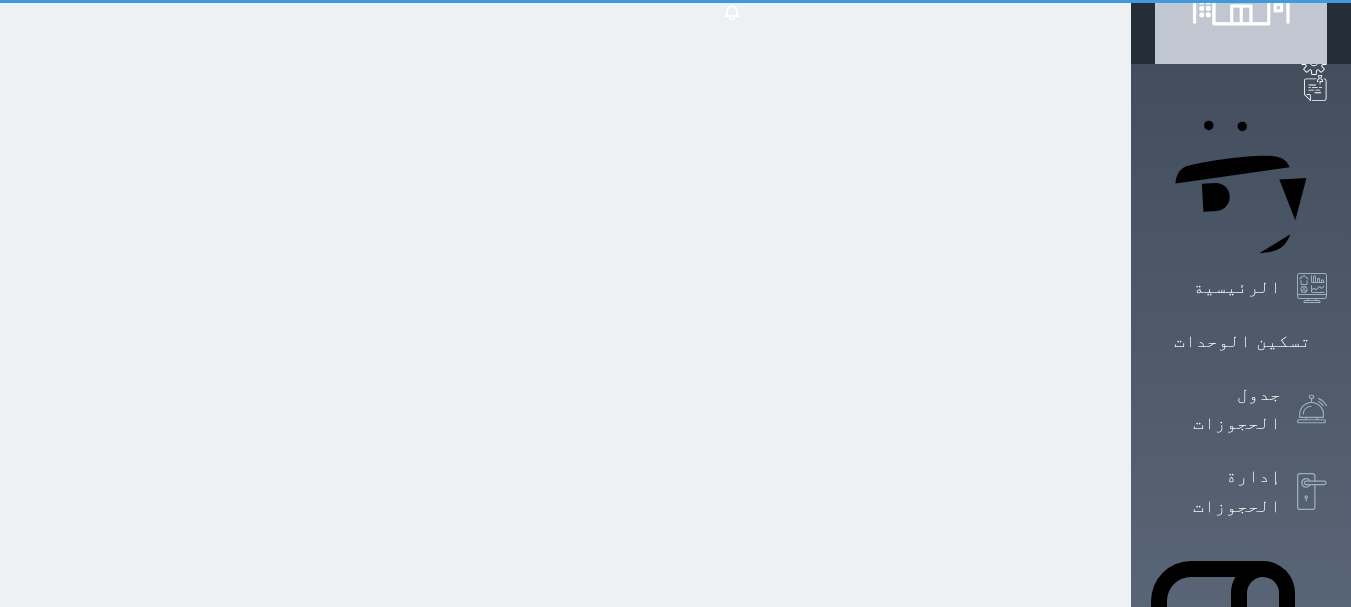 select on "1" 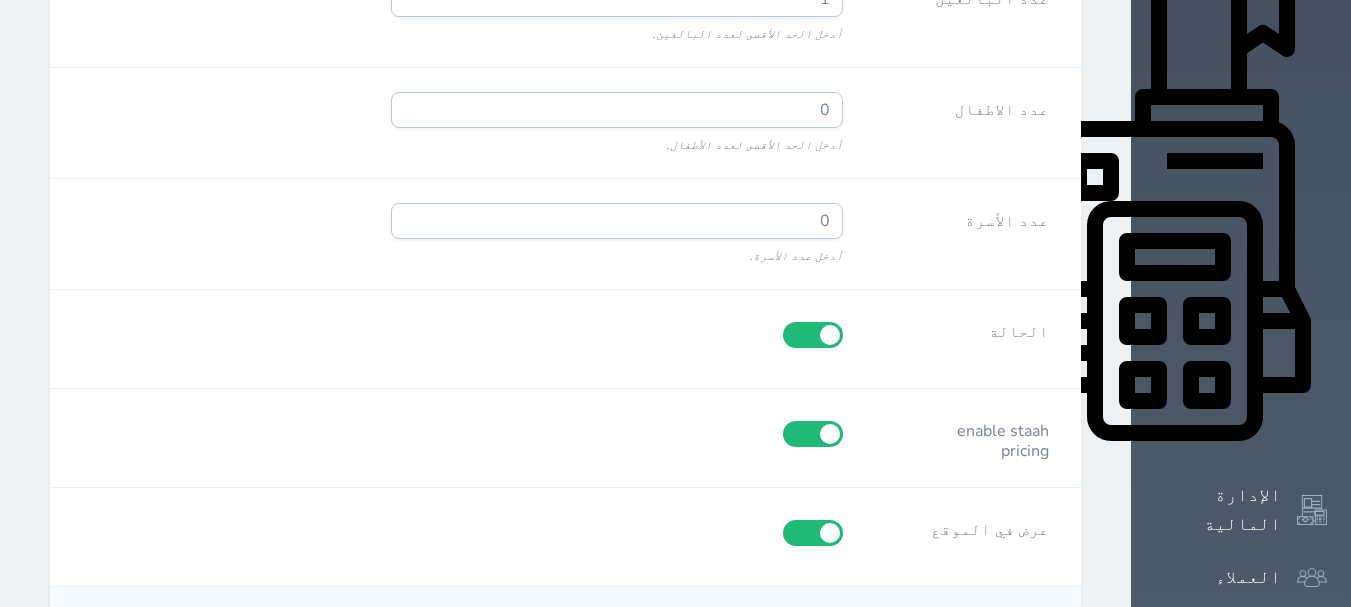 scroll, scrollTop: 1408, scrollLeft: 0, axis: vertical 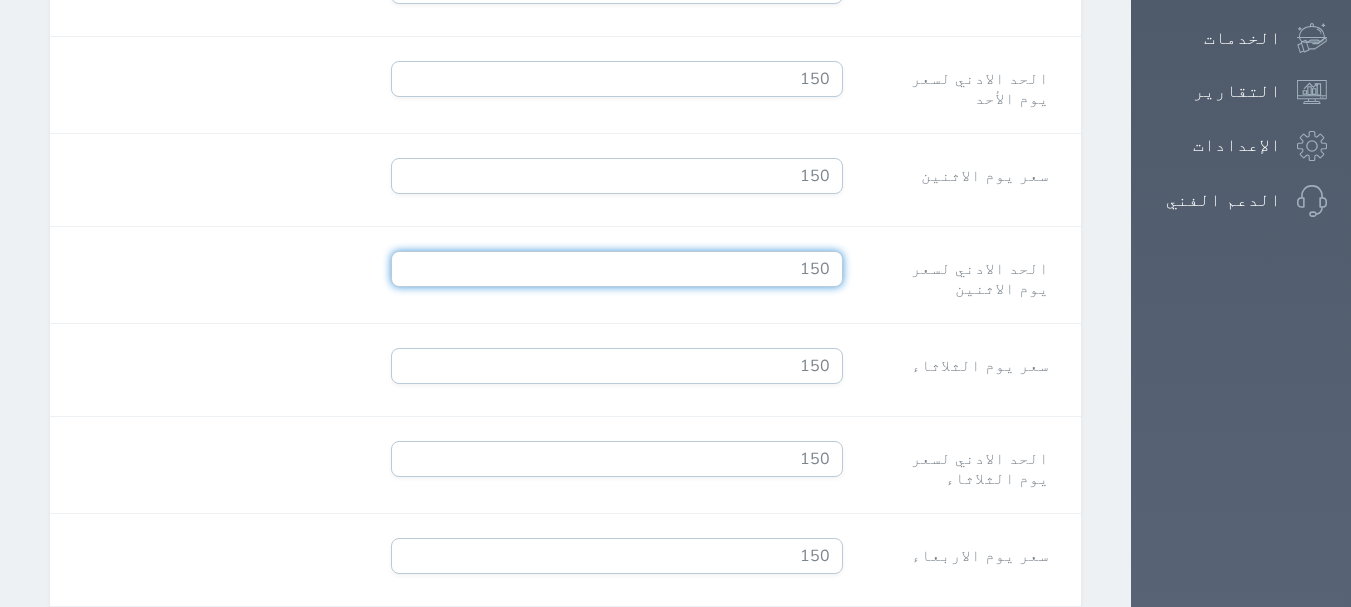 drag, startPoint x: 849, startPoint y: 191, endPoint x: 936, endPoint y: 201, distance: 87.57283 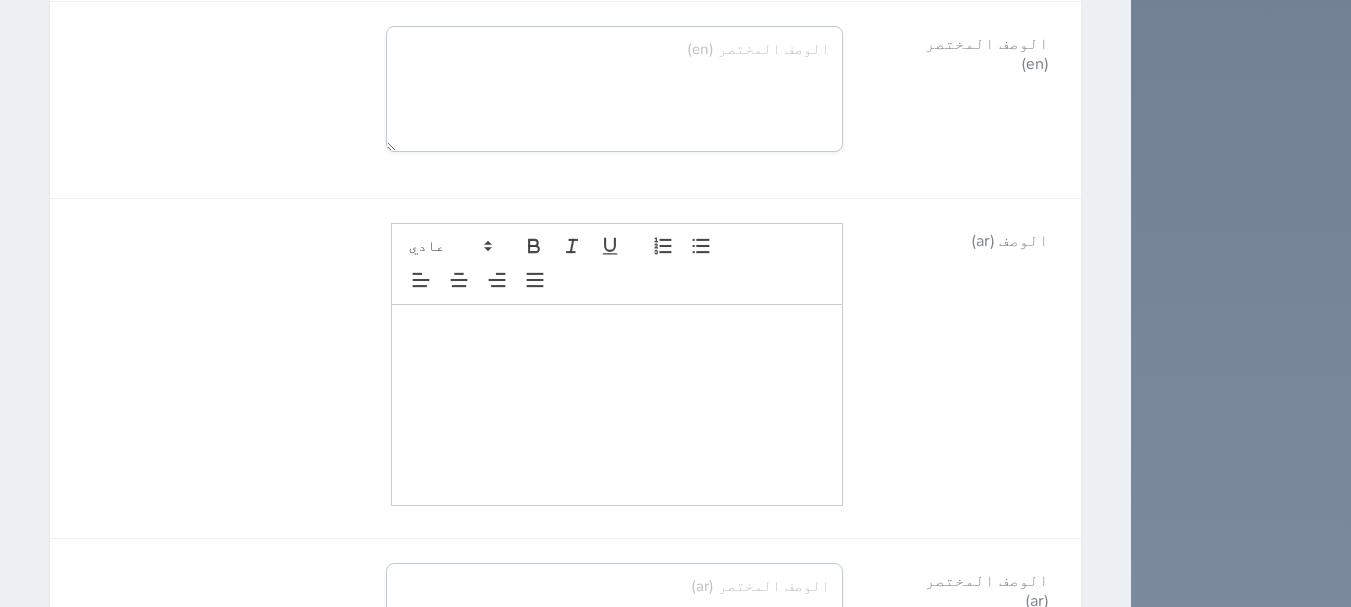 scroll, scrollTop: 4125, scrollLeft: 0, axis: vertical 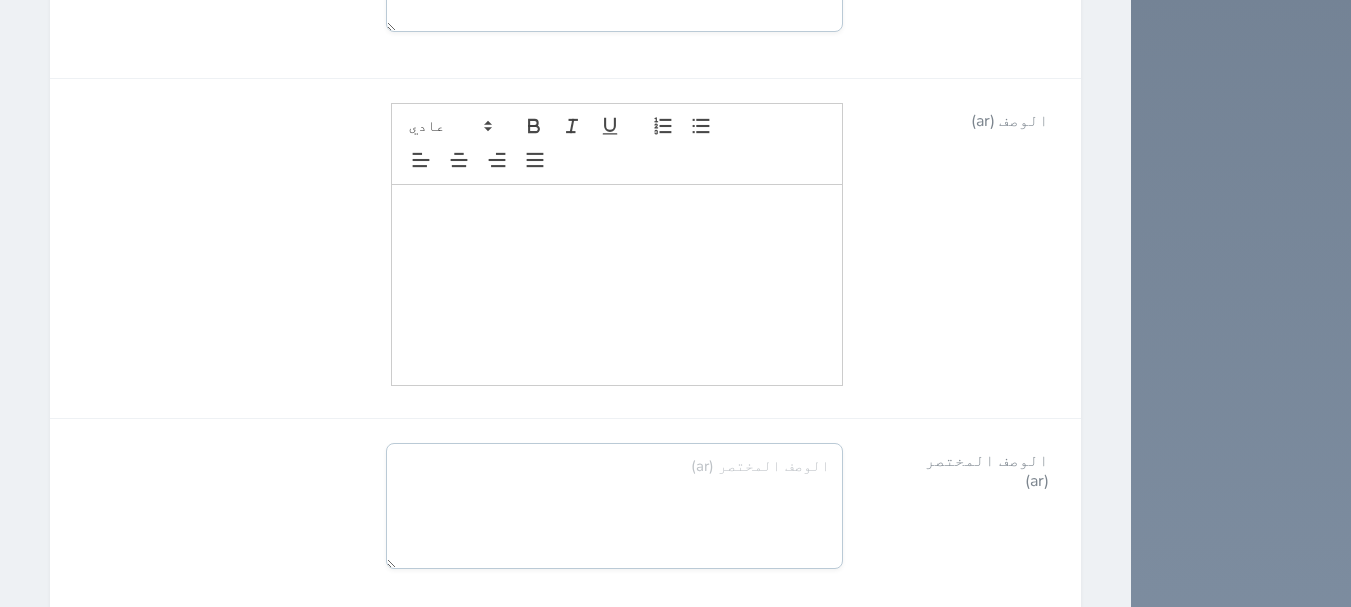 type on "200" 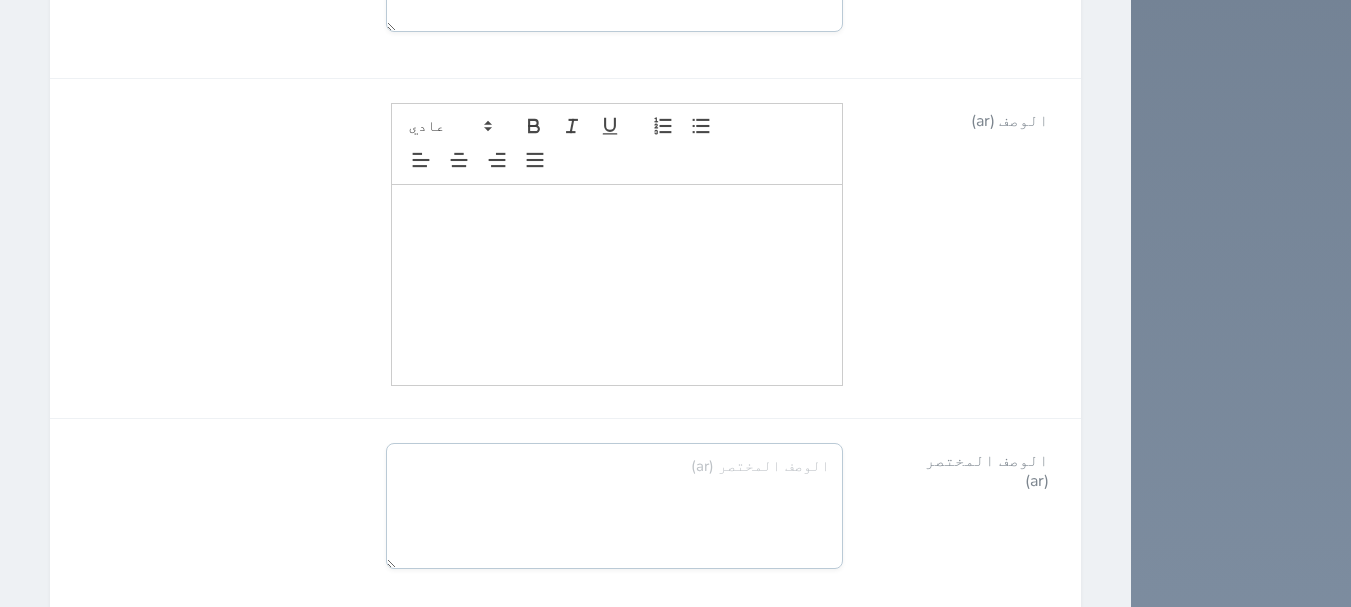 click on "تحديث اقسام الوحدات" at bounding box center (931, 651) 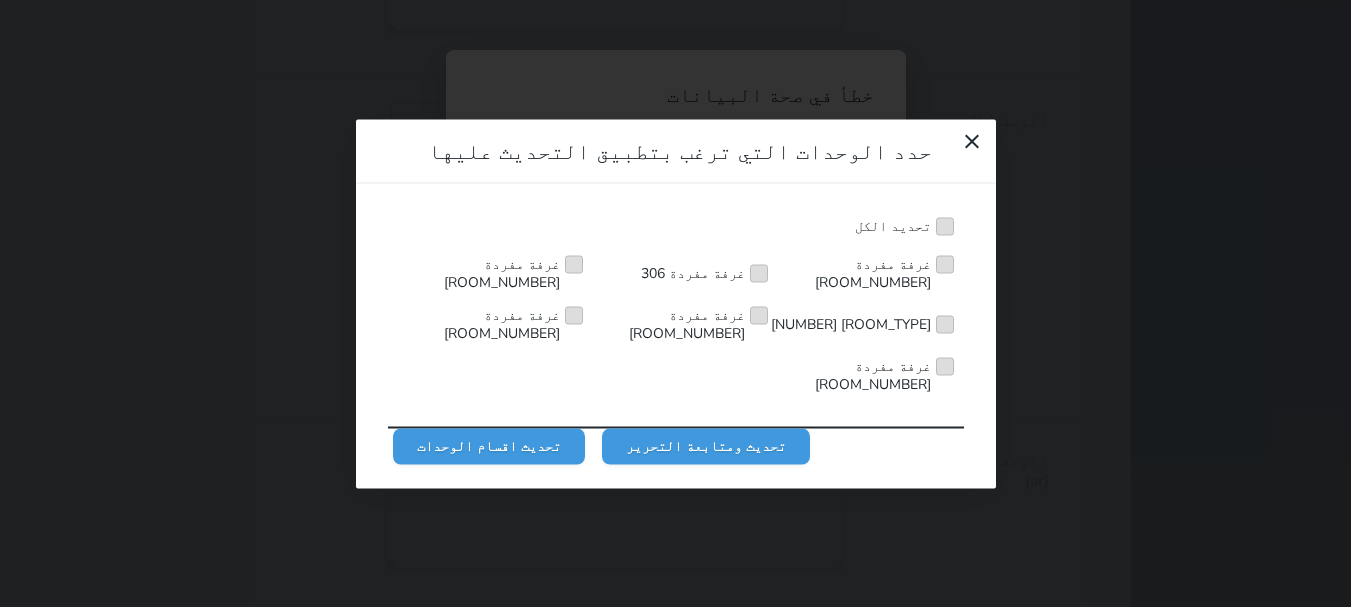 scroll, scrollTop: 0, scrollLeft: 0, axis: both 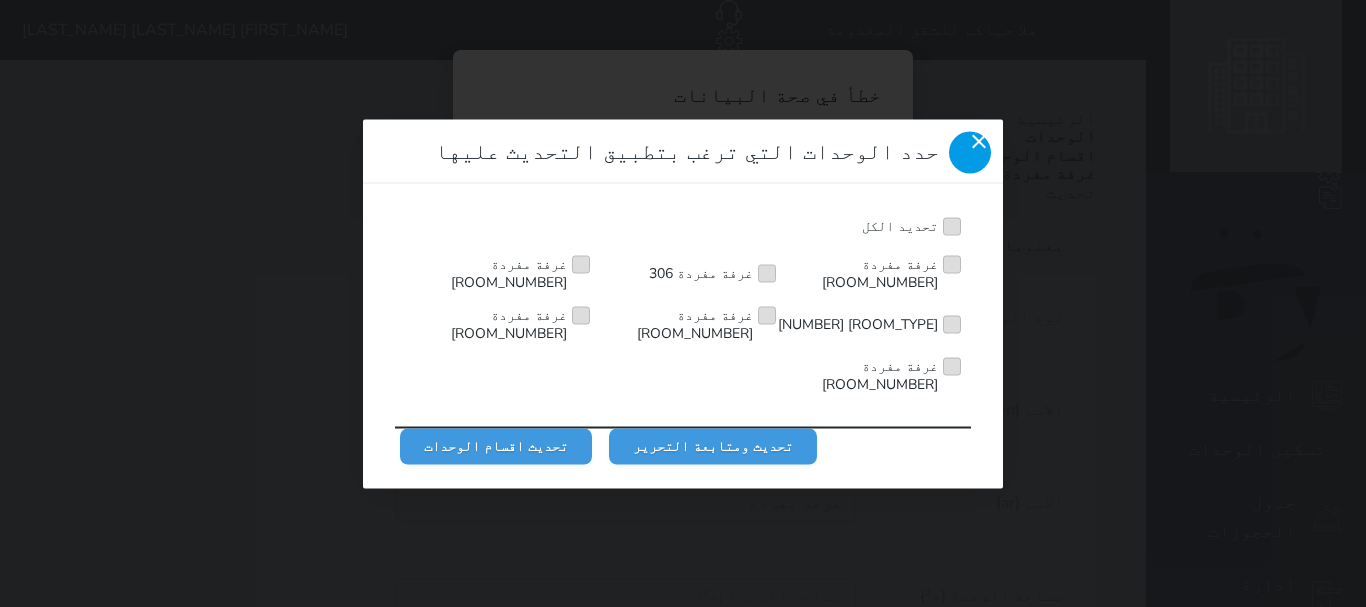 click 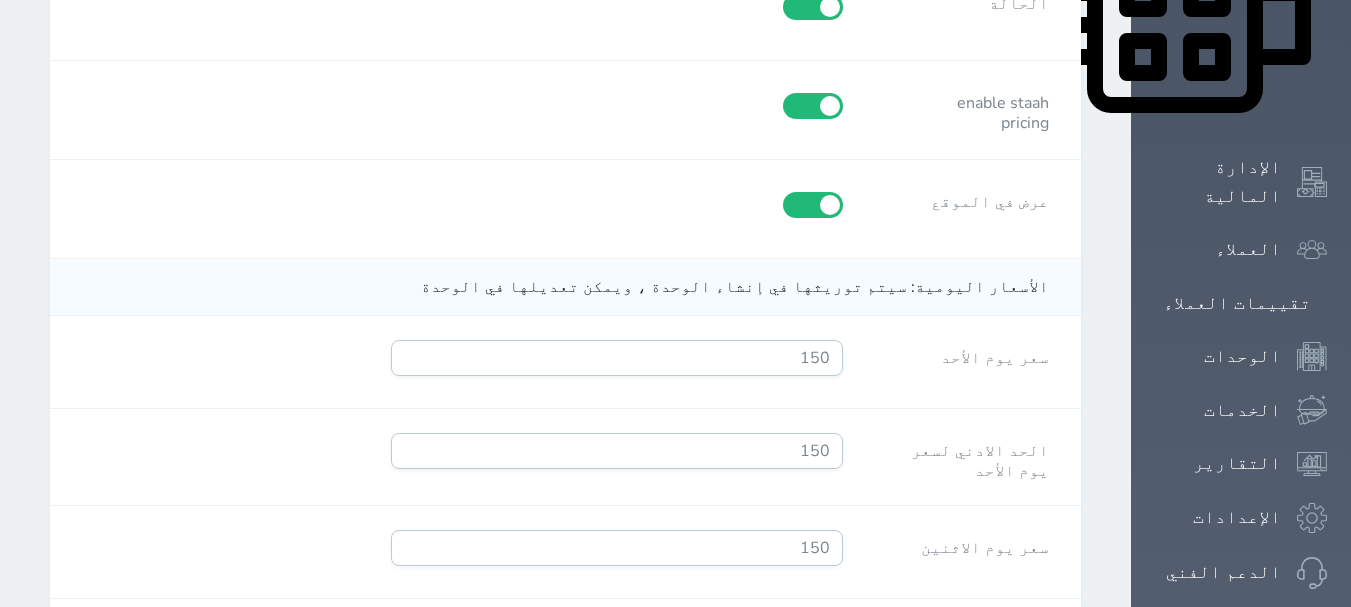 scroll, scrollTop: 1100, scrollLeft: 0, axis: vertical 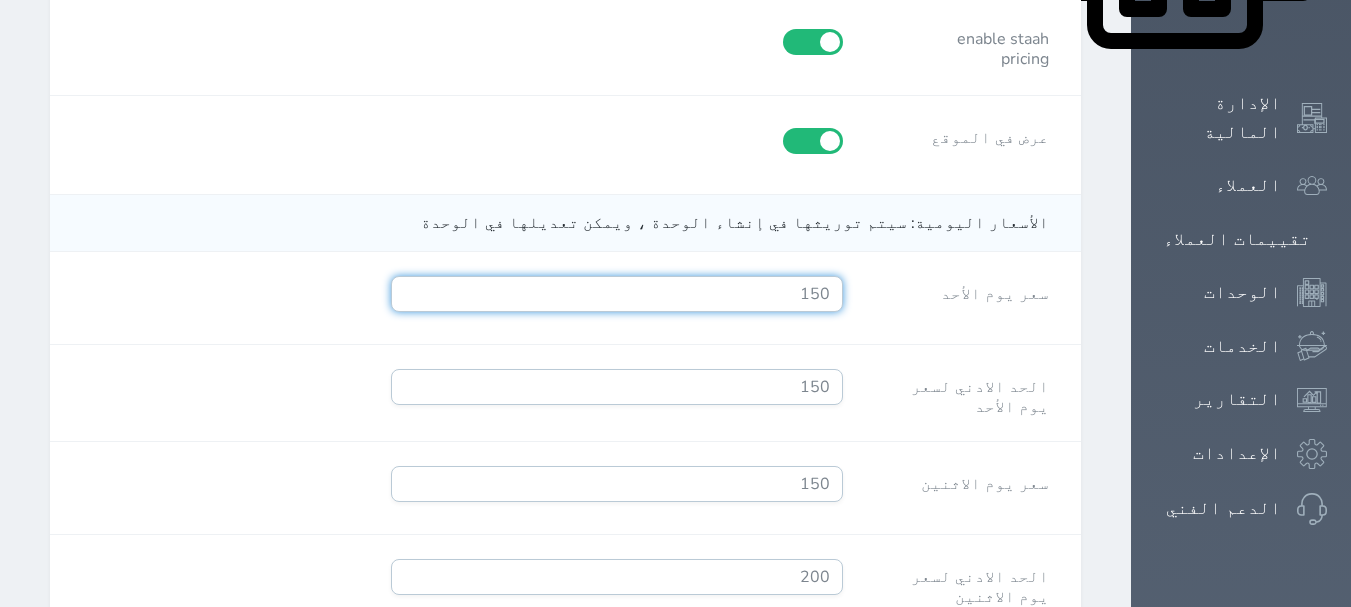 drag, startPoint x: 876, startPoint y: 210, endPoint x: 962, endPoint y: 235, distance: 89.560036 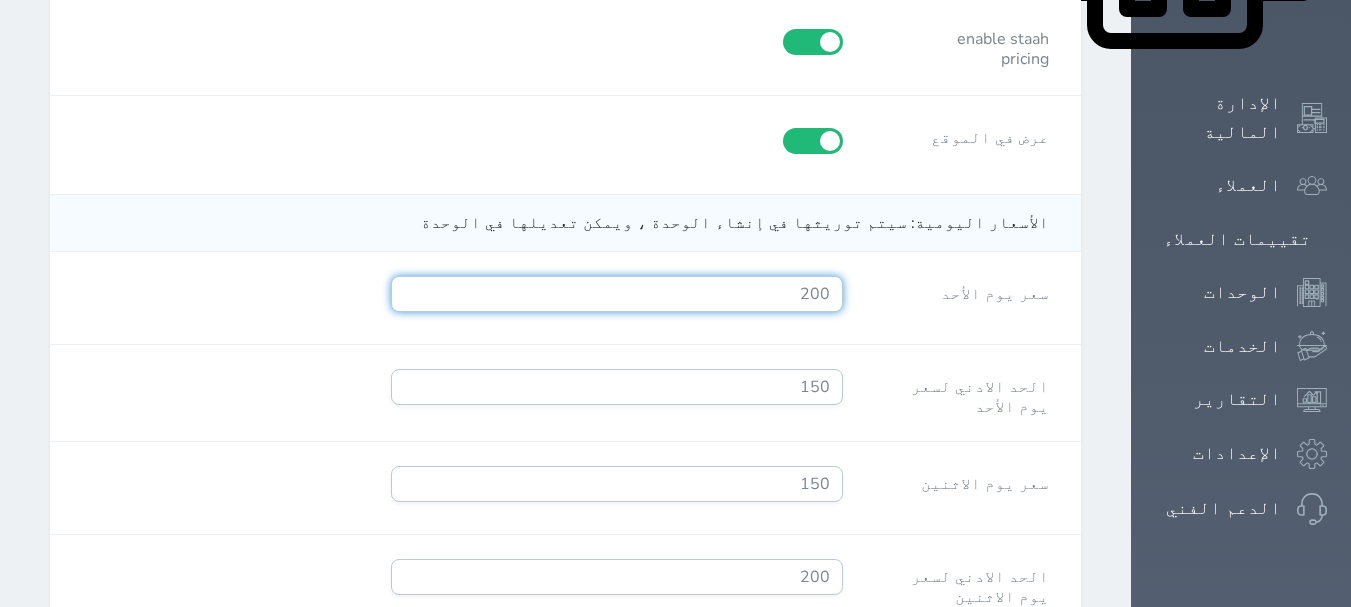 type on "200" 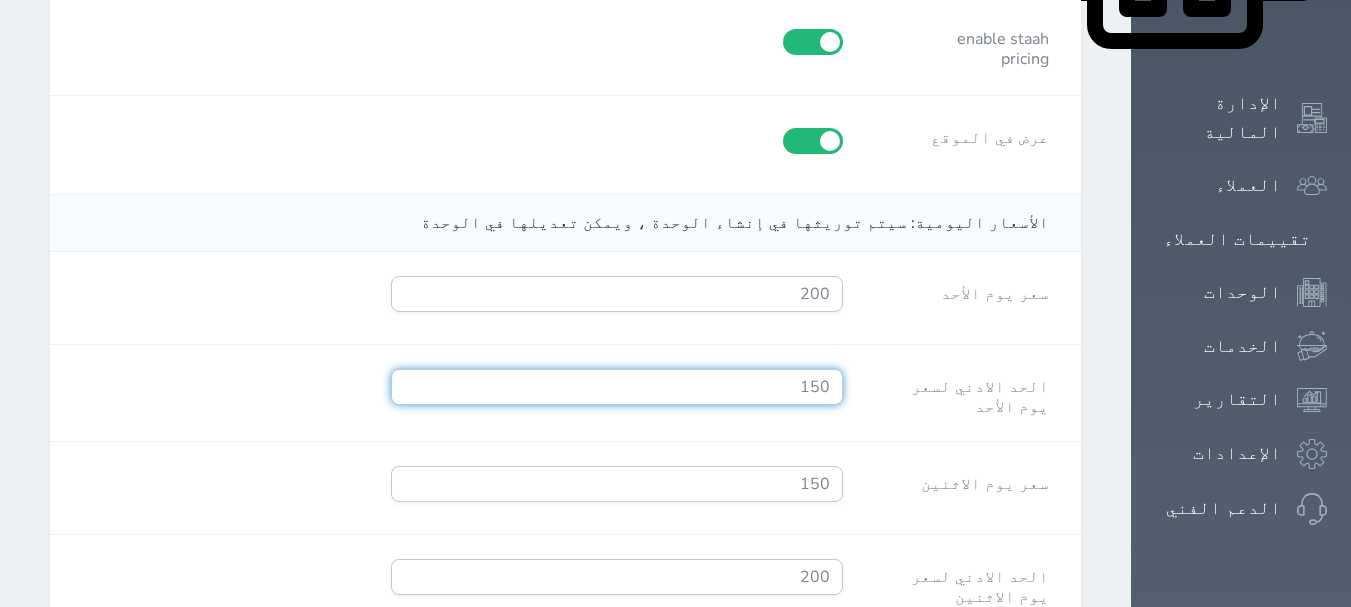 drag, startPoint x: 856, startPoint y: 303, endPoint x: 952, endPoint y: 316, distance: 96.87621 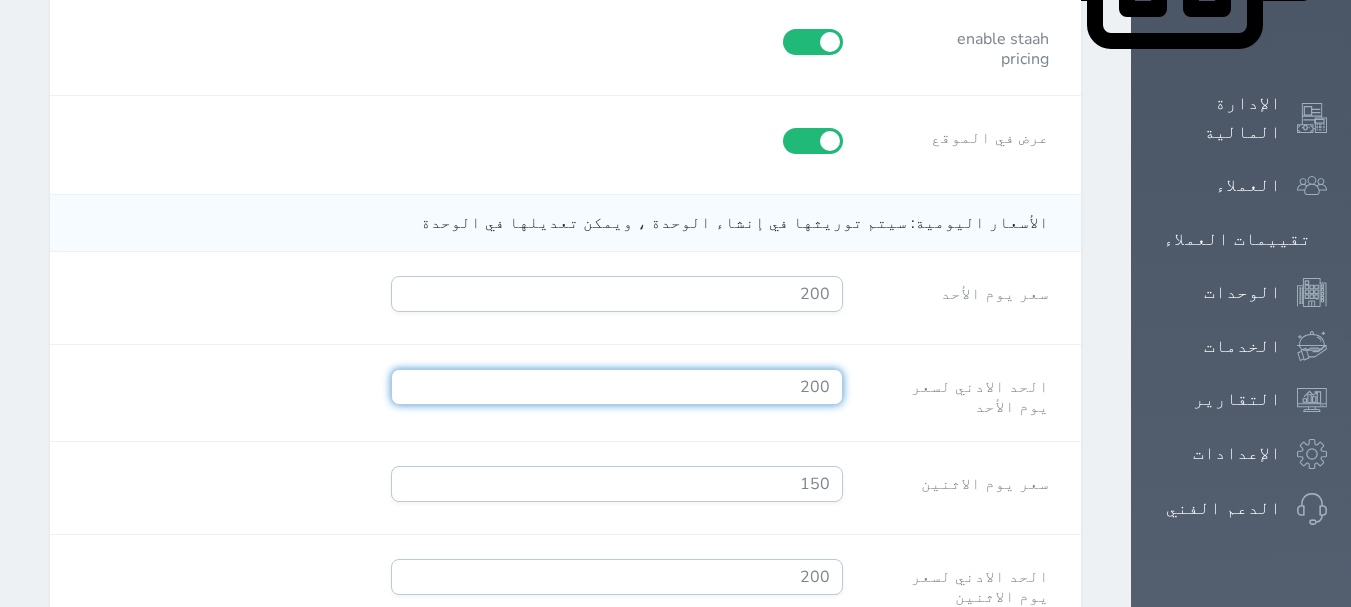 type on "200" 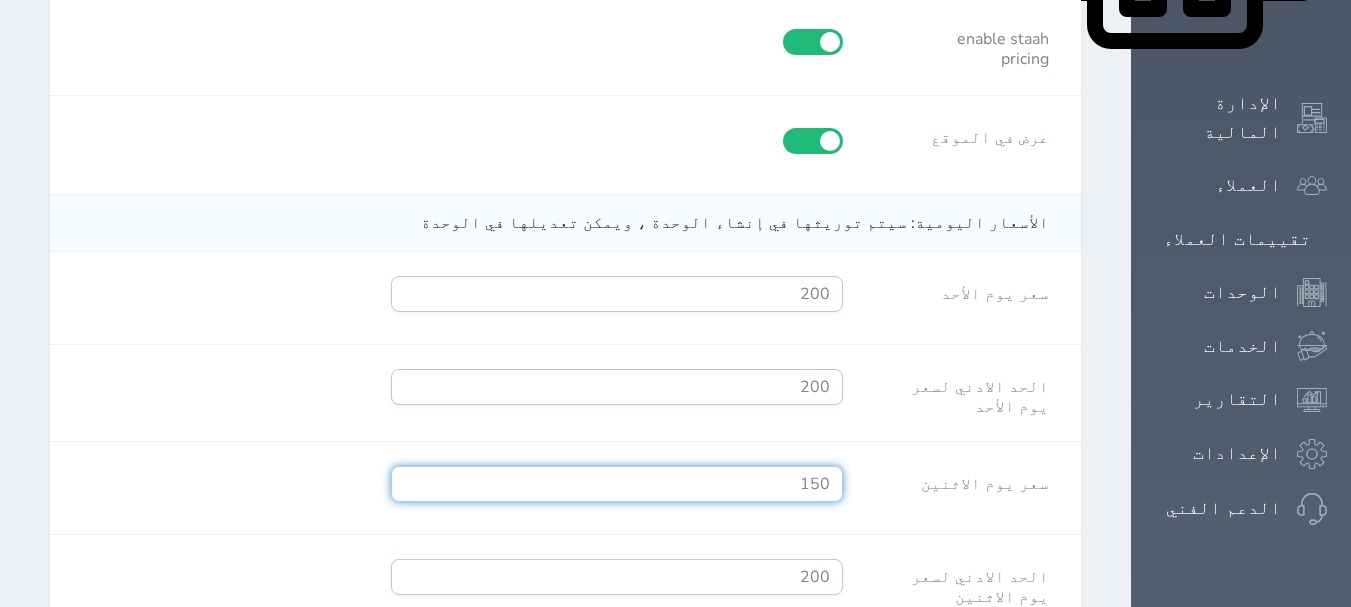 drag, startPoint x: 922, startPoint y: 409, endPoint x: 933, endPoint y: 412, distance: 11.401754 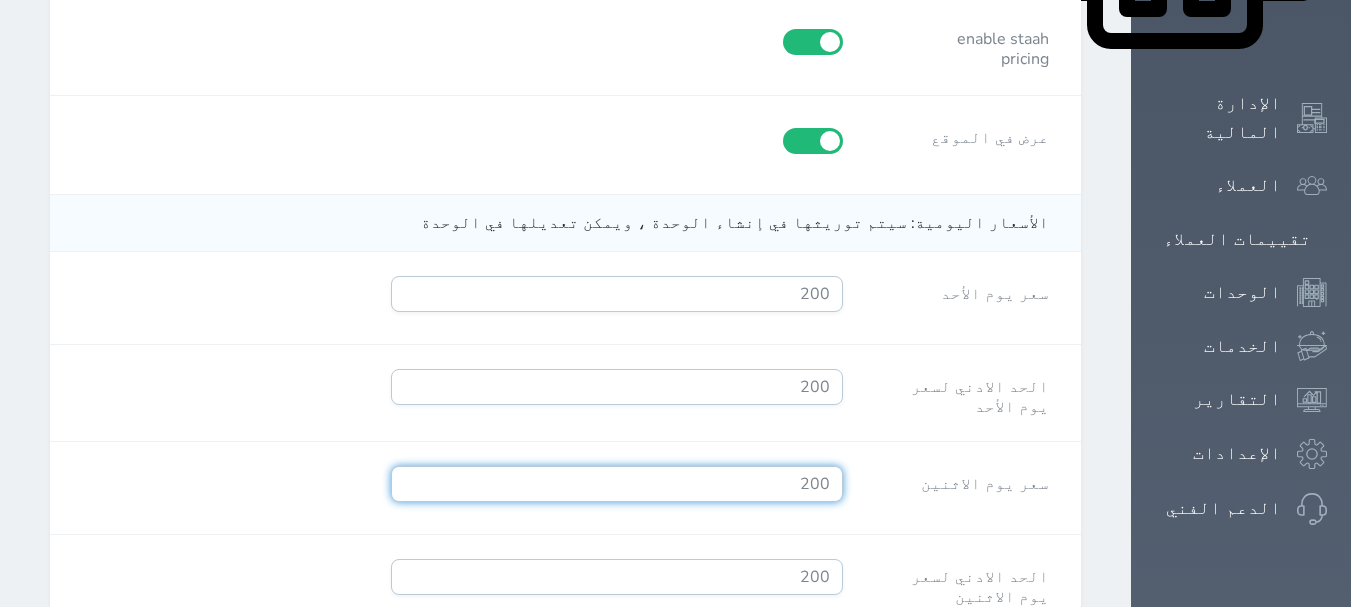 type on "200" 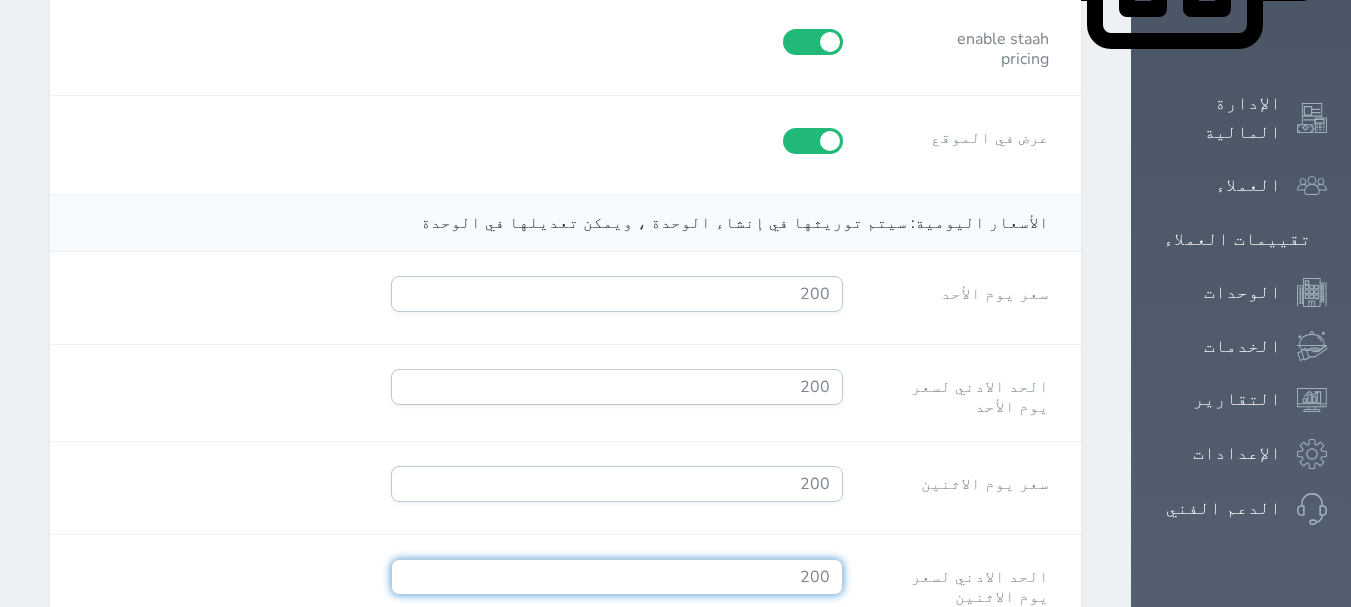 drag, startPoint x: 874, startPoint y: 481, endPoint x: 966, endPoint y: 504, distance: 94.83143 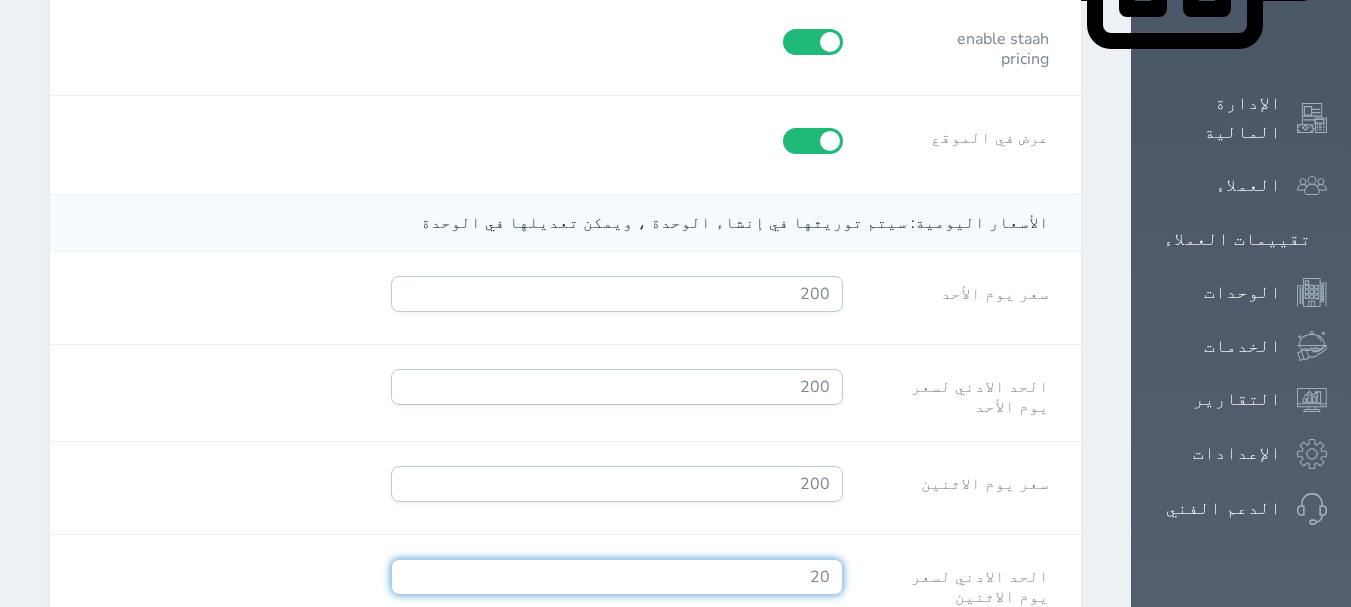 type on "200" 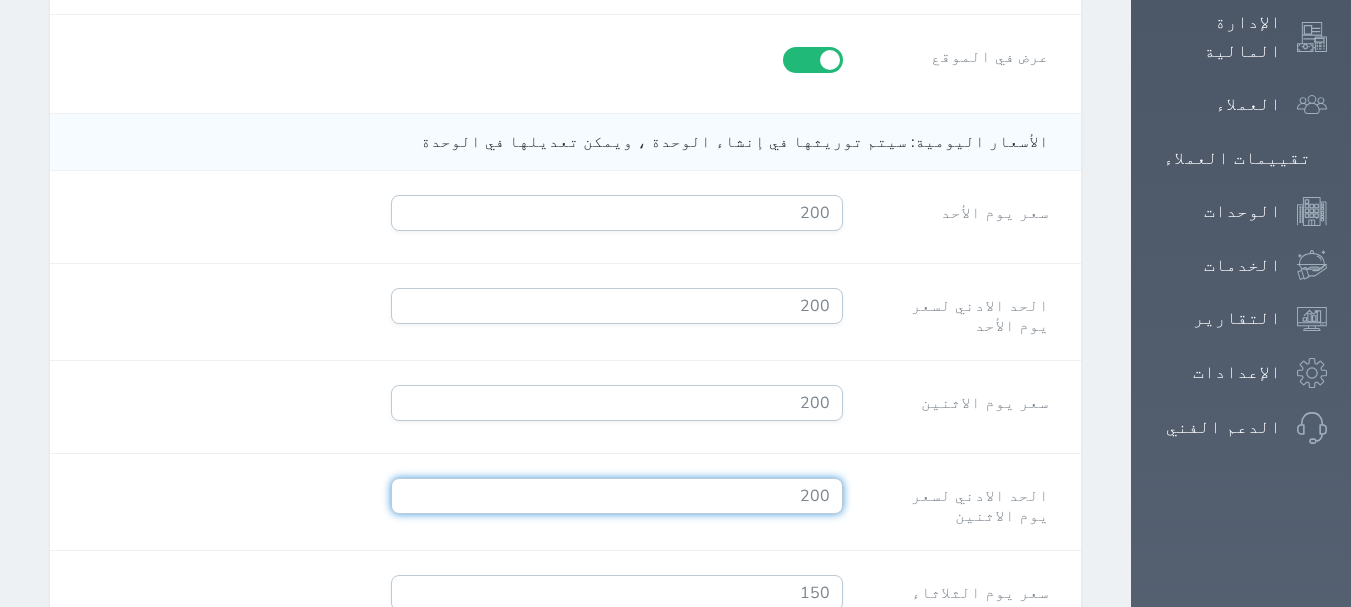 scroll, scrollTop: 1300, scrollLeft: 0, axis: vertical 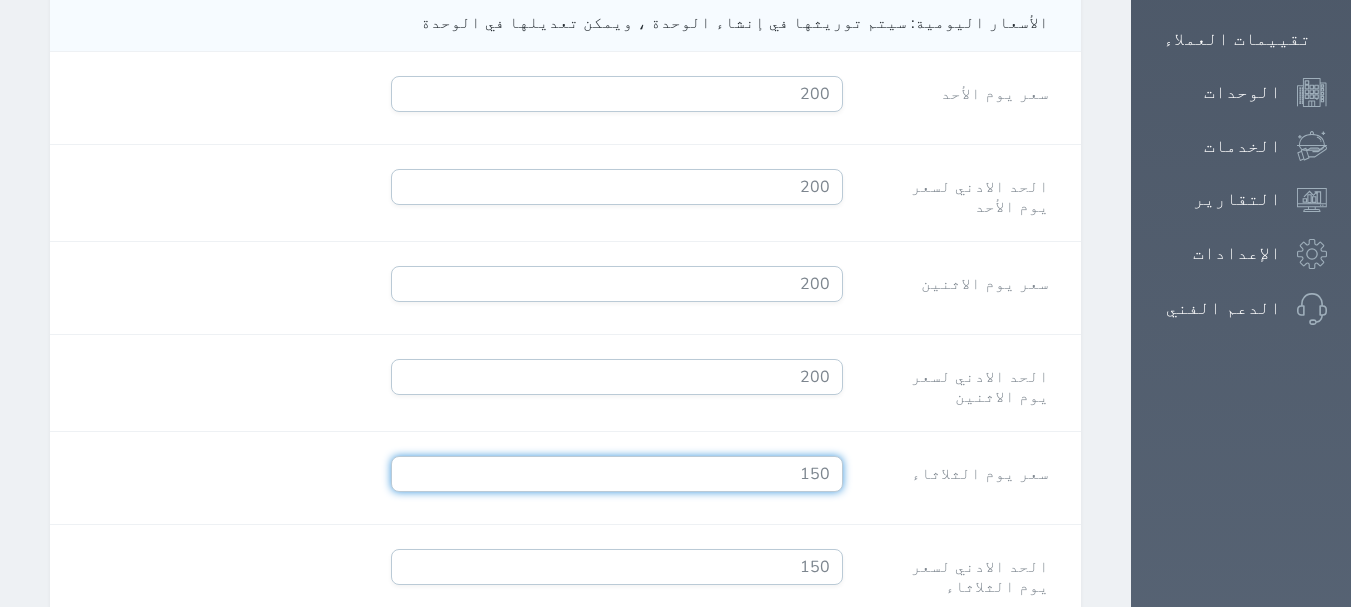 drag, startPoint x: 873, startPoint y: 369, endPoint x: 975, endPoint y: 393, distance: 104.78549 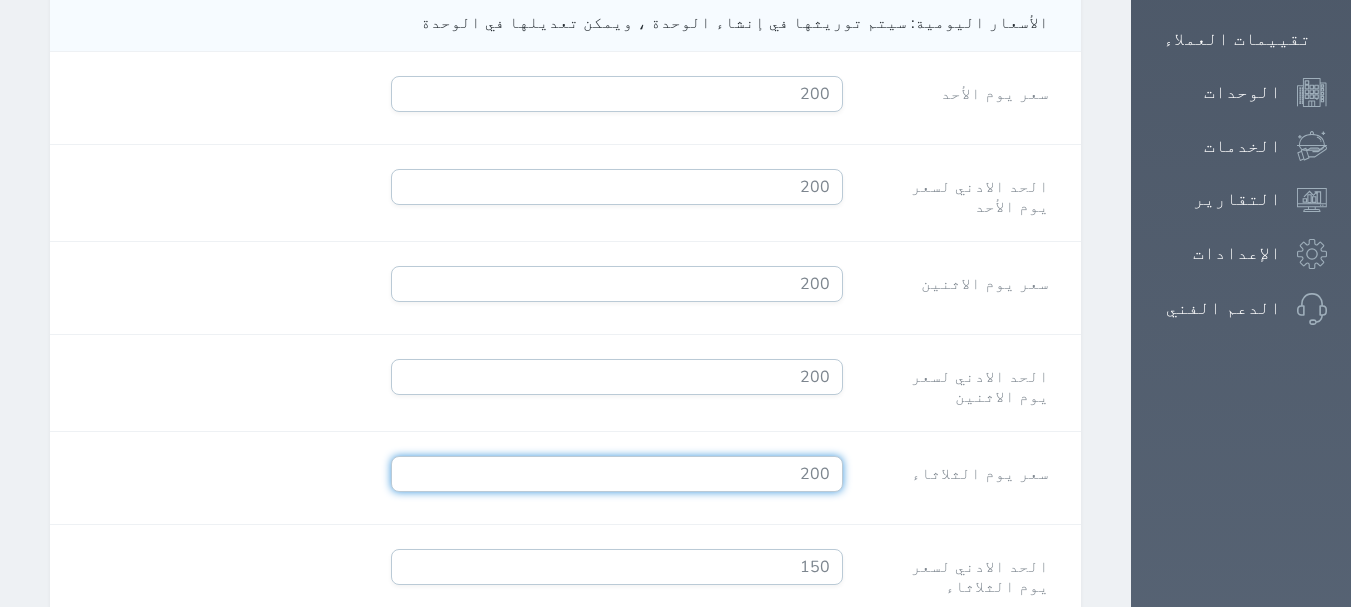 type on "200" 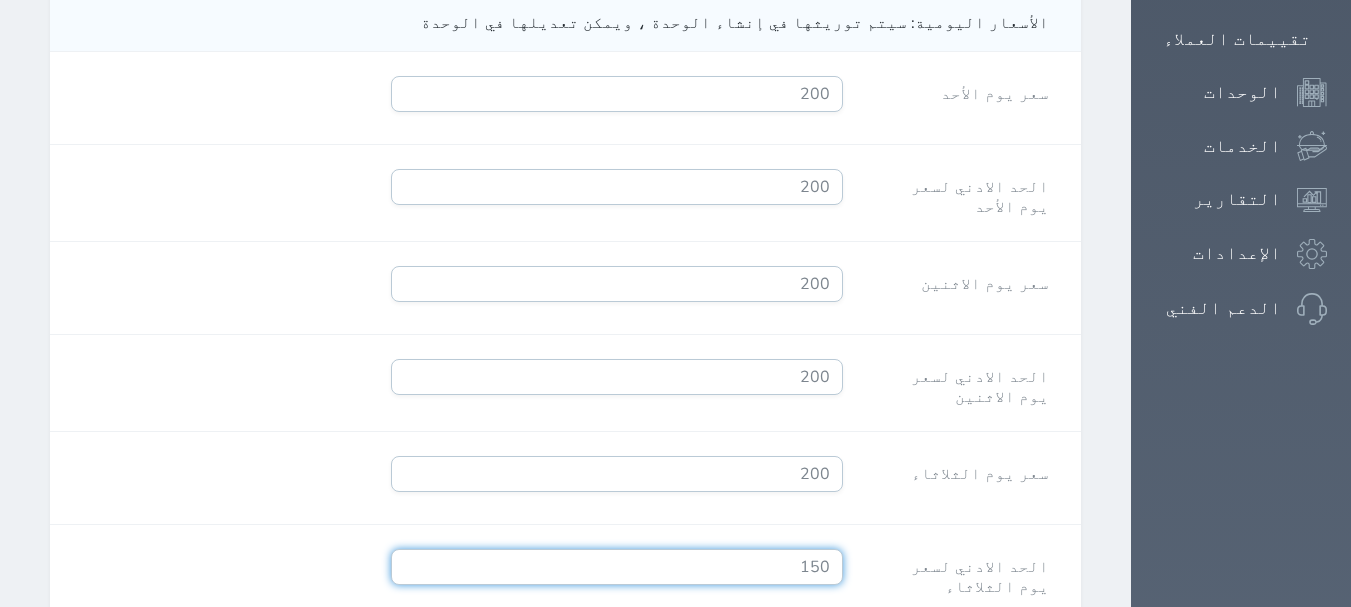 drag, startPoint x: 863, startPoint y: 479, endPoint x: 954, endPoint y: 512, distance: 96.79876 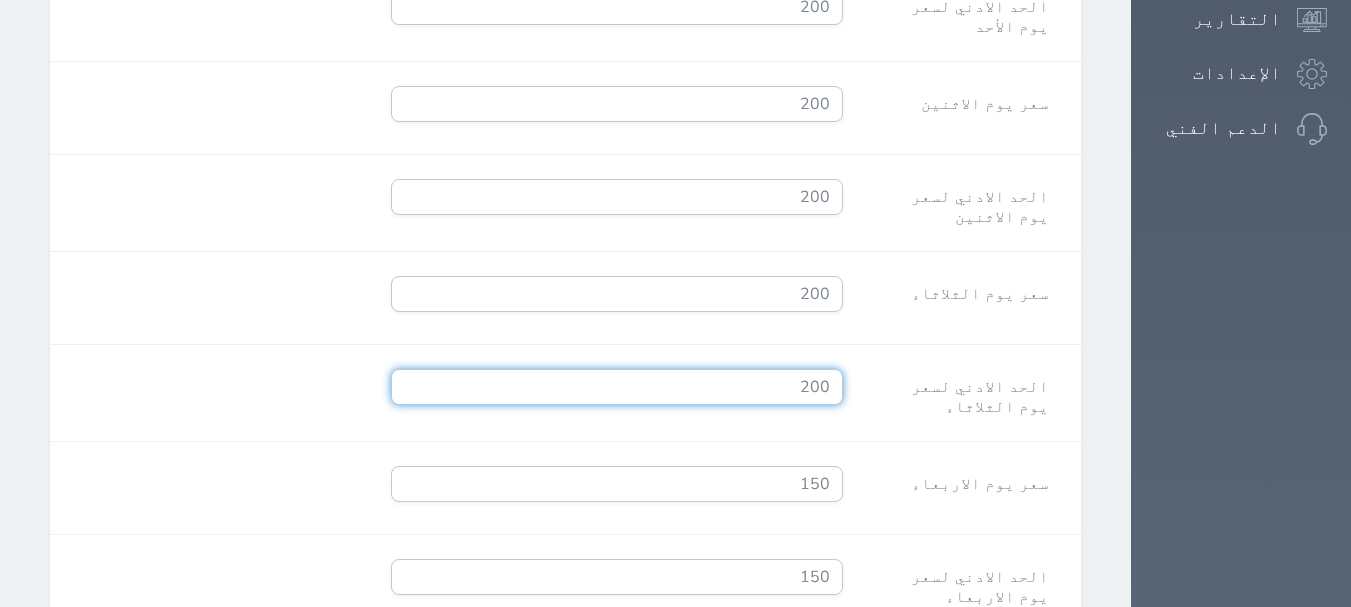 scroll, scrollTop: 1500, scrollLeft: 0, axis: vertical 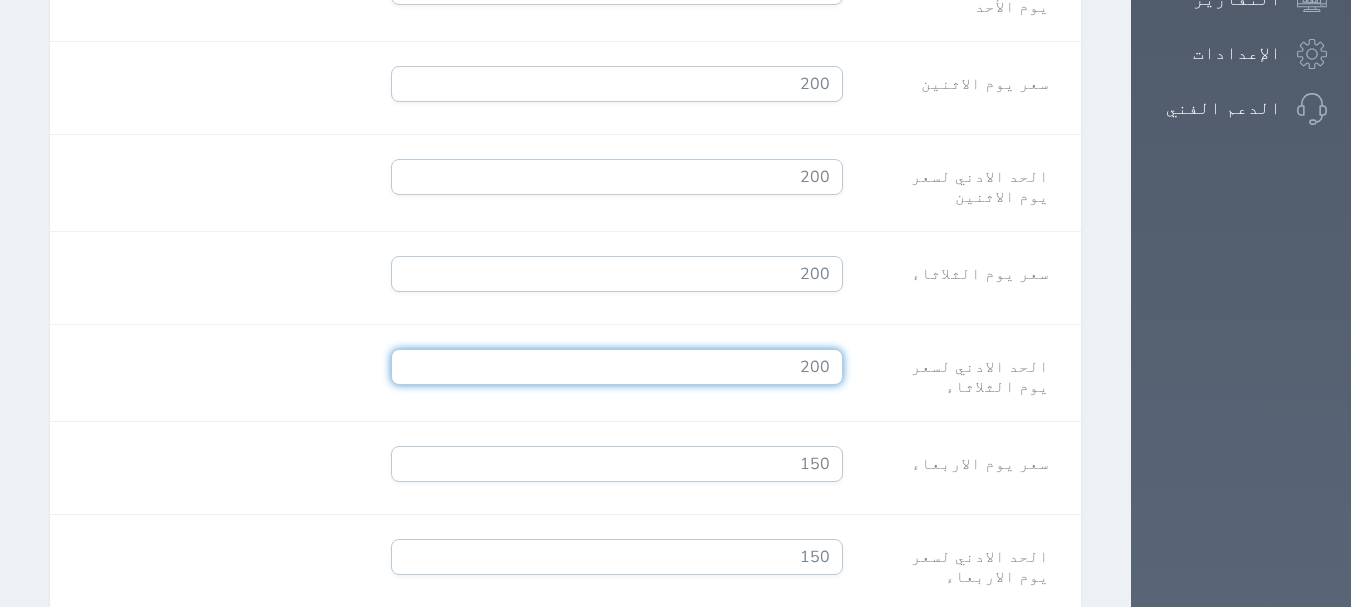 type on "200" 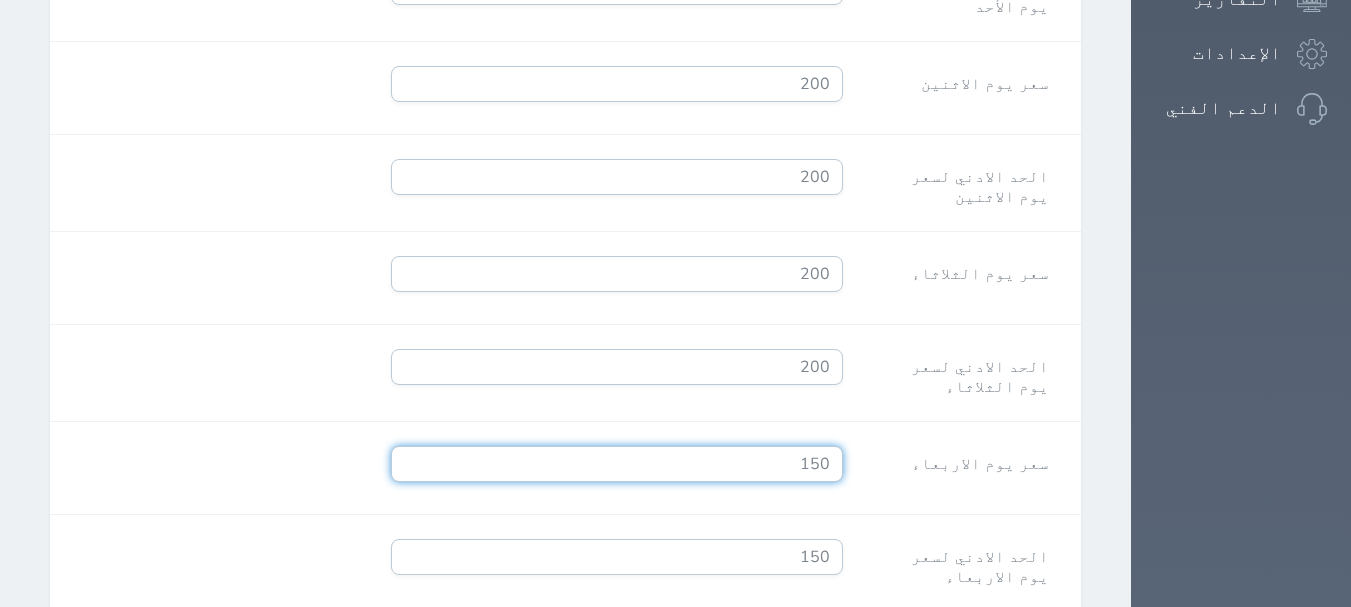 drag, startPoint x: 891, startPoint y: 365, endPoint x: 947, endPoint y: 381, distance: 58.24088 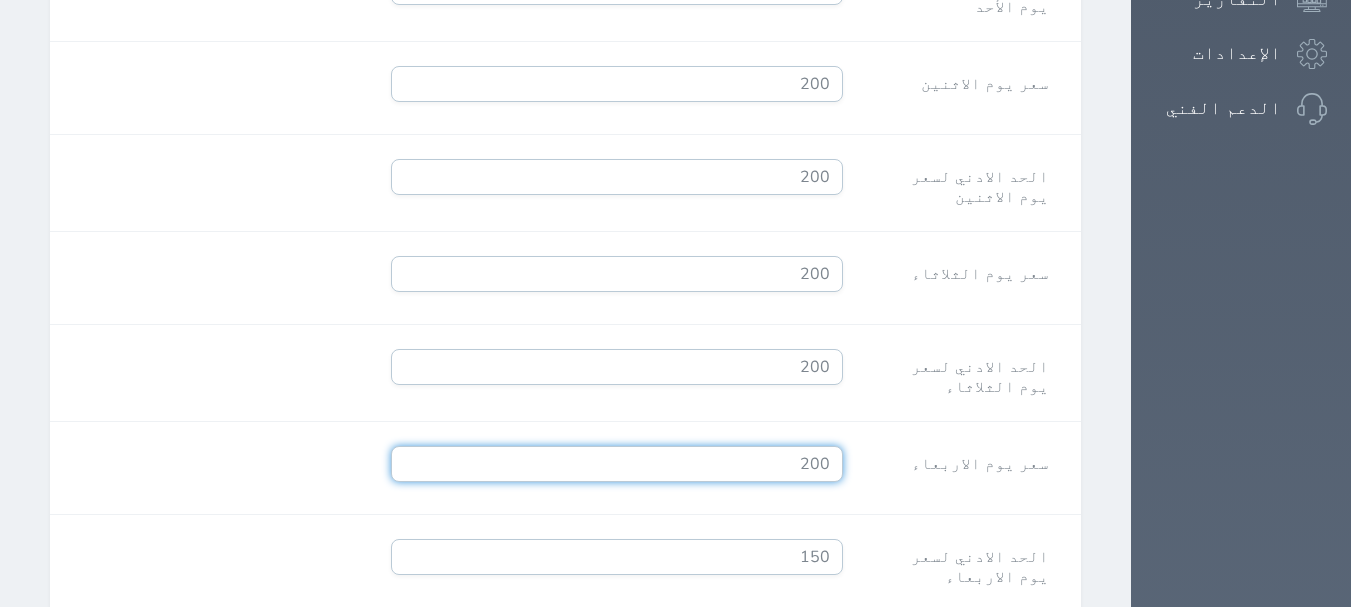 type on "200" 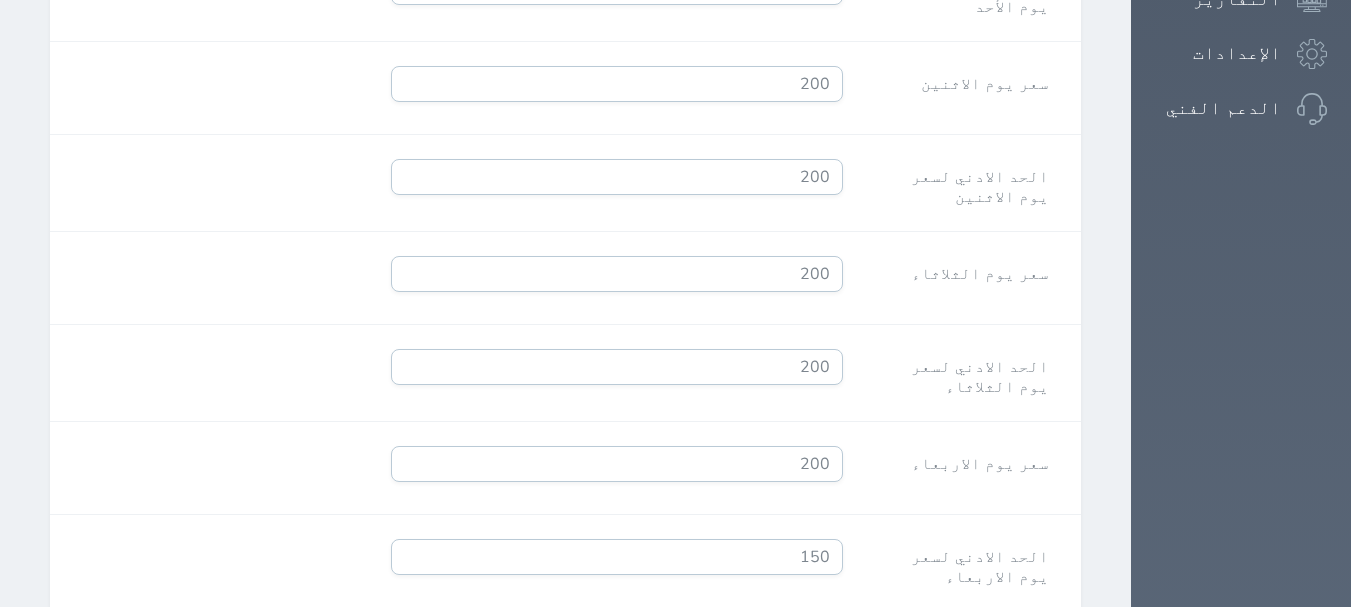 drag, startPoint x: 828, startPoint y: 507, endPoint x: 877, endPoint y: 495, distance: 50.447994 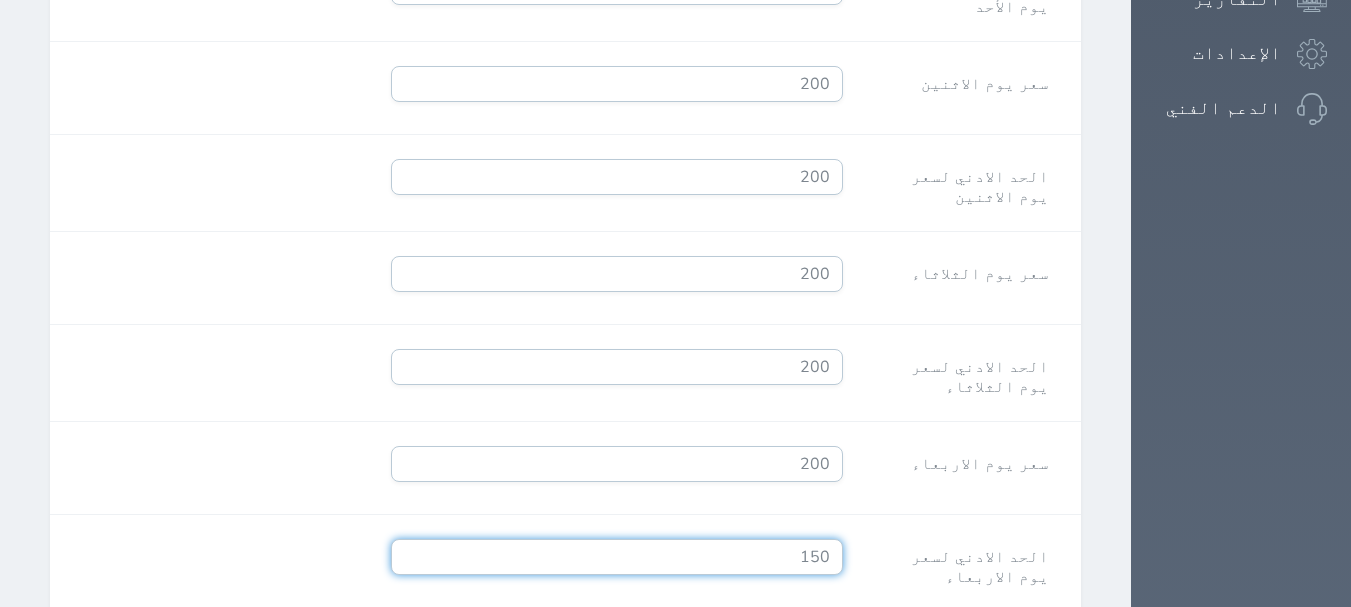 drag, startPoint x: 868, startPoint y: 468, endPoint x: 928, endPoint y: 473, distance: 60.207973 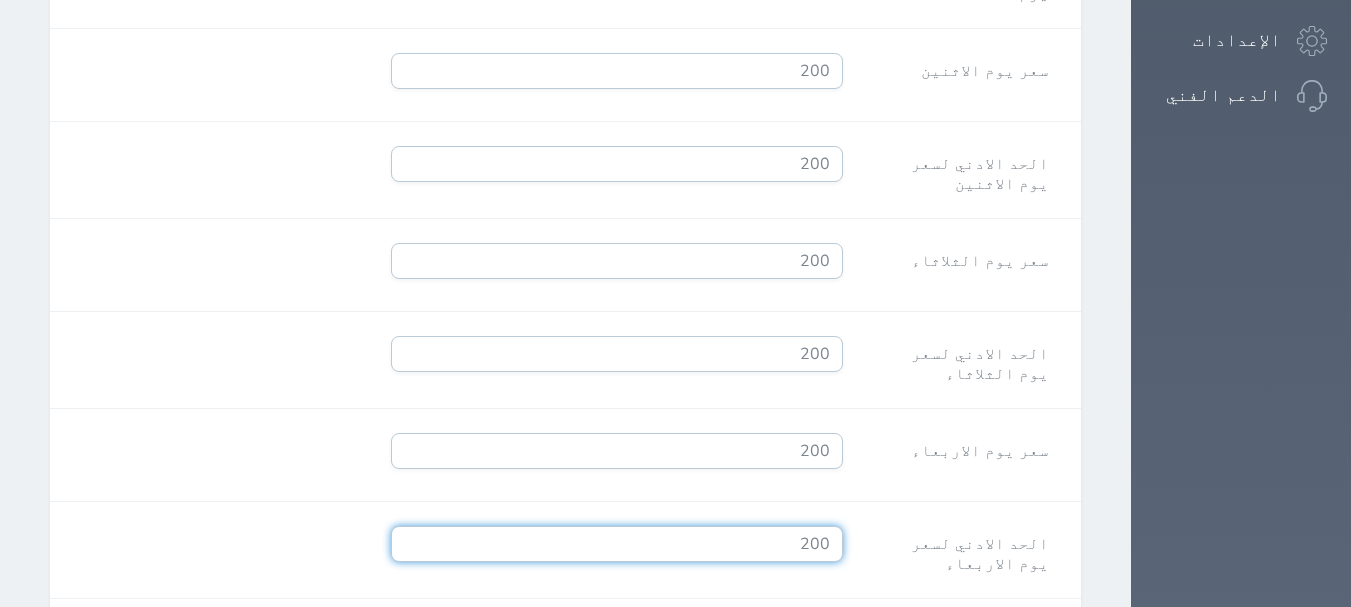 scroll, scrollTop: 1600, scrollLeft: 0, axis: vertical 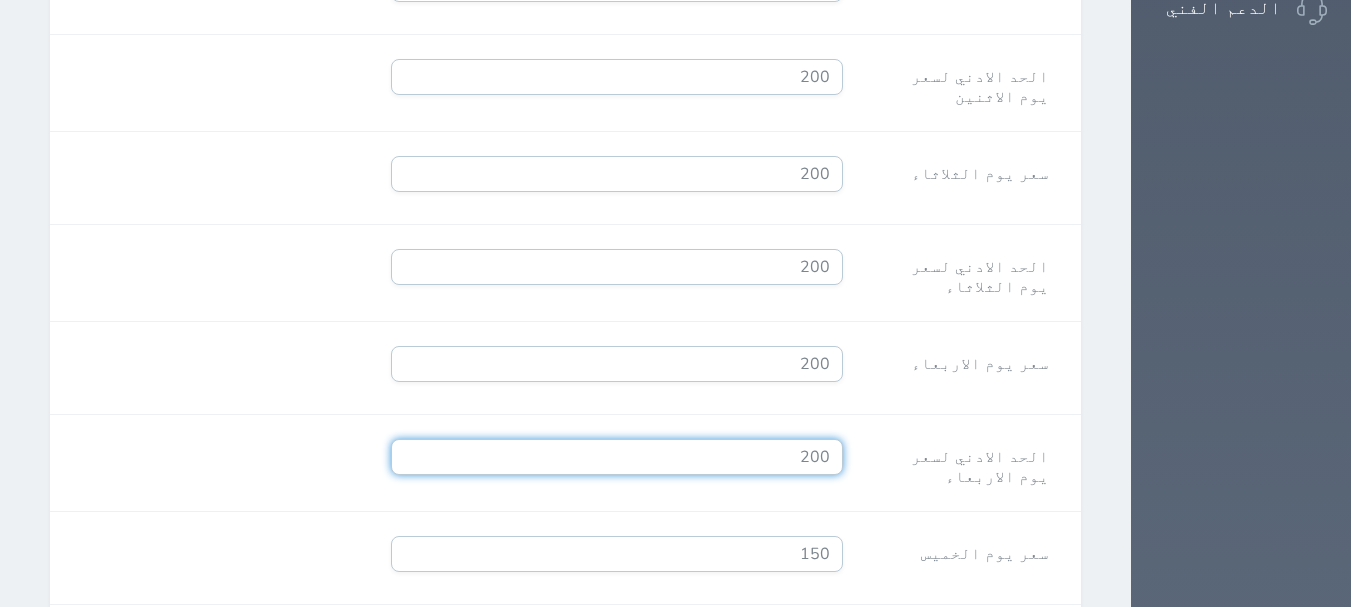 type on "200" 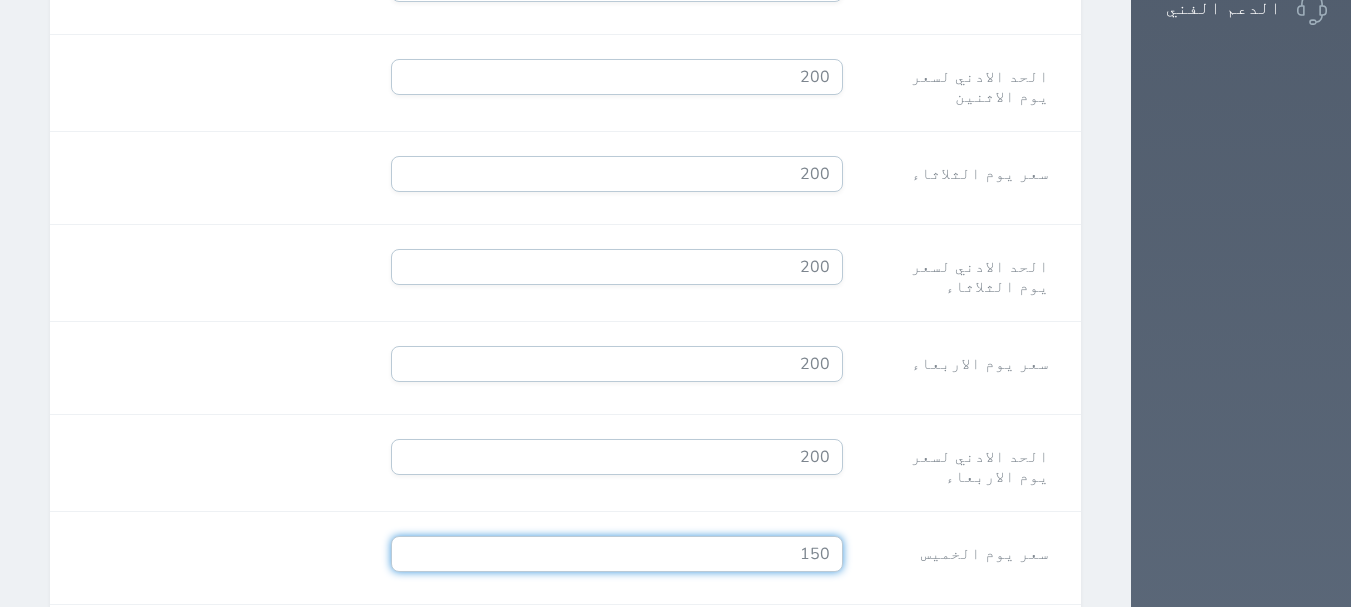 drag, startPoint x: 862, startPoint y: 466, endPoint x: 979, endPoint y: 469, distance: 117.03845 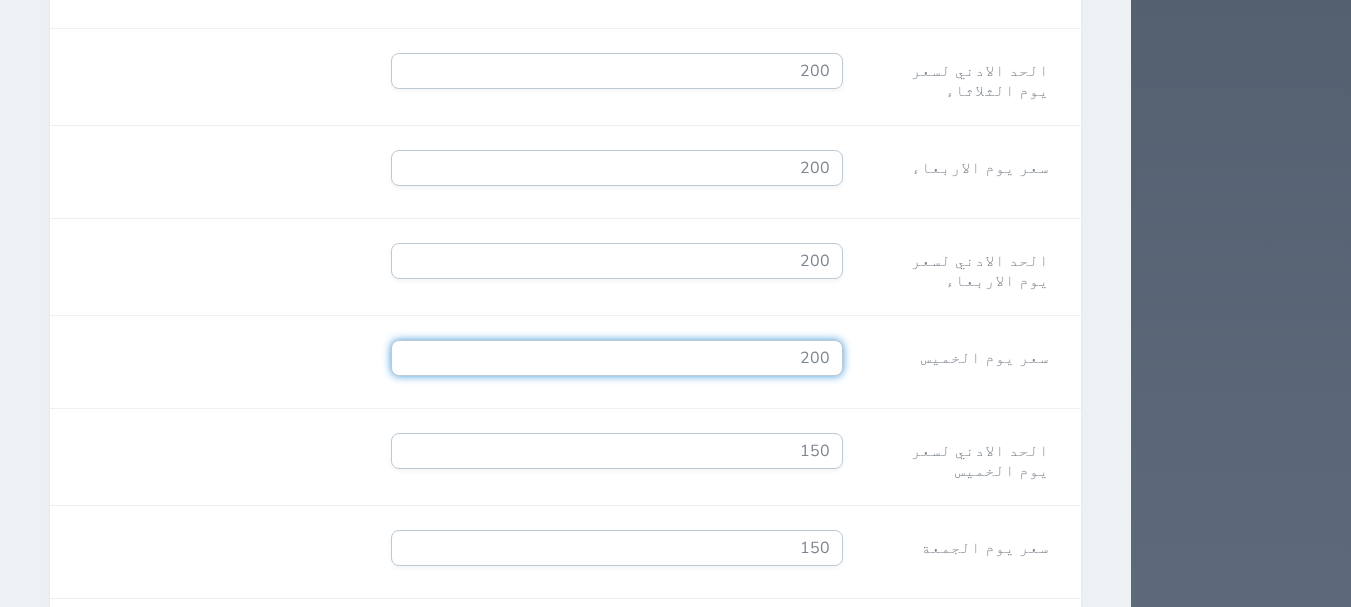 scroll, scrollTop: 1800, scrollLeft: 0, axis: vertical 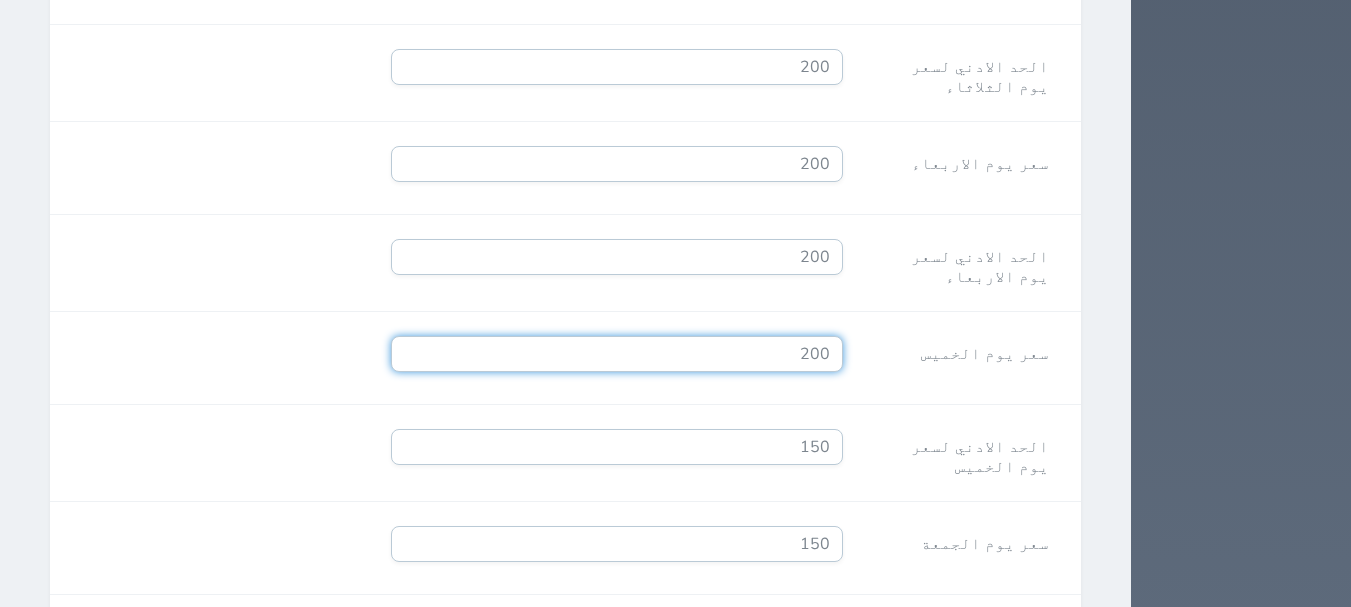 type on "200" 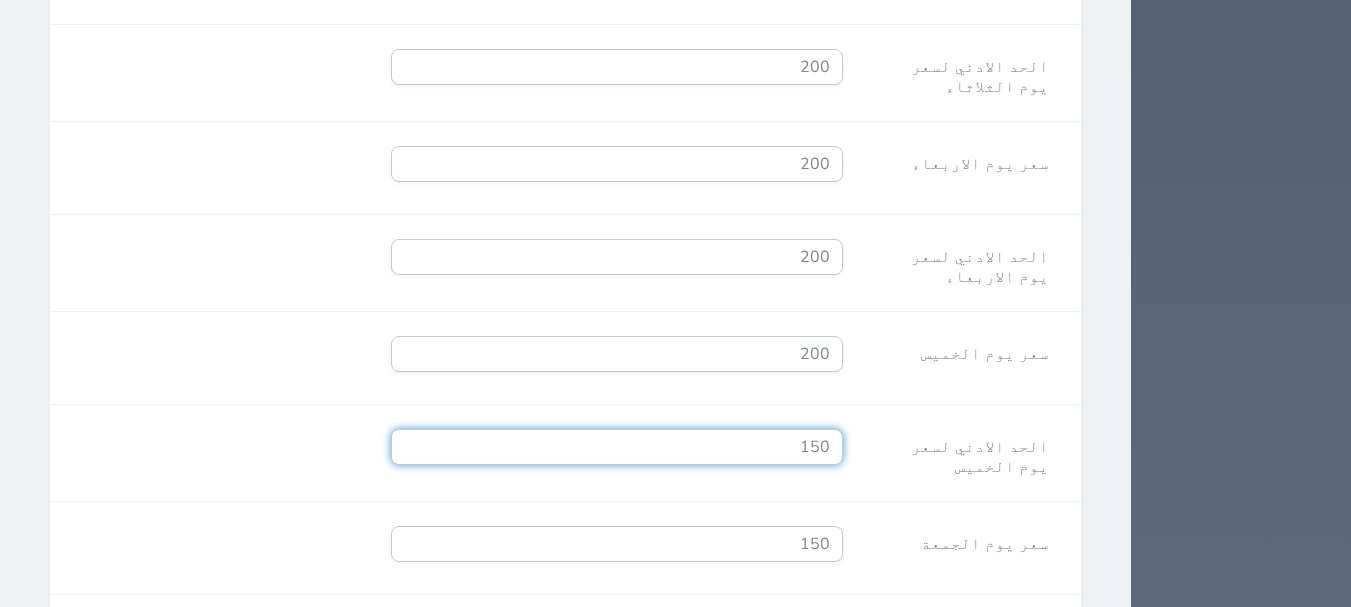 drag, startPoint x: 877, startPoint y: 360, endPoint x: 936, endPoint y: 370, distance: 59.841457 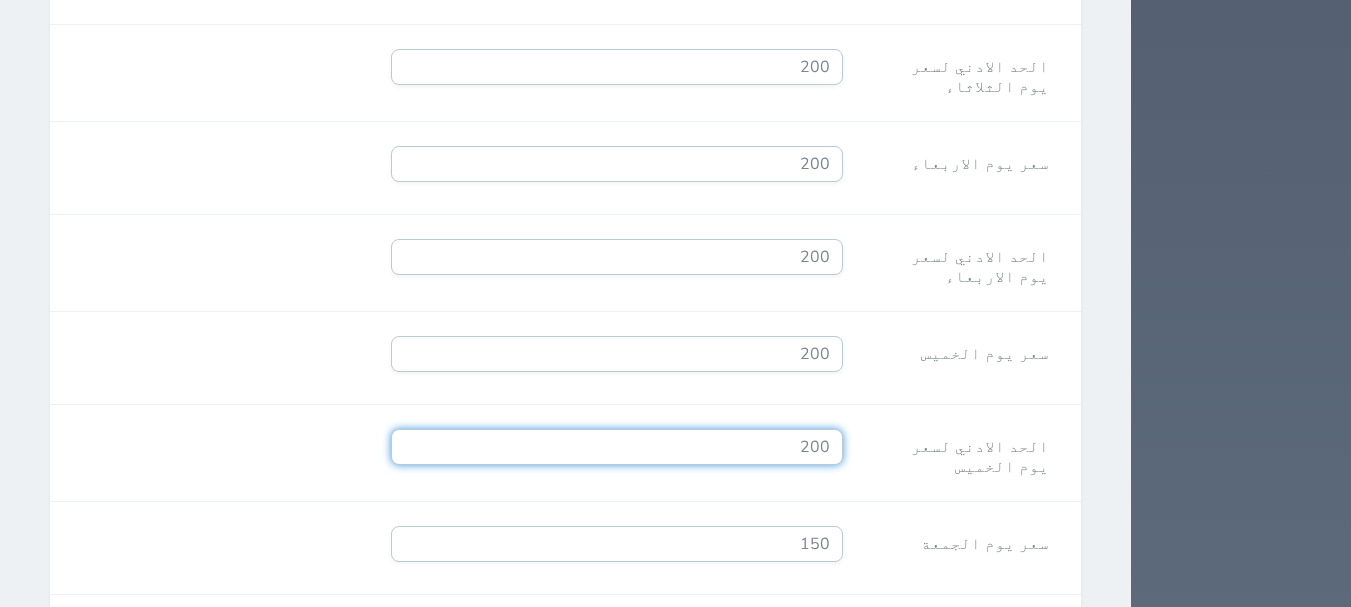 type on "200" 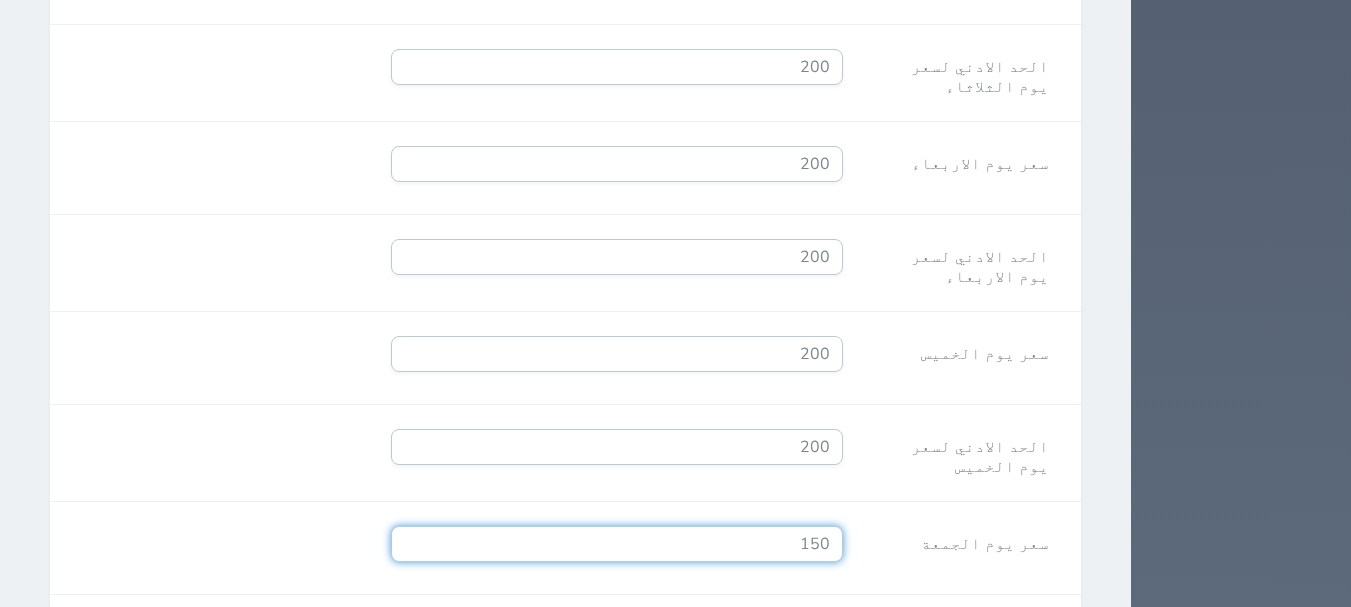 drag, startPoint x: 889, startPoint y: 457, endPoint x: 932, endPoint y: 471, distance: 45.221676 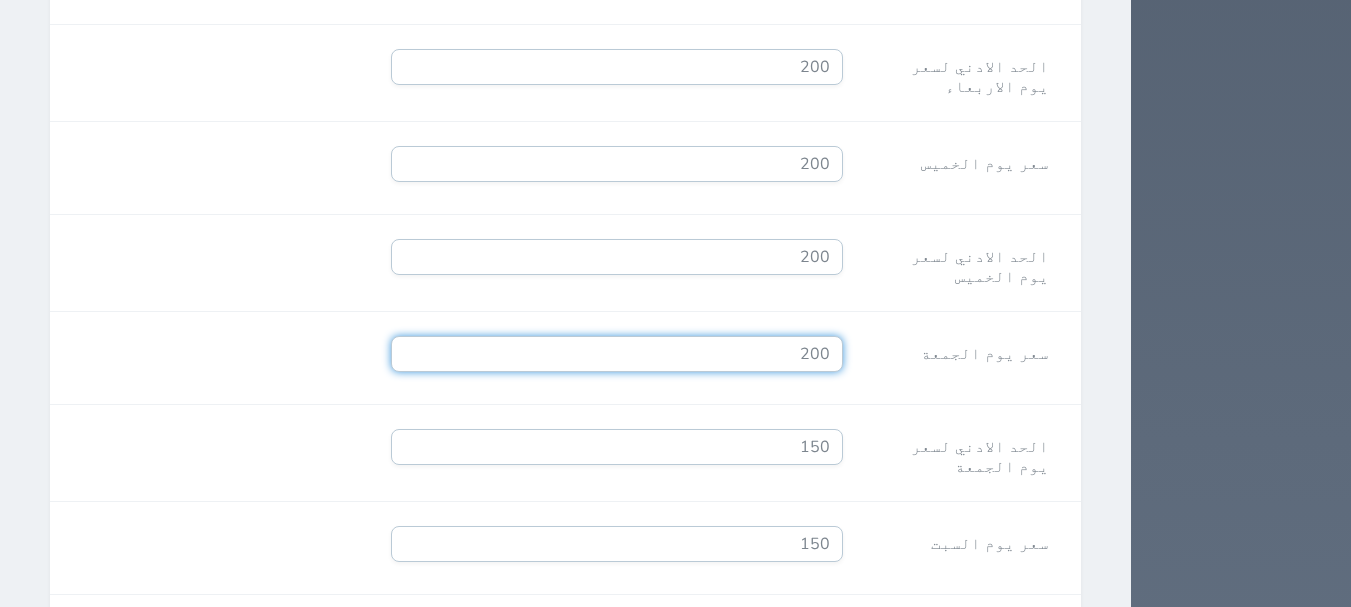 scroll, scrollTop: 2000, scrollLeft: 0, axis: vertical 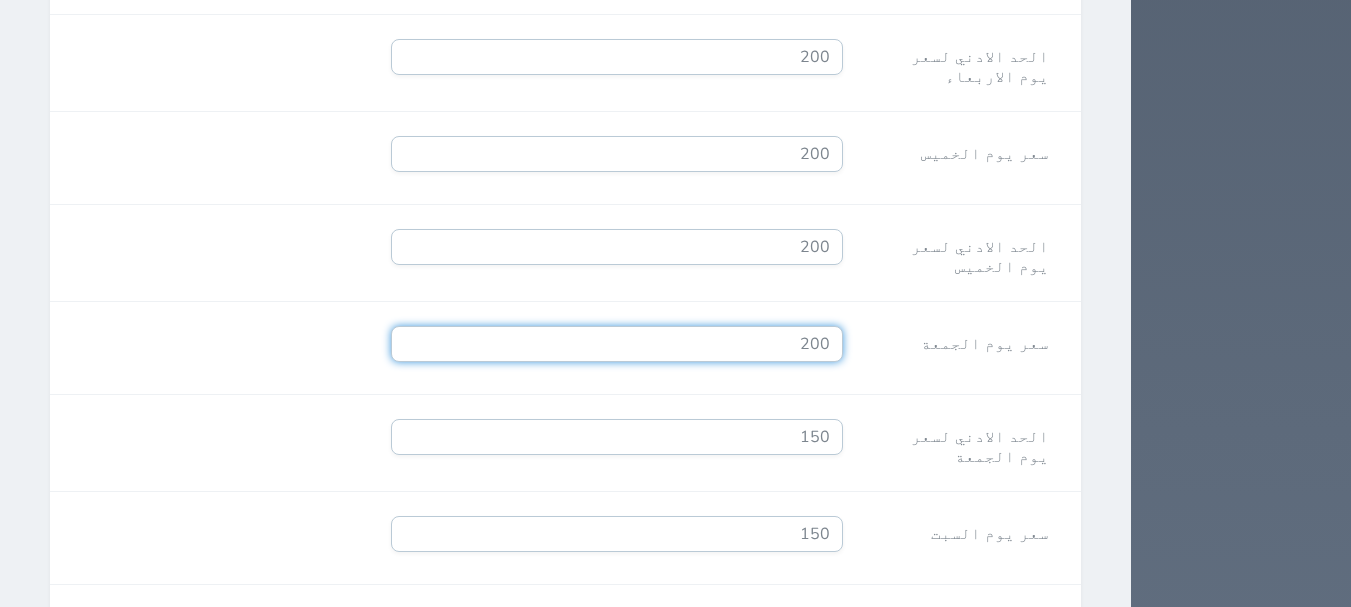 type on "200" 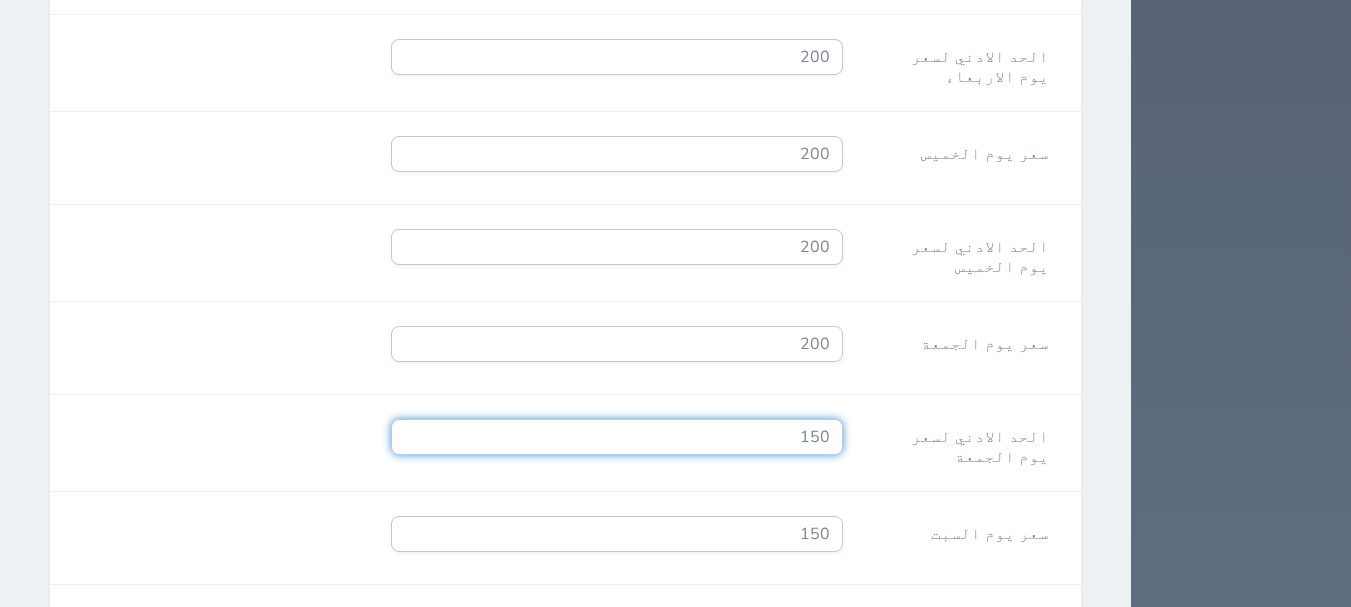 drag, startPoint x: 890, startPoint y: 349, endPoint x: 940, endPoint y: 363, distance: 51.92302 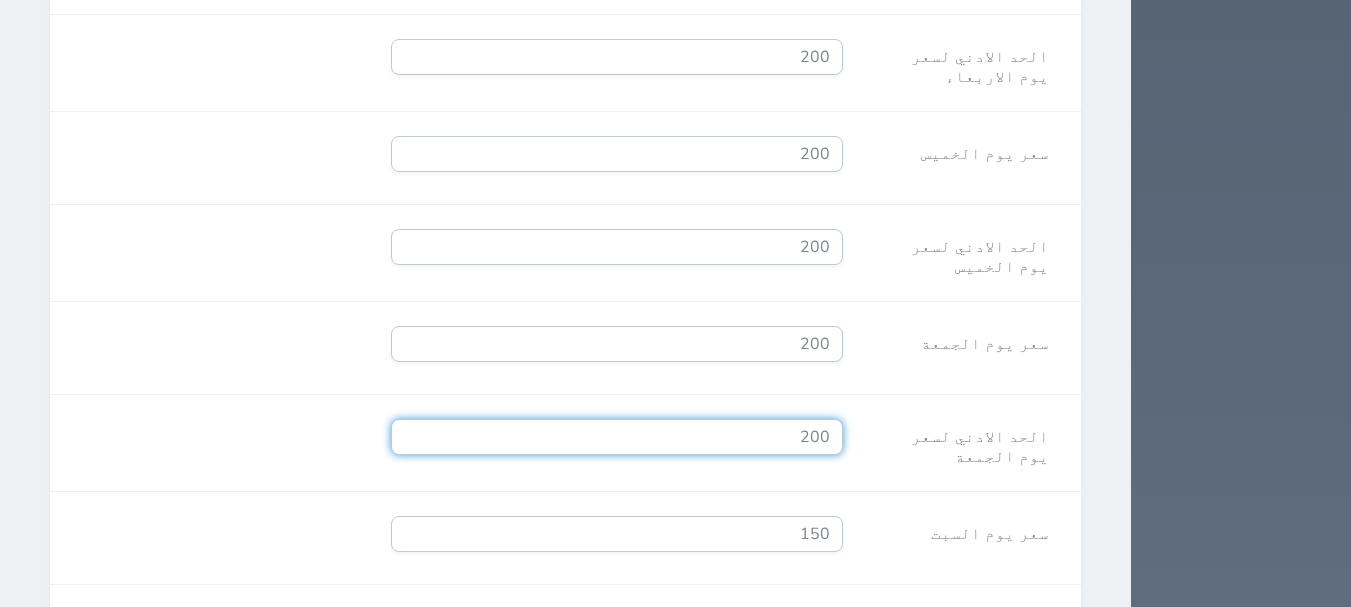 type on "200" 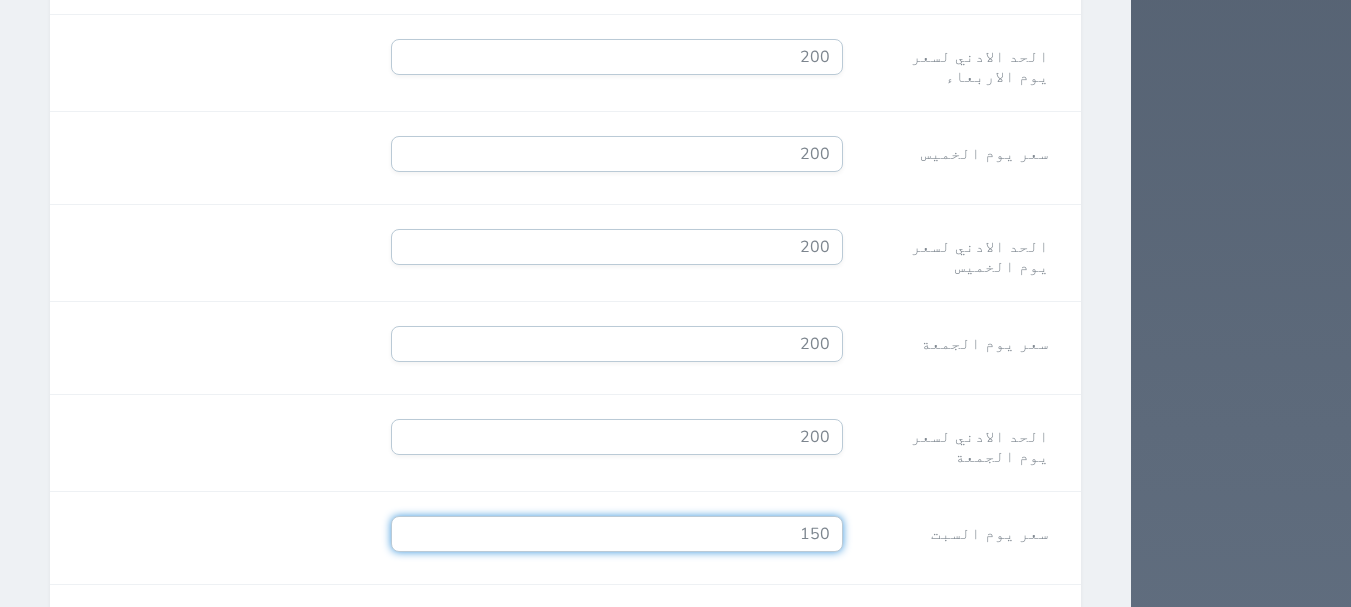 drag, startPoint x: 879, startPoint y: 449, endPoint x: 1019, endPoint y: 462, distance: 140.60228 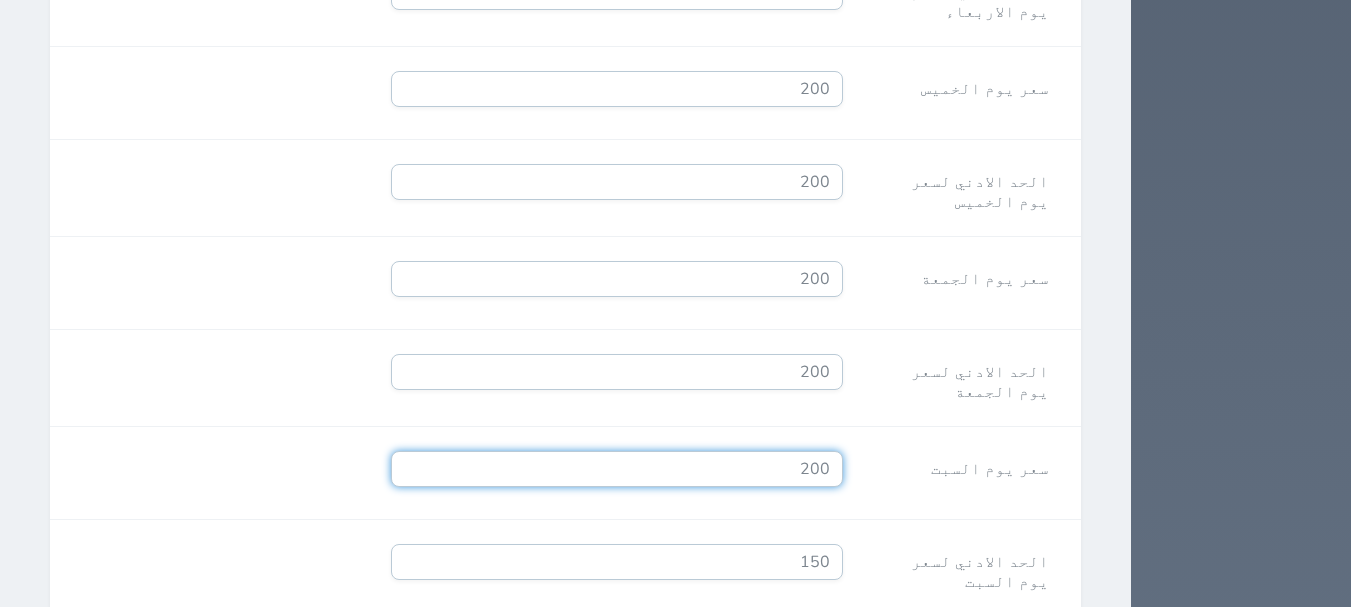 scroll, scrollTop: 2100, scrollLeft: 0, axis: vertical 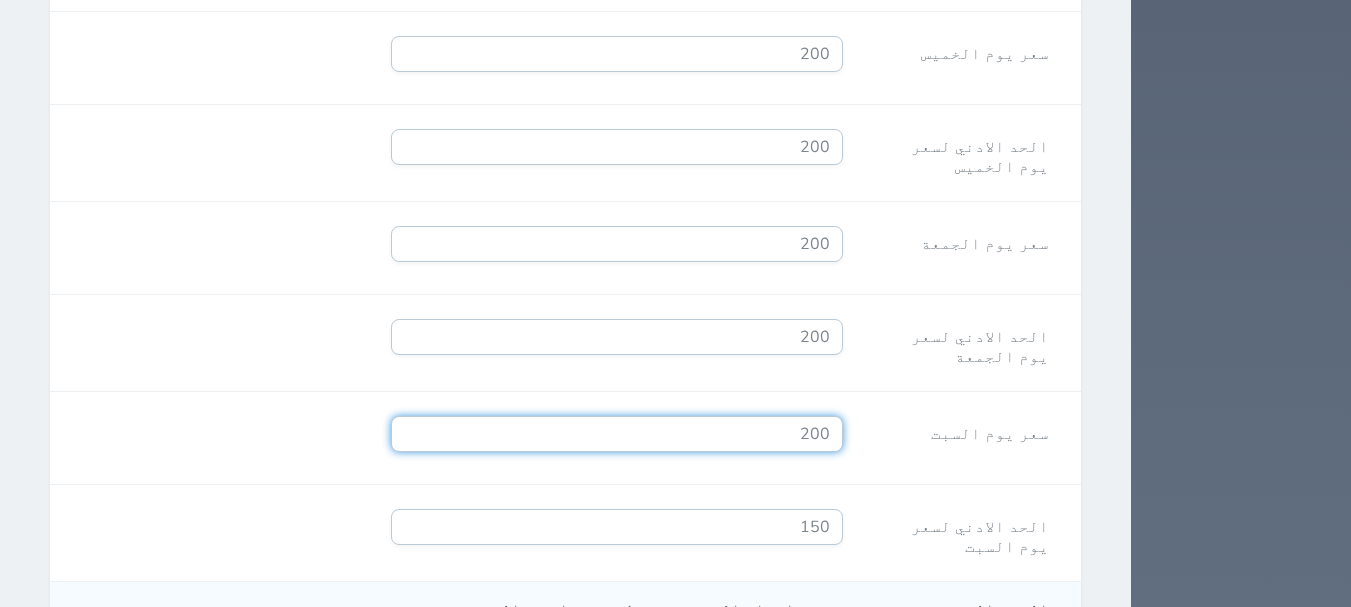 type on "200" 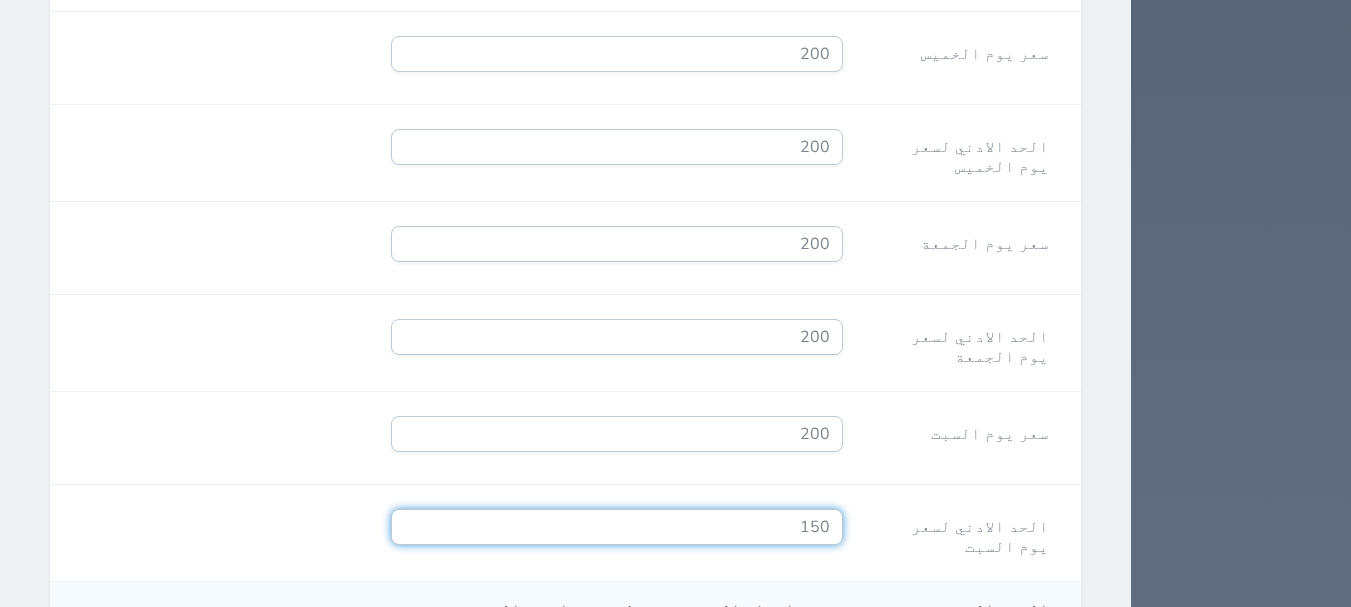 drag, startPoint x: 892, startPoint y: 443, endPoint x: 943, endPoint y: 464, distance: 55.154327 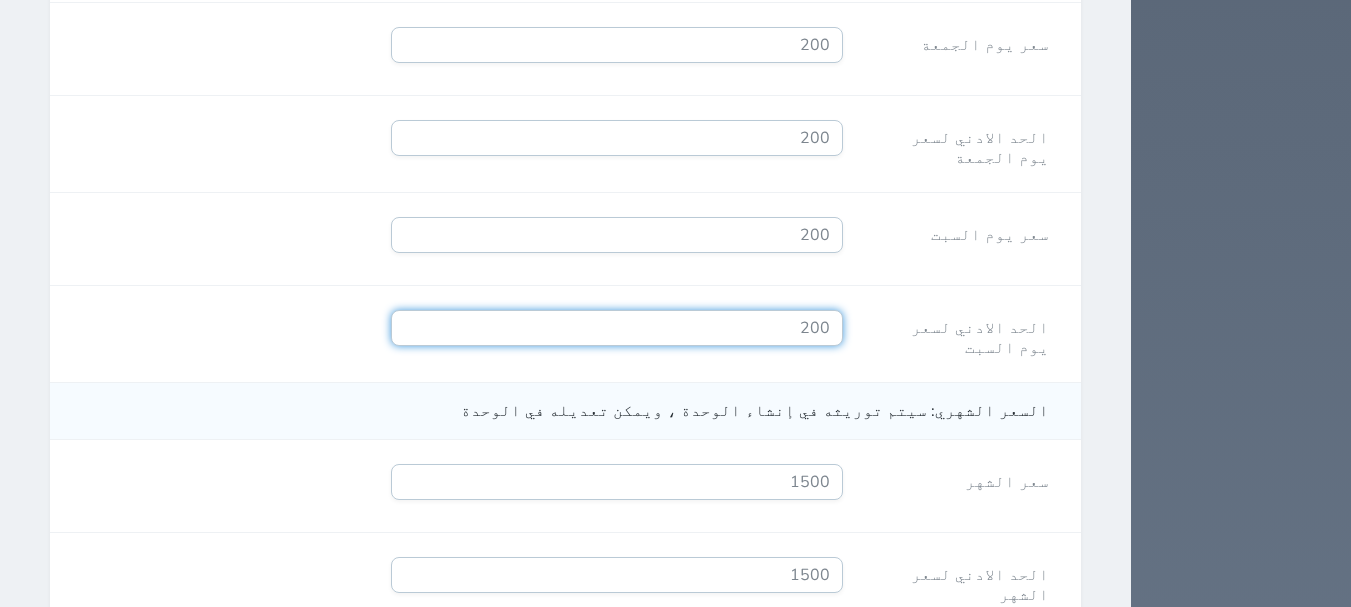 scroll, scrollTop: 2300, scrollLeft: 0, axis: vertical 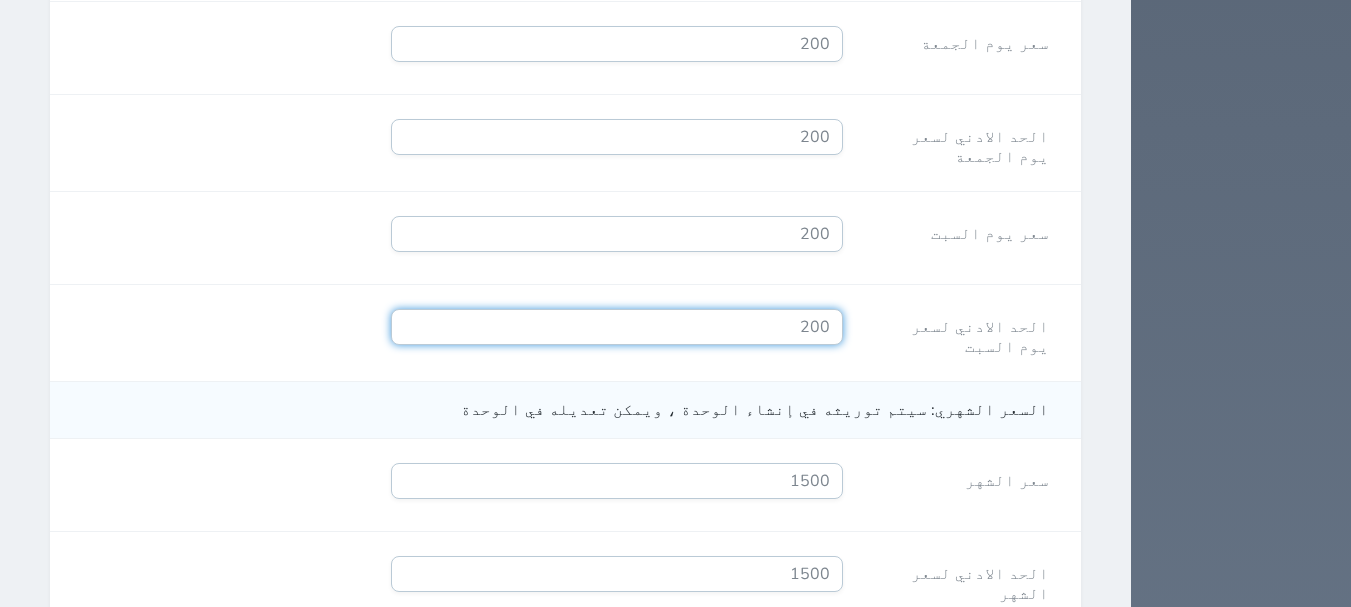 type on "200" 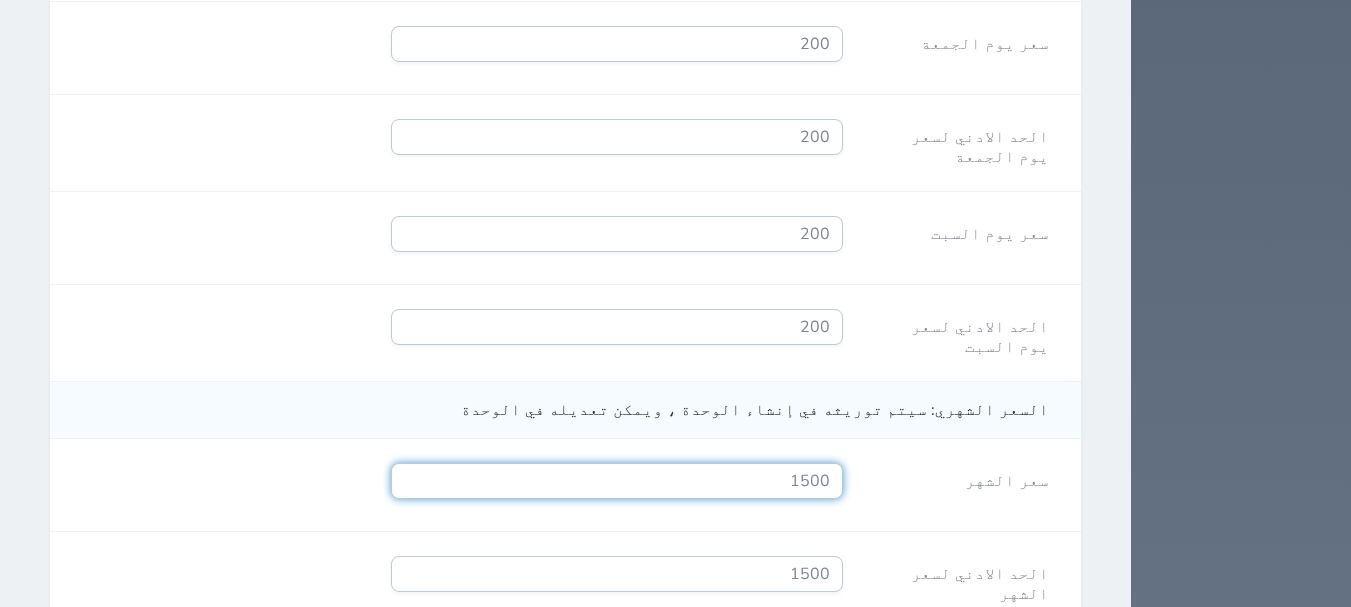 click on "1500" at bounding box center [617, 481] 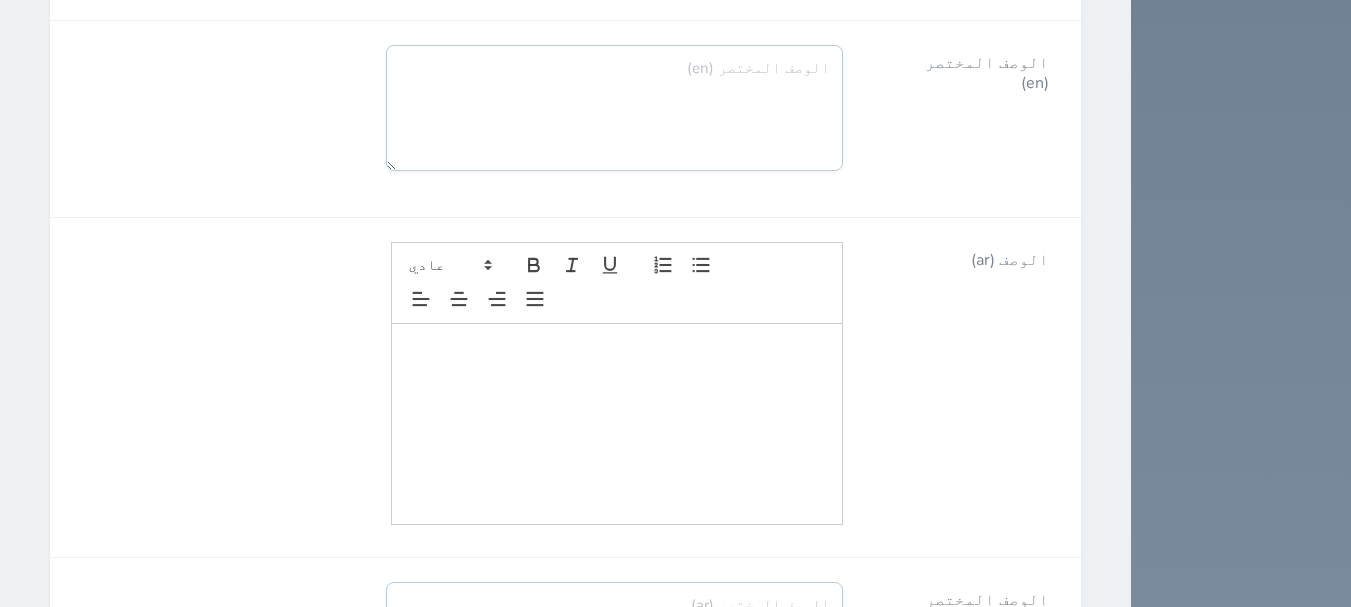 scroll, scrollTop: 4125, scrollLeft: 0, axis: vertical 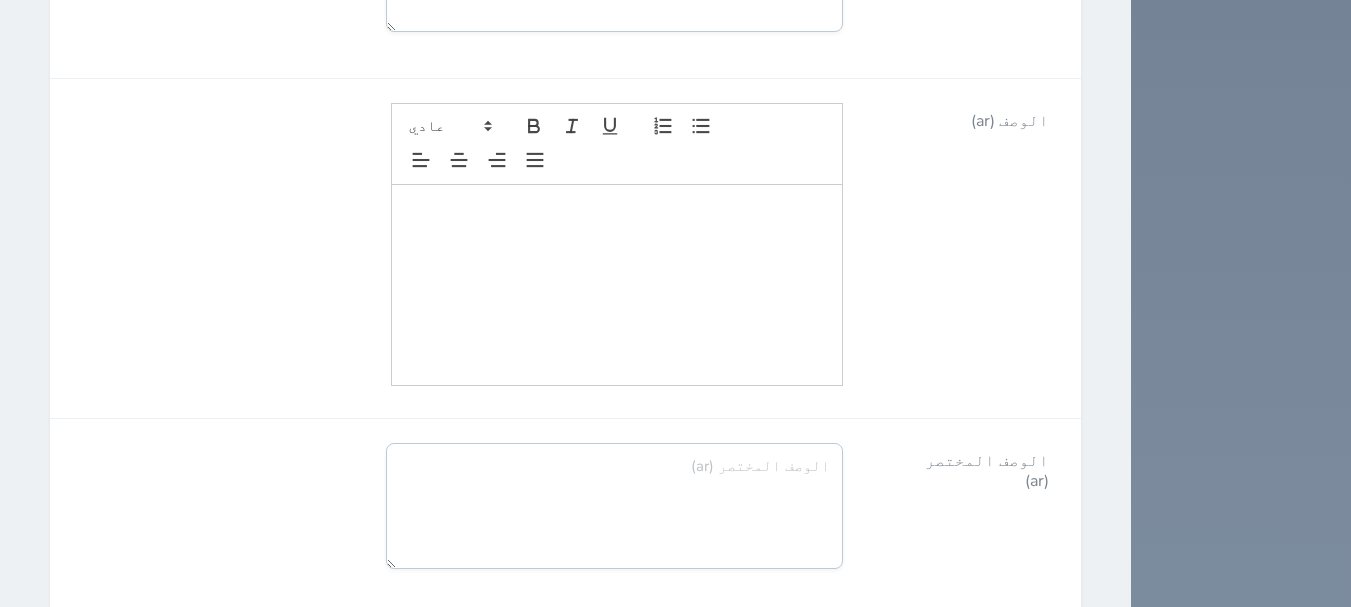 click on "تحديث اقسام الوحدات" at bounding box center [931, 651] 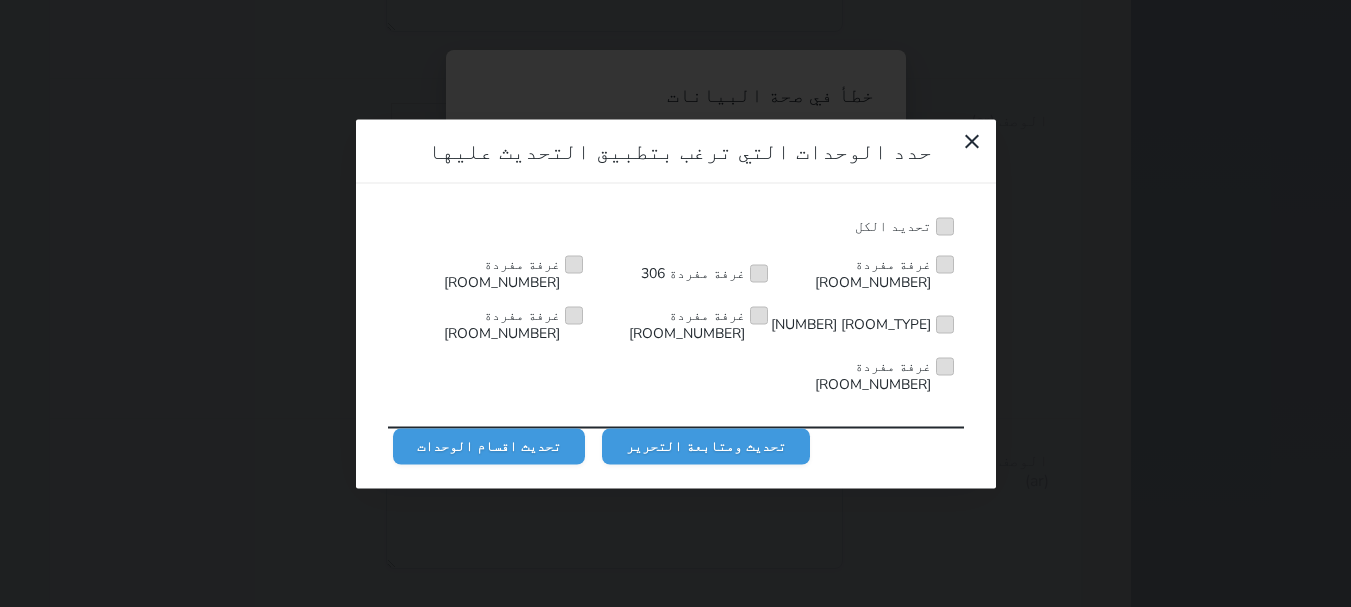 scroll, scrollTop: 0, scrollLeft: 0, axis: both 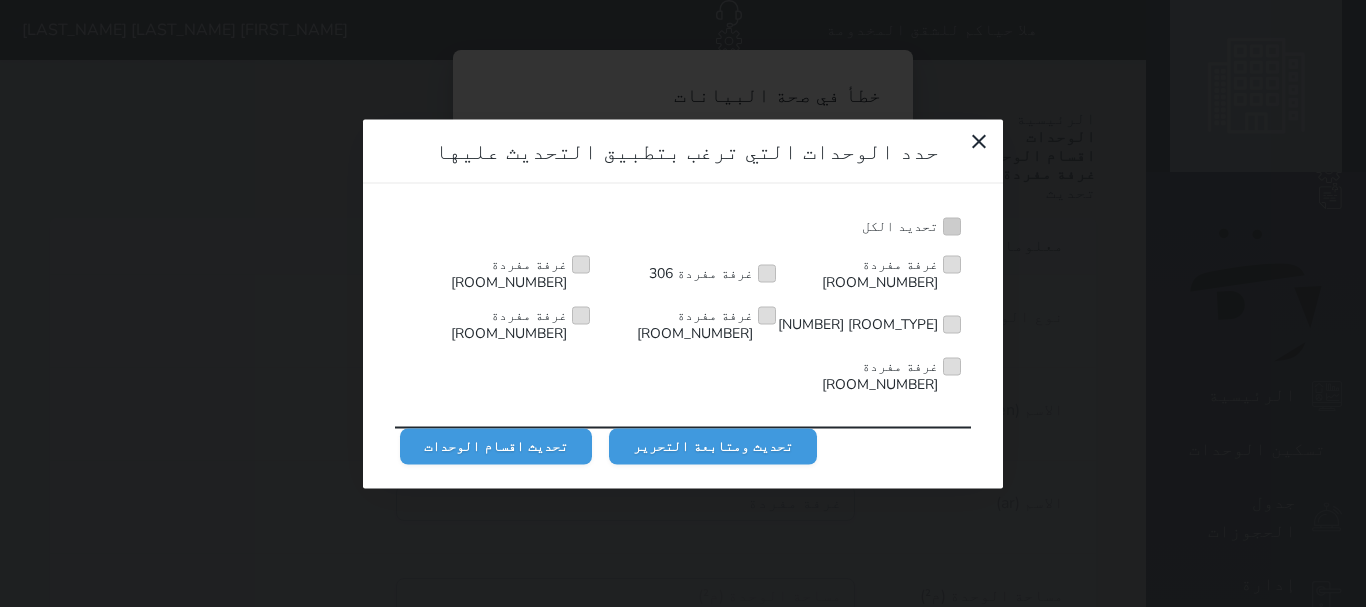click on "تحديد الكل" at bounding box center [683, 226] 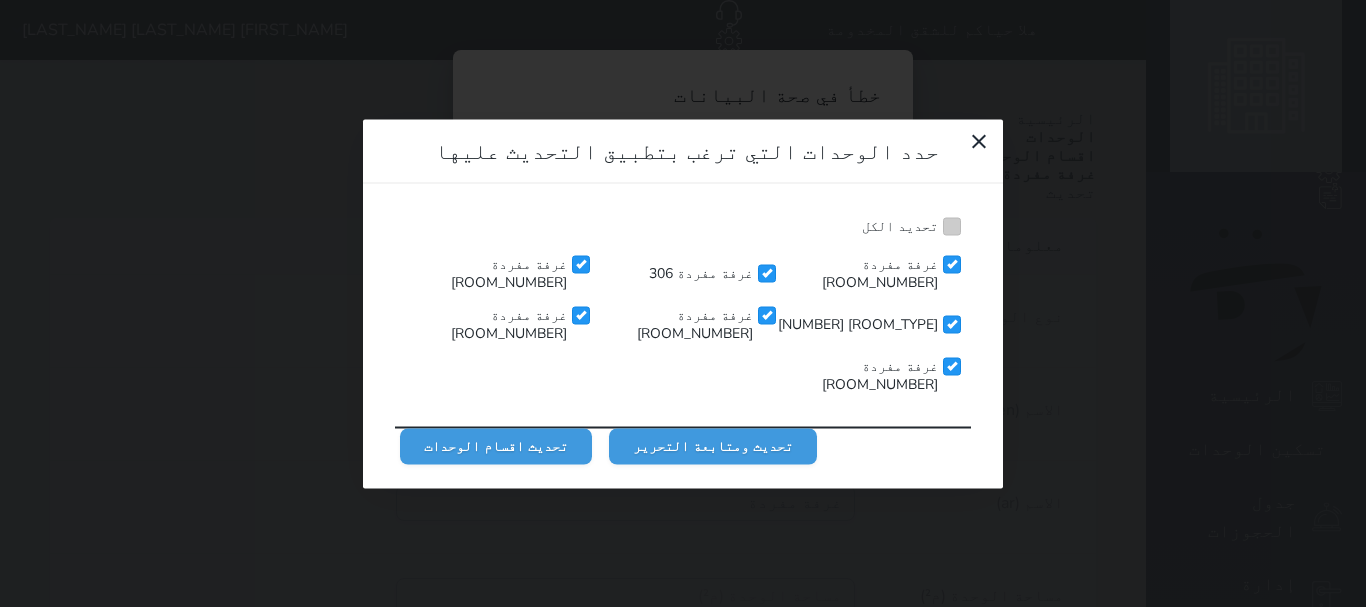 checkbox on "true" 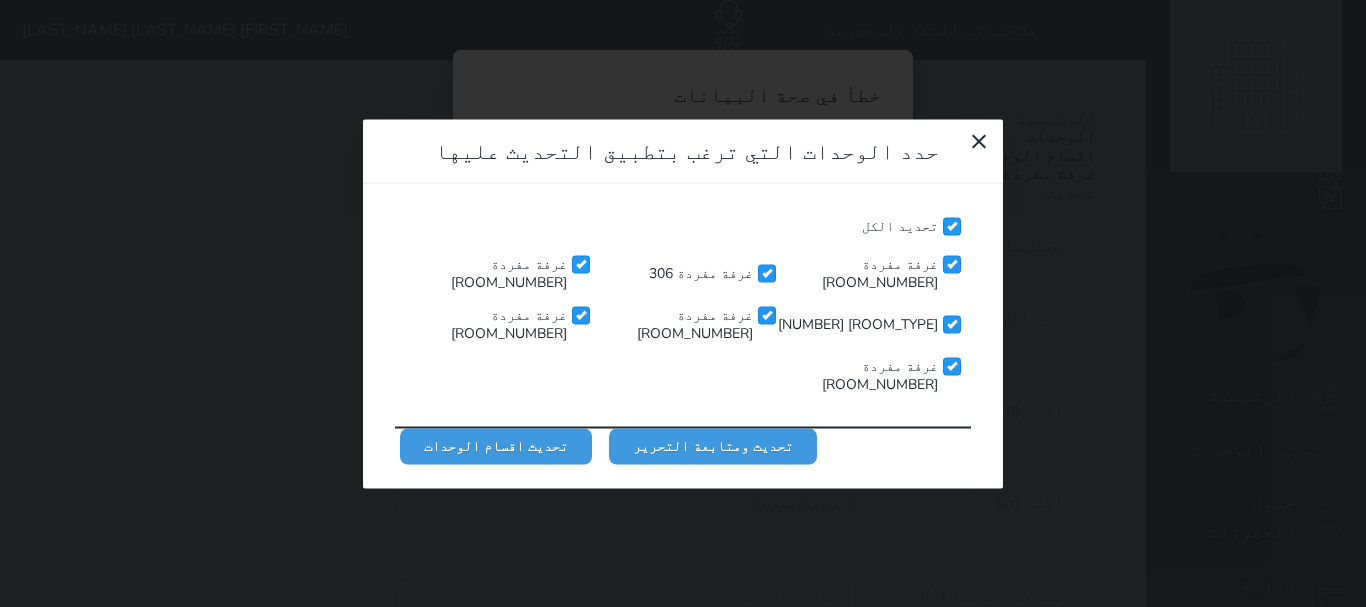 checkbox on "true" 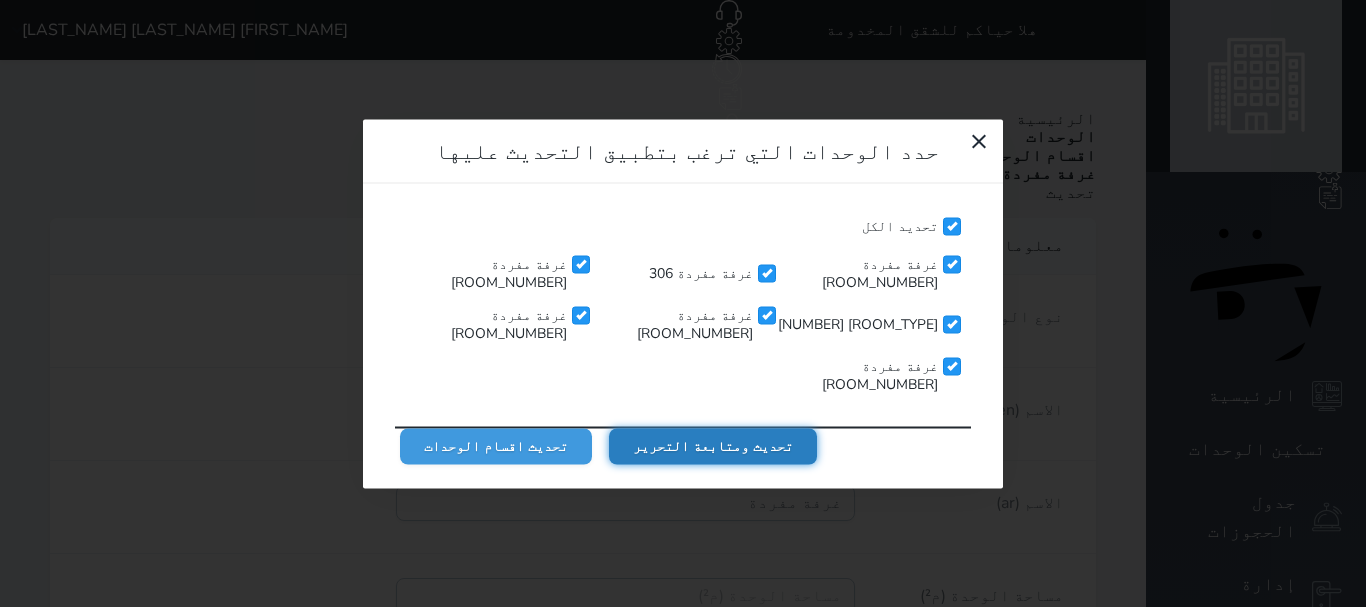 click on "تحديث ومتابعة التحرير" at bounding box center (713, 446) 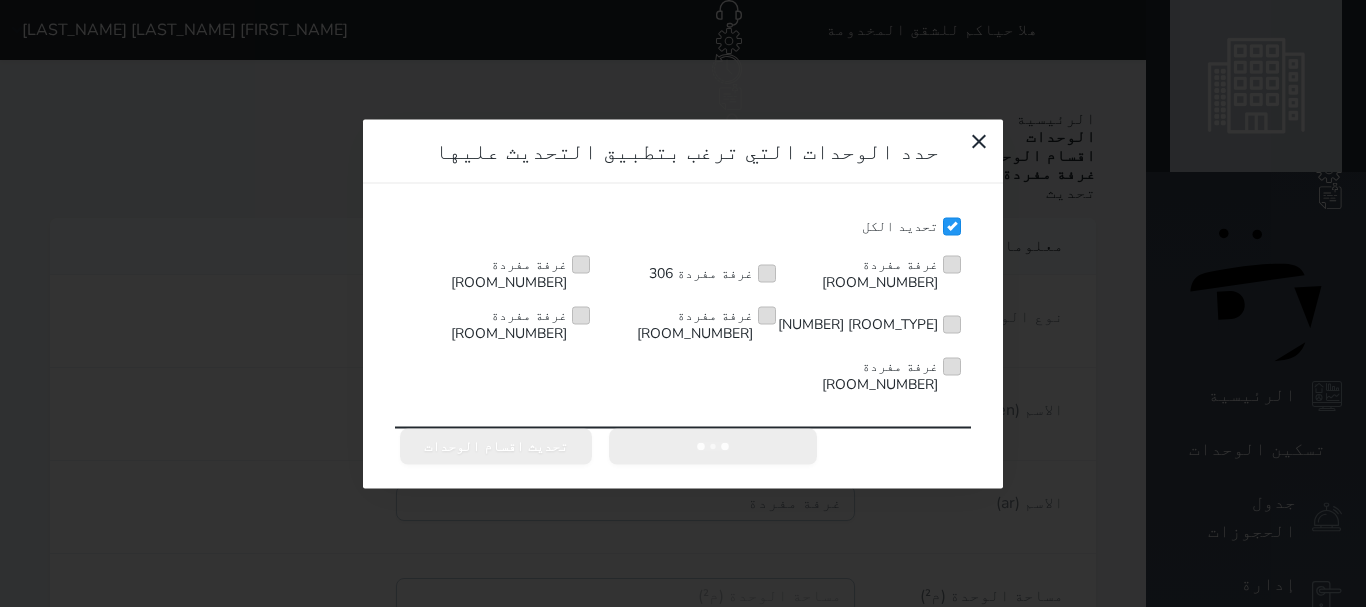 checkbox on "false" 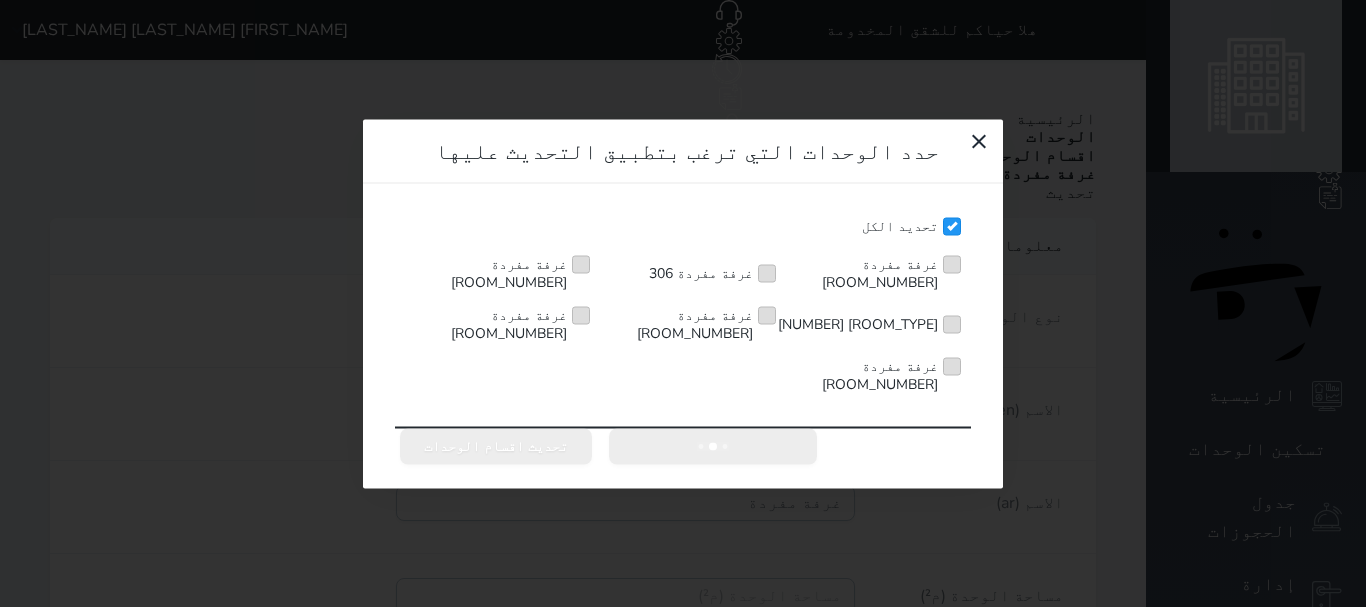 checkbox on "false" 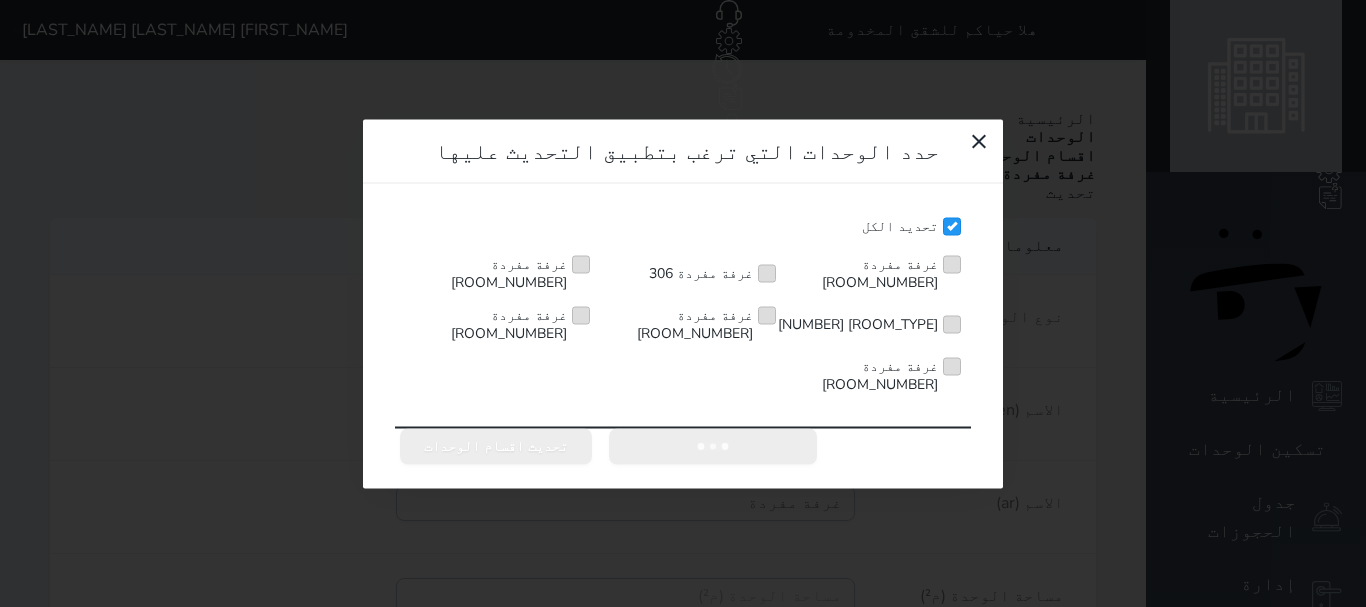 checkbox on "false" 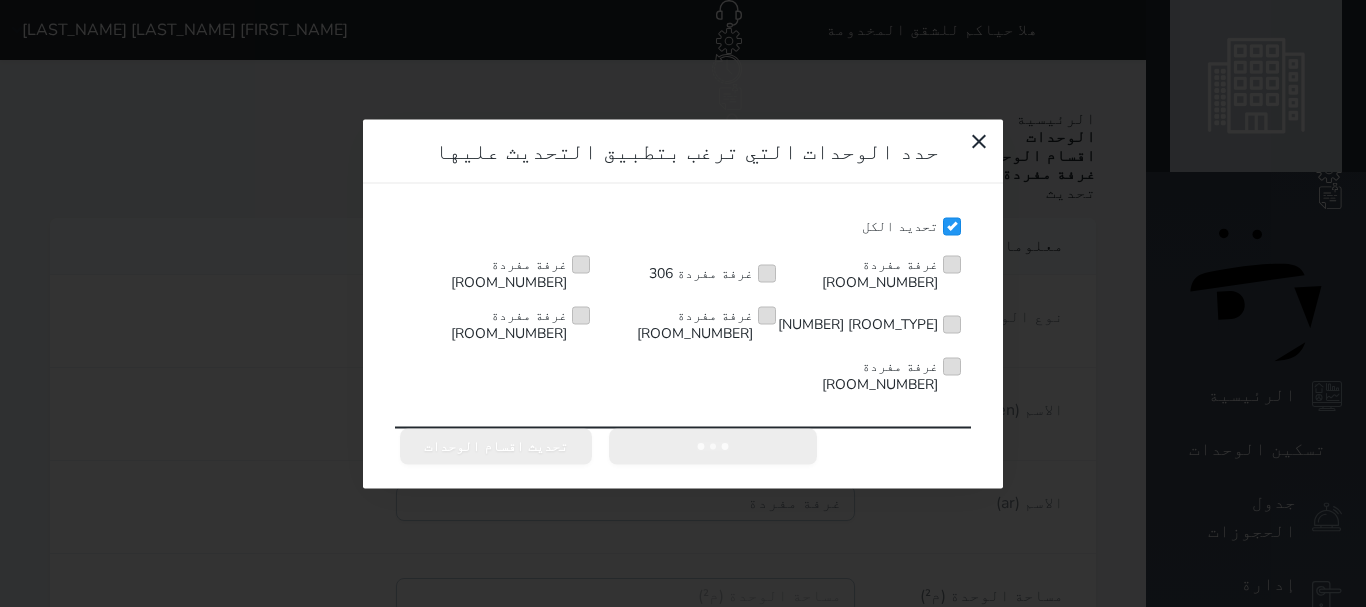 checkbox on "false" 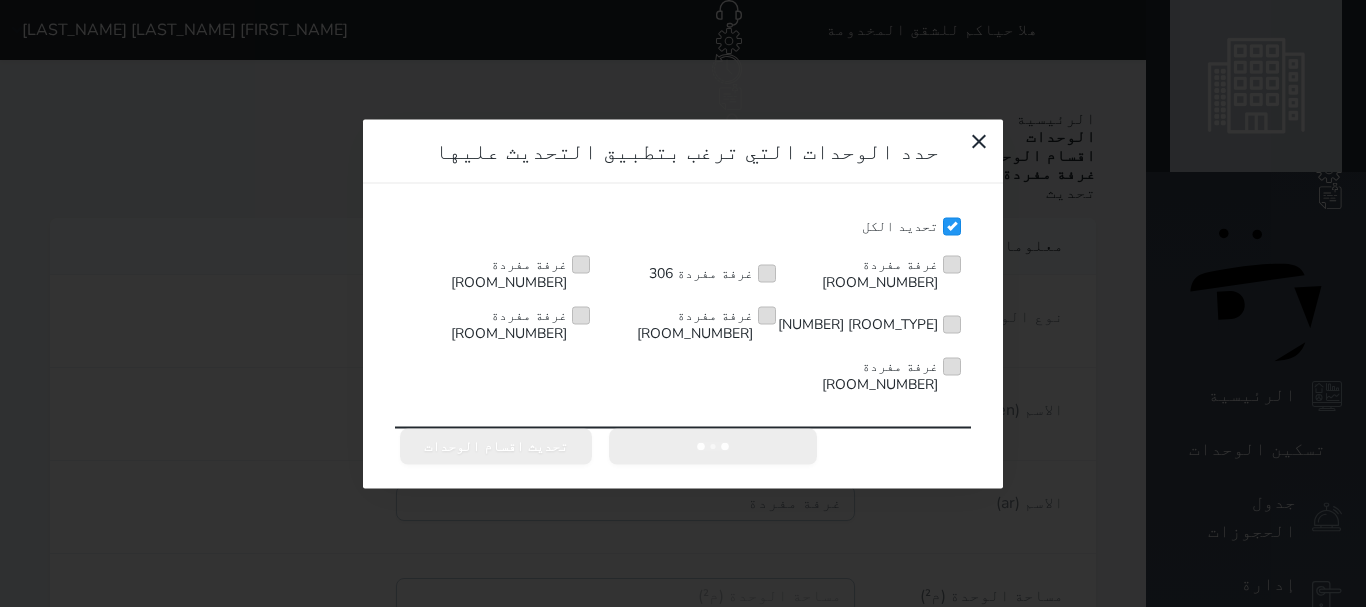 checkbox on "false" 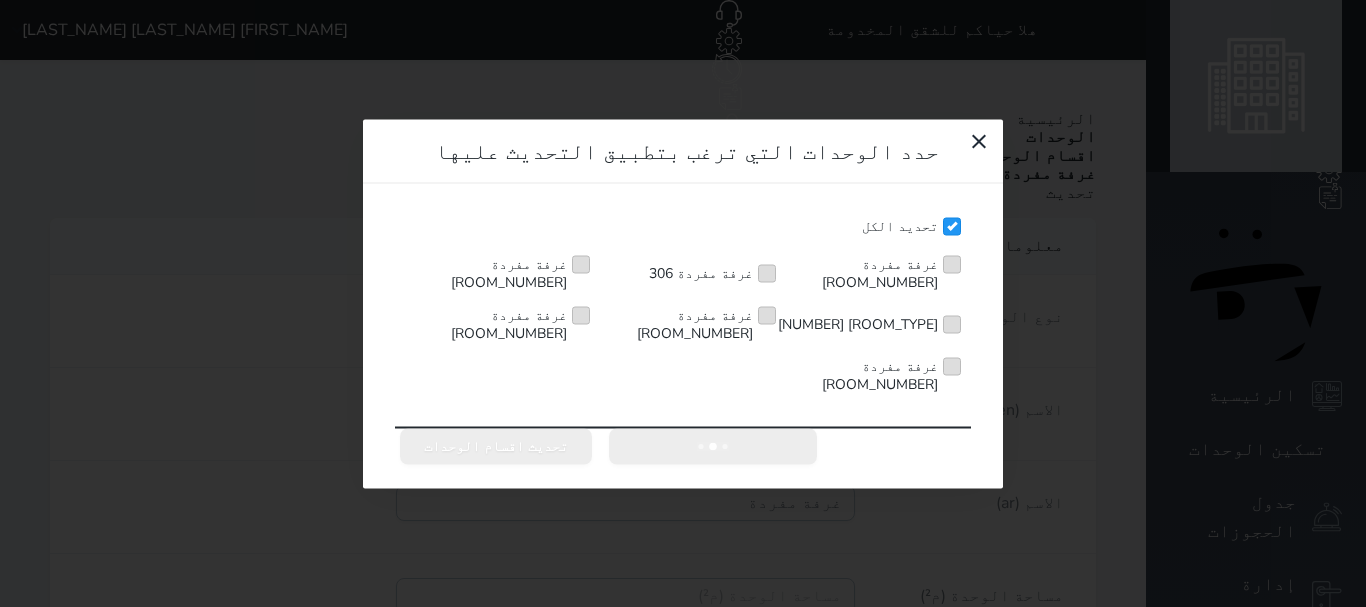 checkbox on "false" 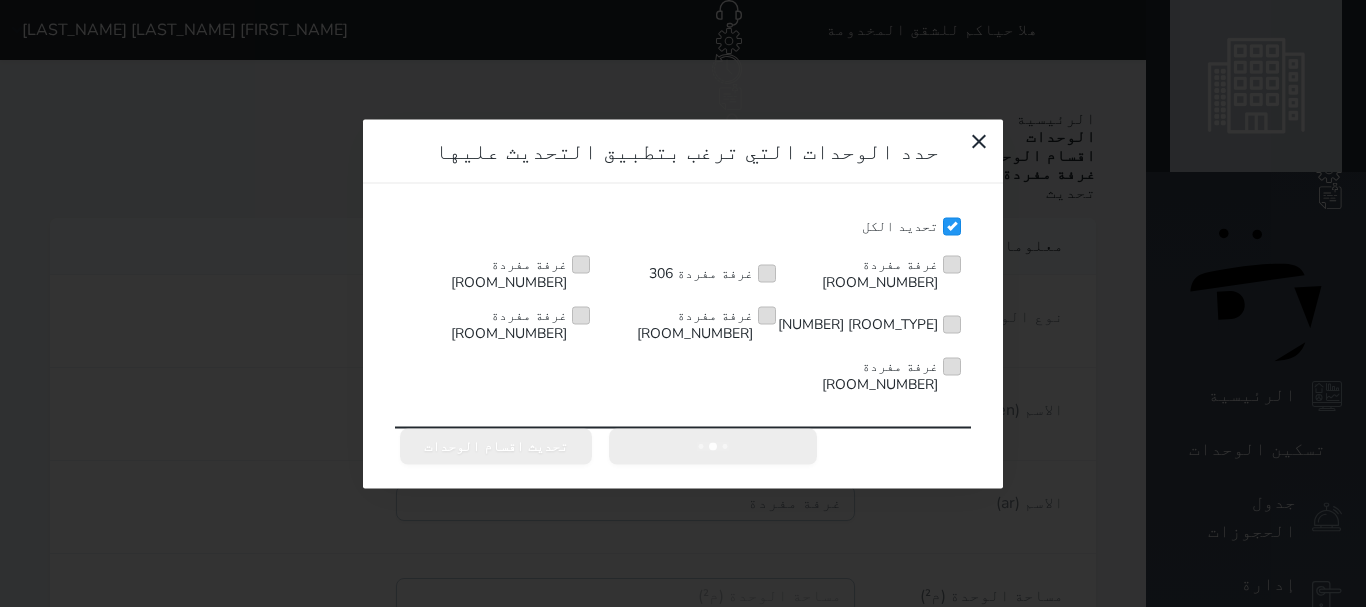 checkbox on "false" 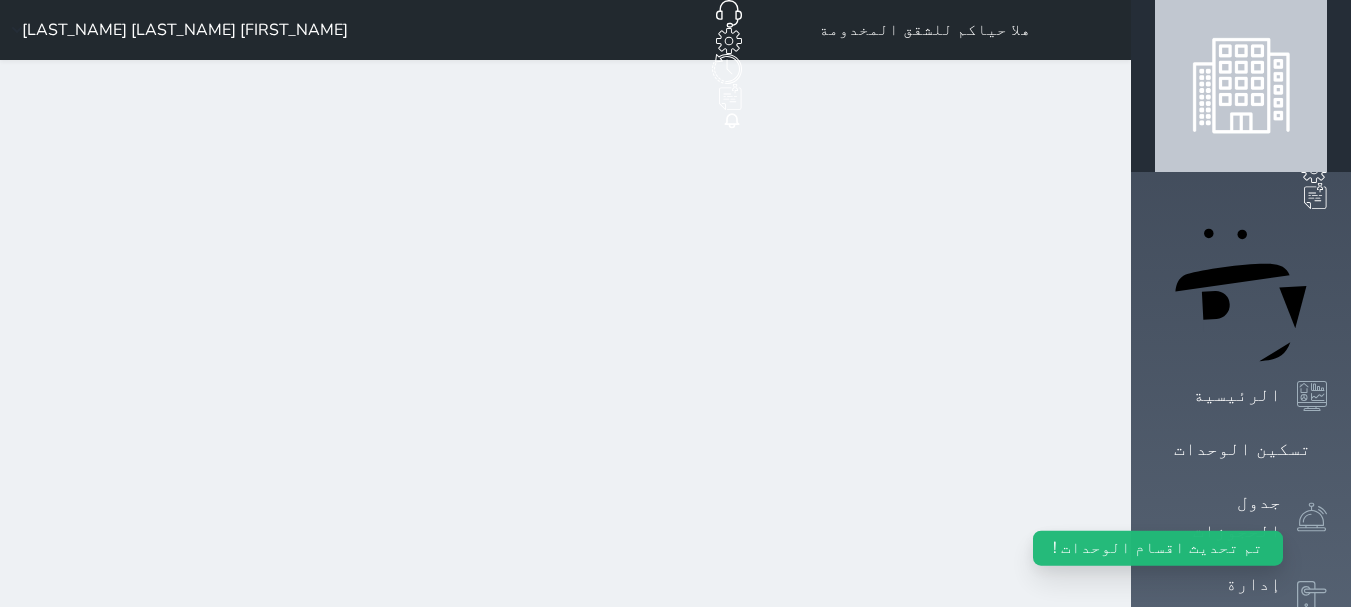 select on "1" 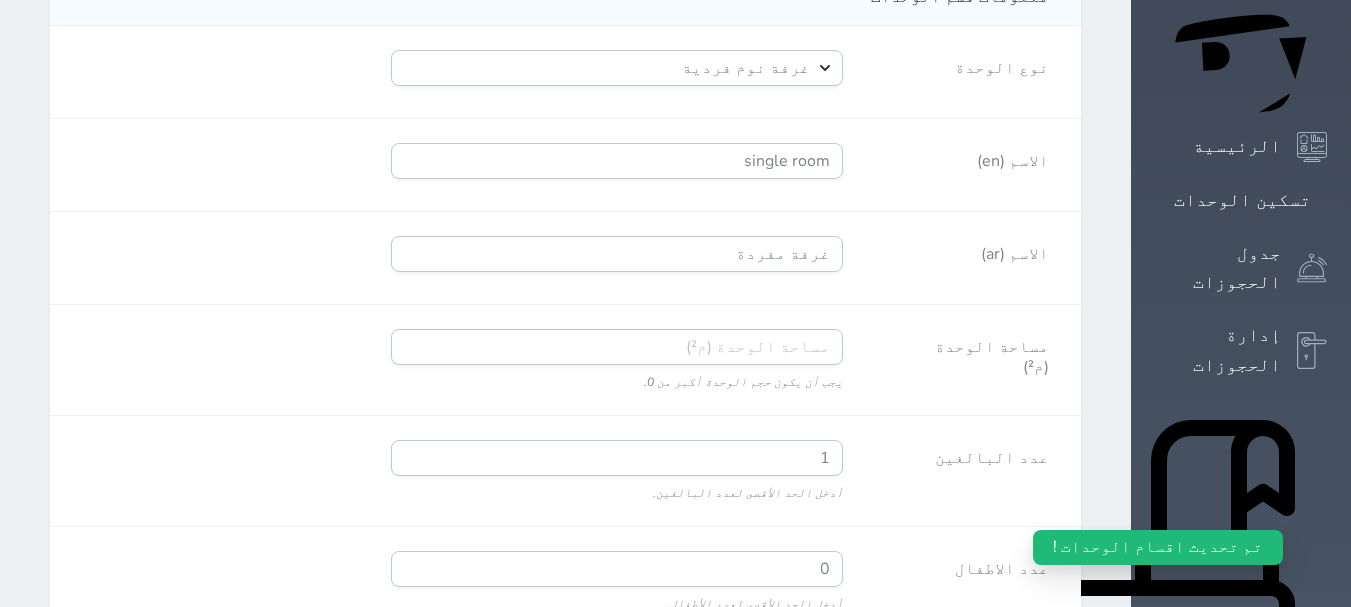 scroll, scrollTop: 0, scrollLeft: 0, axis: both 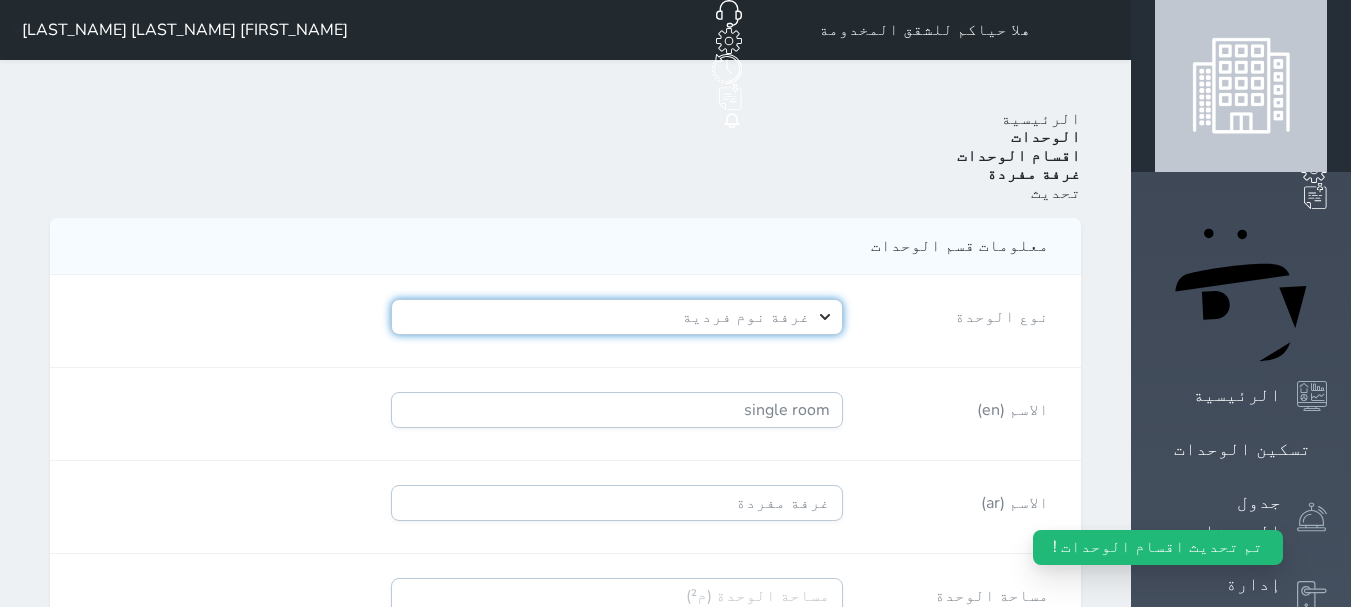 click on "إختر خيار   أخرى
غرفة نوم فردية
غرفة بسرير مزدوج / غرفة بسرير
جناح عادي
شقة استوديو / شقة مع غرفة فردية
شقة مفروشة مع 2 غرف
شقة مفروشة مع 3 غرفة
فيلا
غرفة مع 3 أسرّة
غرفة مع 4 أسرّة
غرفة مع 5 أسرّة
غرفة مع 6 أسرّة
غرفة مع 7 أسرّة أو أكثر
جناح تنفيذي / فاخر" at bounding box center (617, 317) 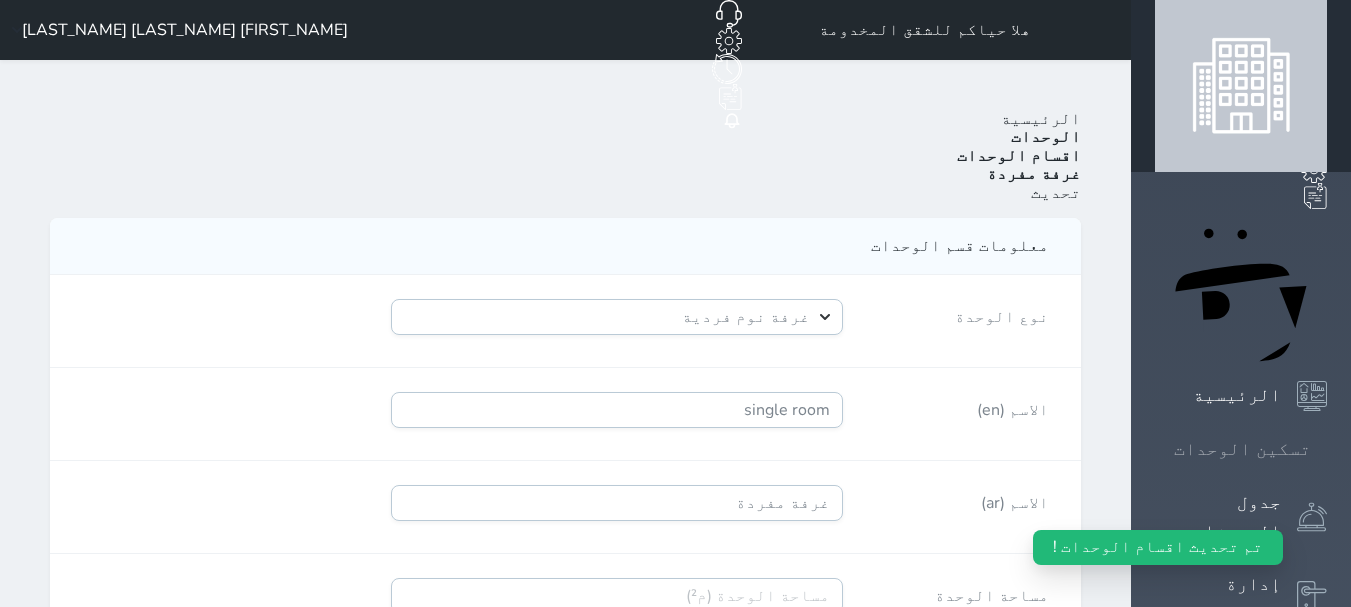 click at bounding box center [1327, 449] 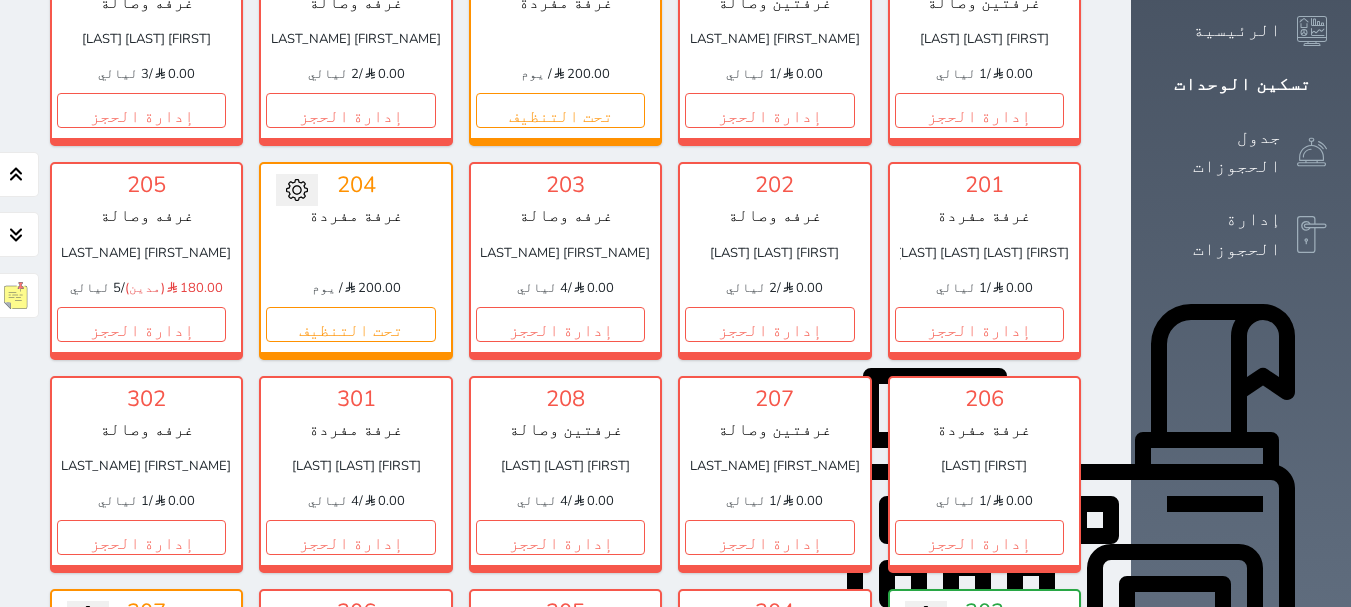 scroll, scrollTop: 371, scrollLeft: 0, axis: vertical 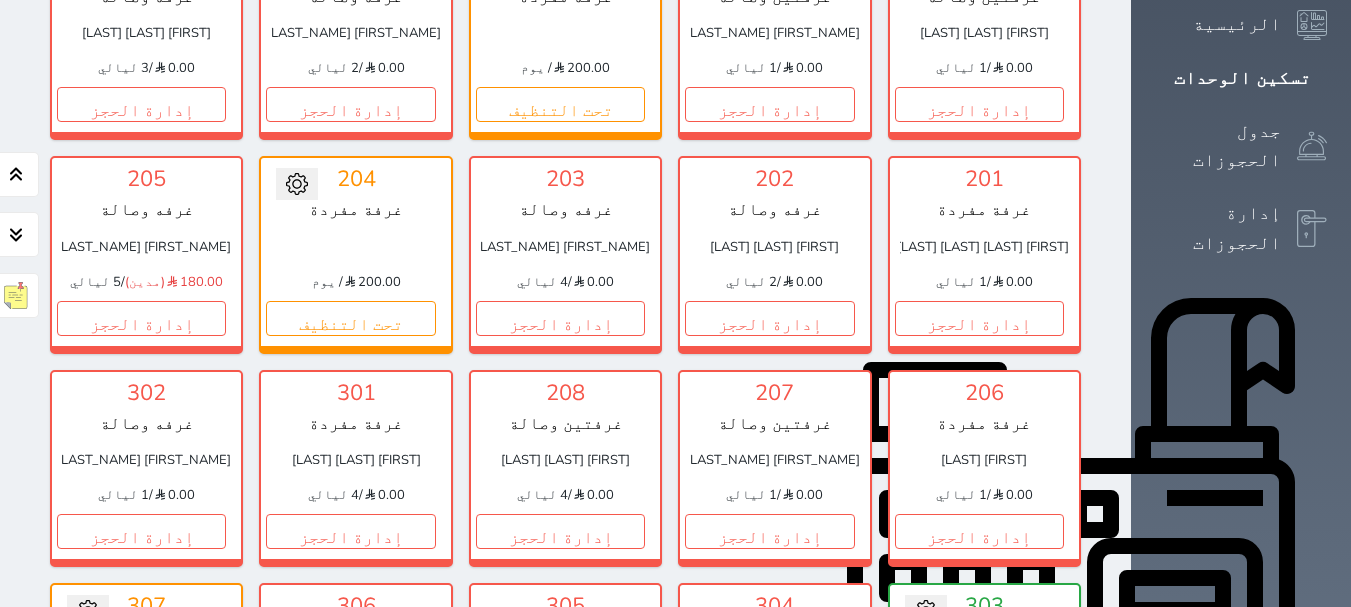 click 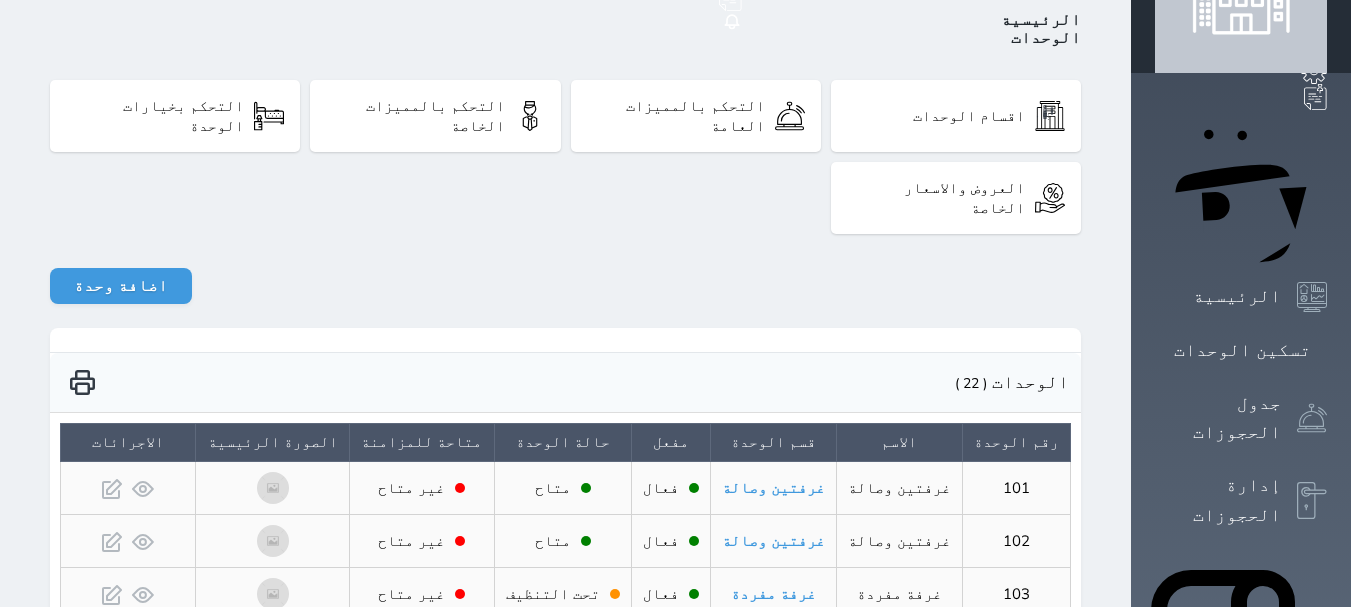 scroll, scrollTop: 0, scrollLeft: 0, axis: both 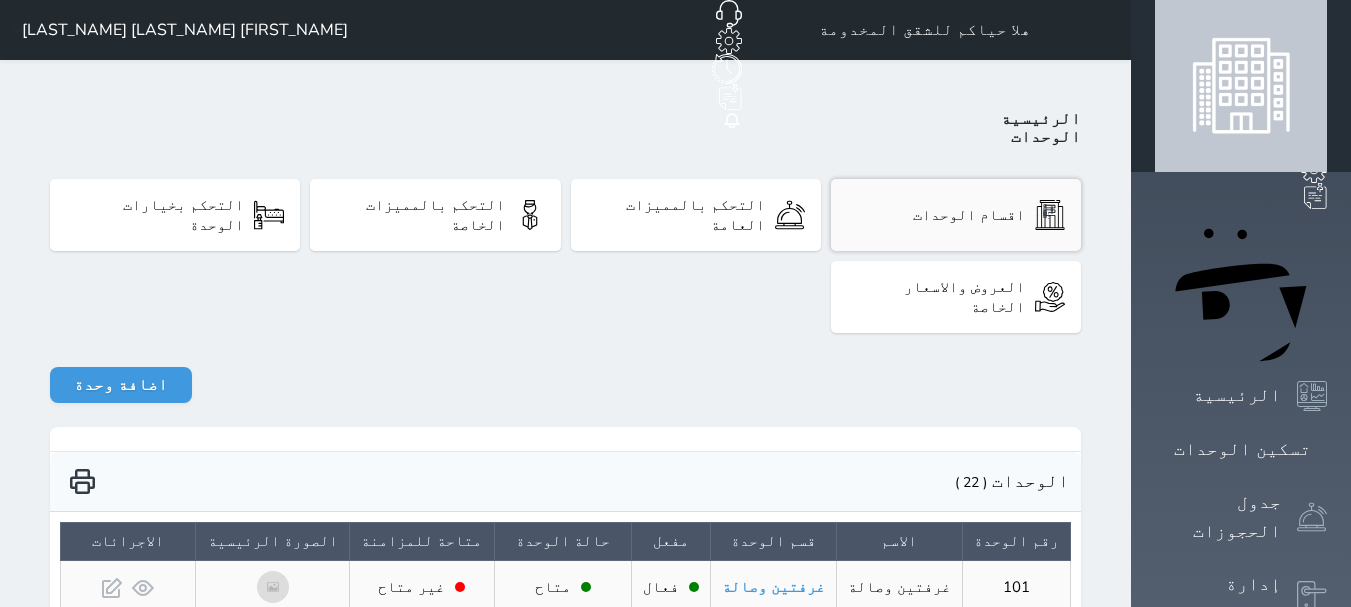 drag, startPoint x: 1095, startPoint y: 165, endPoint x: 1026, endPoint y: 190, distance: 73.38937 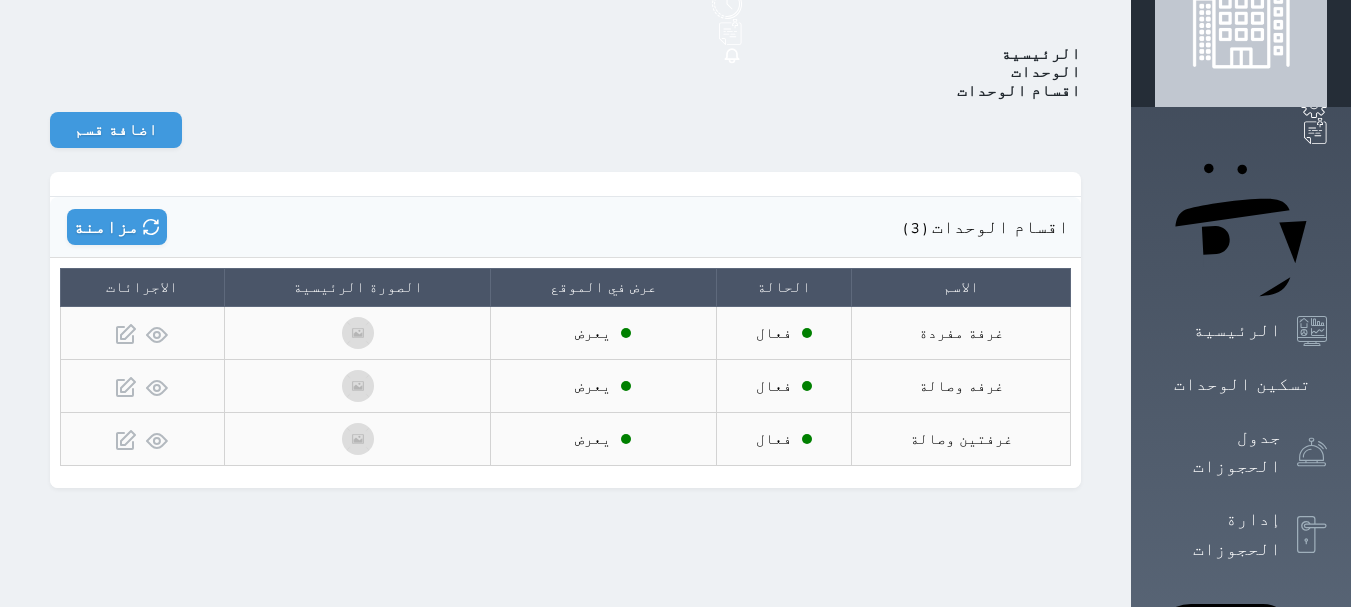 scroll, scrollTop: 100, scrollLeft: 0, axis: vertical 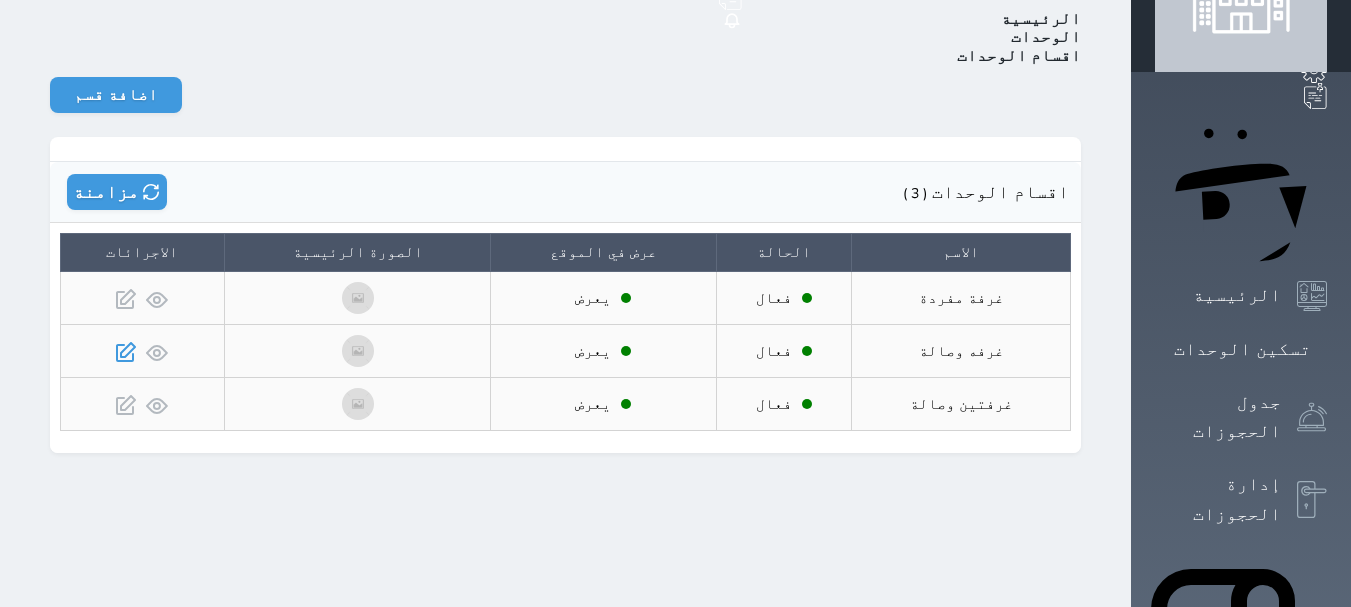 click 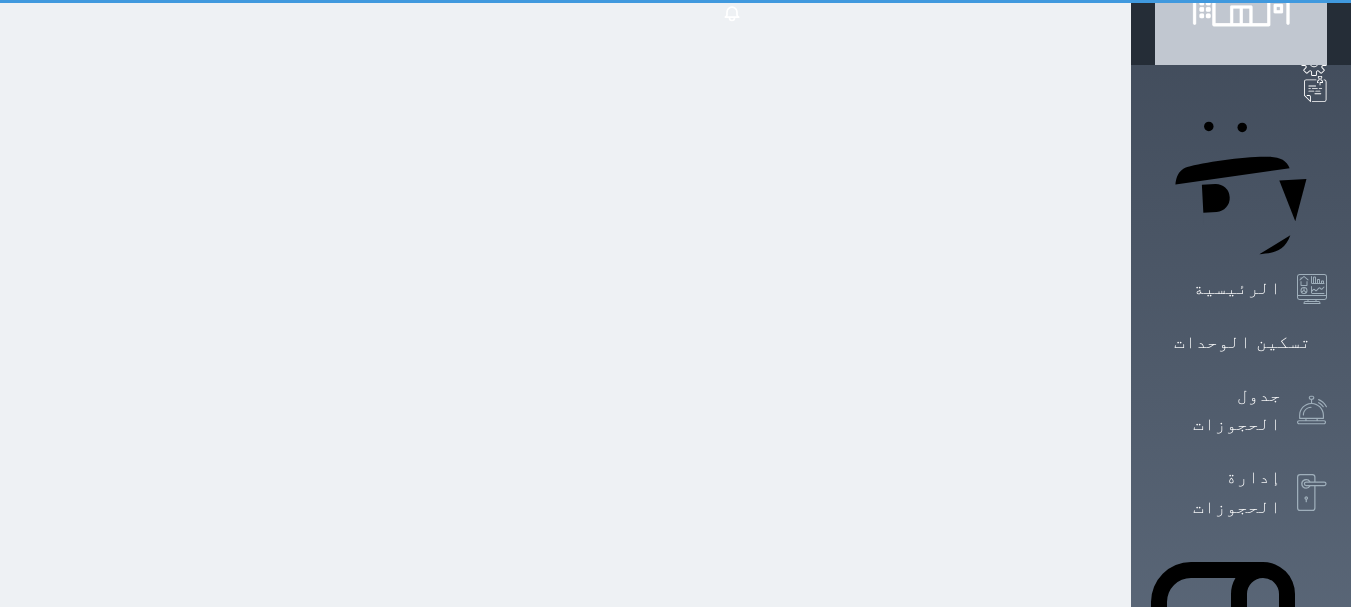 scroll, scrollTop: 108, scrollLeft: 0, axis: vertical 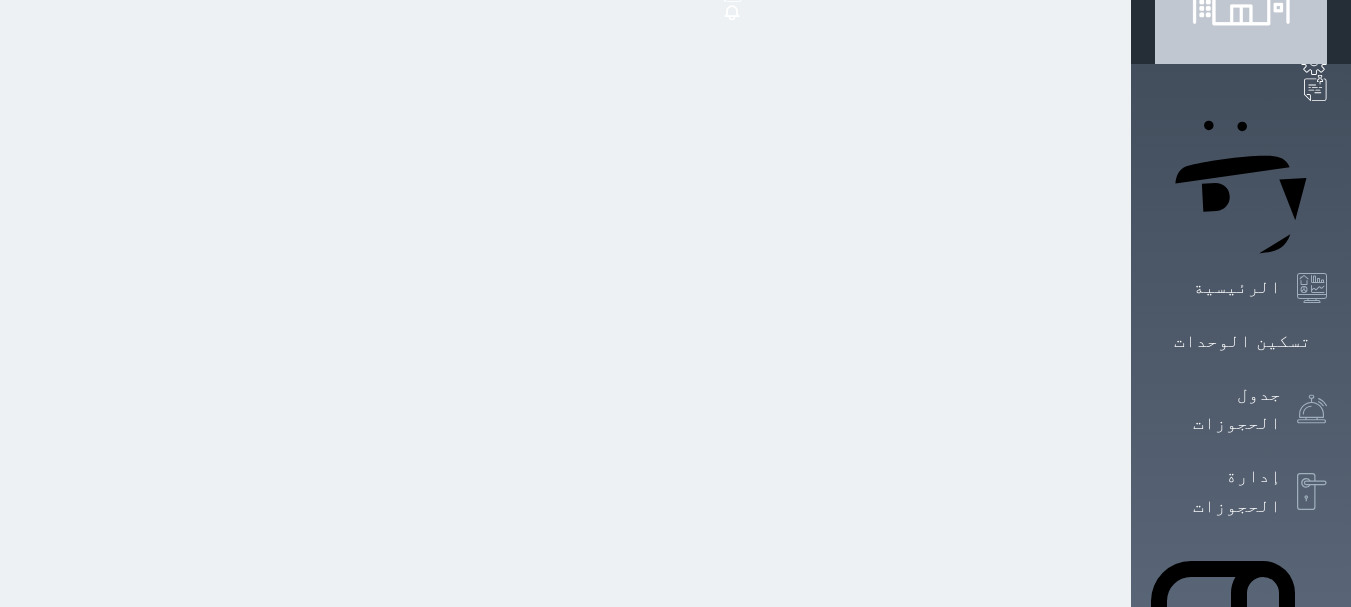 select on "4" 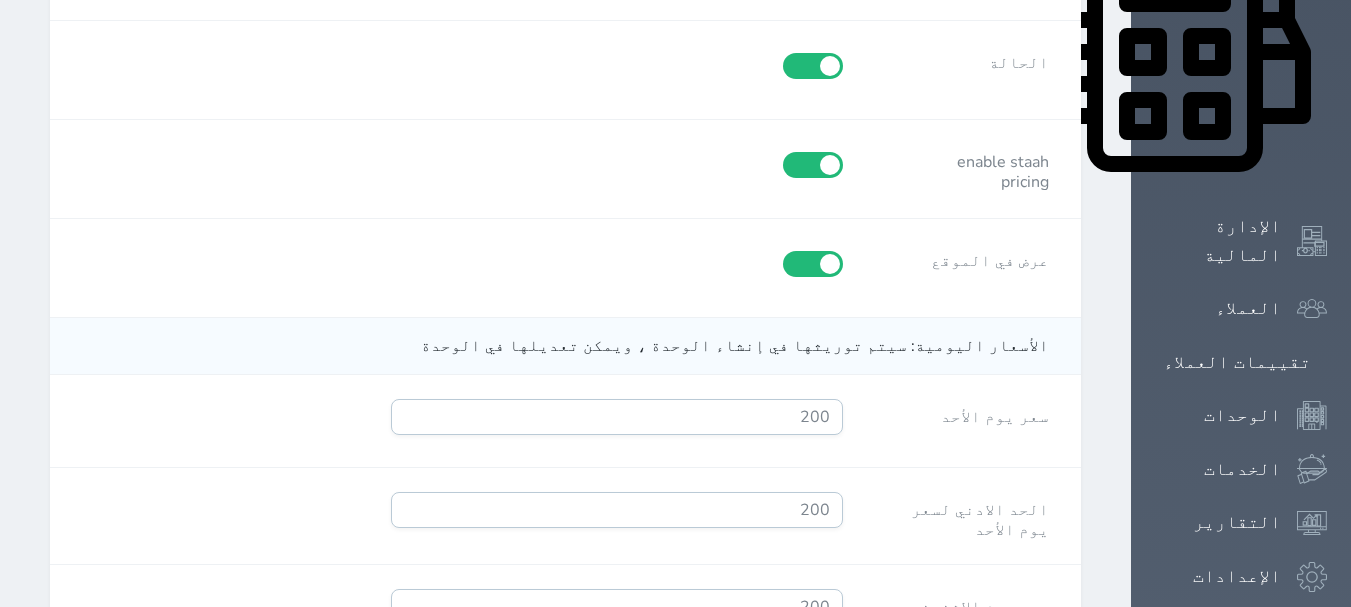 scroll, scrollTop: 1008, scrollLeft: 0, axis: vertical 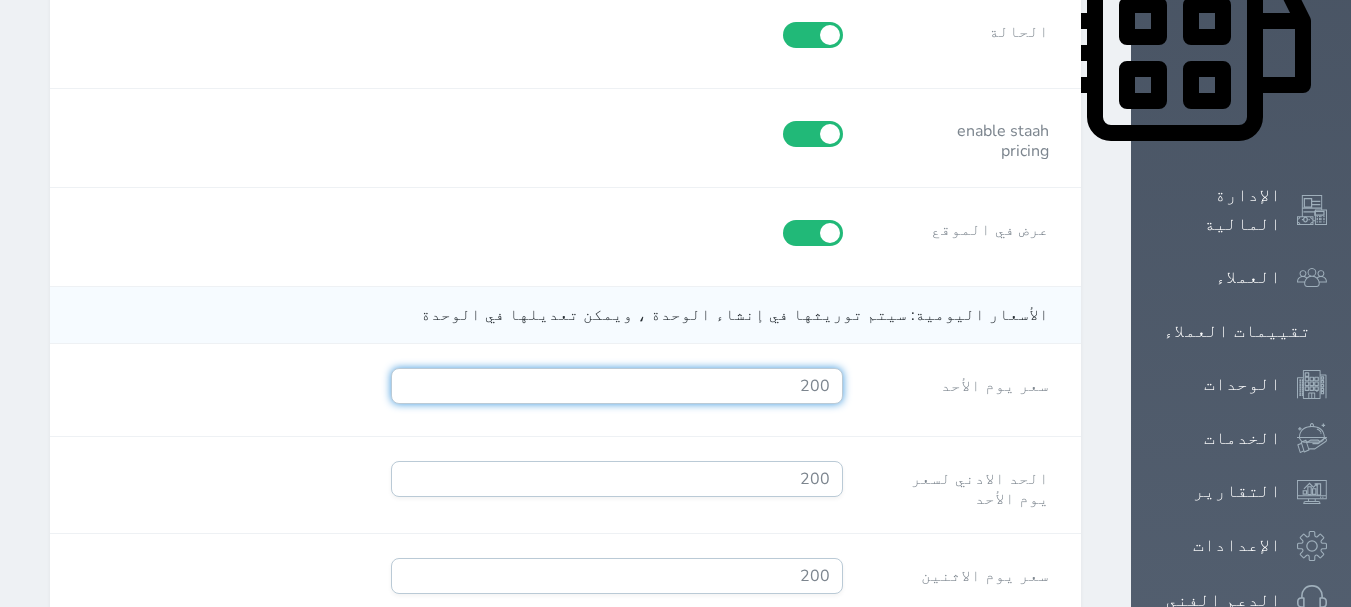 drag, startPoint x: 853, startPoint y: 294, endPoint x: 922, endPoint y: 304, distance: 69.72087 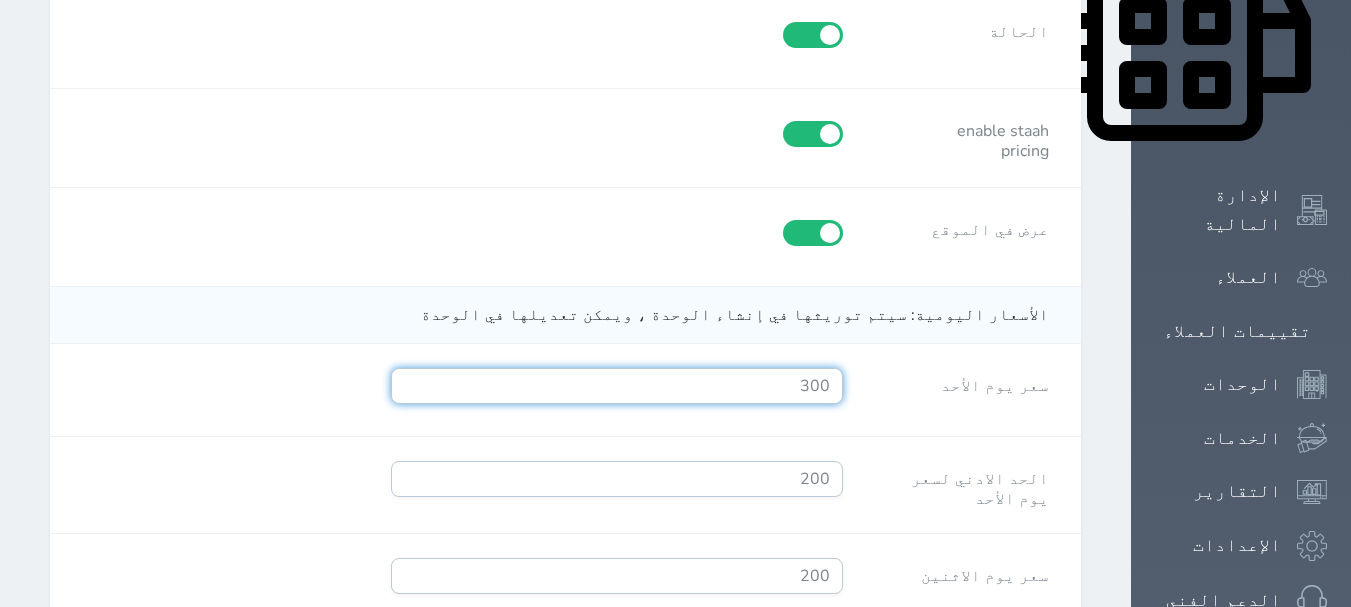 type on "300" 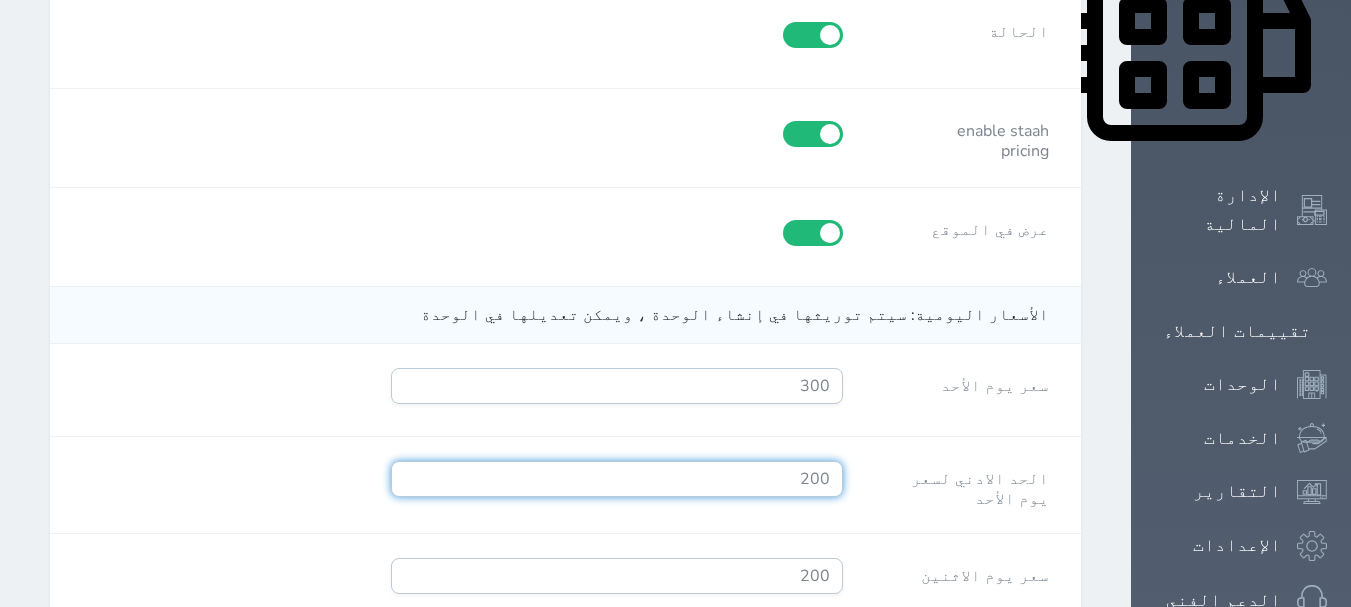 drag, startPoint x: 889, startPoint y: 384, endPoint x: 922, endPoint y: 398, distance: 35.846897 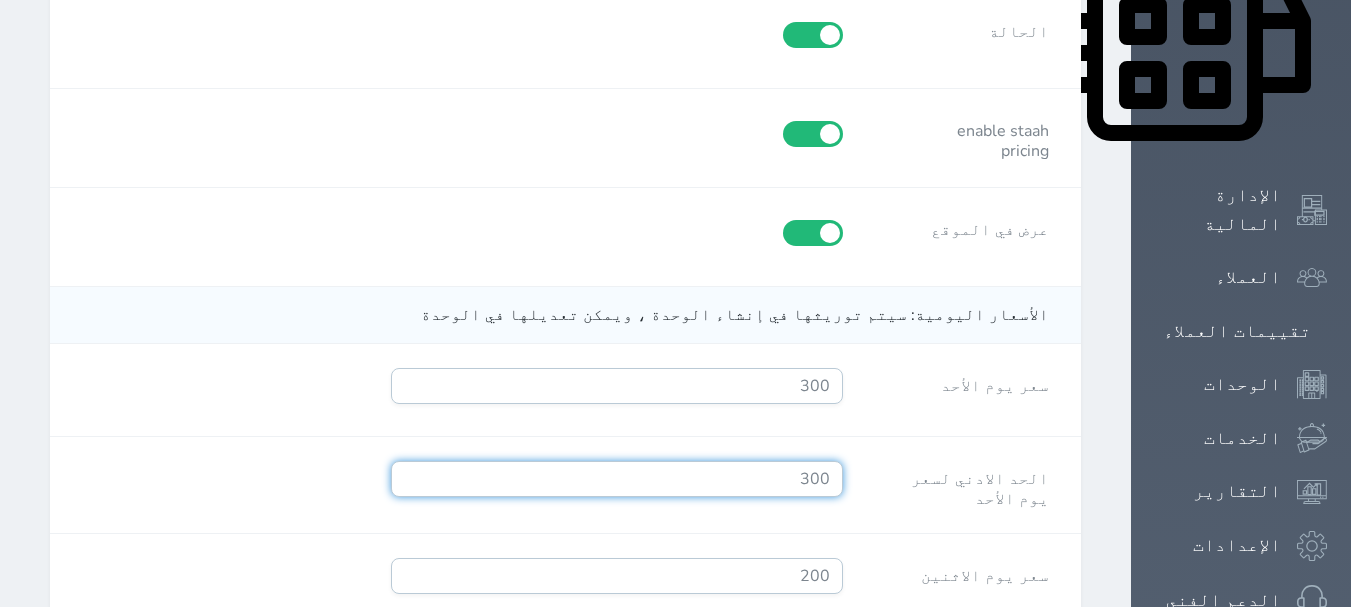 type on "300" 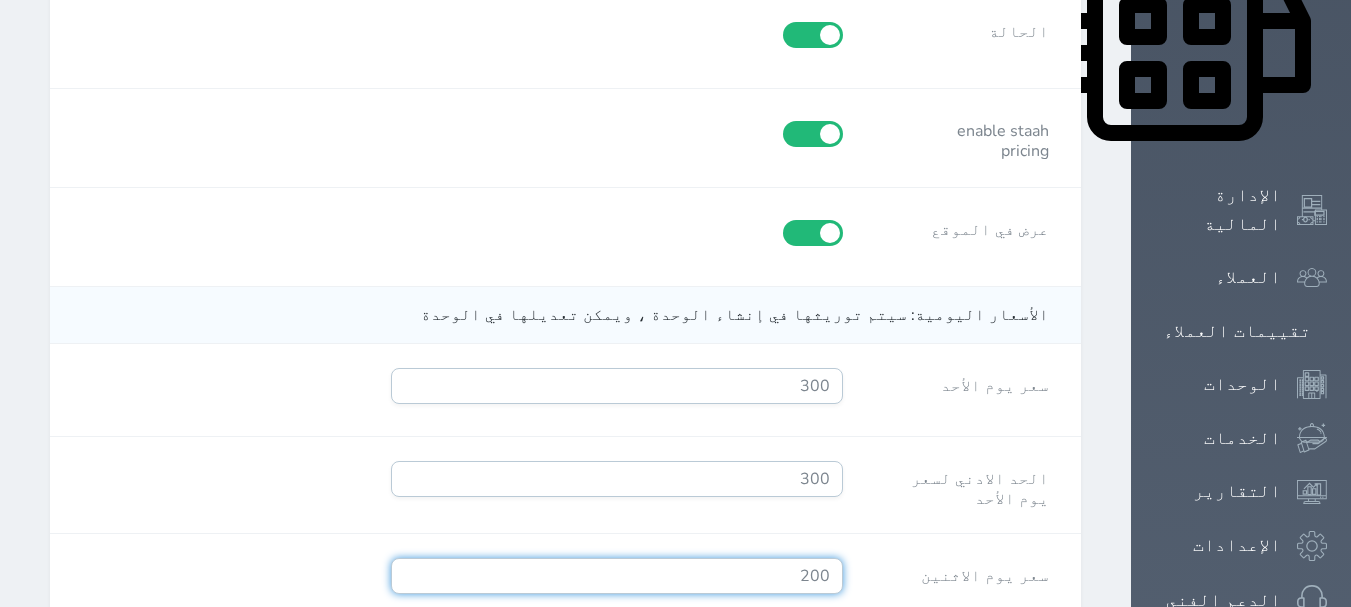 drag, startPoint x: 880, startPoint y: 483, endPoint x: 947, endPoint y: 511, distance: 72.615425 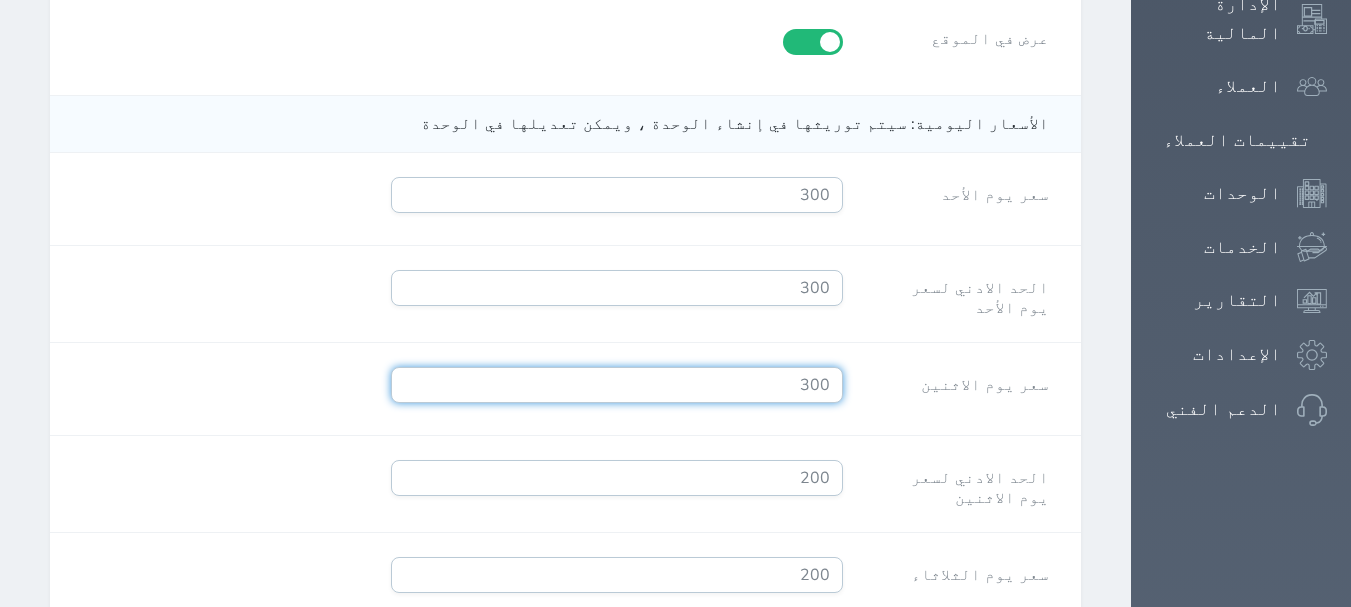 scroll, scrollTop: 1208, scrollLeft: 0, axis: vertical 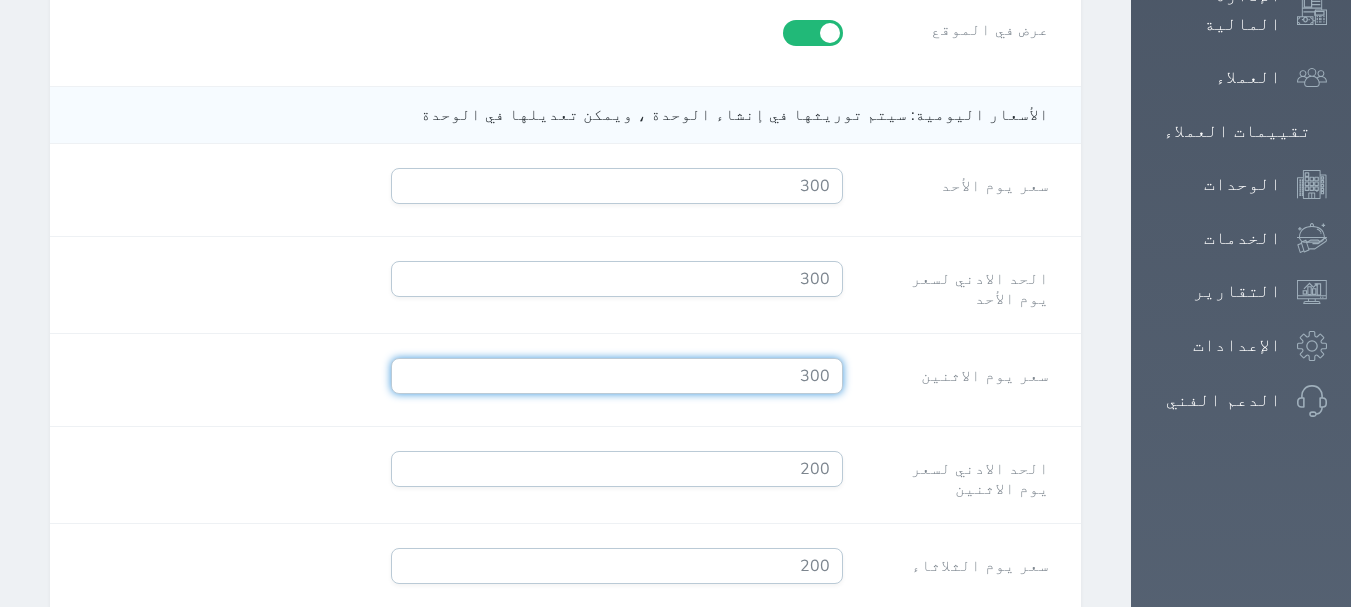 type on "300" 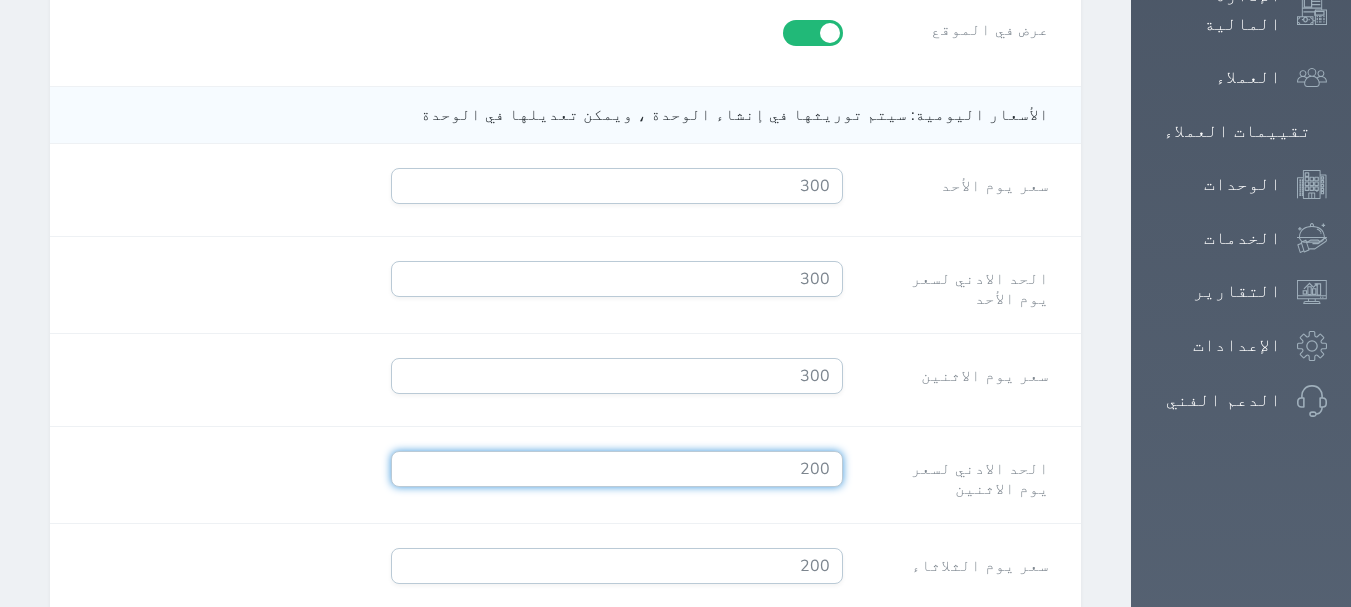 drag, startPoint x: 857, startPoint y: 384, endPoint x: 910, endPoint y: 391, distance: 53.460266 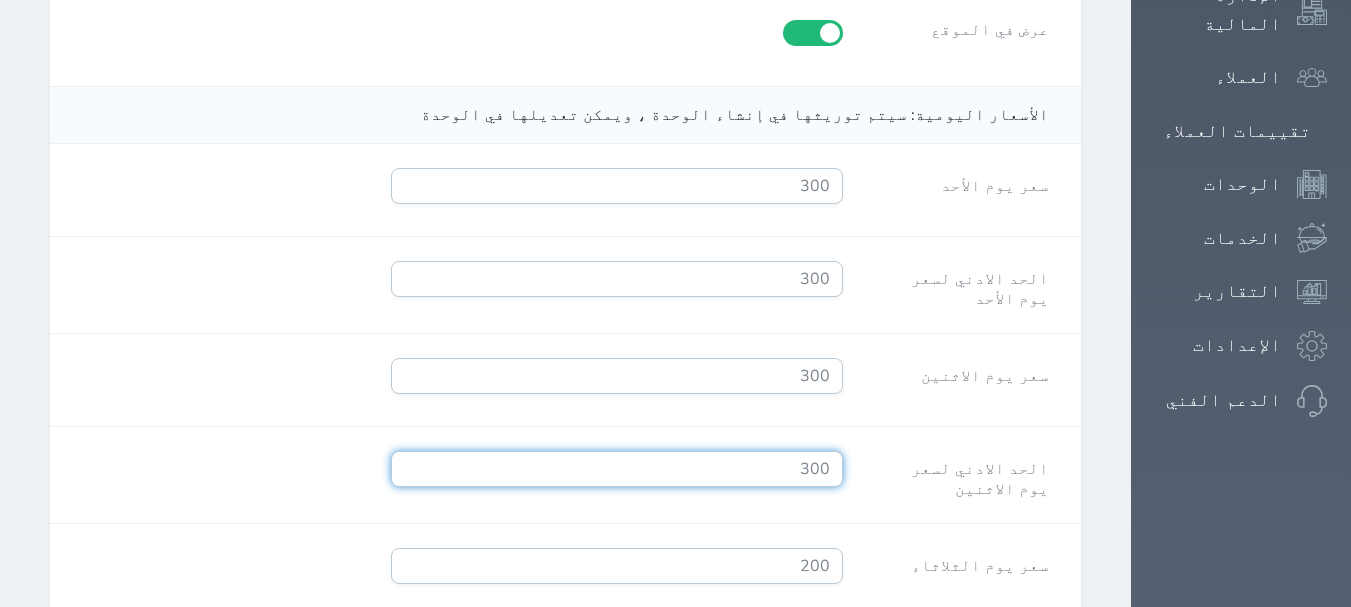 type on "300" 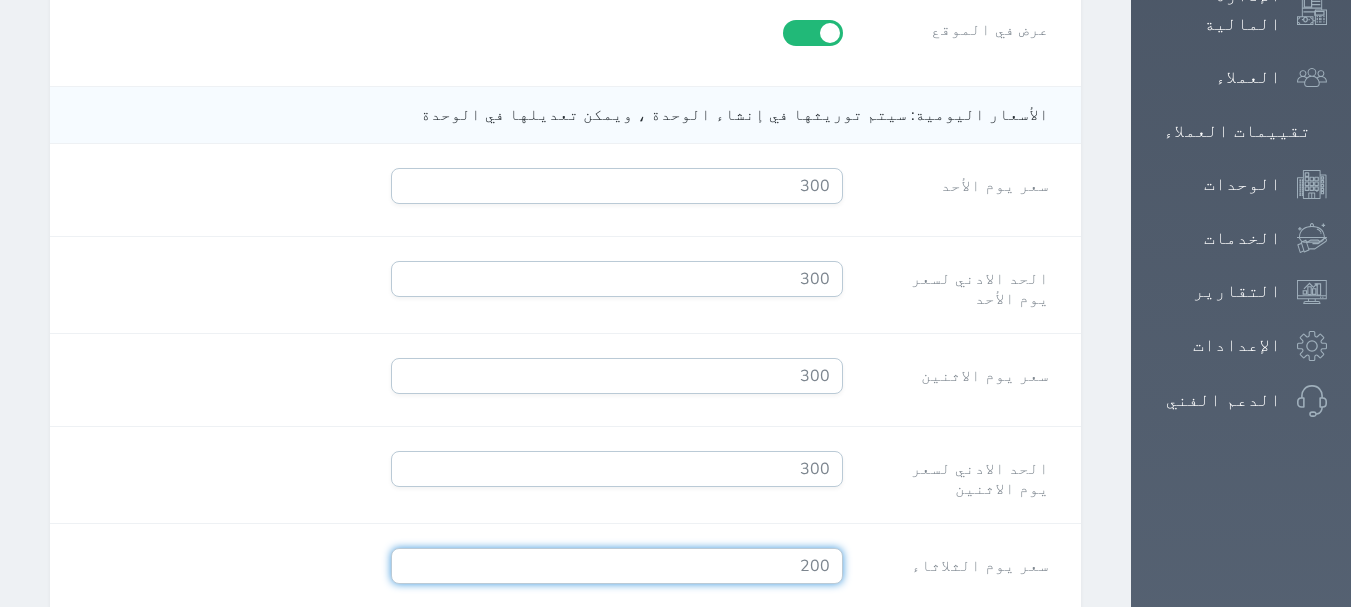 drag, startPoint x: 839, startPoint y: 494, endPoint x: 944, endPoint y: 512, distance: 106.531685 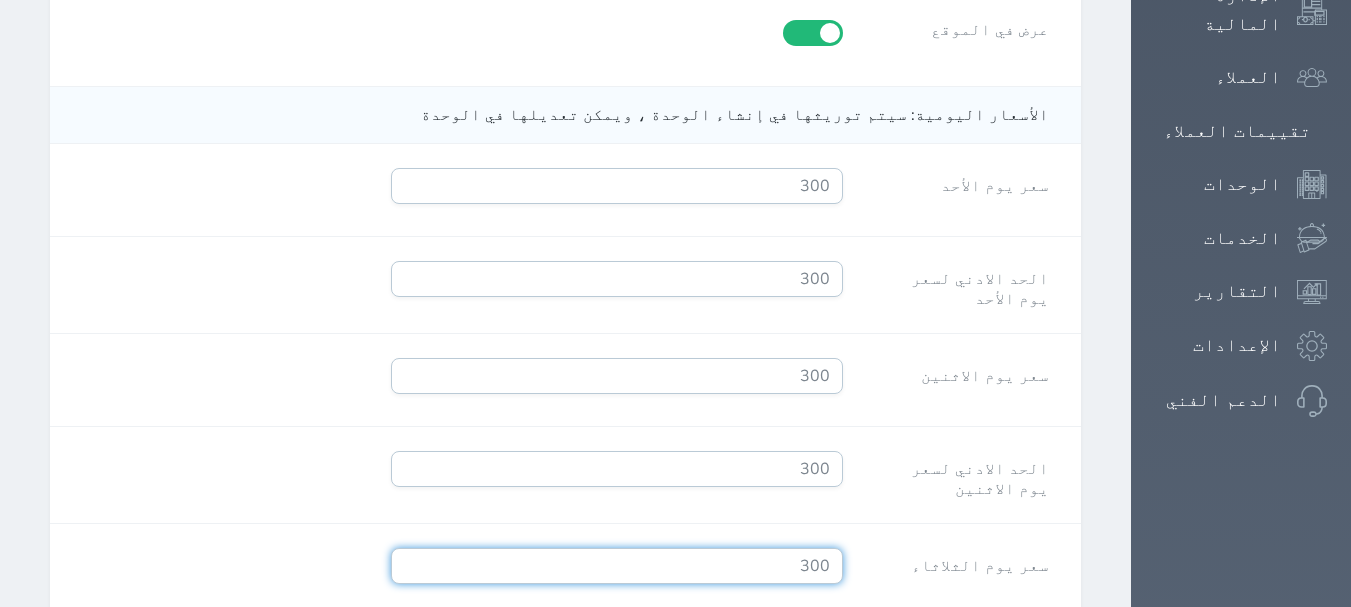 scroll, scrollTop: 1408, scrollLeft: 0, axis: vertical 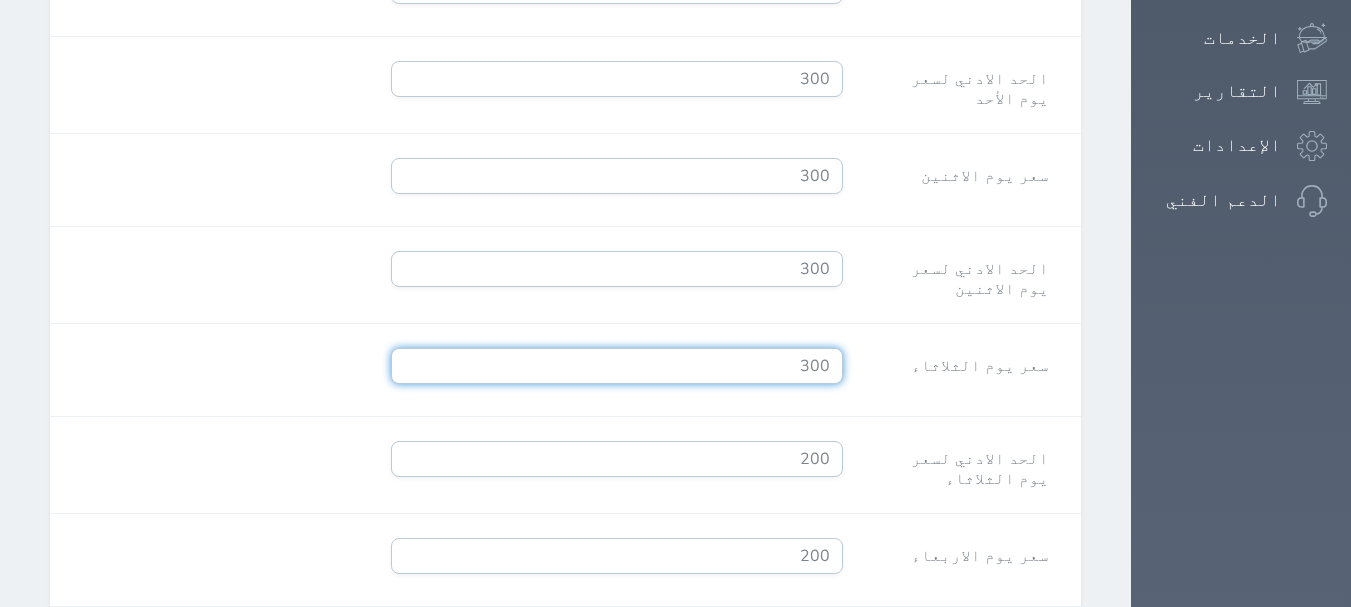 type on "300" 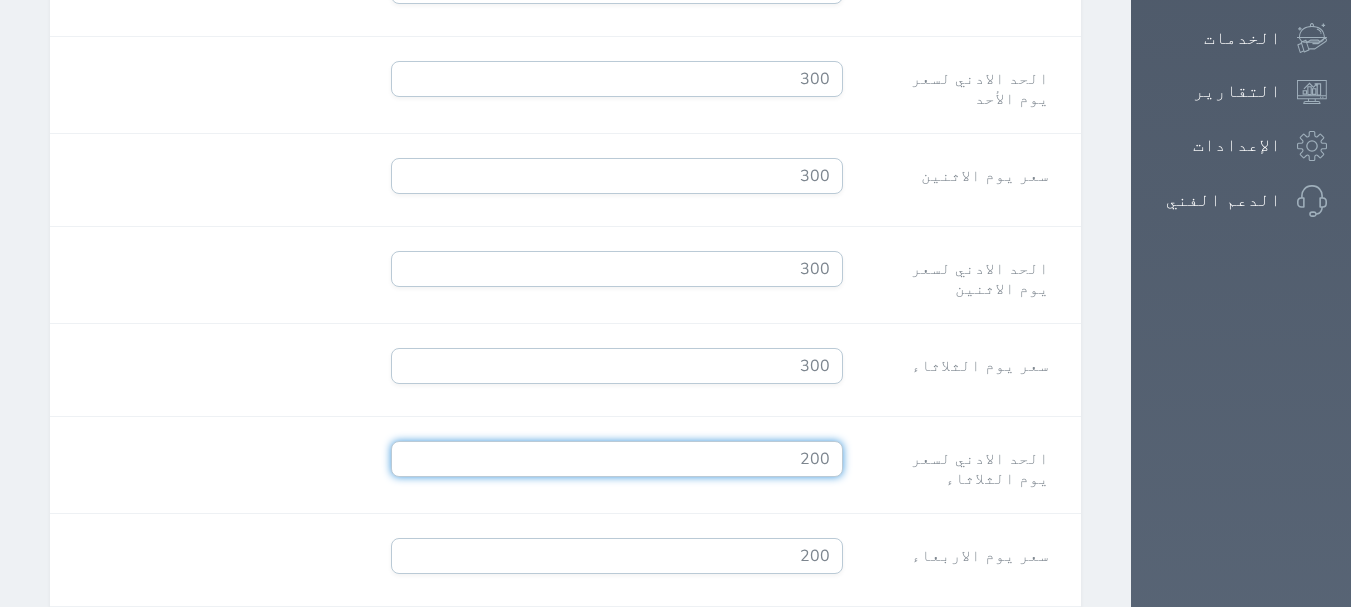 drag, startPoint x: 857, startPoint y: 353, endPoint x: 951, endPoint y: 396, distance: 103.36827 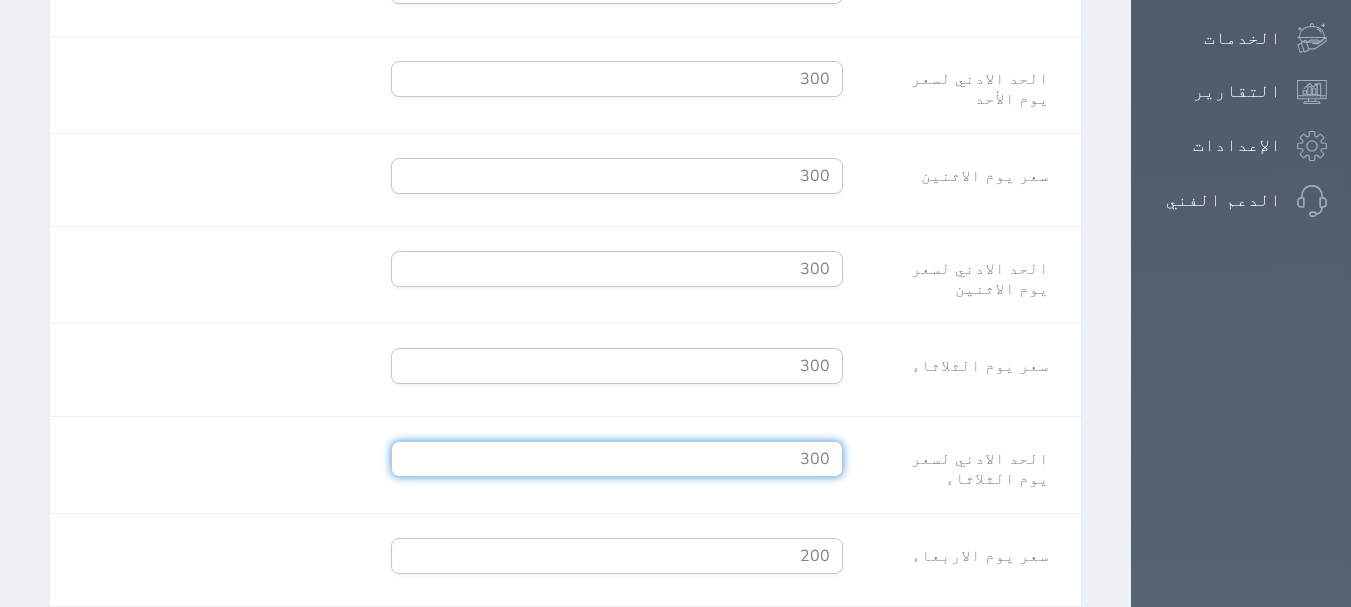 type on "300" 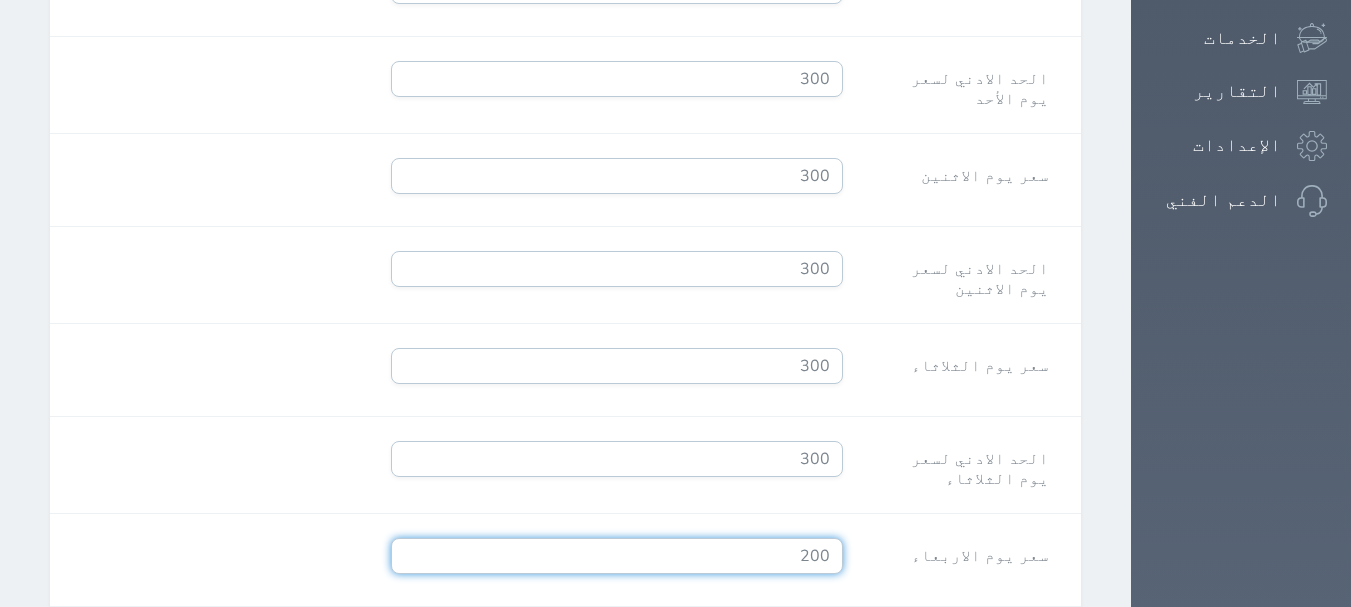 drag, startPoint x: 877, startPoint y: 473, endPoint x: 916, endPoint y: 489, distance: 42.154476 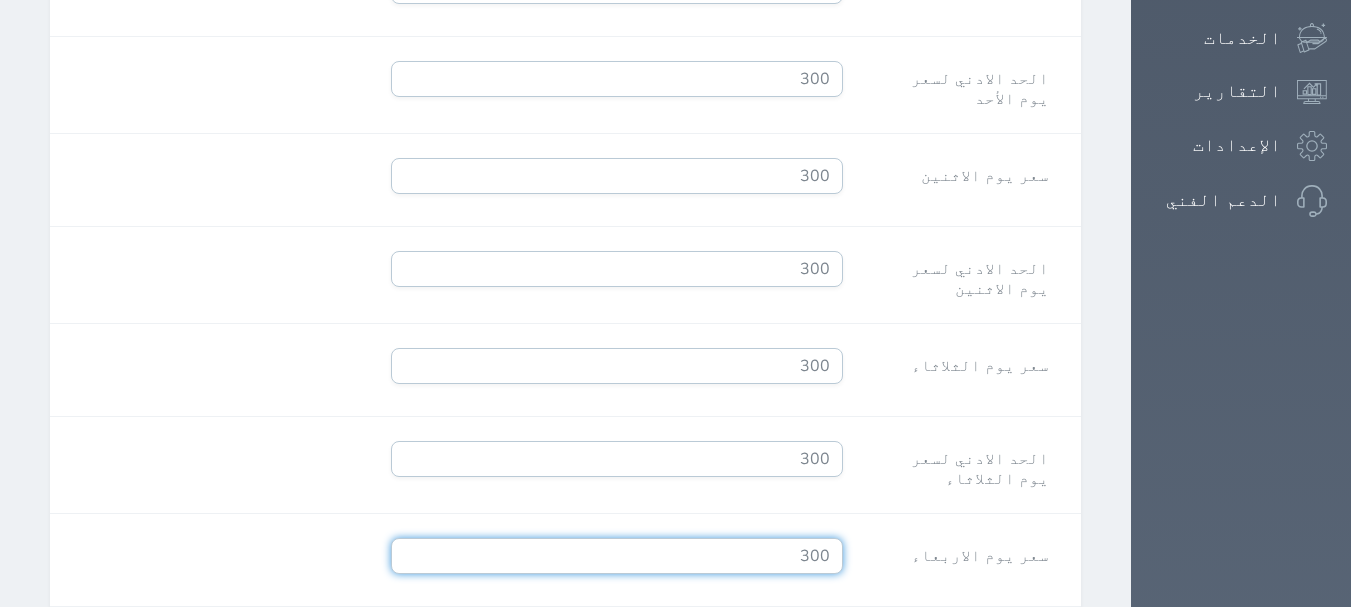 type on "300" 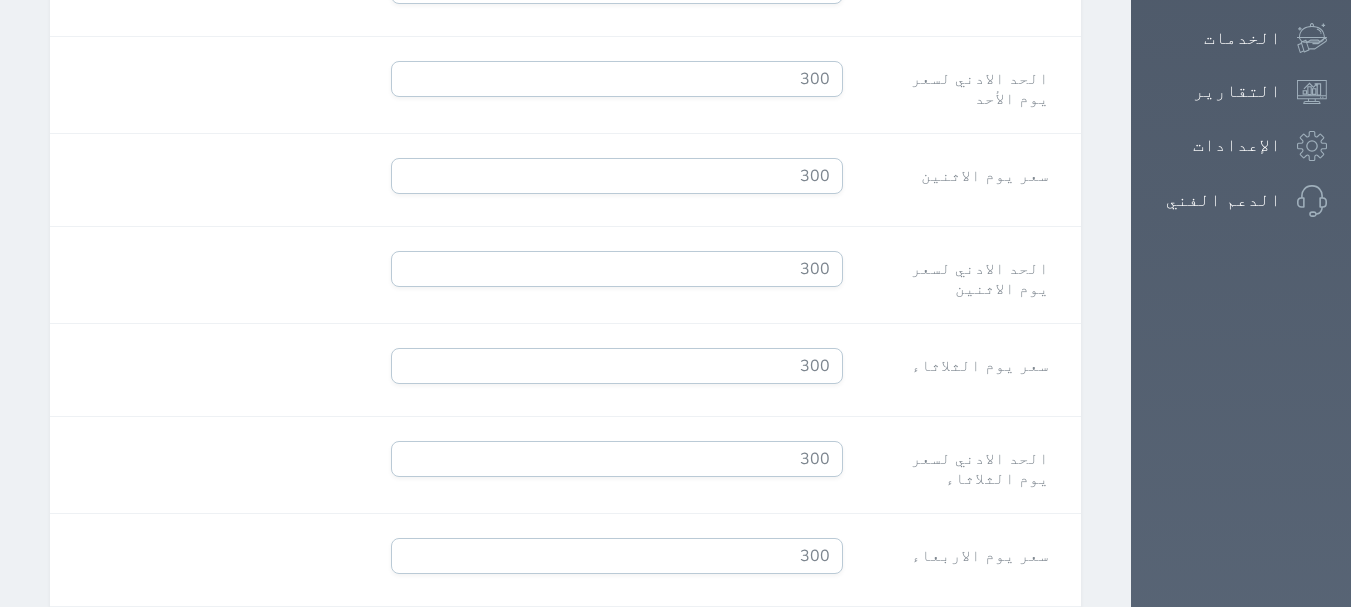 drag, startPoint x: 895, startPoint y: 564, endPoint x: 969, endPoint y: 586, distance: 77.201035 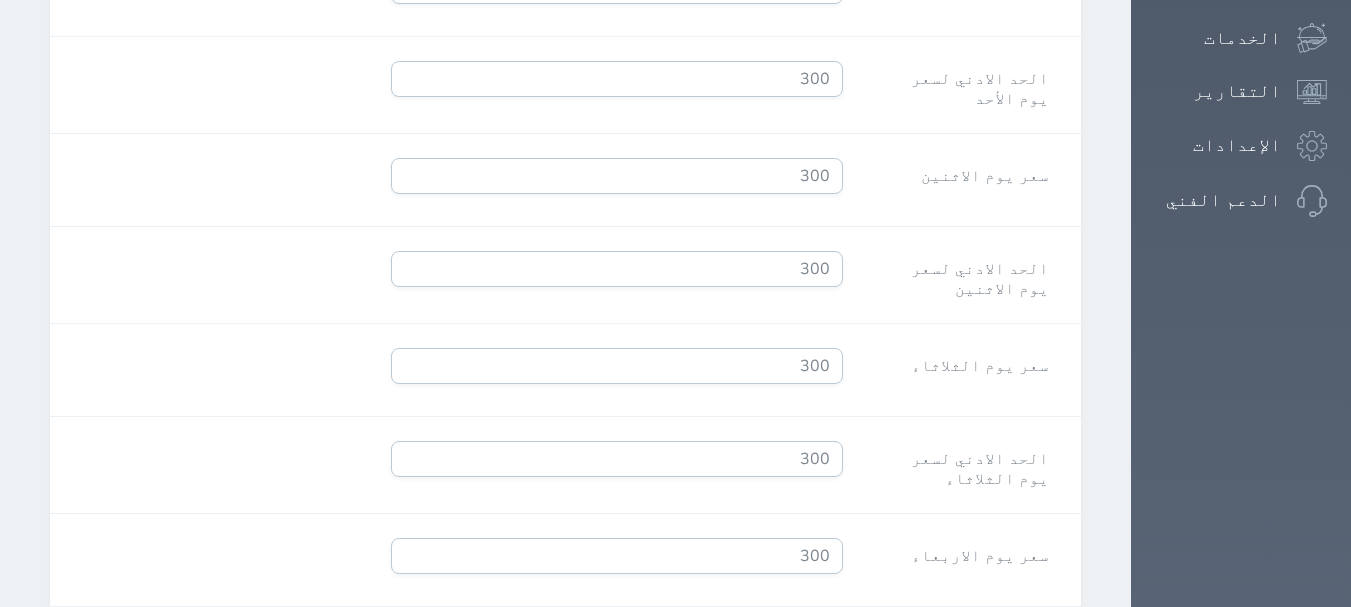 drag, startPoint x: 886, startPoint y: 566, endPoint x: 970, endPoint y: 580, distance: 85.158676 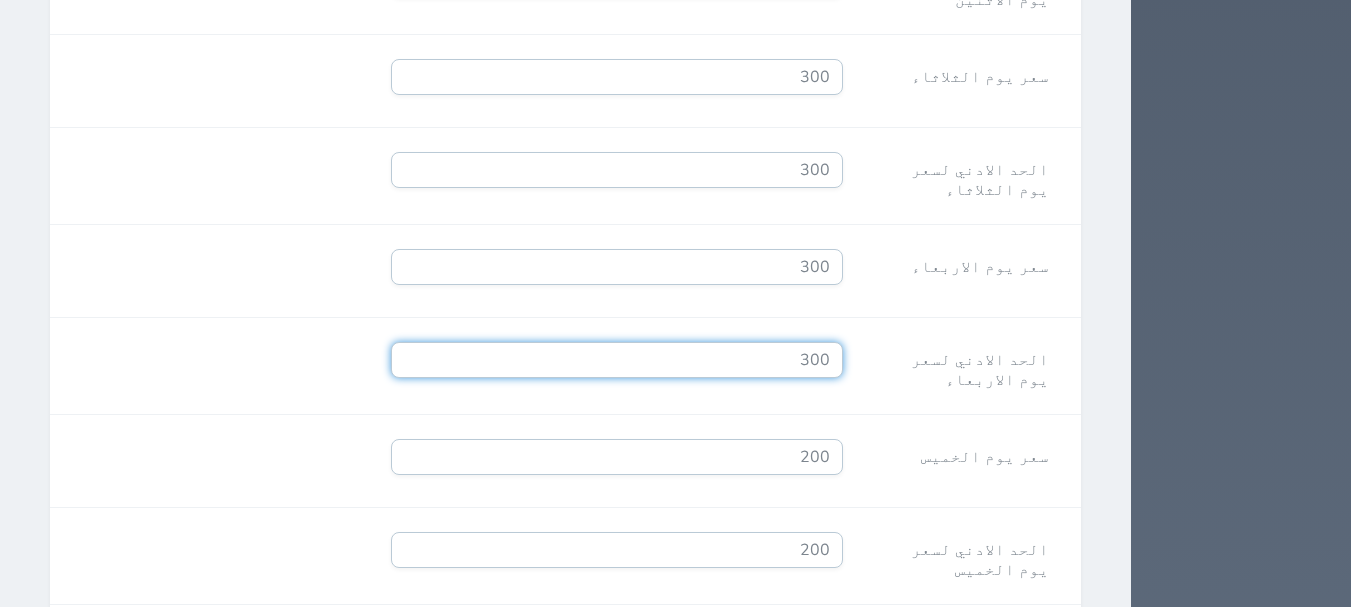 scroll, scrollTop: 1708, scrollLeft: 0, axis: vertical 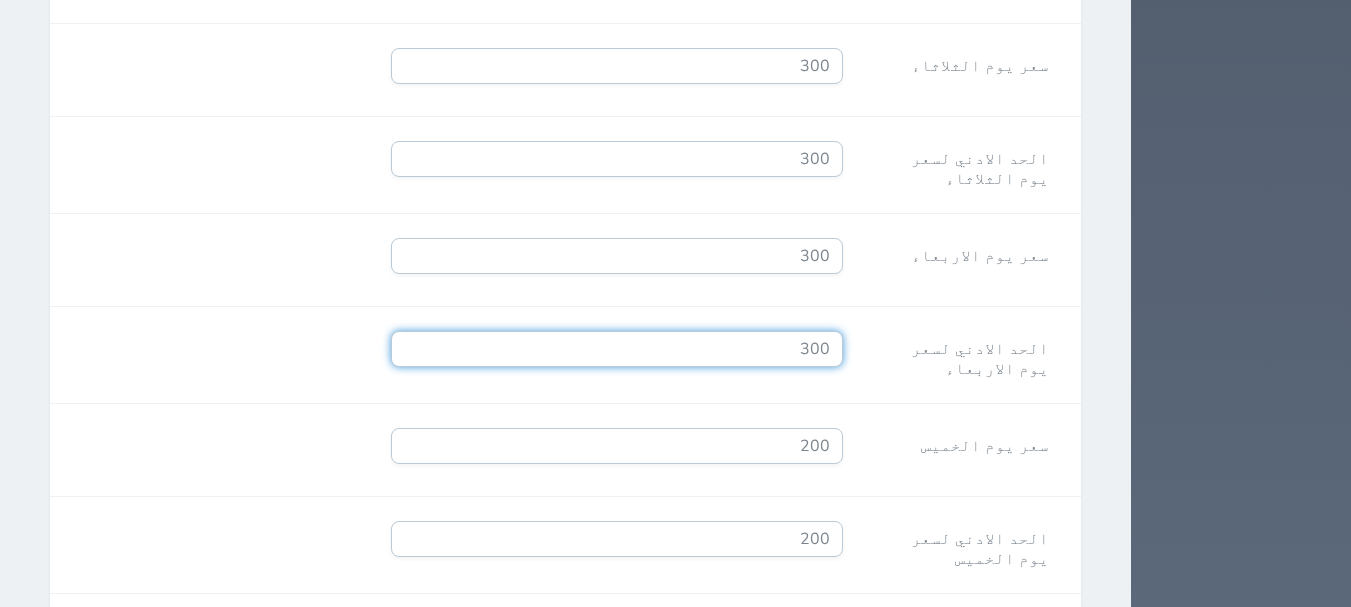 type on "300" 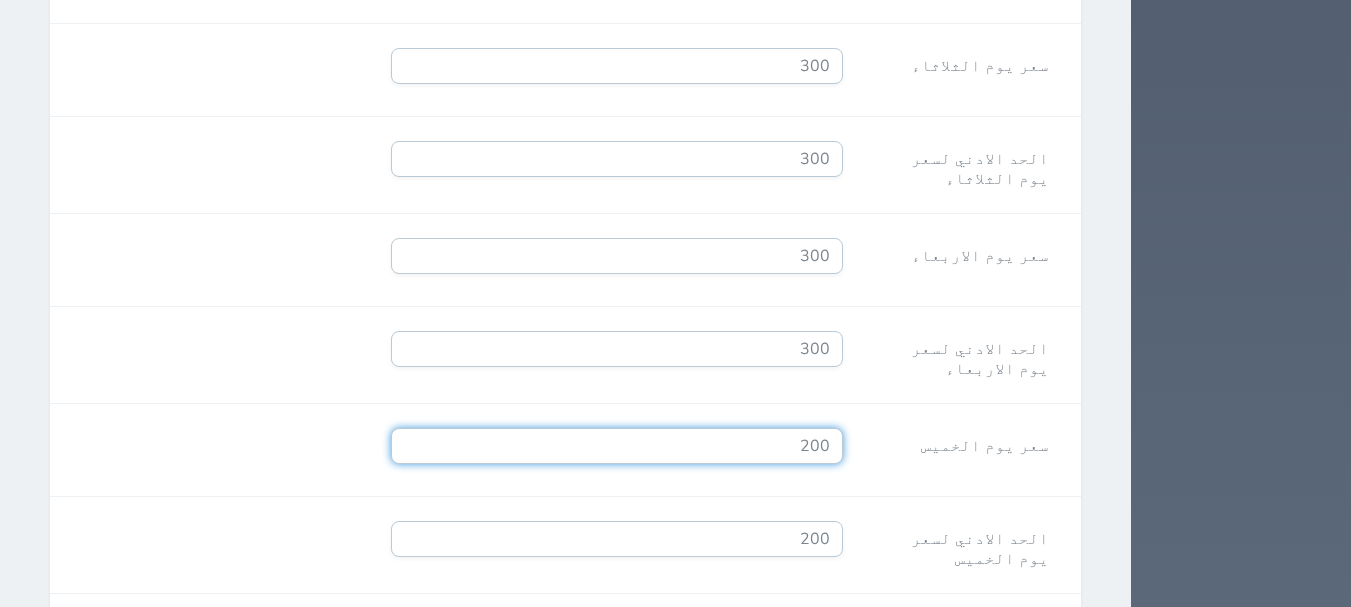 drag, startPoint x: 855, startPoint y: 373, endPoint x: 936, endPoint y: 390, distance: 82.764725 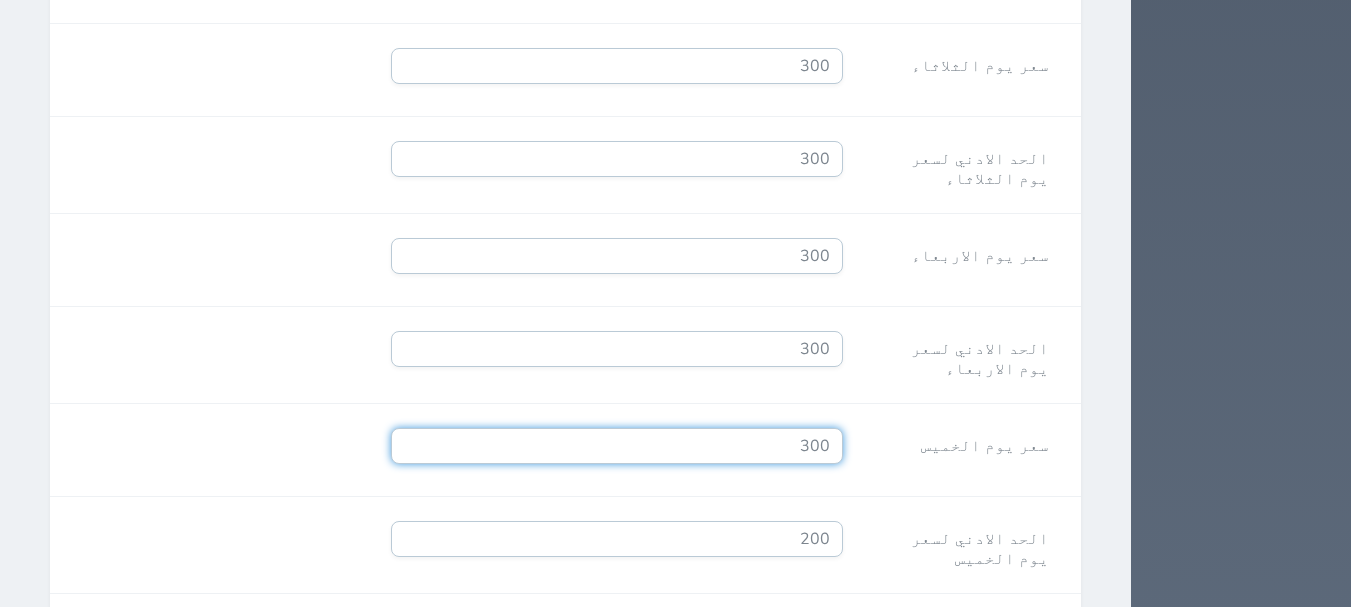type on "300" 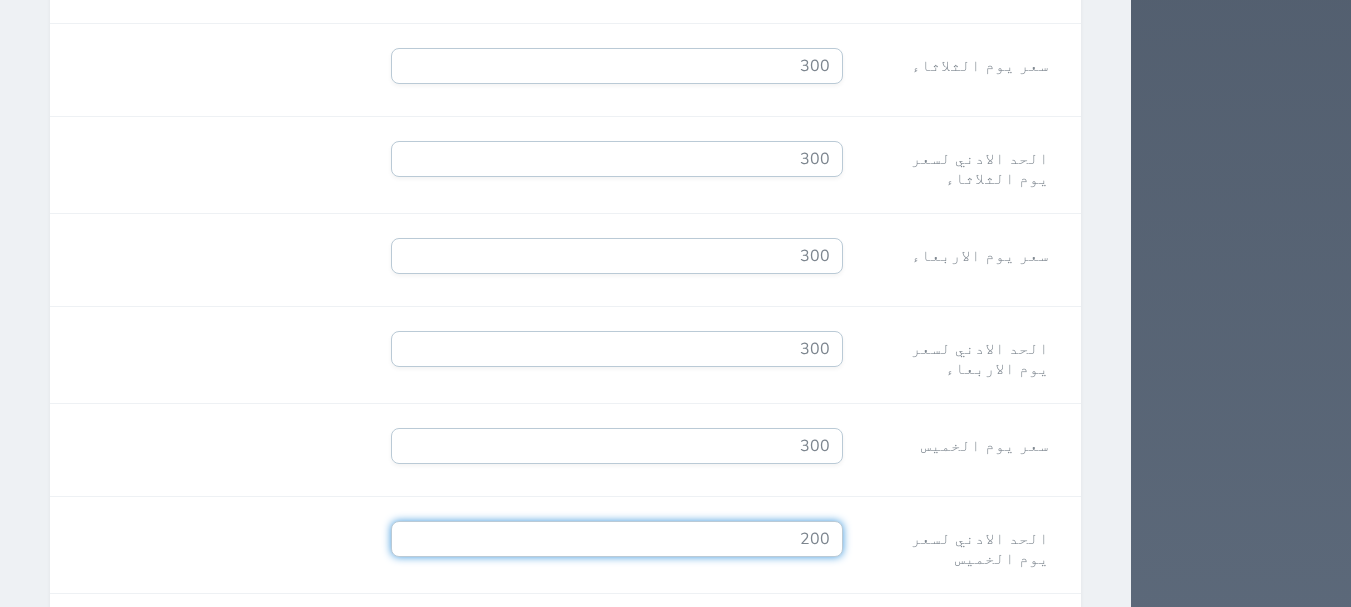 drag, startPoint x: 854, startPoint y: 465, endPoint x: 973, endPoint y: 482, distance: 120.20815 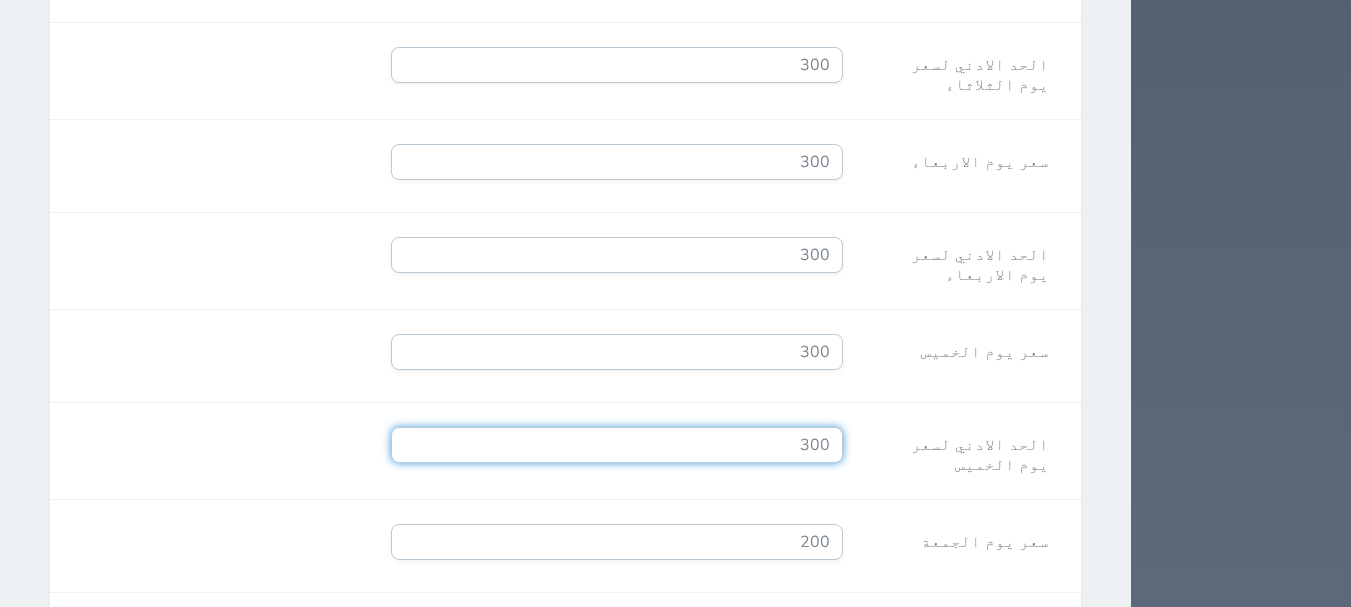 scroll, scrollTop: 1908, scrollLeft: 0, axis: vertical 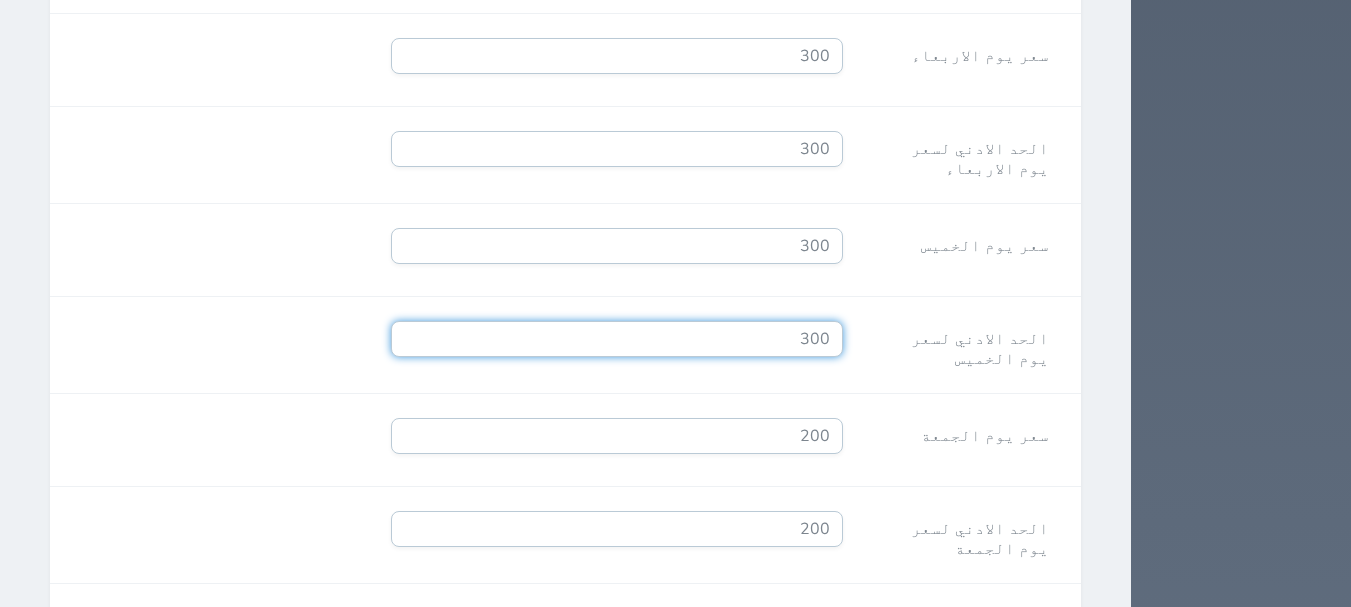 type on "300" 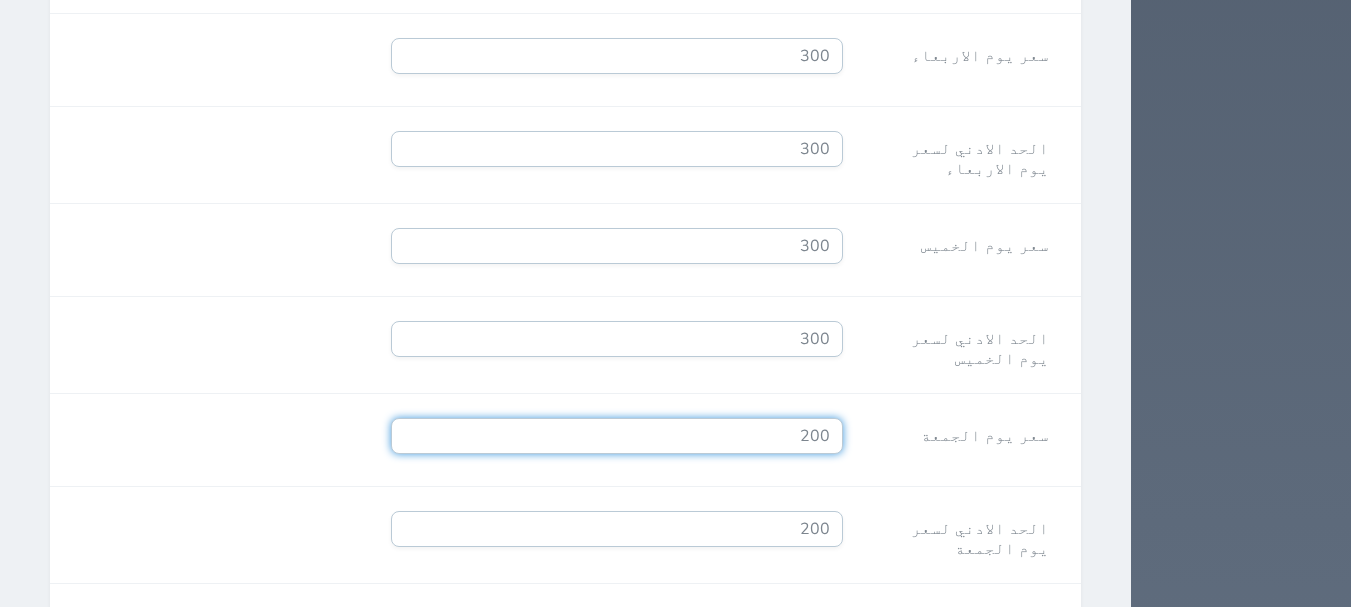 drag, startPoint x: 852, startPoint y: 352, endPoint x: 970, endPoint y: 362, distance: 118.42297 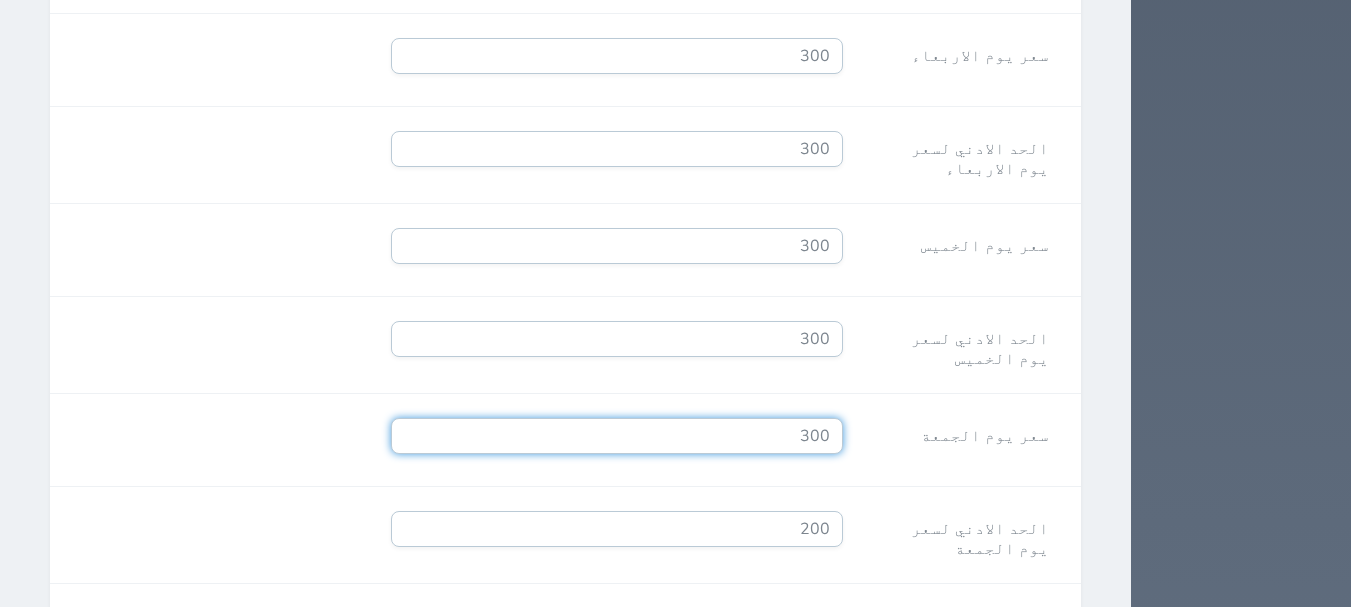 type on "300" 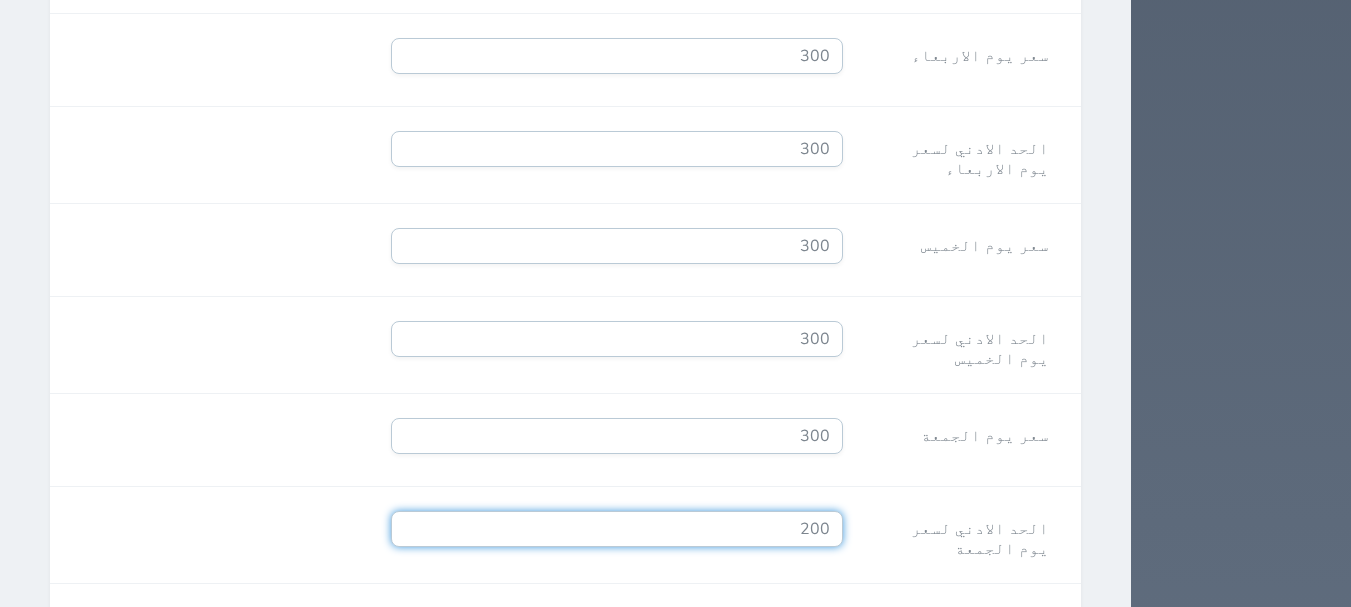 drag, startPoint x: 888, startPoint y: 452, endPoint x: 932, endPoint y: 463, distance: 45.35416 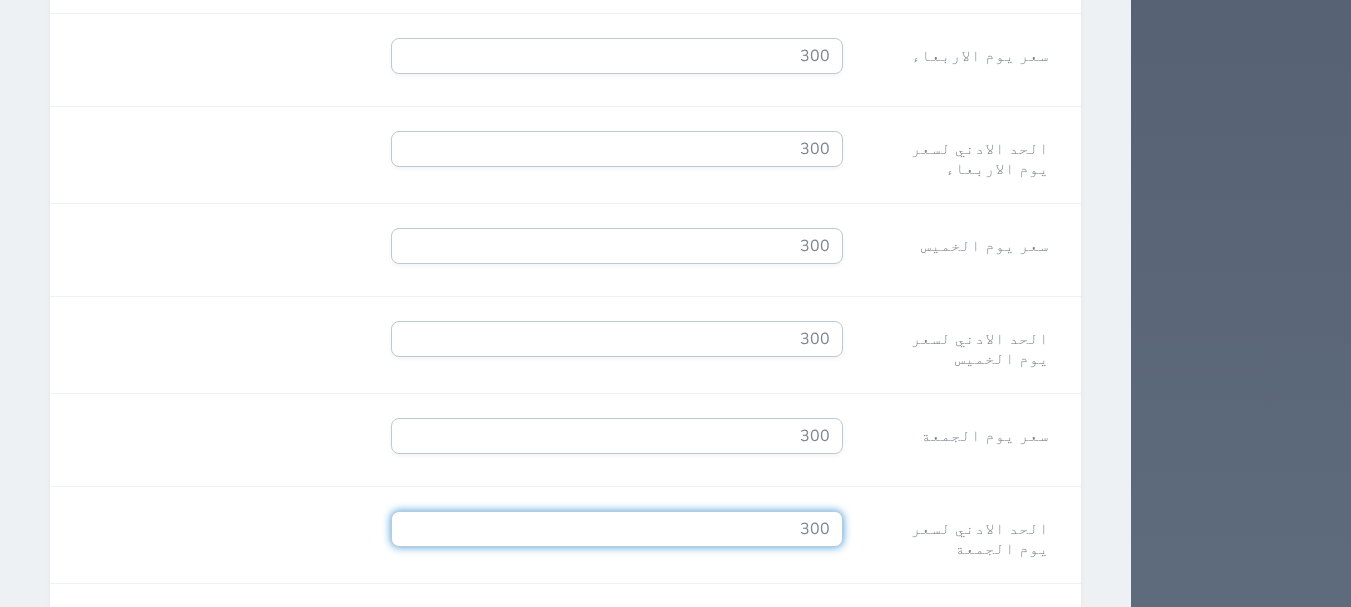 type on "300" 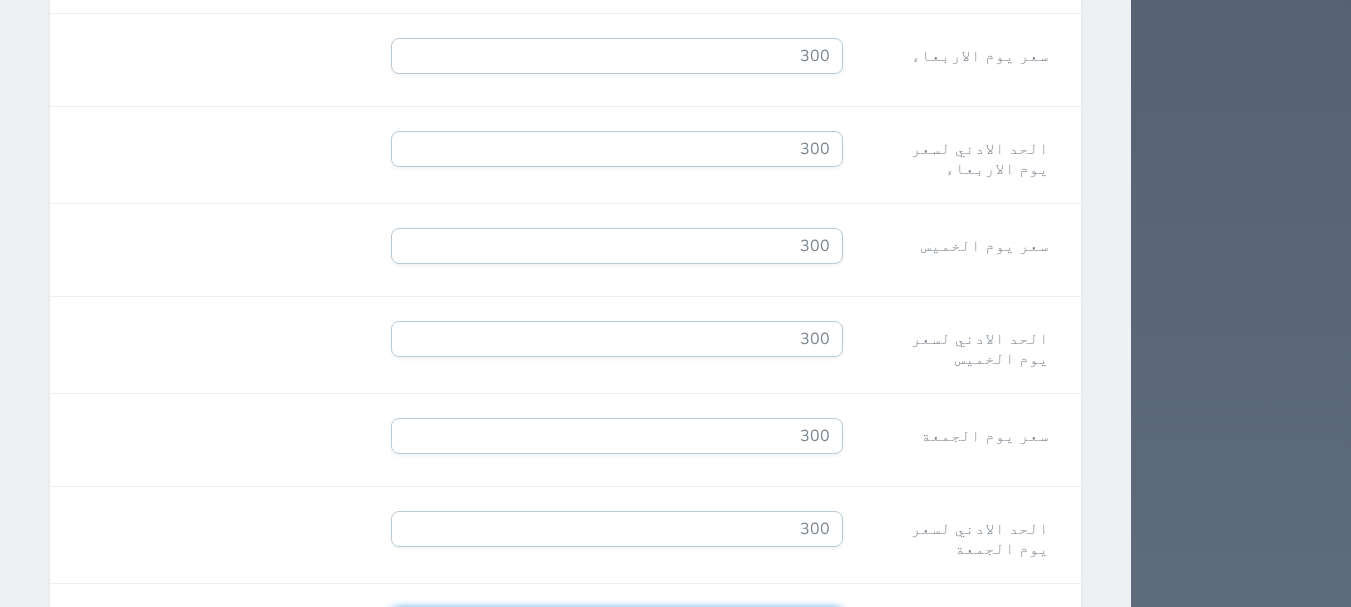 drag, startPoint x: 873, startPoint y: 549, endPoint x: 933, endPoint y: 564, distance: 61.846584 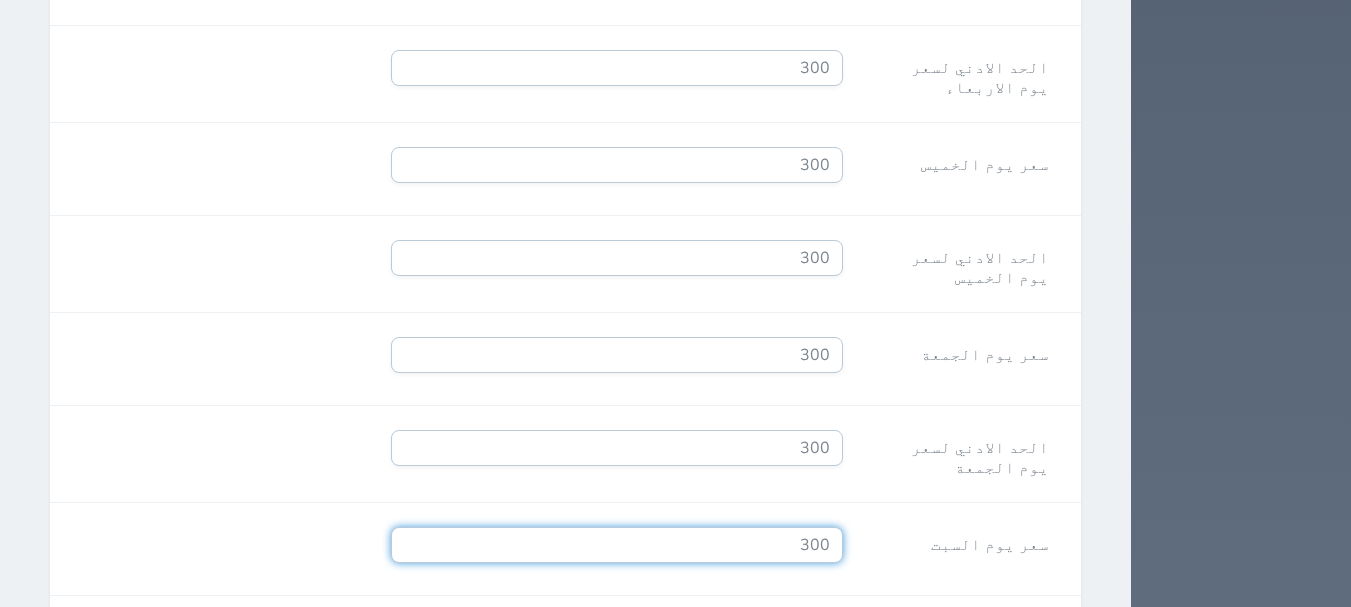 scroll, scrollTop: 2108, scrollLeft: 0, axis: vertical 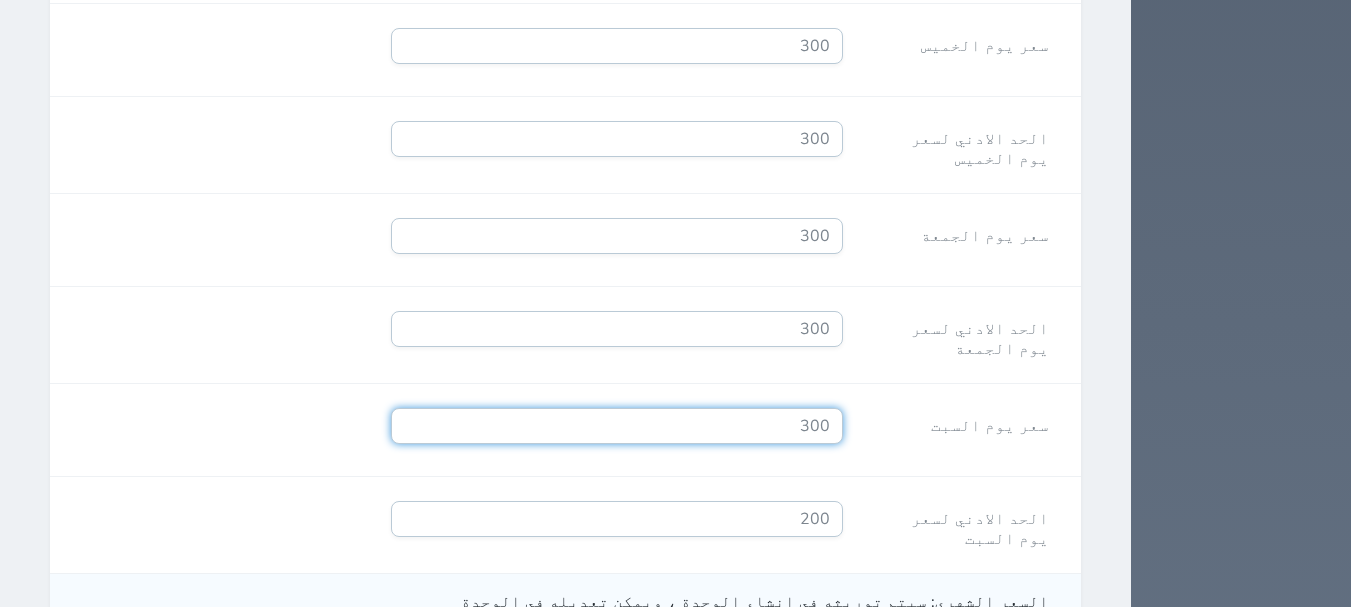type on "300" 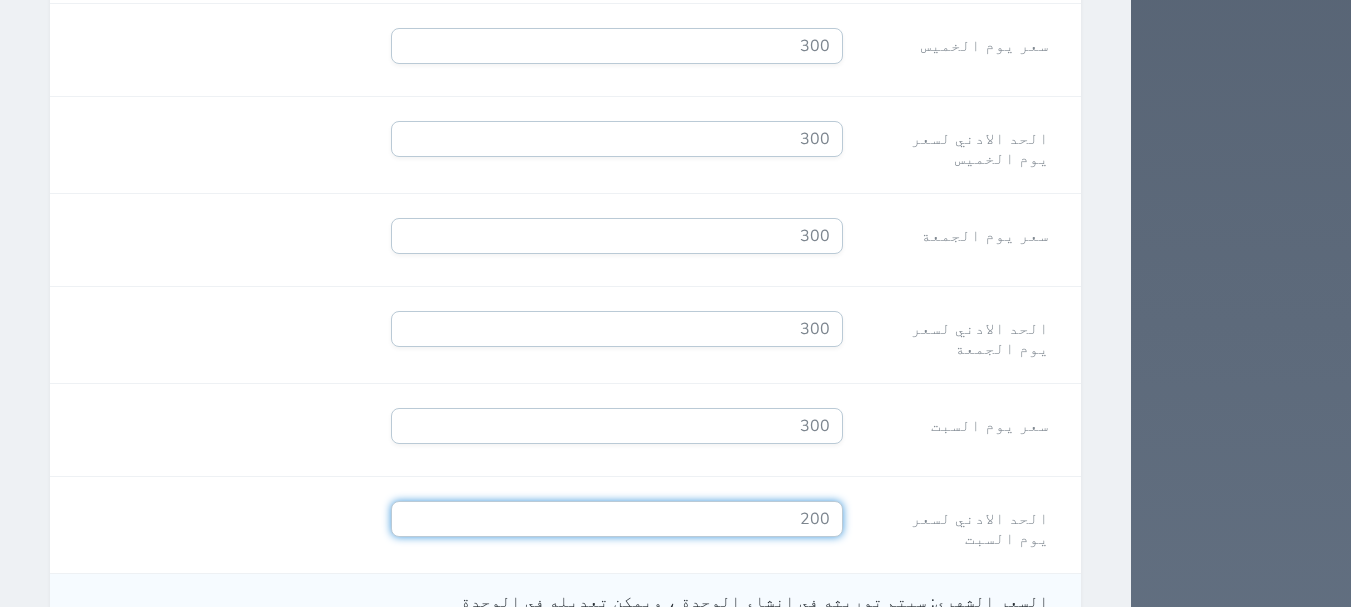 drag, startPoint x: 835, startPoint y: 426, endPoint x: 970, endPoint y: 463, distance: 139.97858 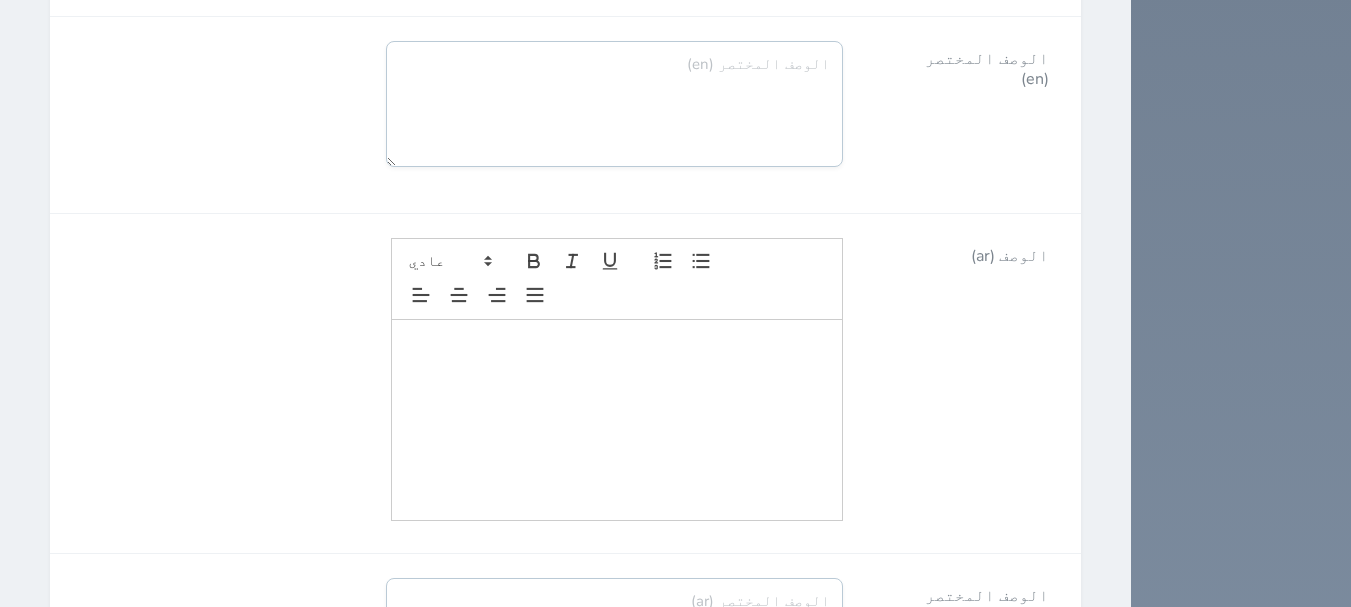 scroll, scrollTop: 4125, scrollLeft: 0, axis: vertical 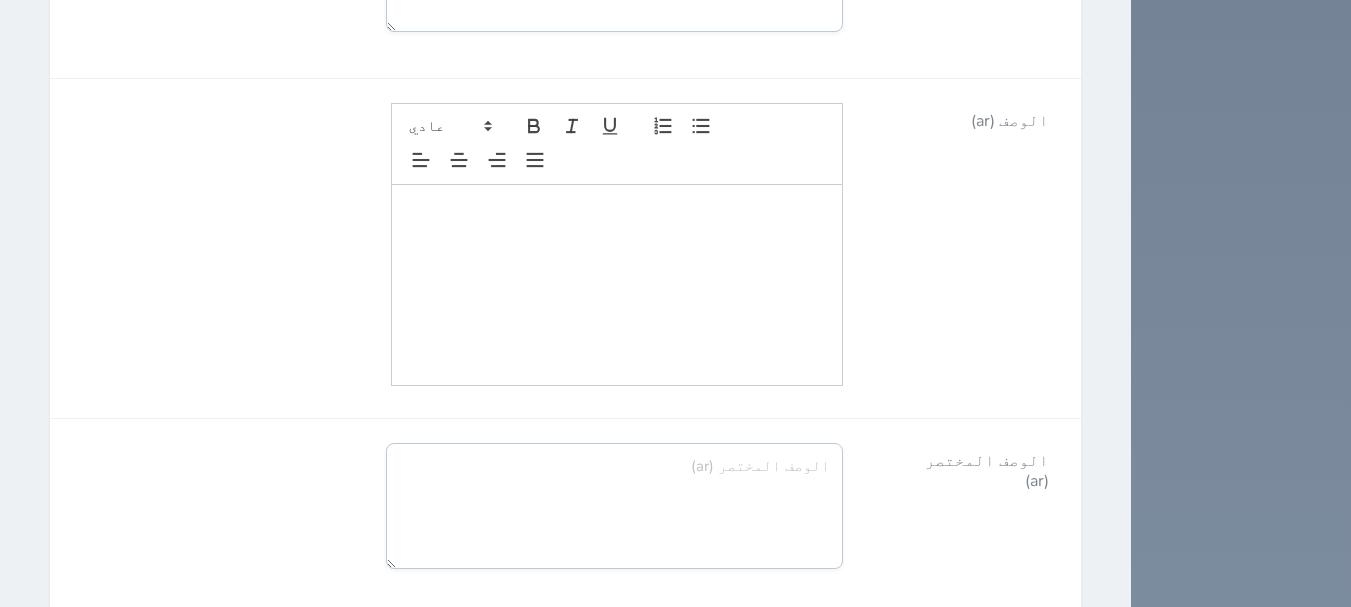 type on "300" 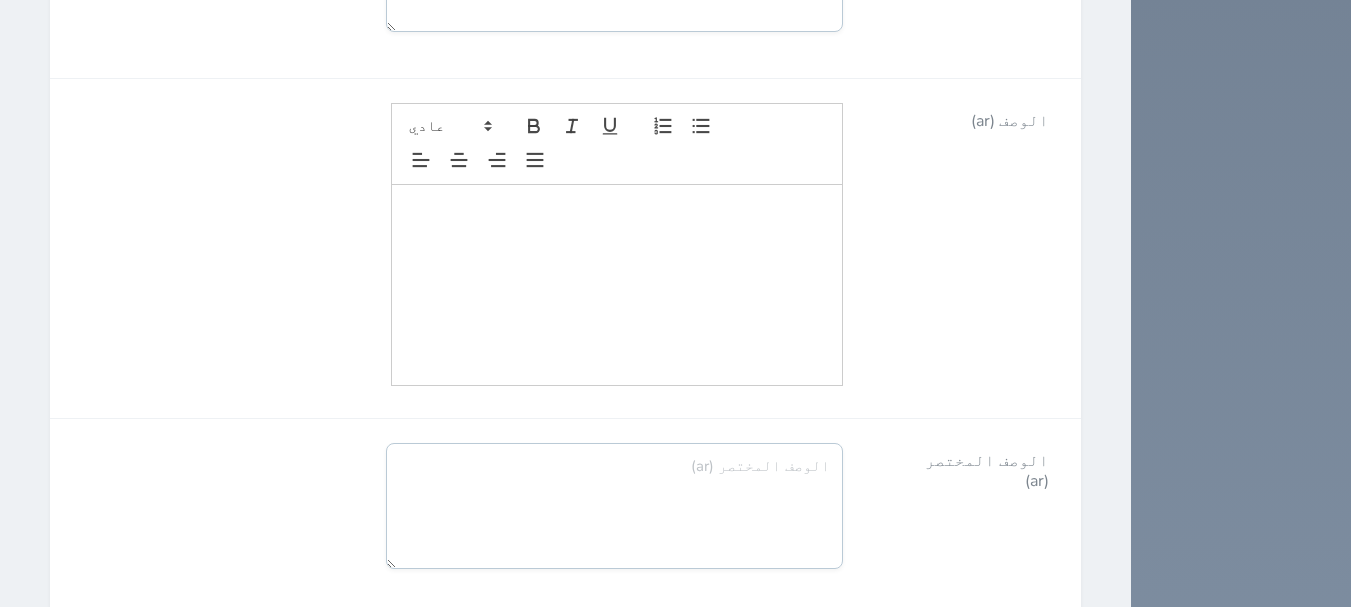 click on "تحديث اقسام الوحدات" at bounding box center (931, 651) 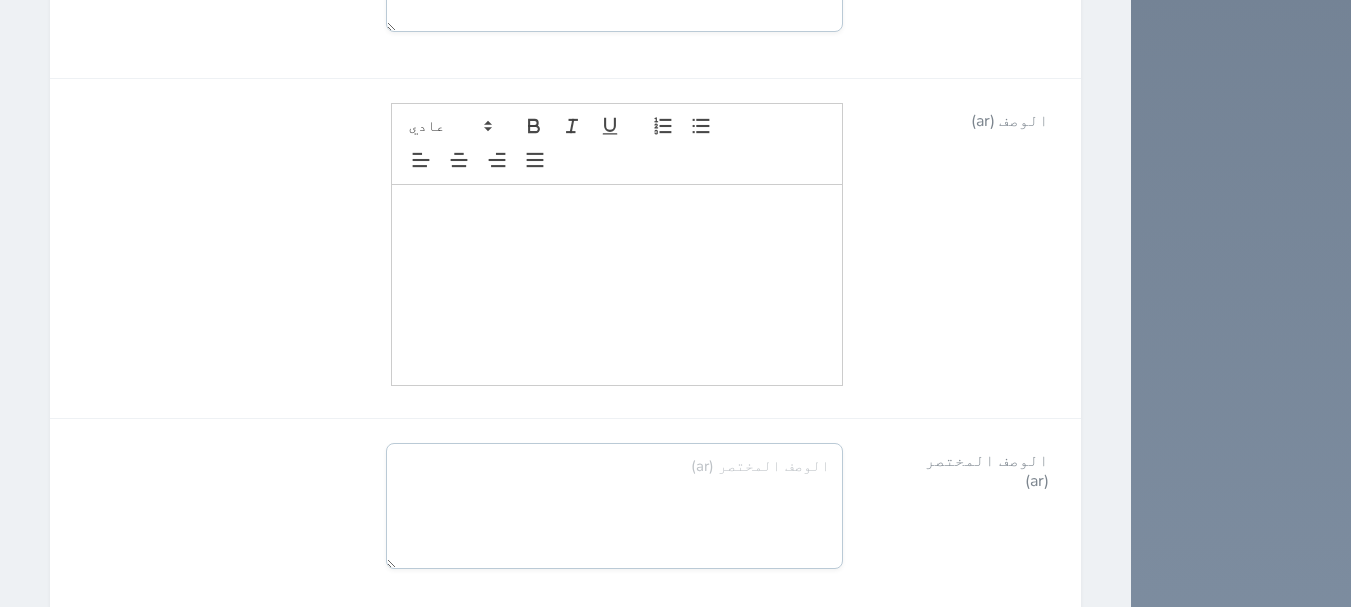scroll, scrollTop: 0, scrollLeft: 0, axis: both 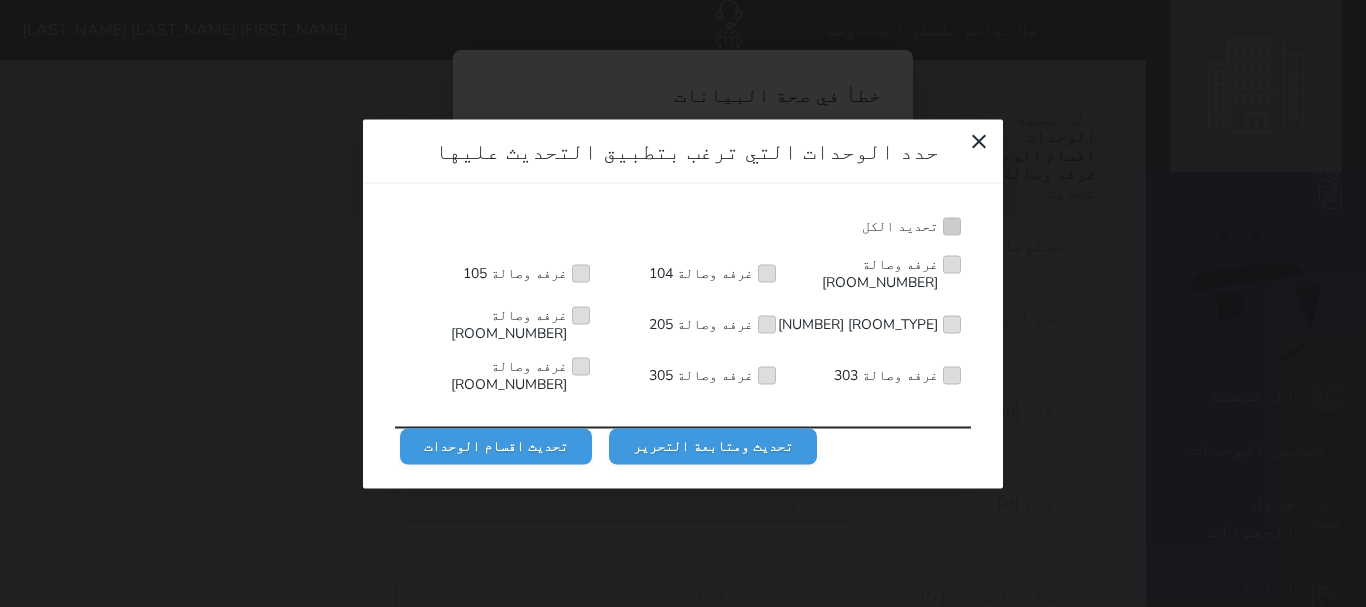 click on "تحديد الكل" at bounding box center [683, 226] 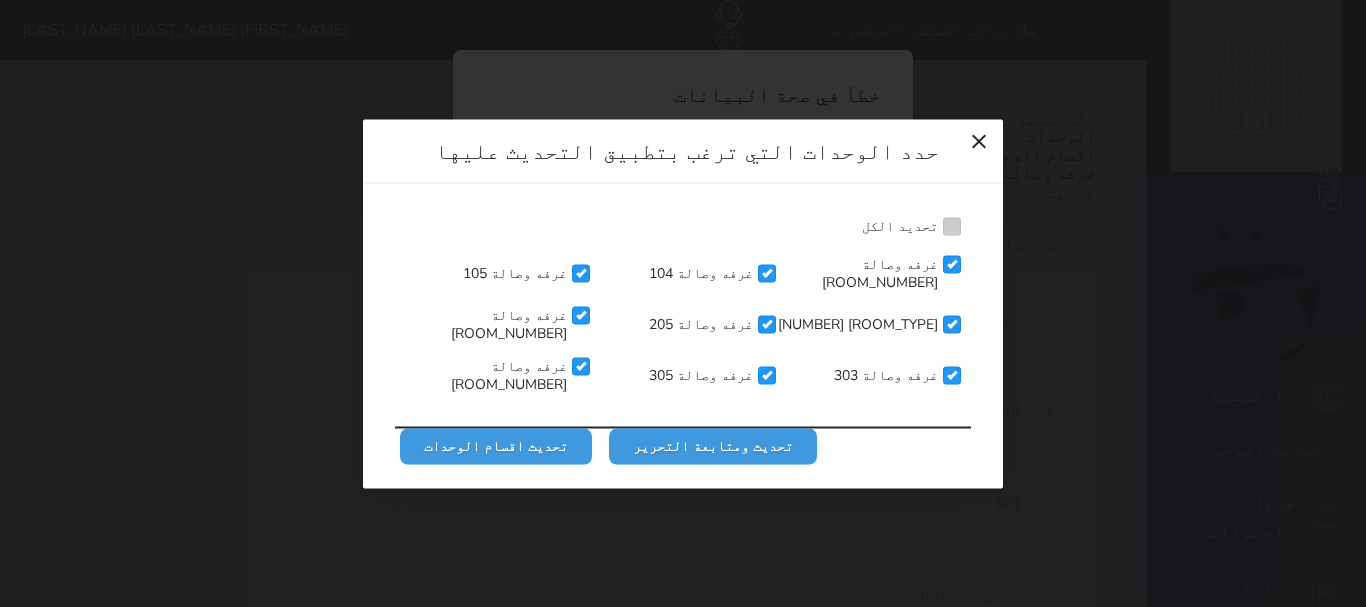 checkbox on "true" 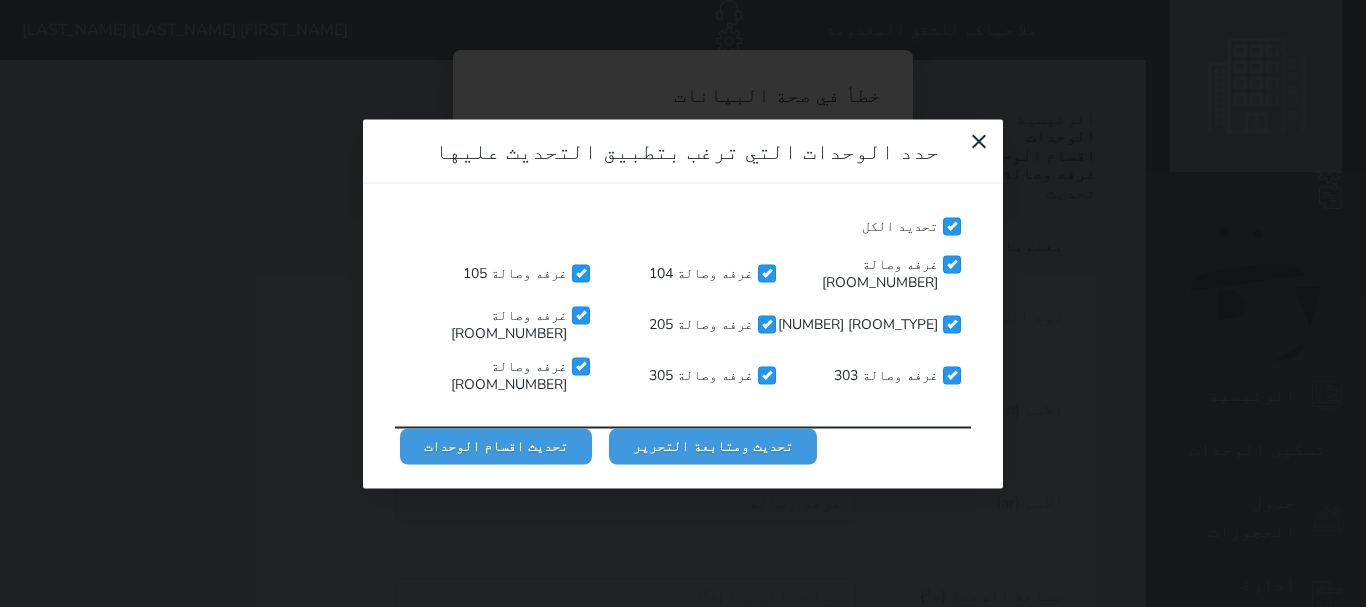 checkbox on "true" 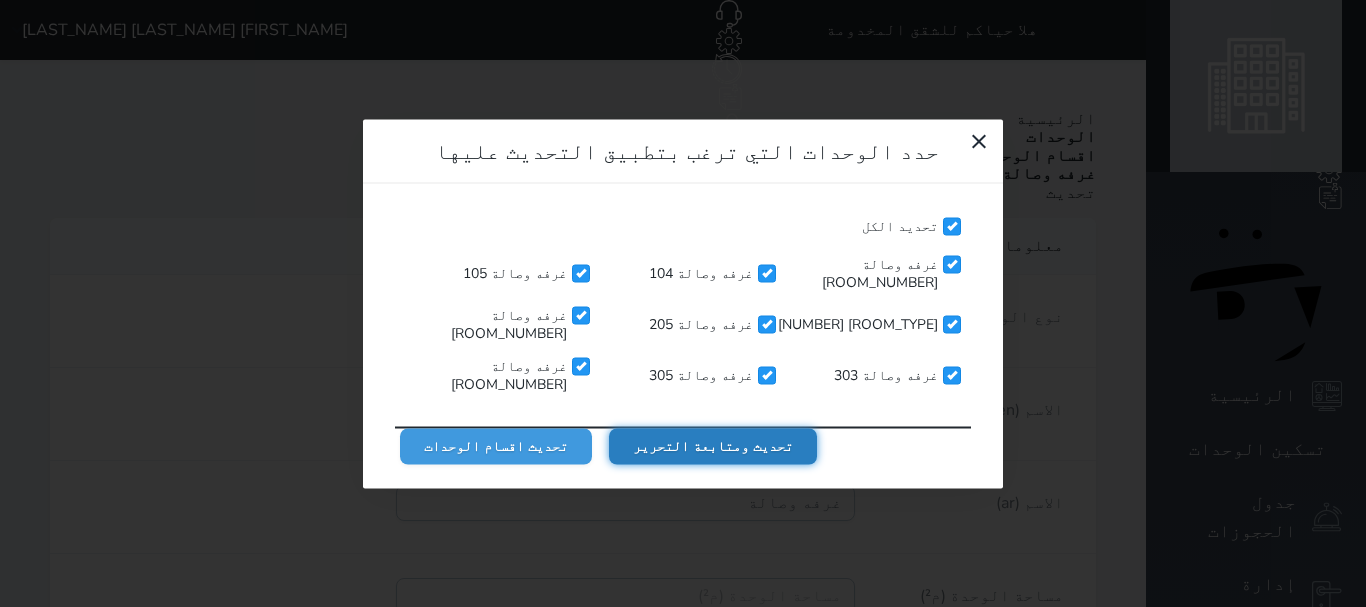 click on "تحديث ومتابعة التحرير" at bounding box center (713, 446) 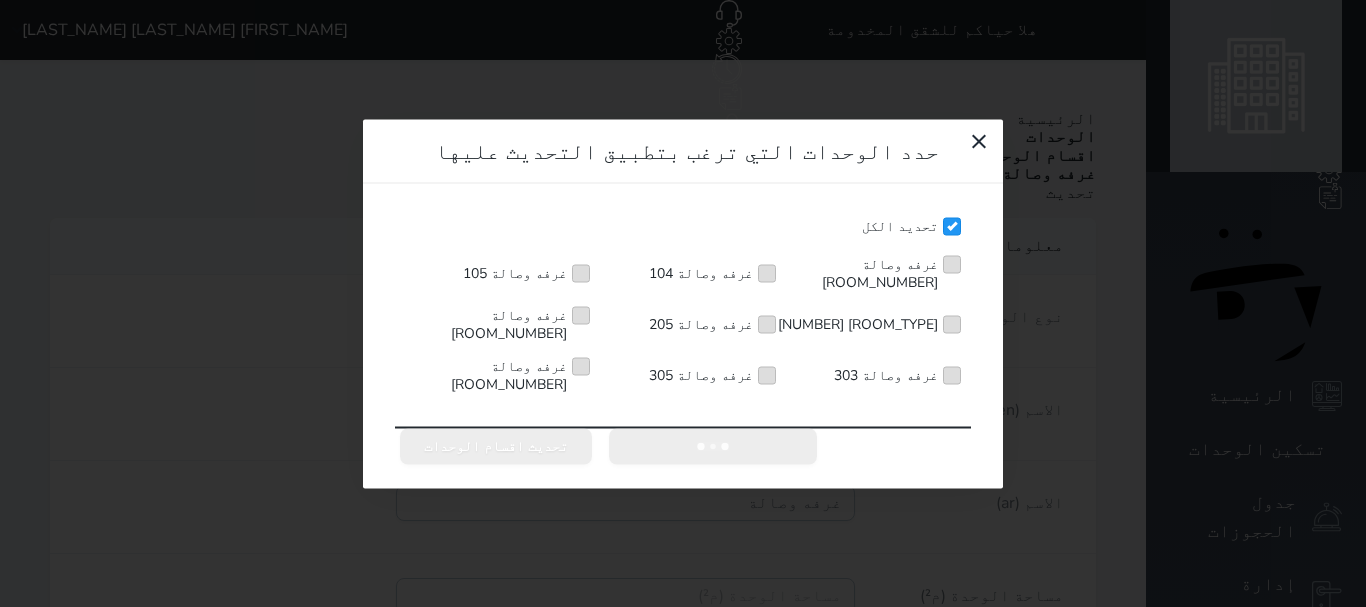 checkbox on "false" 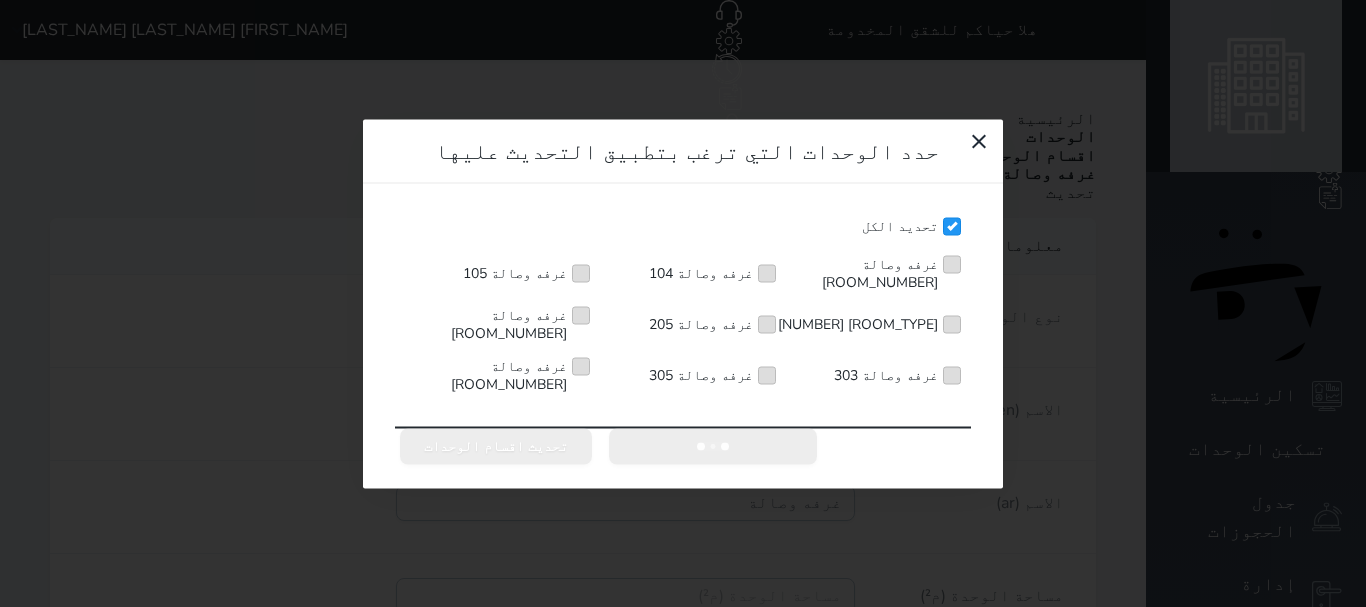 checkbox on "false" 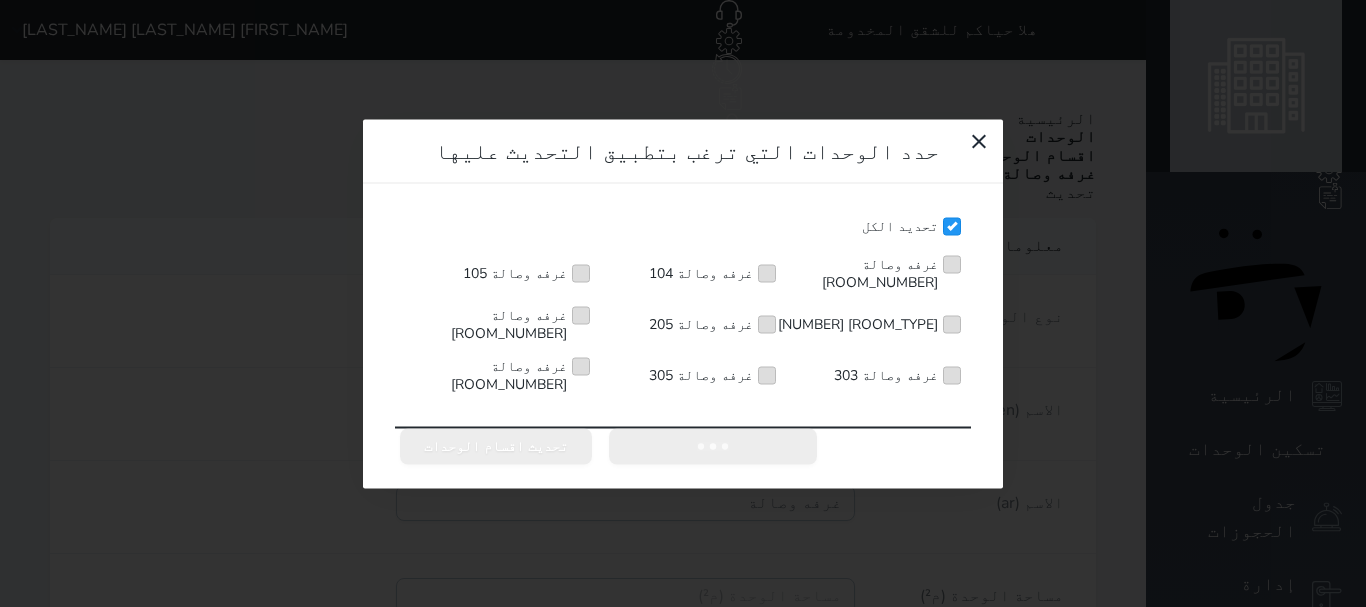 checkbox on "false" 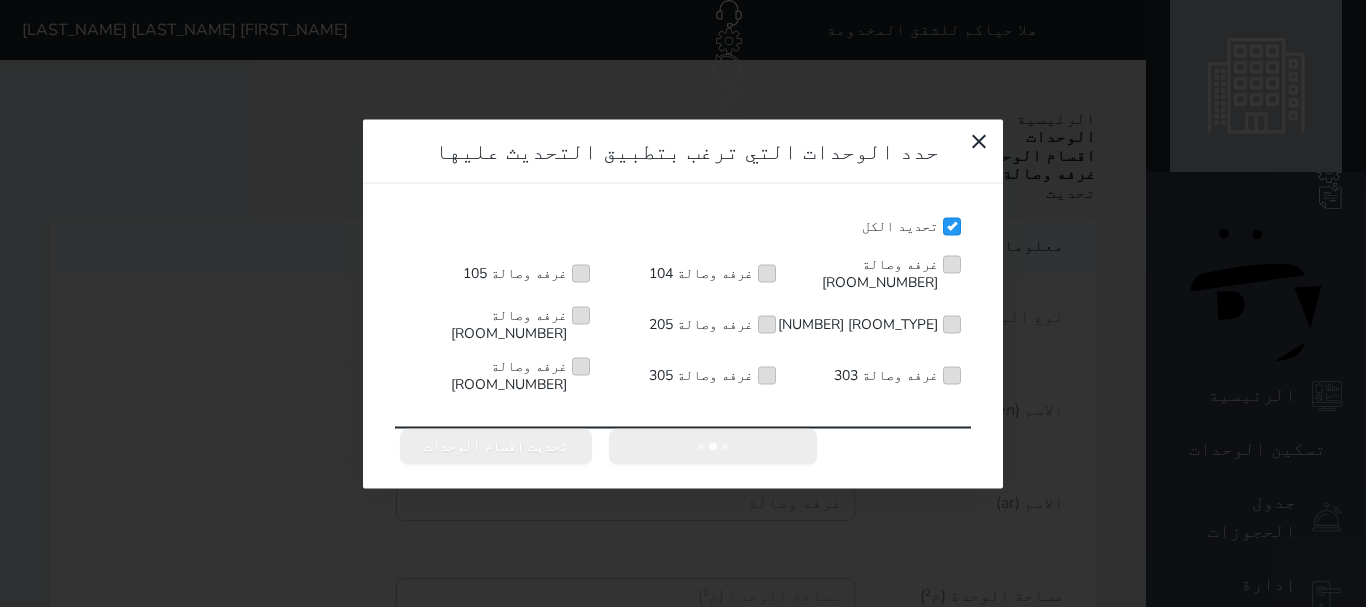 checkbox on "false" 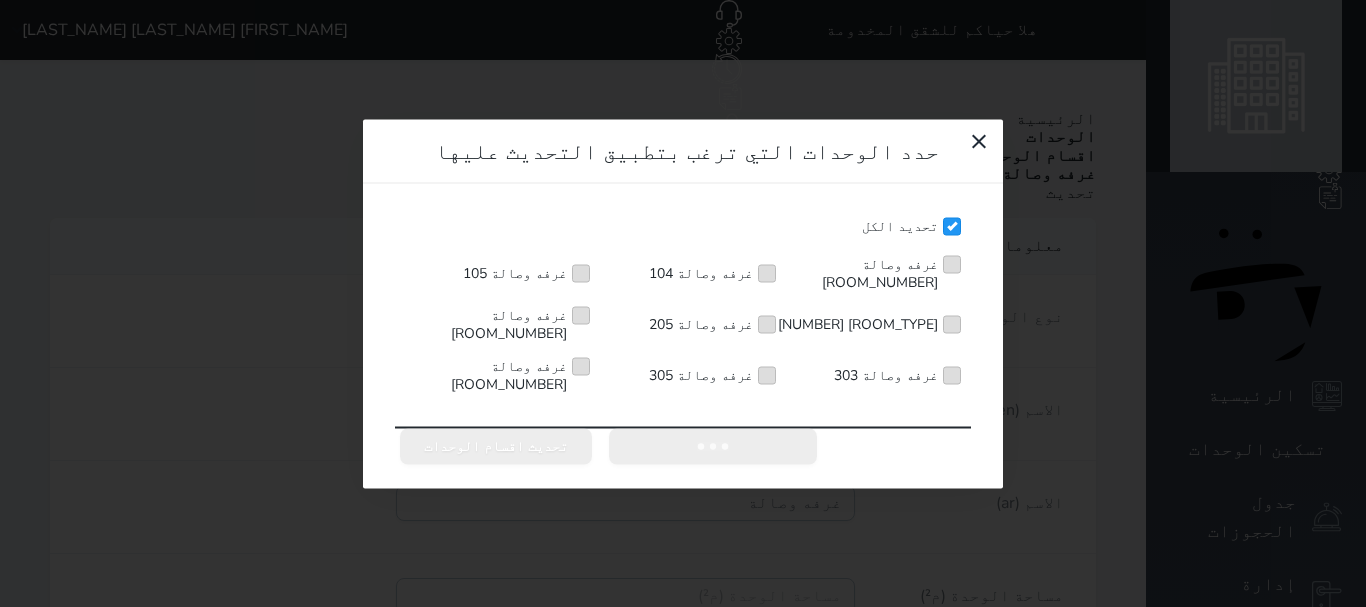 checkbox on "false" 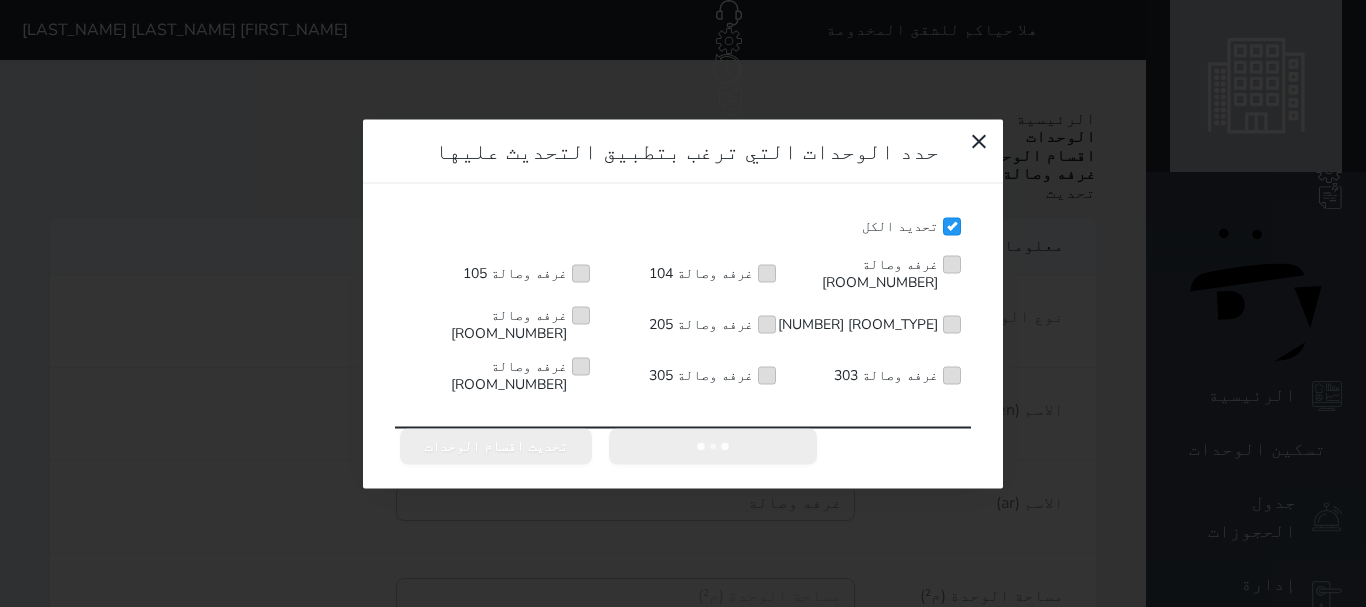 checkbox on "false" 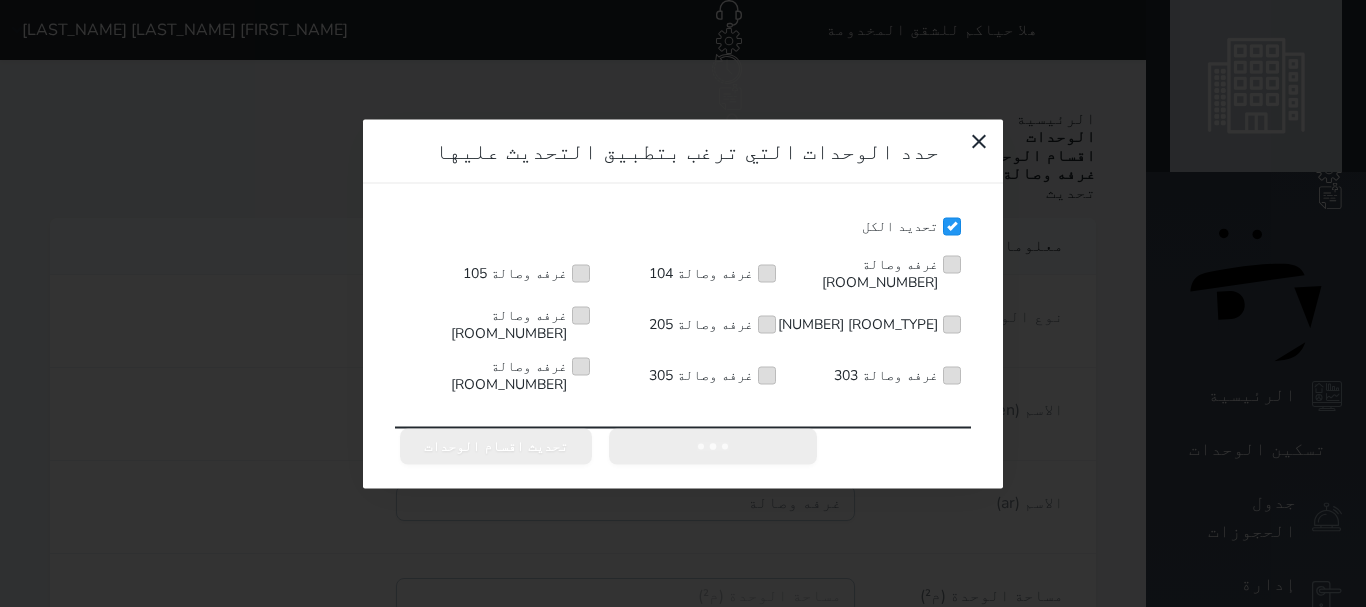 checkbox on "false" 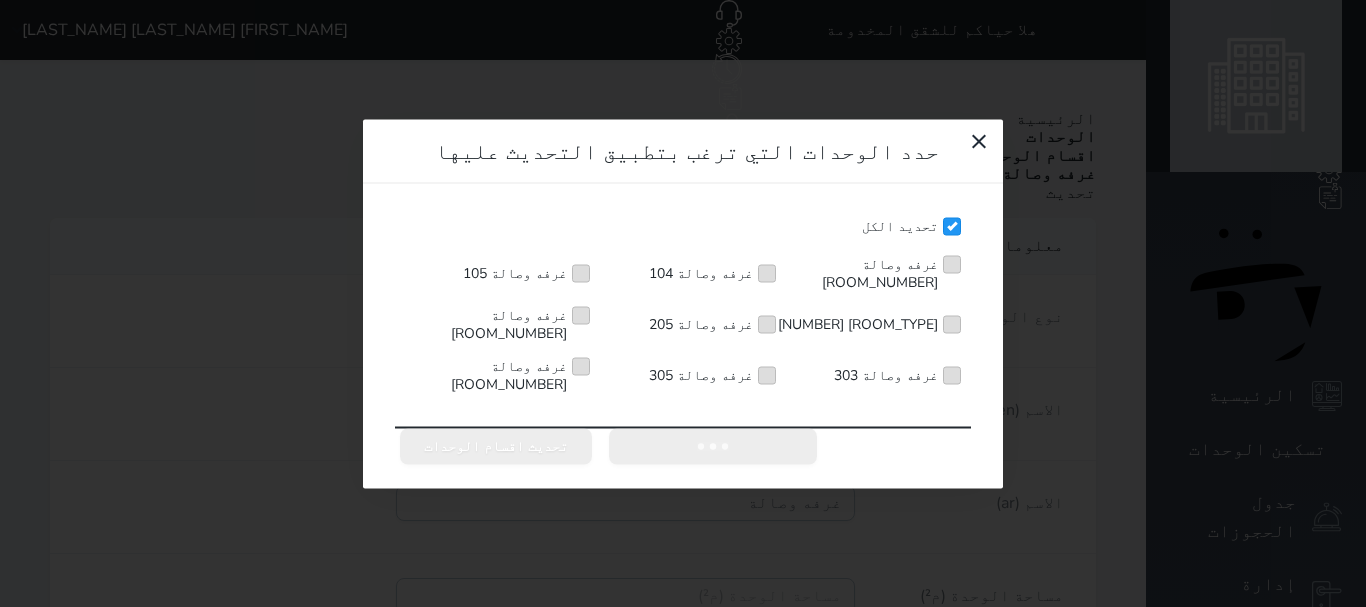 checkbox on "false" 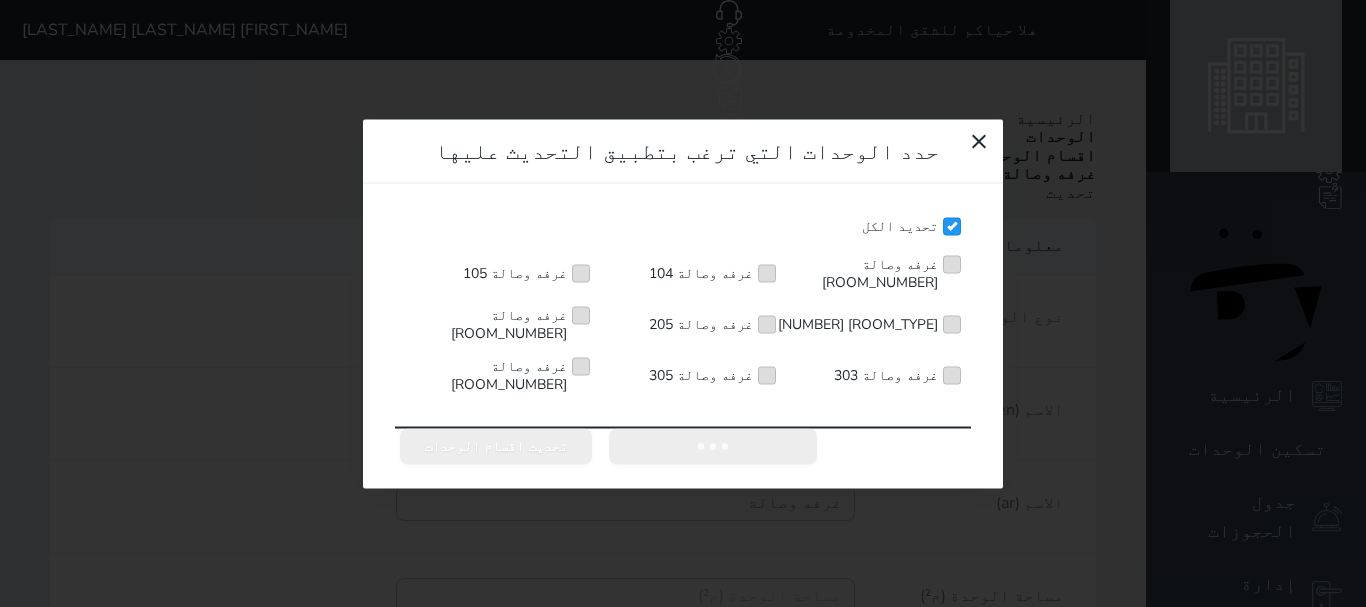 checkbox on "false" 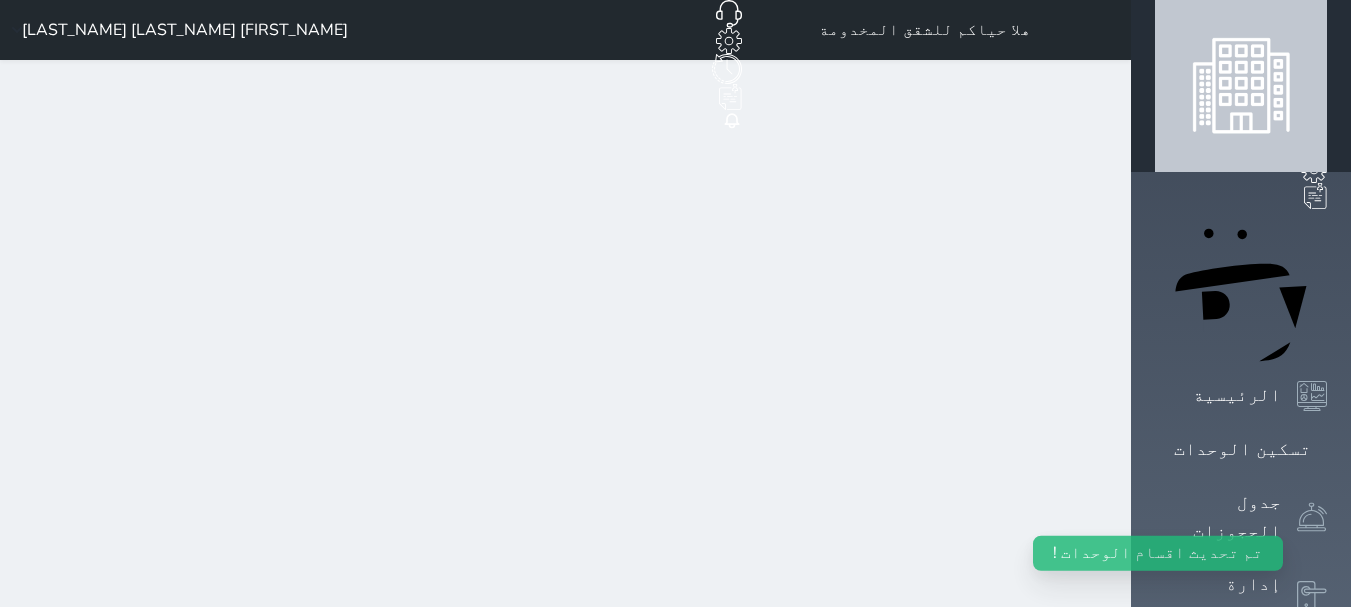select on "4" 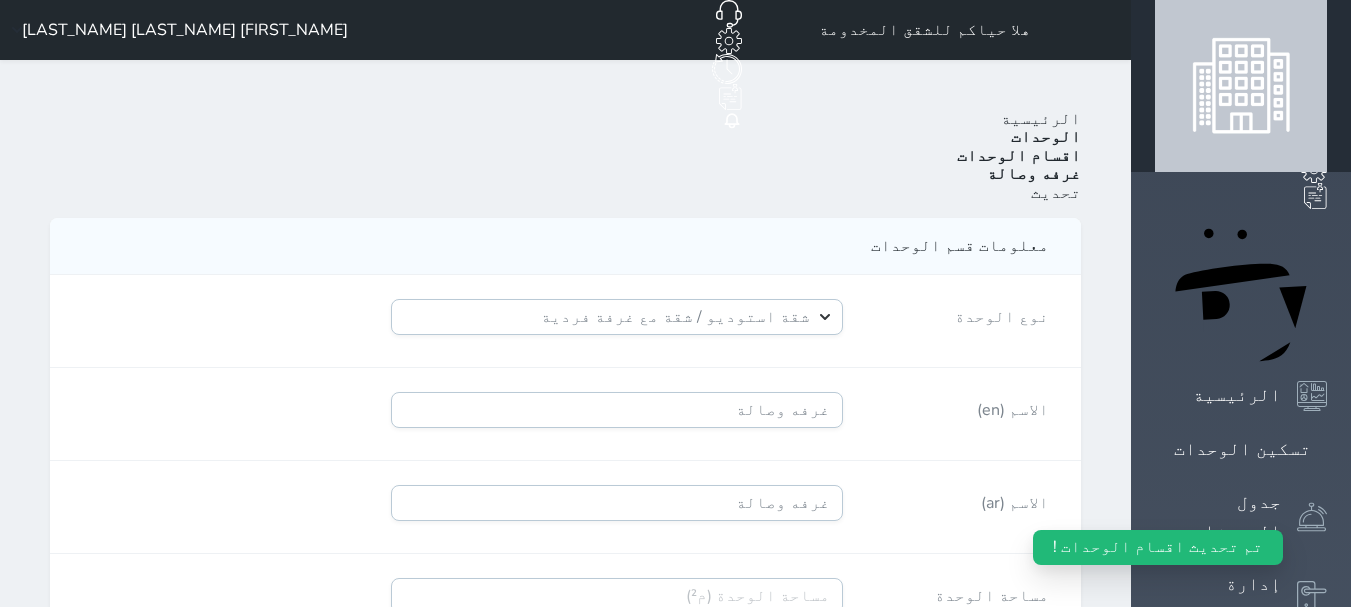 click on "اقسام الوحدات" at bounding box center [1019, 156] 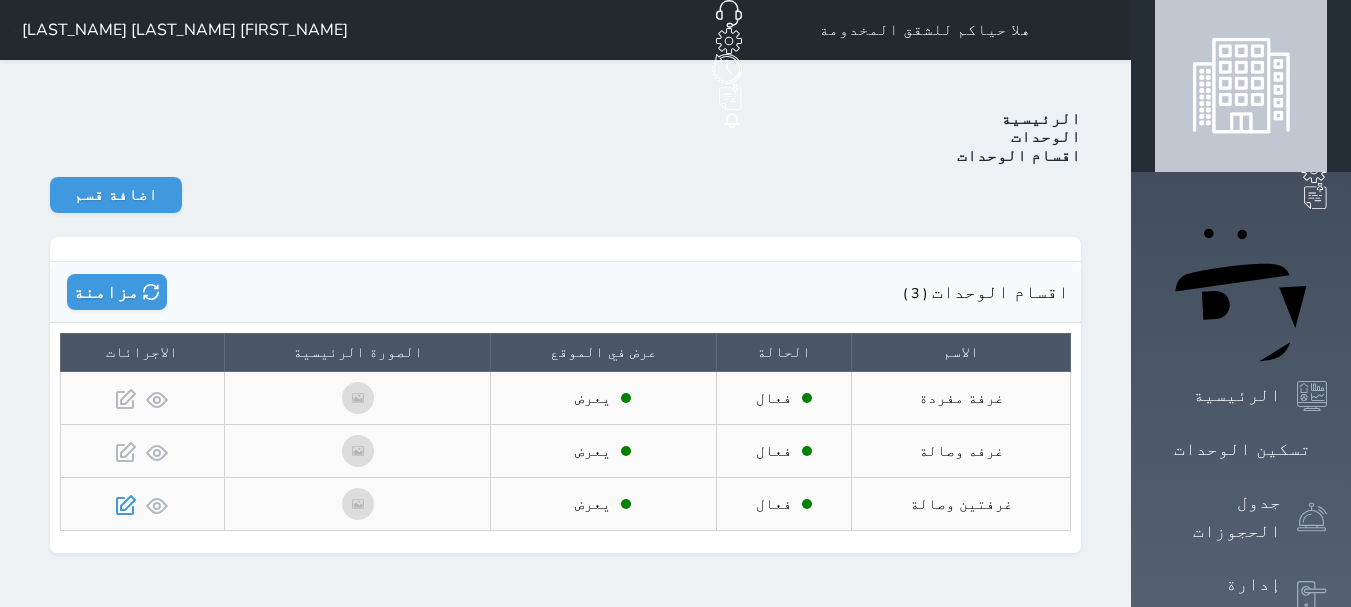 click at bounding box center (126, 504) 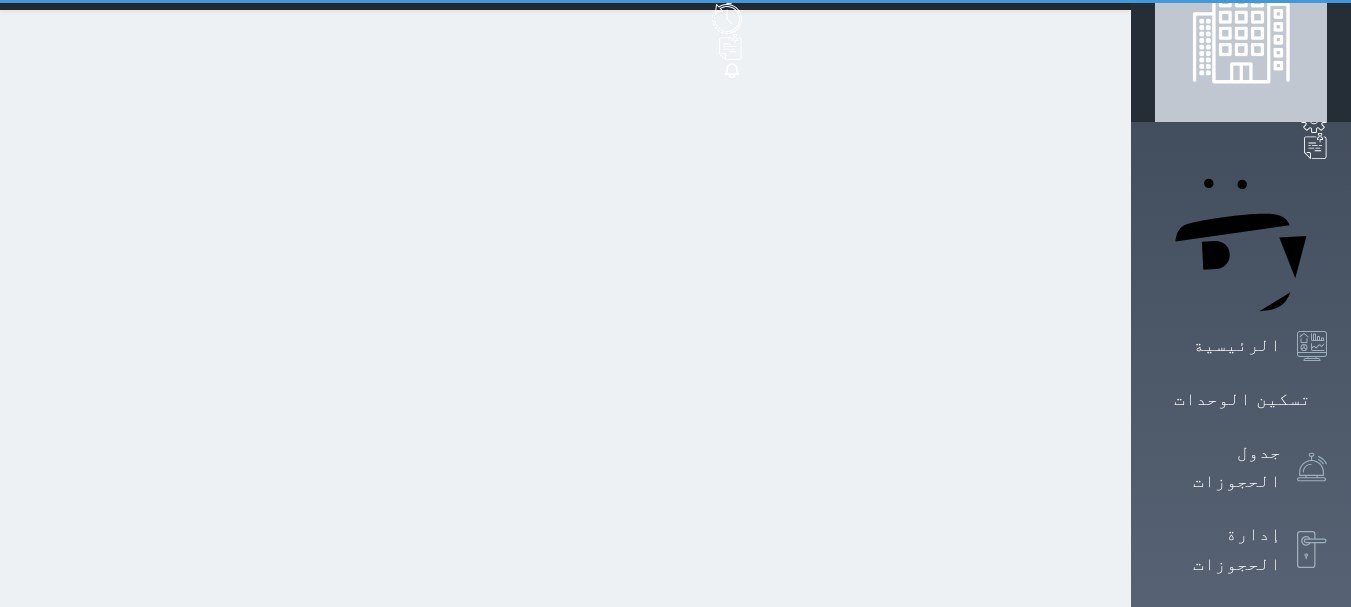 scroll, scrollTop: 100, scrollLeft: 0, axis: vertical 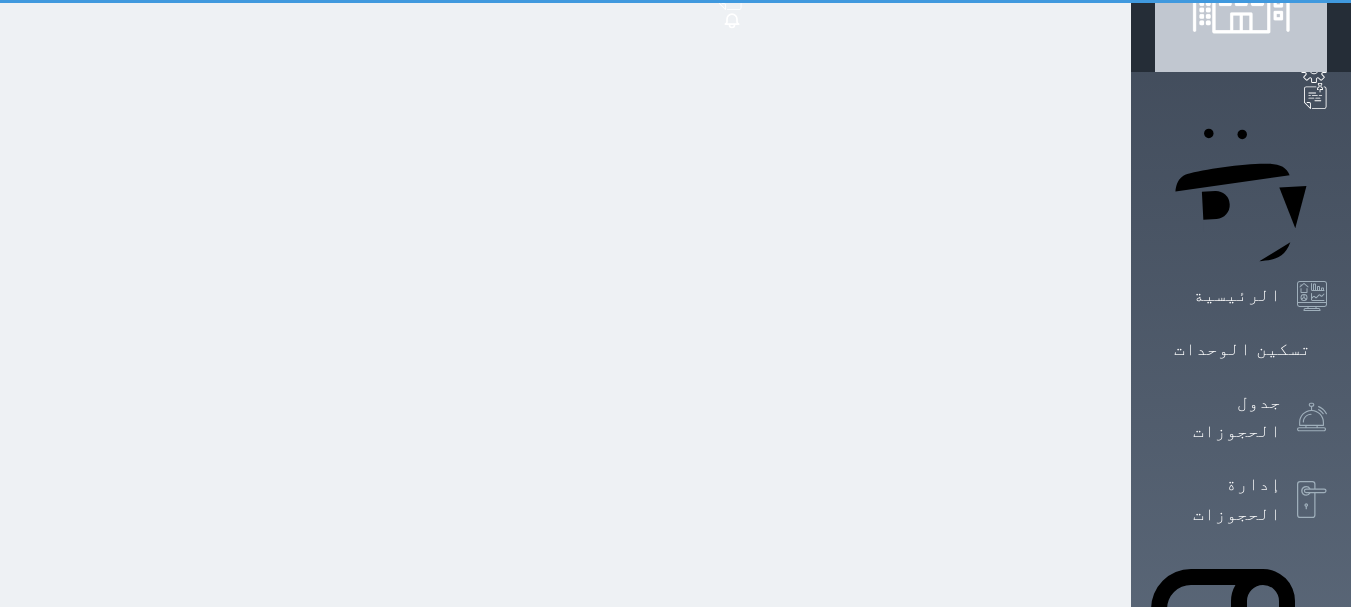 click on "هلا حياكم للشقق المخدومة
حجز جماعي جديد   حجز جديد   غير مرتبط مع منصة زاتكا المرحلة الثانية   مرتبط مع شموس   غير مرتبط مع المنصة الوطنية للرصد السياحي             إشعار   الغرفة   النزيل   المصدر
[FIRST_NAME] [LAST_NAME] [LAST_NAME]
الرئيسية الوحدات اقسام الوحدات             اضافة قسم                             Select Date Range               من   [DATE]   الى     سعر يوم الأحد       استخدام السعر الاساسي   سعر يوم الاثنين       استخدام السعر الاساسي   سعر يوم الثلاثاء       استخدام السعر الاساسي   سعر يوم الاربعاء       استخدام السعر الاساسي   سعر يوم الخميس       استخدام السعر الاساسي   سعر يوم الجمعة" at bounding box center (565, 724) 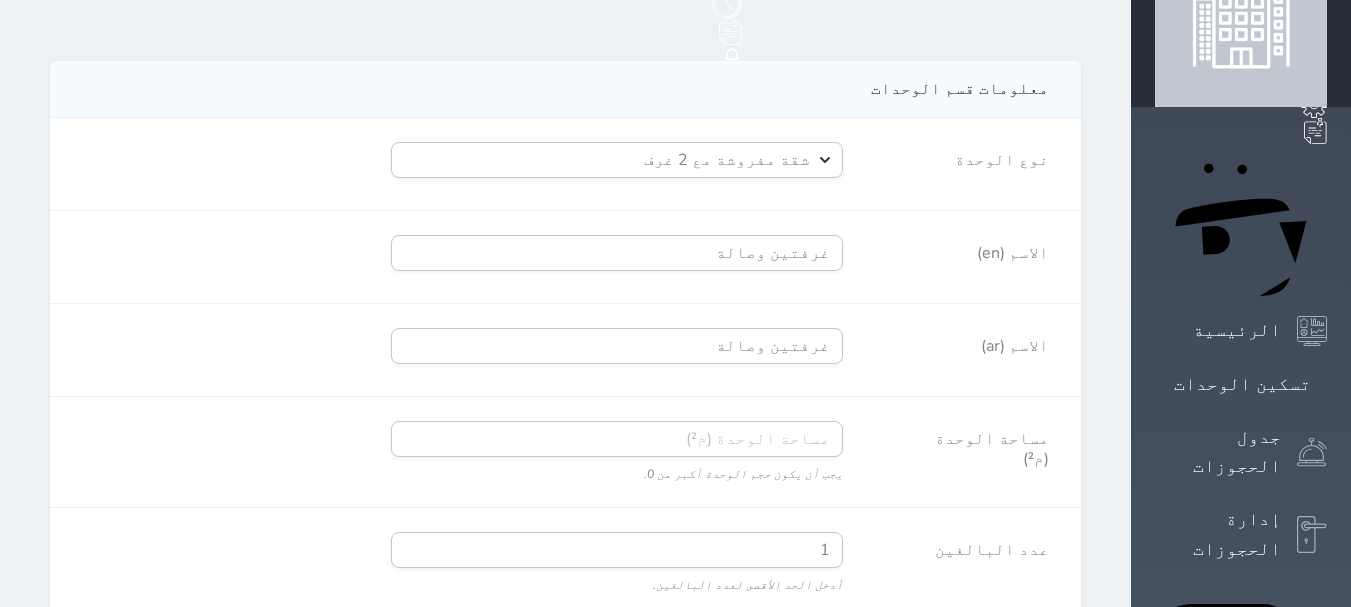 scroll, scrollTop: 100, scrollLeft: 0, axis: vertical 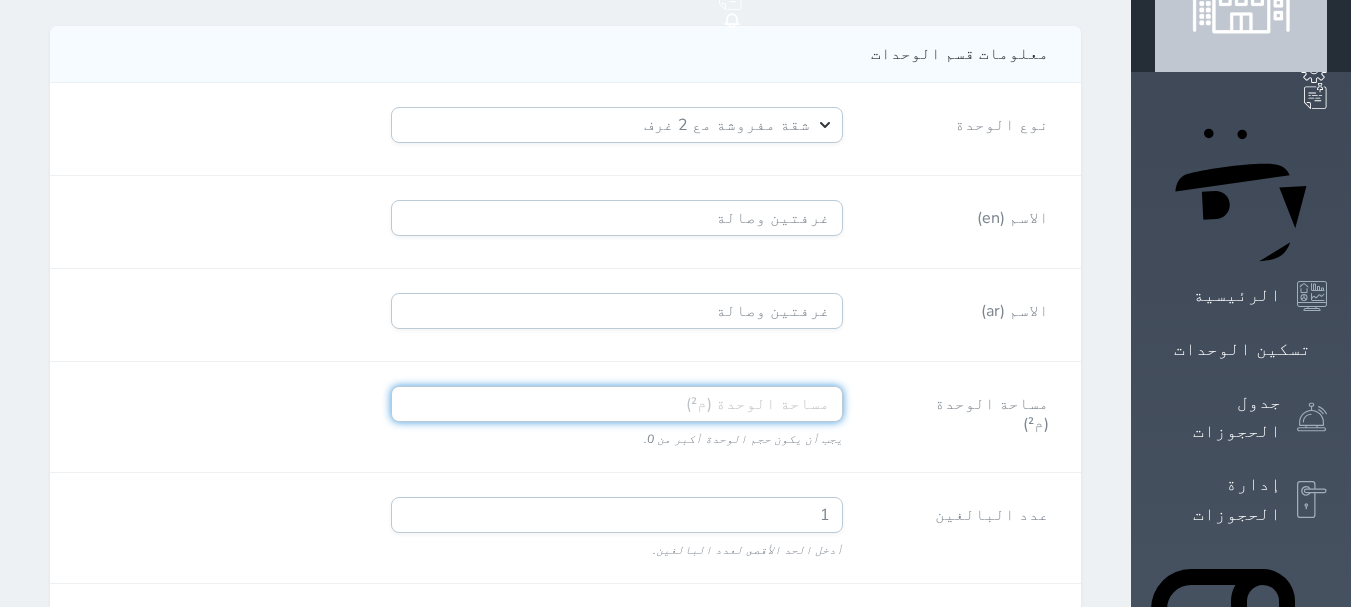 click on "مساحة الوحدة (م²)" at bounding box center (617, 404) 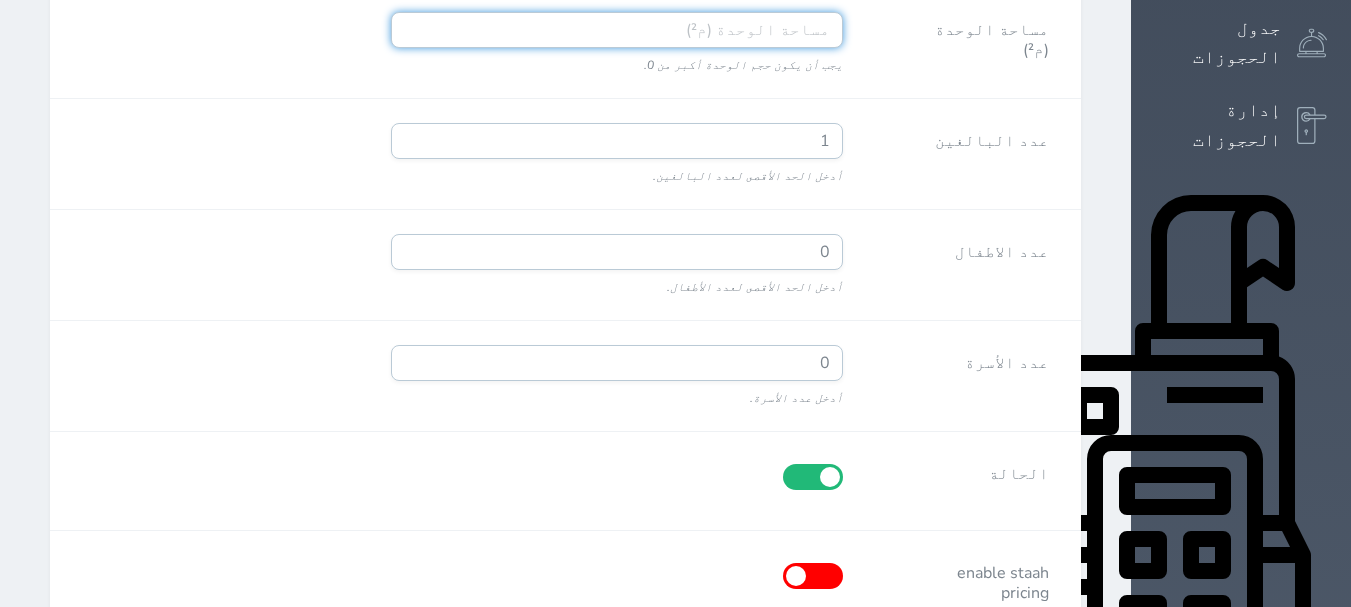 scroll, scrollTop: 500, scrollLeft: 0, axis: vertical 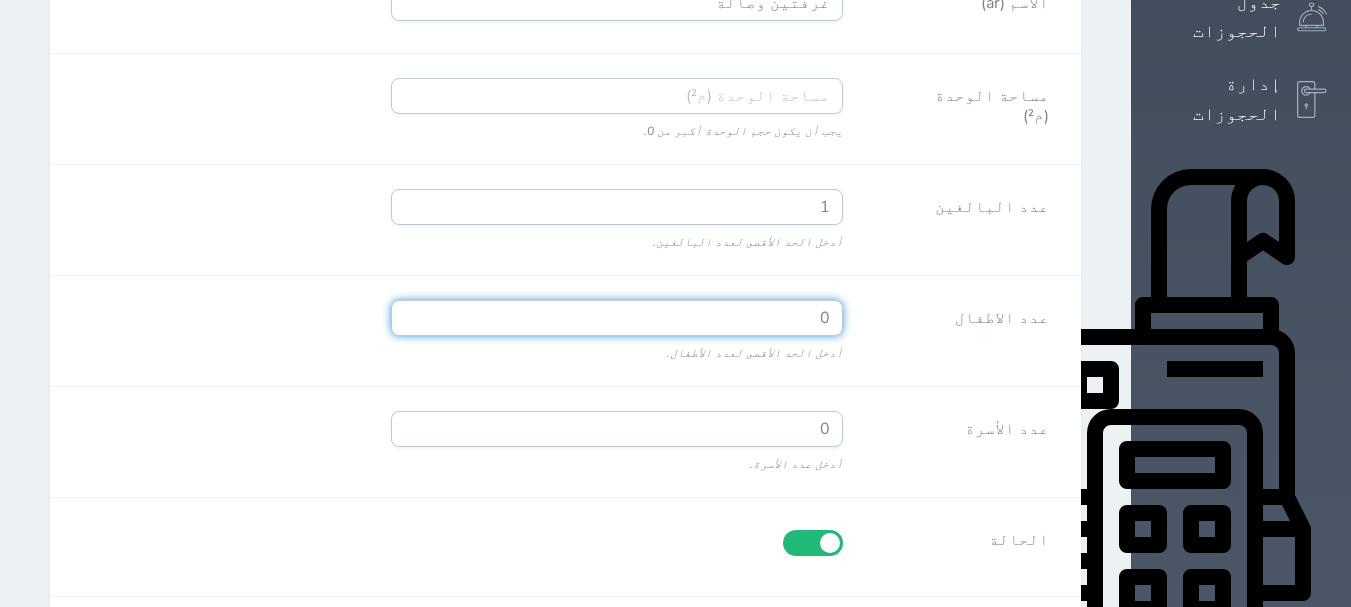 drag, startPoint x: 804, startPoint y: 219, endPoint x: 930, endPoint y: 247, distance: 129.07362 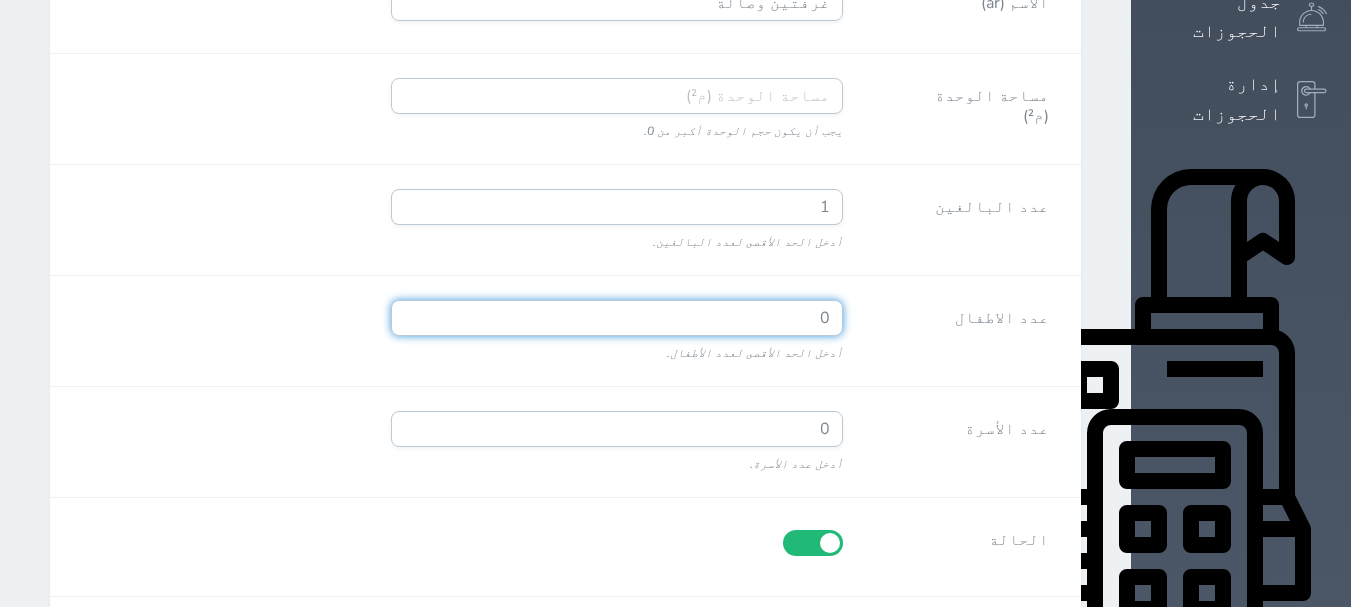 click on "0      أدخل الحد الأقصى لعدد الأطفال." at bounding box center [617, 331] 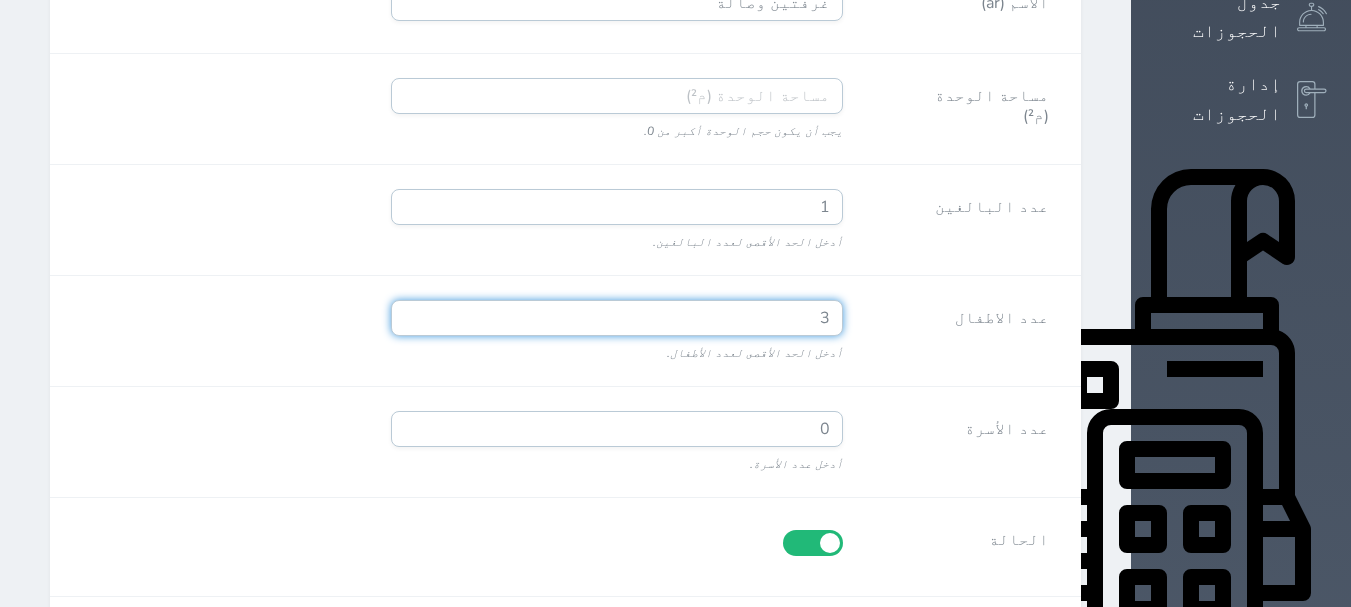 type on "3" 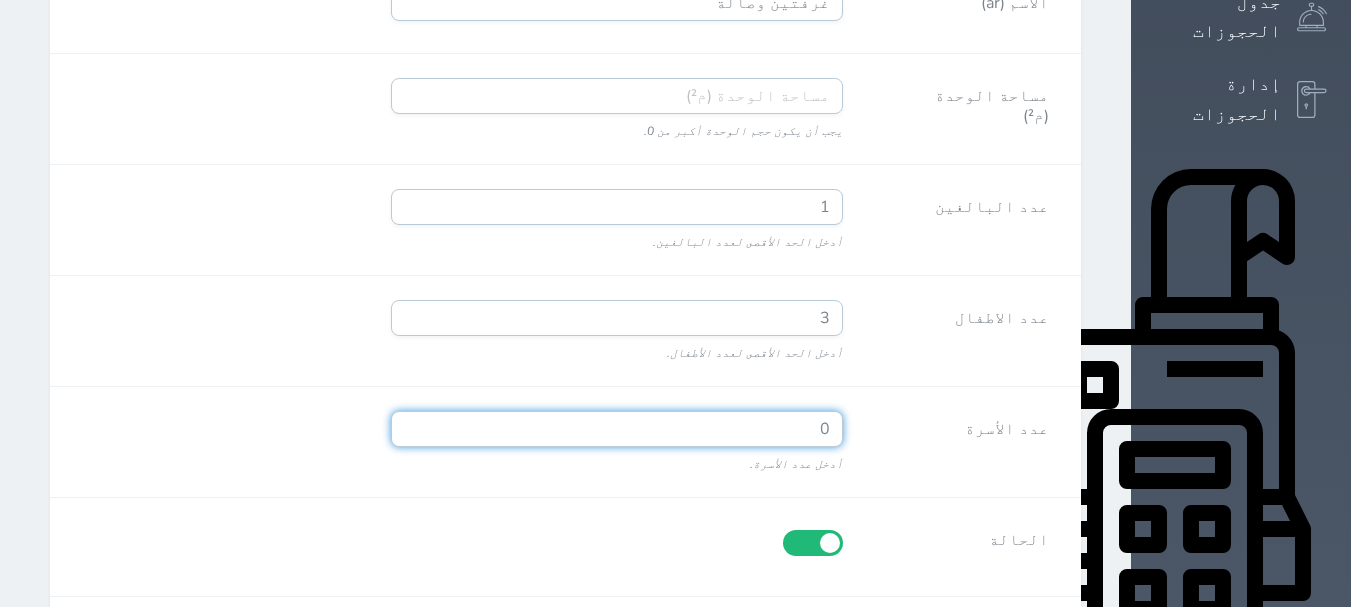 drag, startPoint x: 897, startPoint y: 333, endPoint x: 959, endPoint y: 346, distance: 63.348244 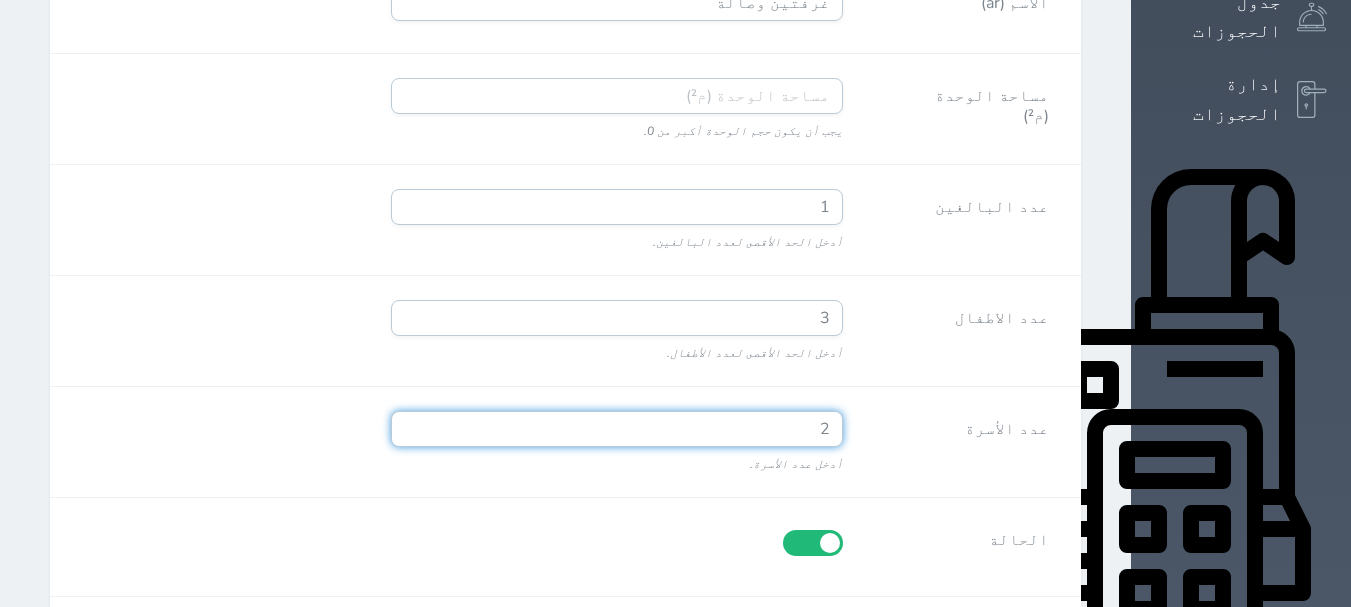 type on "2" 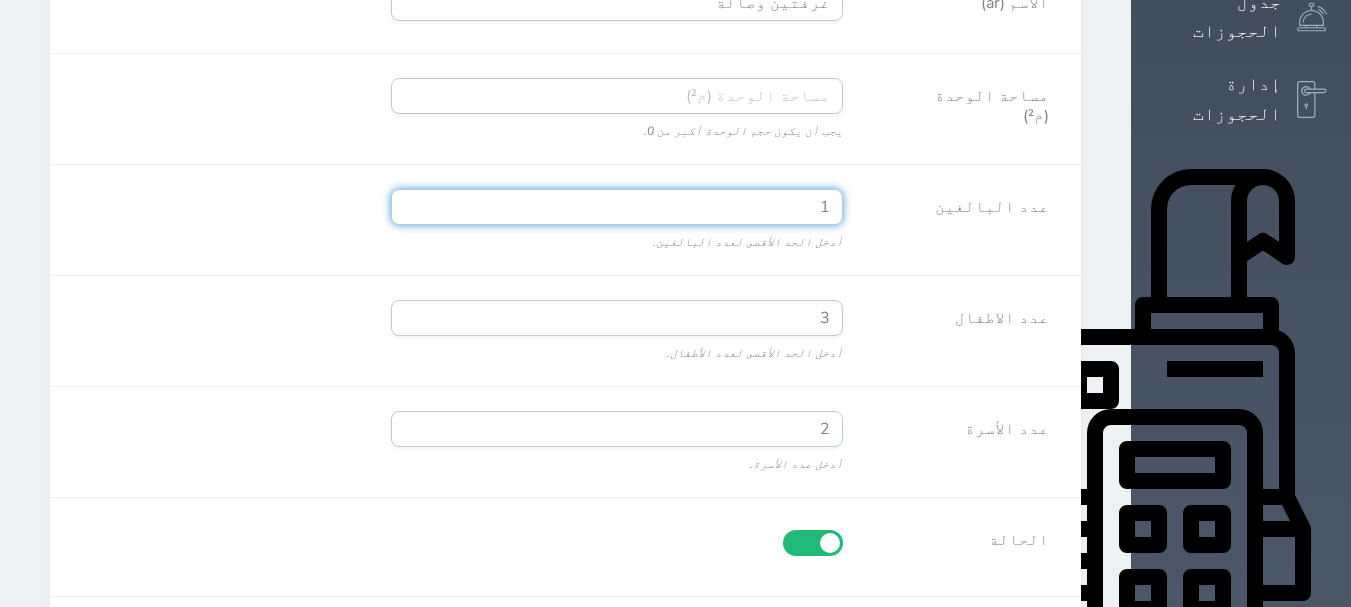 drag, startPoint x: 880, startPoint y: 103, endPoint x: 947, endPoint y: 133, distance: 73.409805 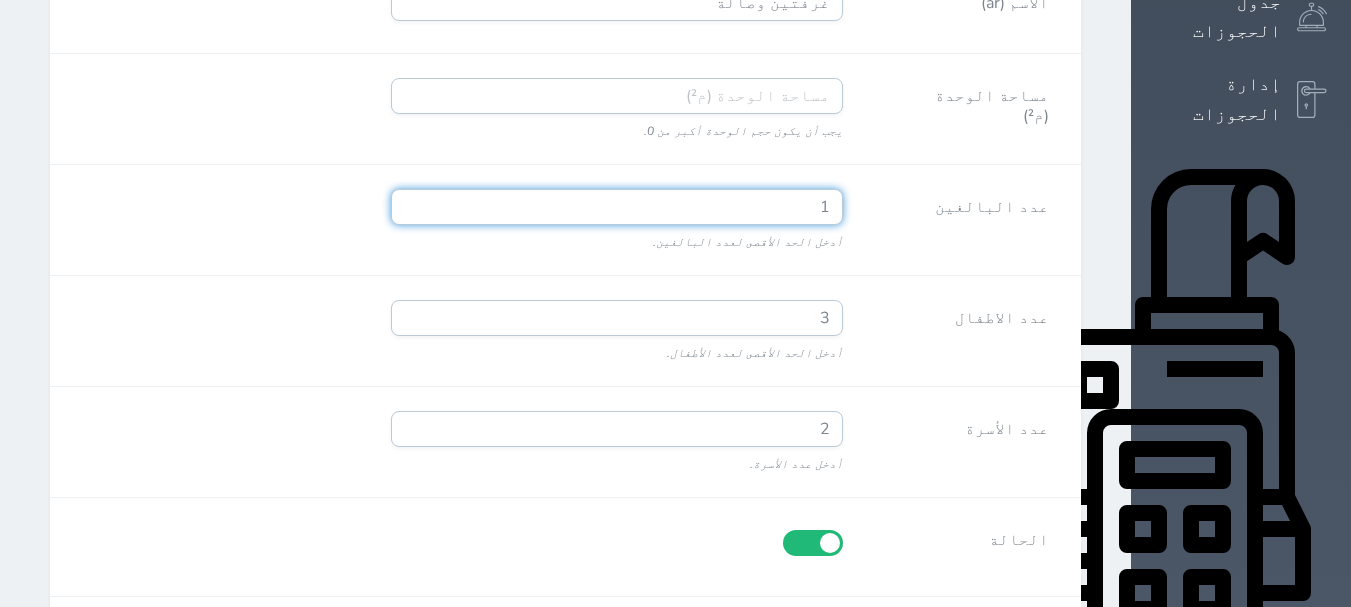 click on "1      أدخل الحد الأقصى لعدد البالغين." at bounding box center (617, 220) 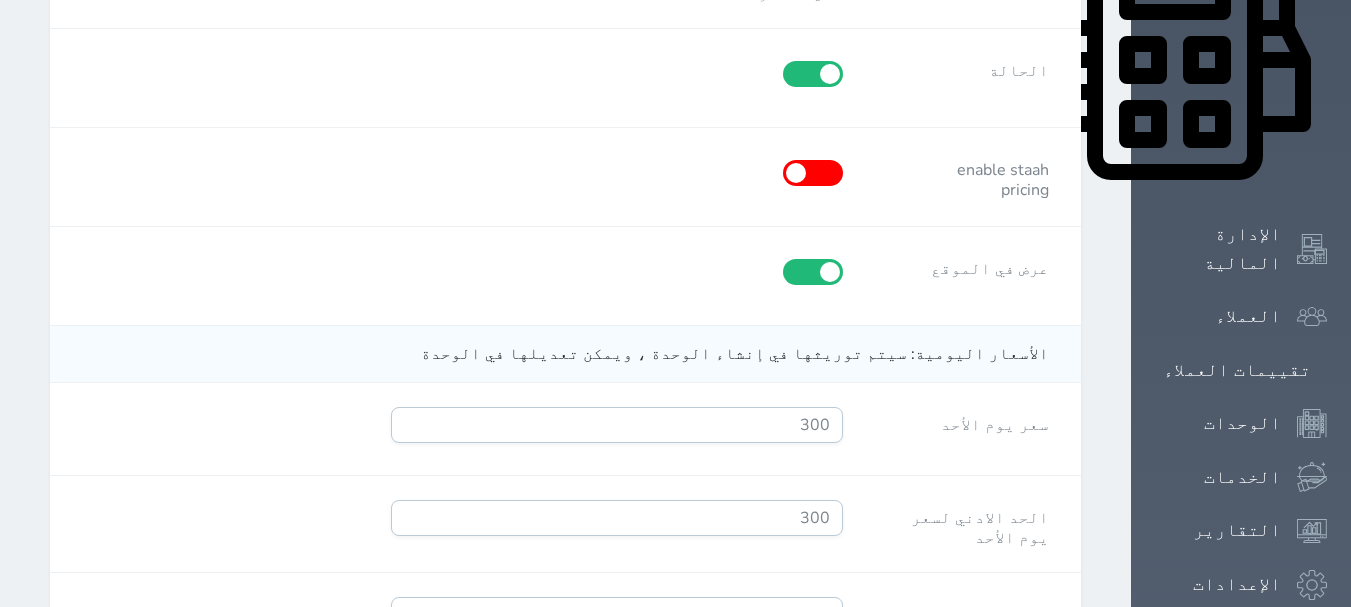 scroll, scrollTop: 1000, scrollLeft: 0, axis: vertical 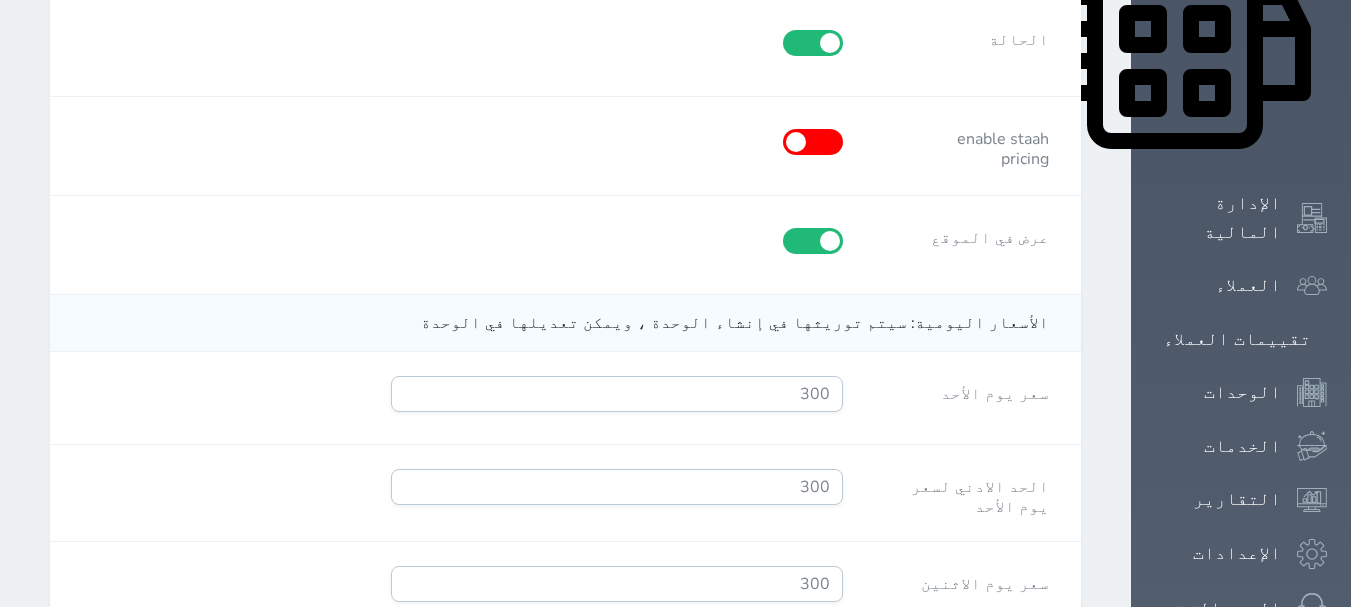 type on "3" 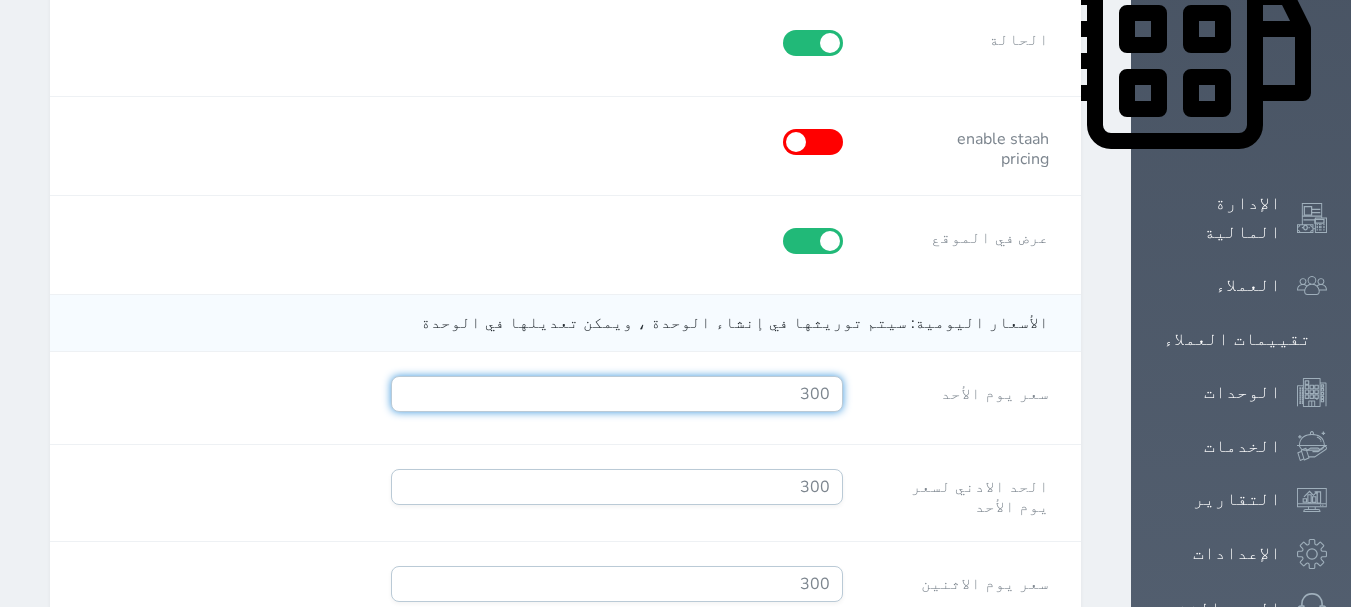 drag, startPoint x: 854, startPoint y: 317, endPoint x: 973, endPoint y: 324, distance: 119.2057 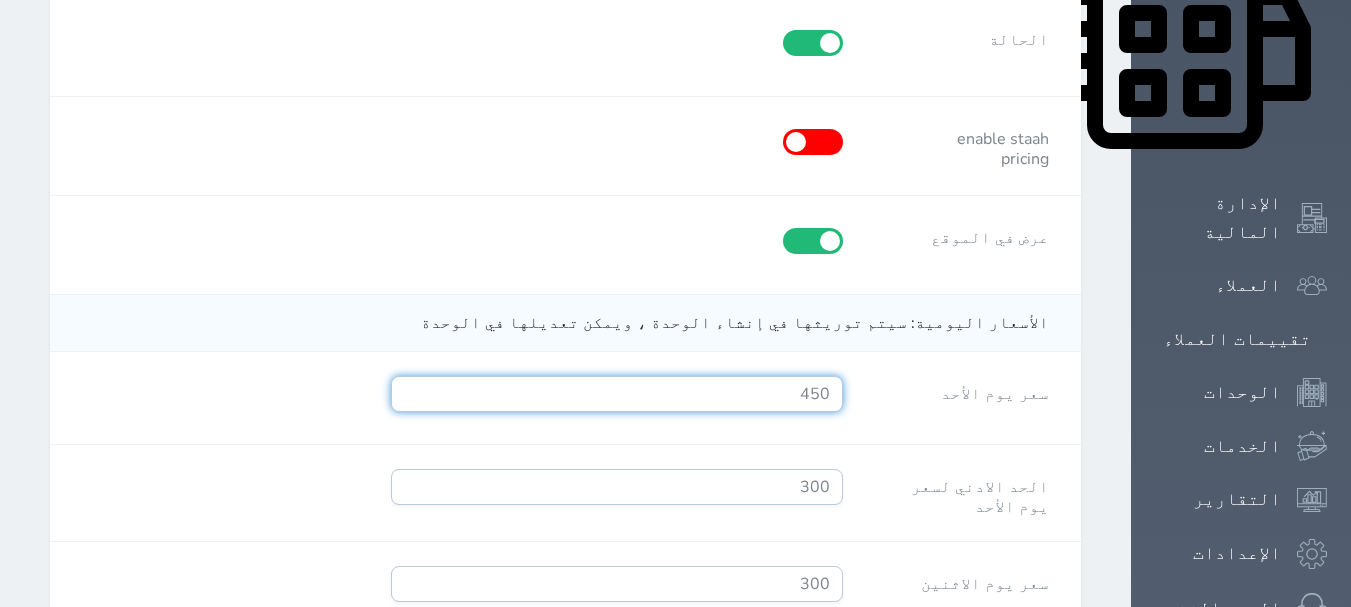 type on "450" 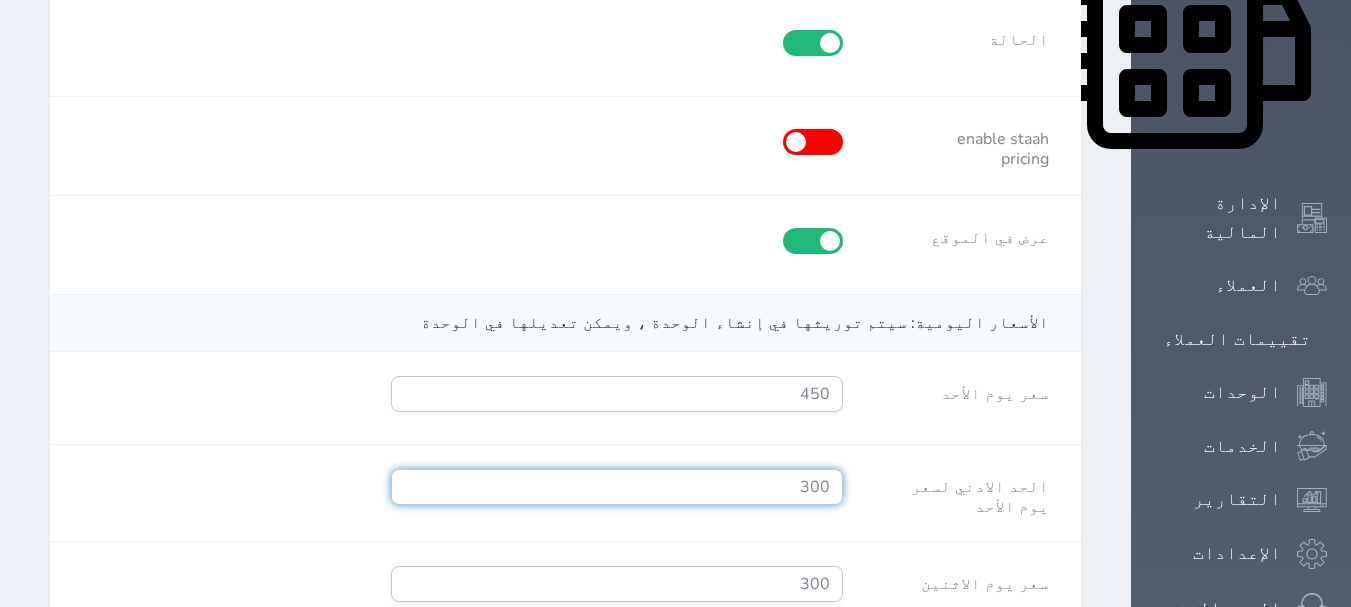 drag, startPoint x: 865, startPoint y: 393, endPoint x: 969, endPoint y: 428, distance: 109.73149 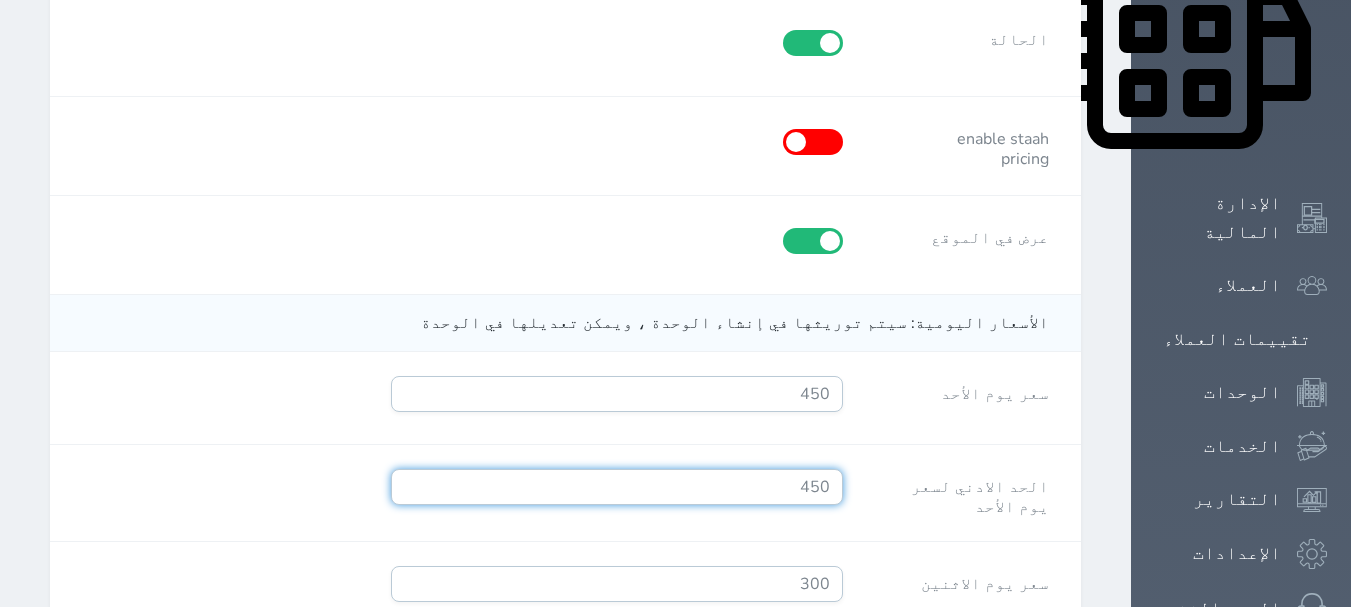 scroll, scrollTop: 1100, scrollLeft: 0, axis: vertical 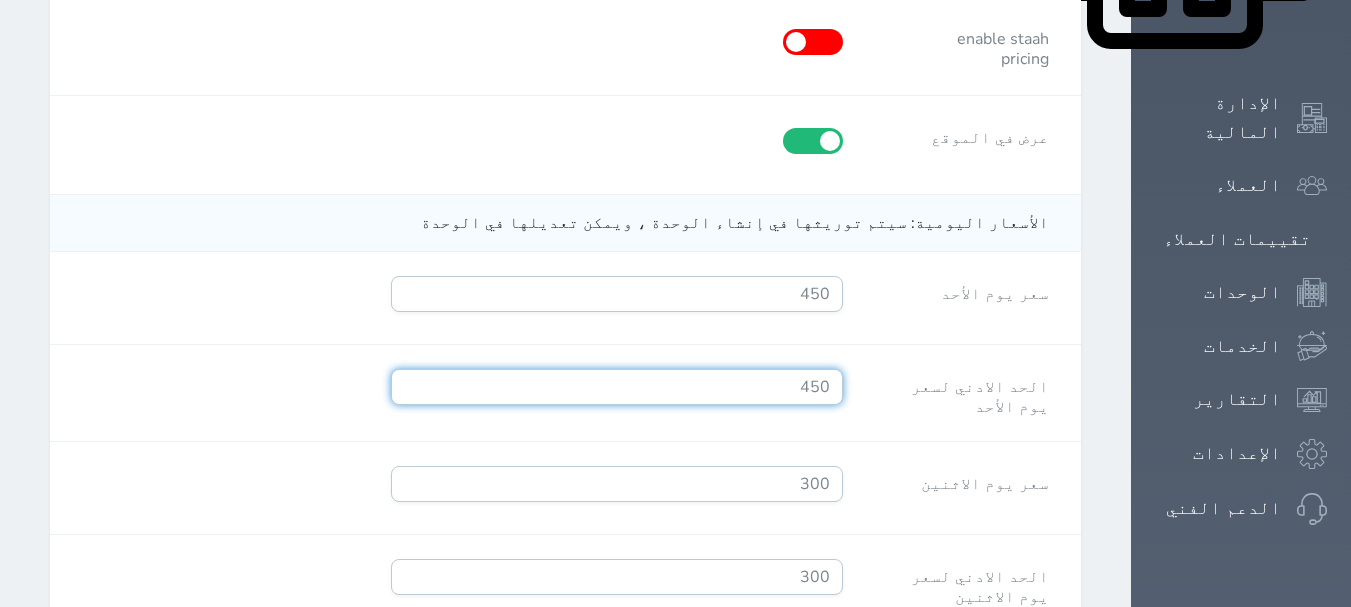type on "450" 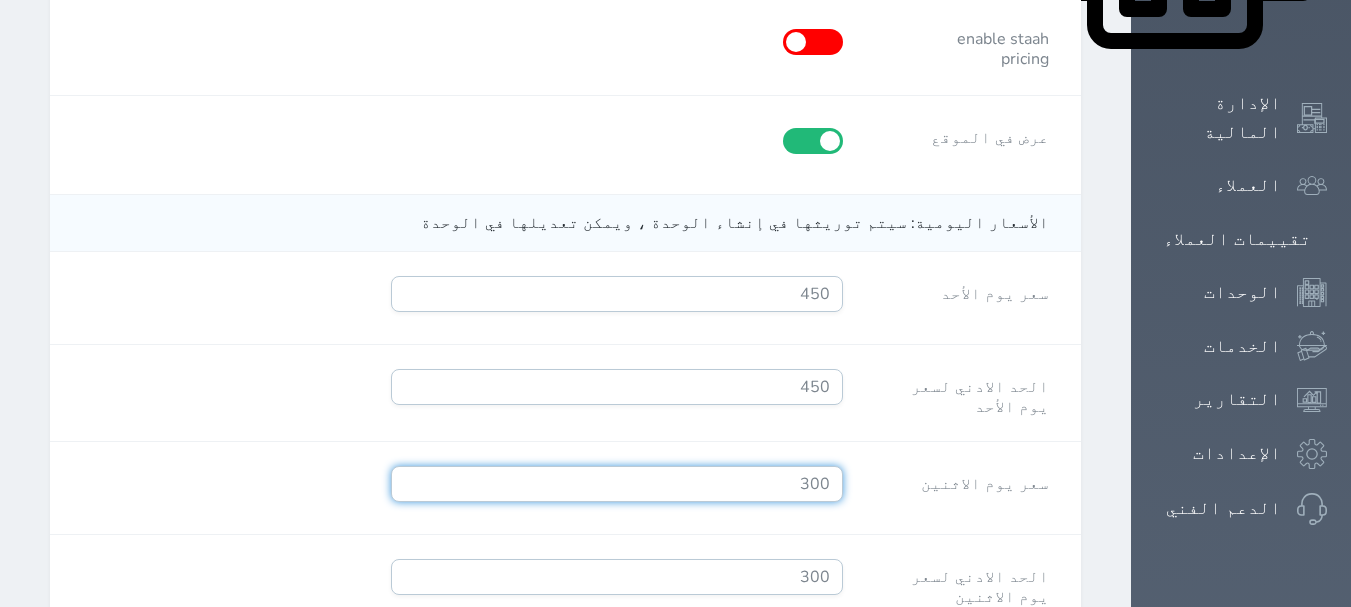 drag, startPoint x: 861, startPoint y: 410, endPoint x: 940, endPoint y: 412, distance: 79.025314 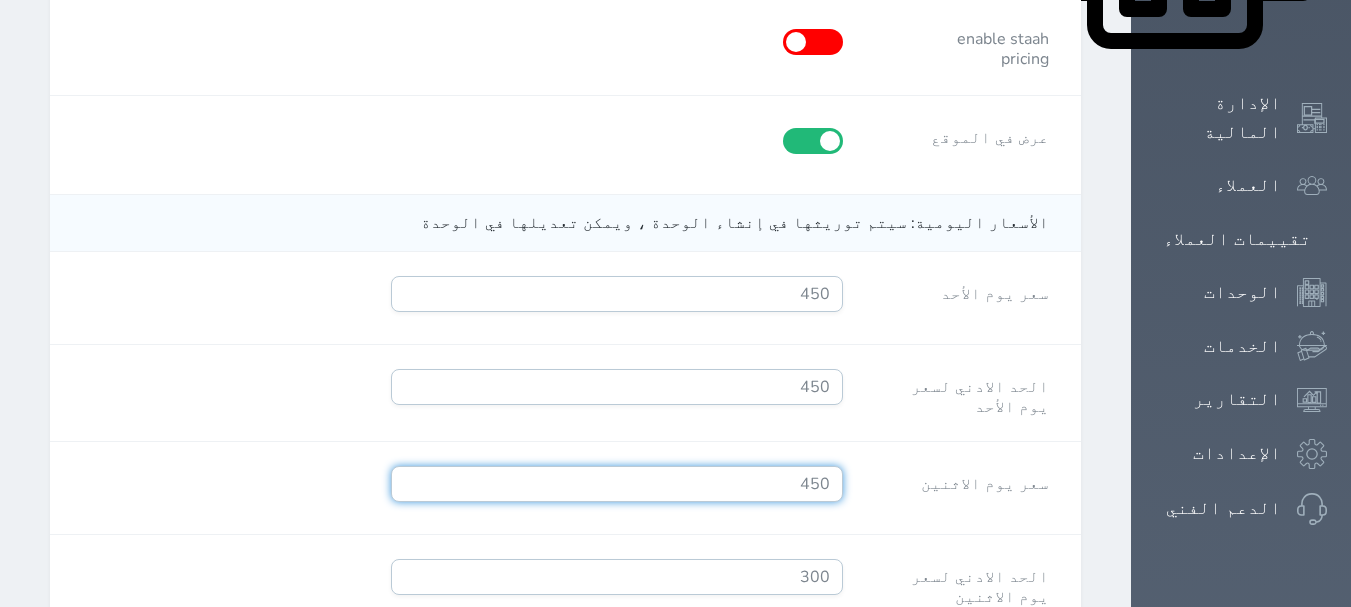 type on "450" 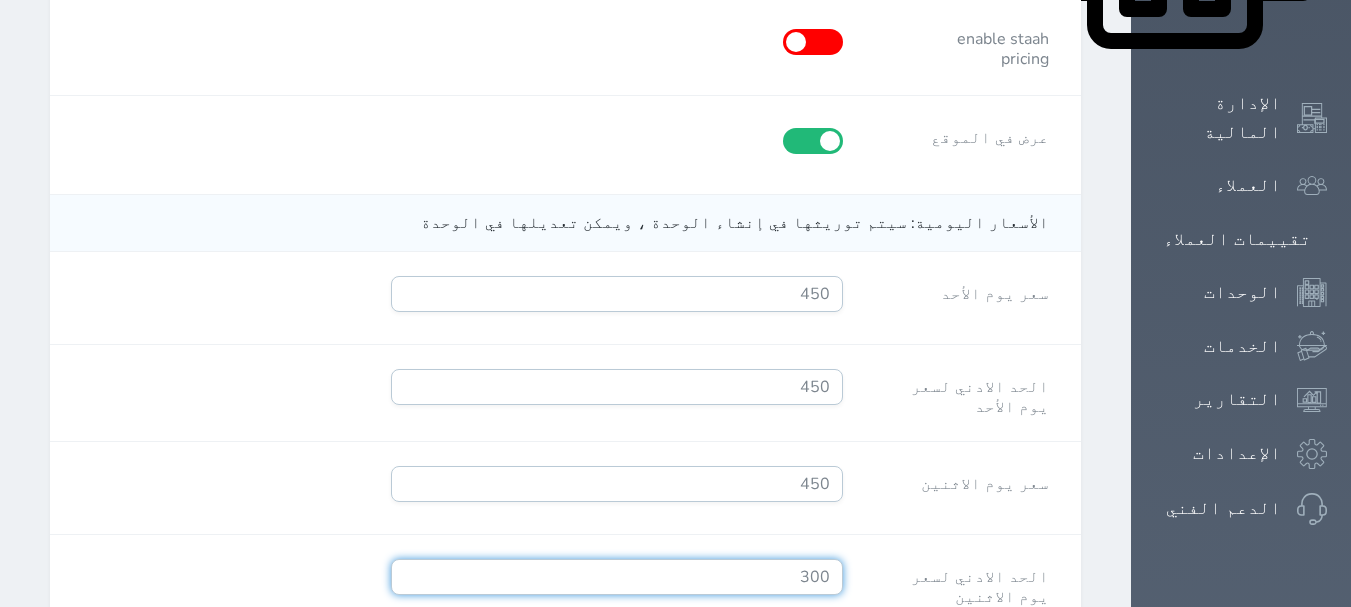 drag, startPoint x: 841, startPoint y: 485, endPoint x: 928, endPoint y: 508, distance: 89.98889 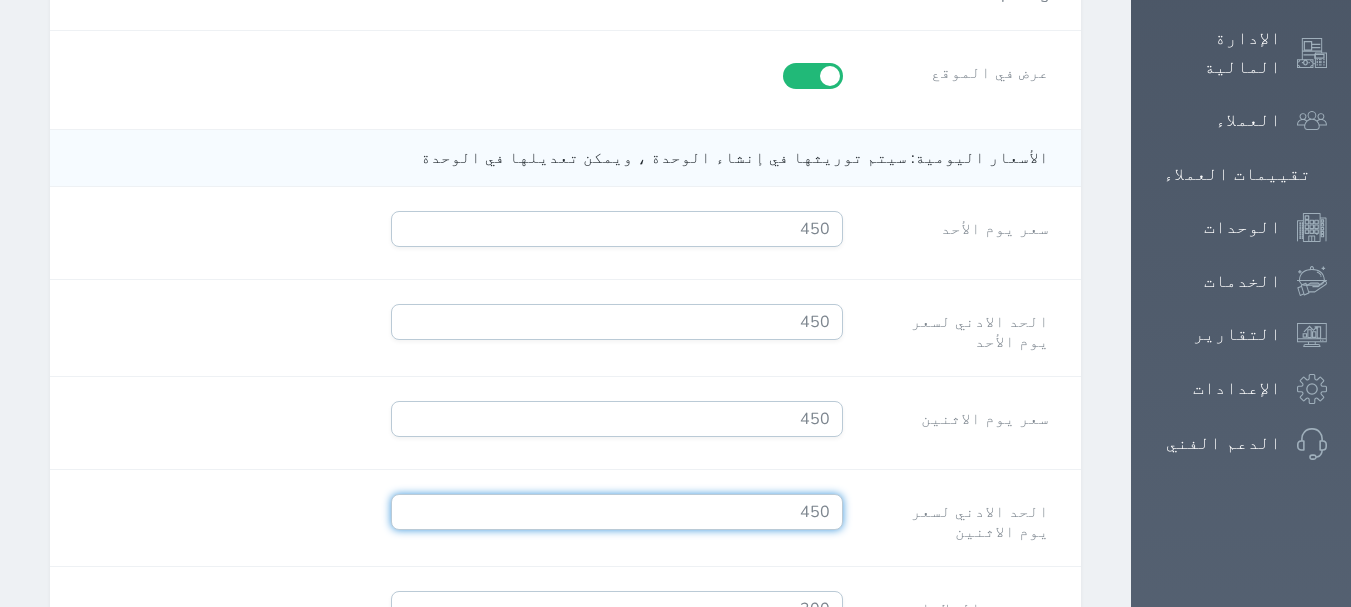 scroll, scrollTop: 1200, scrollLeft: 0, axis: vertical 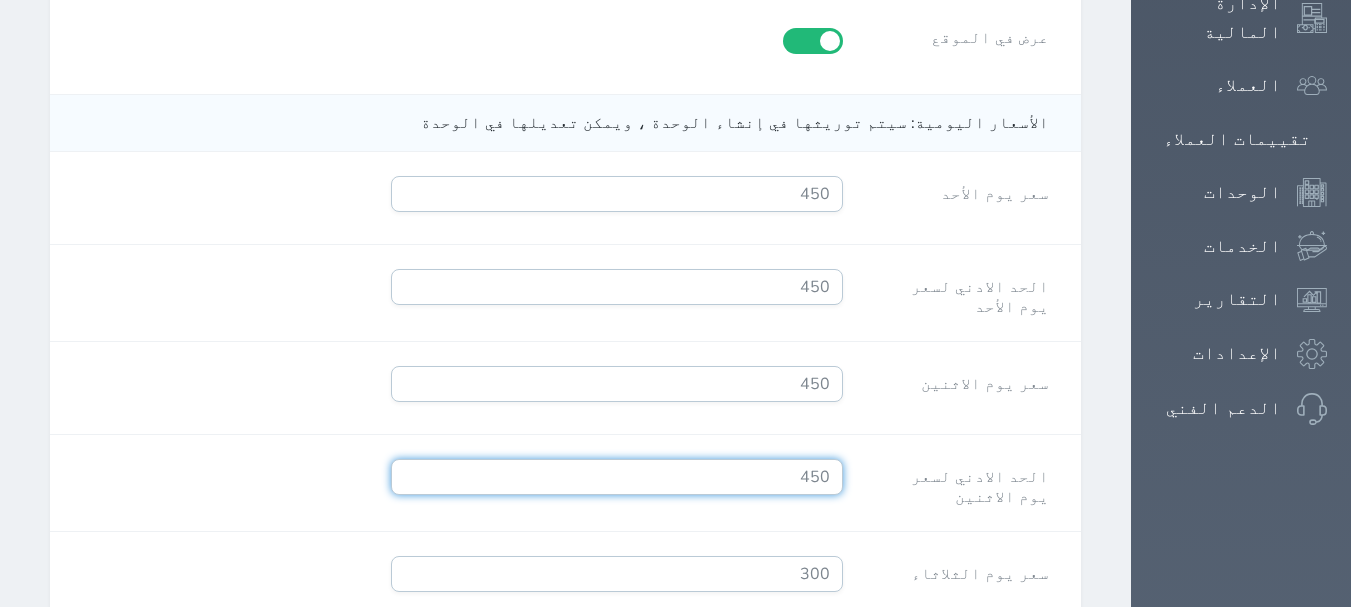 type on "450" 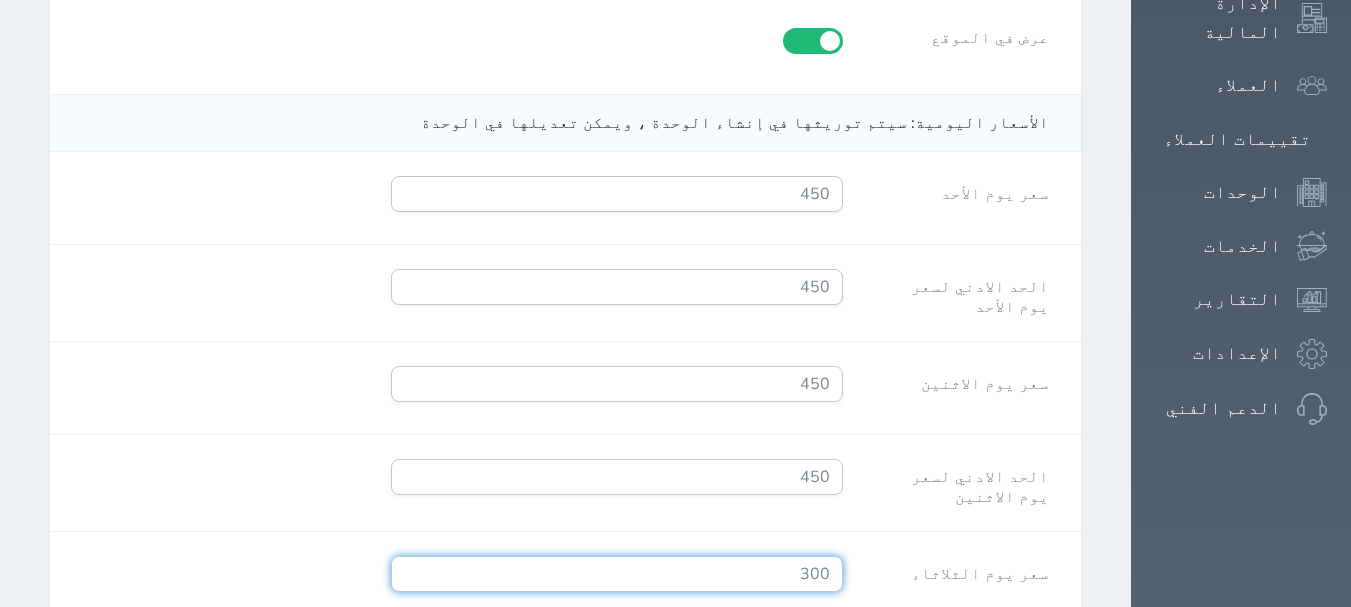 drag, startPoint x: 868, startPoint y: 495, endPoint x: 938, endPoint y: 500, distance: 70.178345 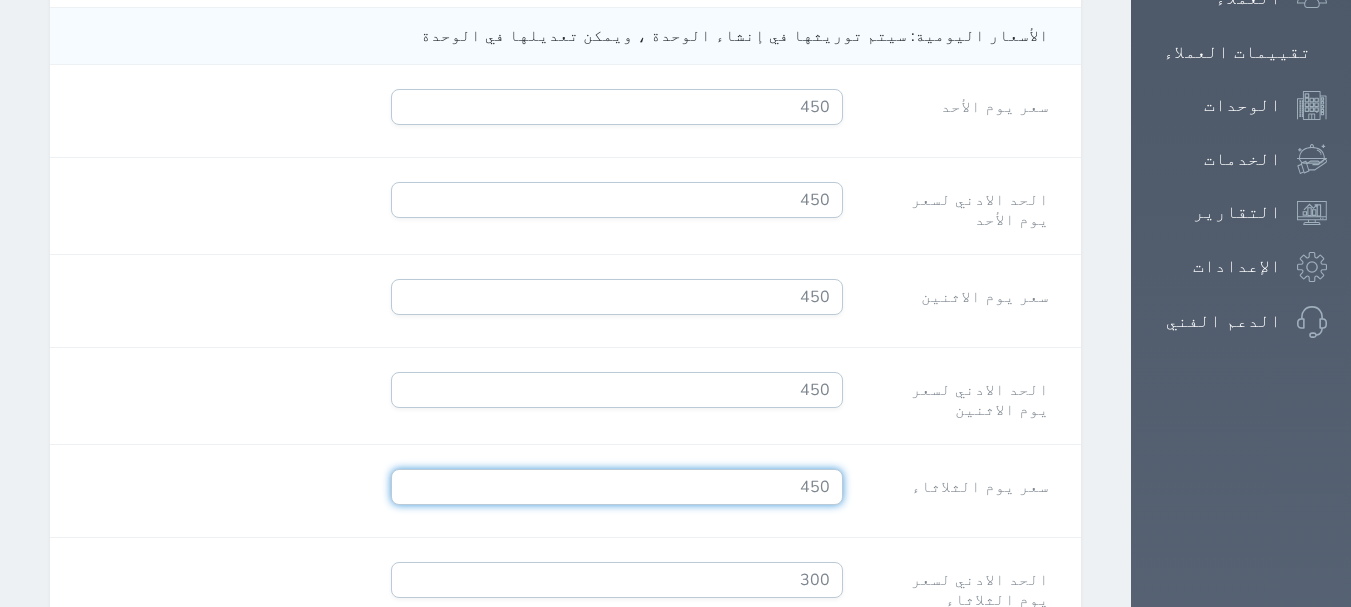 scroll, scrollTop: 1400, scrollLeft: 0, axis: vertical 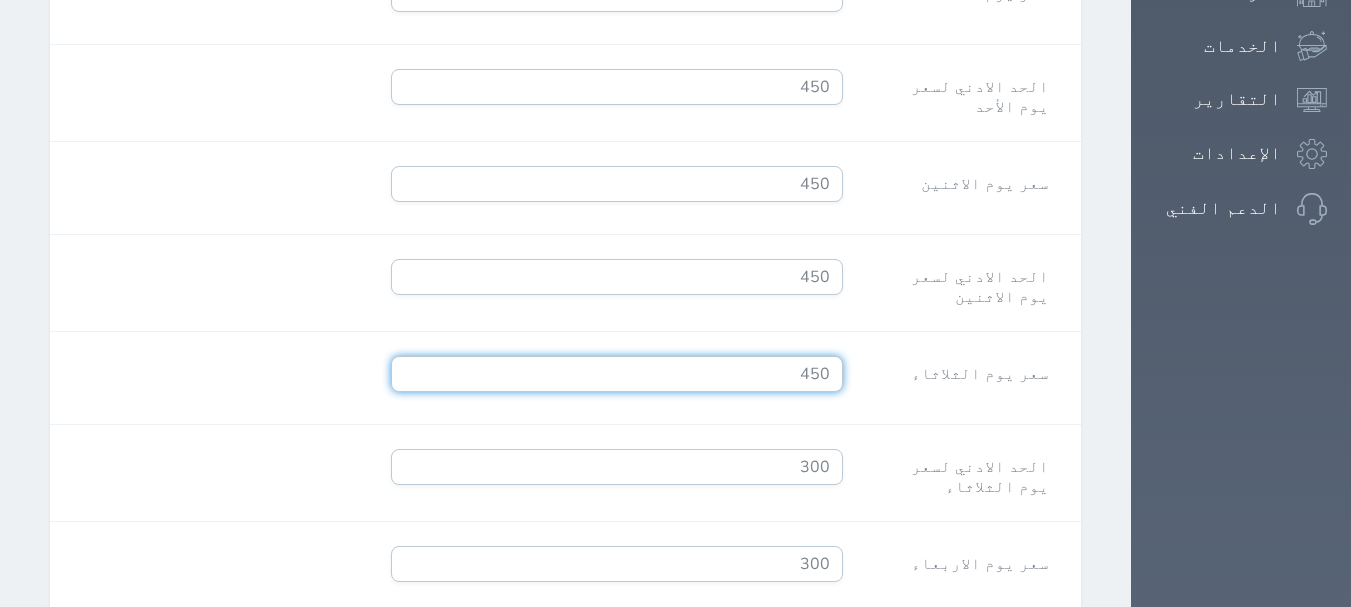 type on "450" 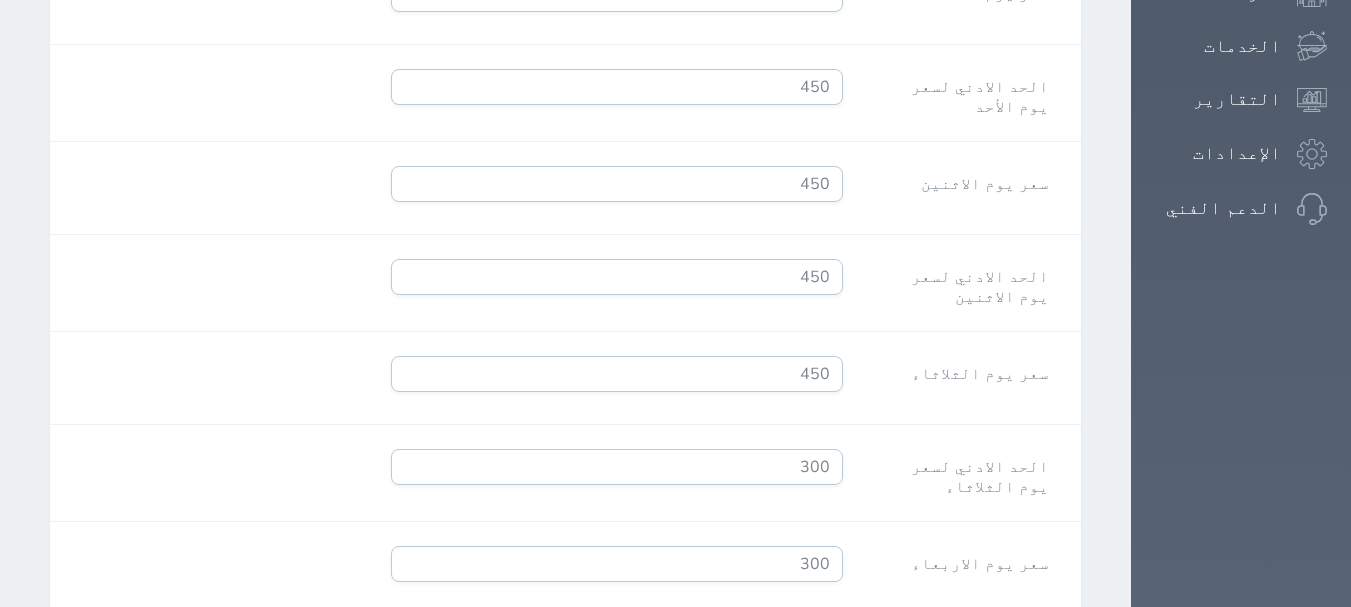 drag, startPoint x: 845, startPoint y: 399, endPoint x: 948, endPoint y: 392, distance: 103.23759 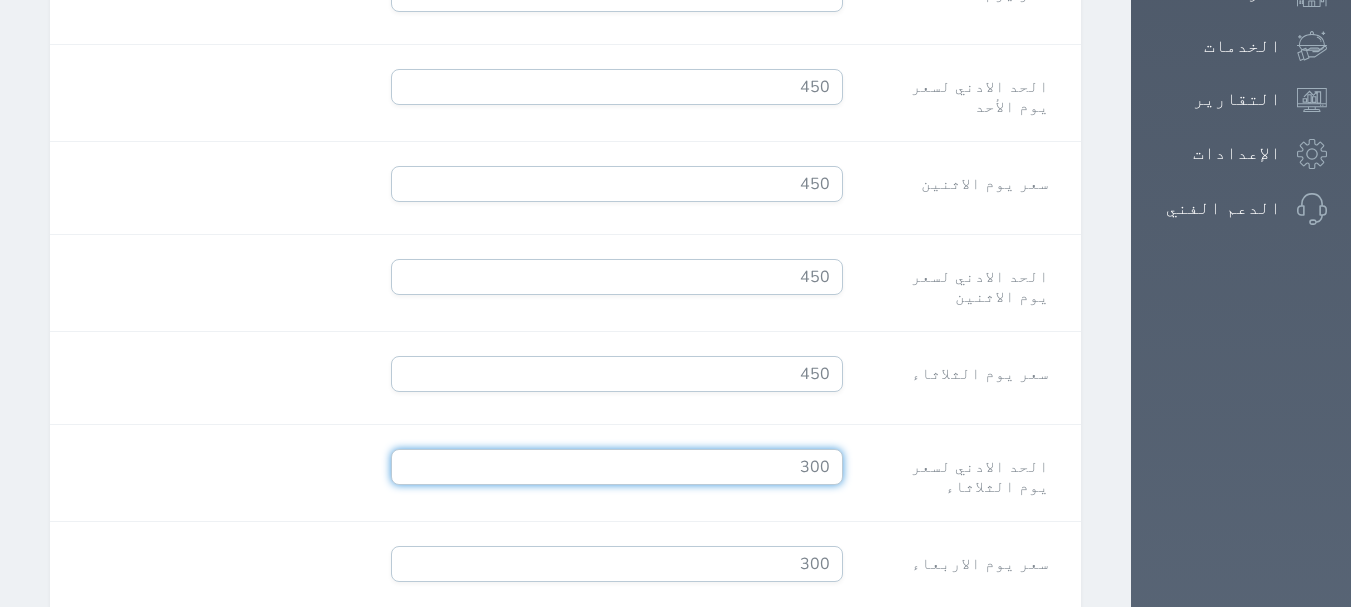 click on "300" at bounding box center [617, 467] 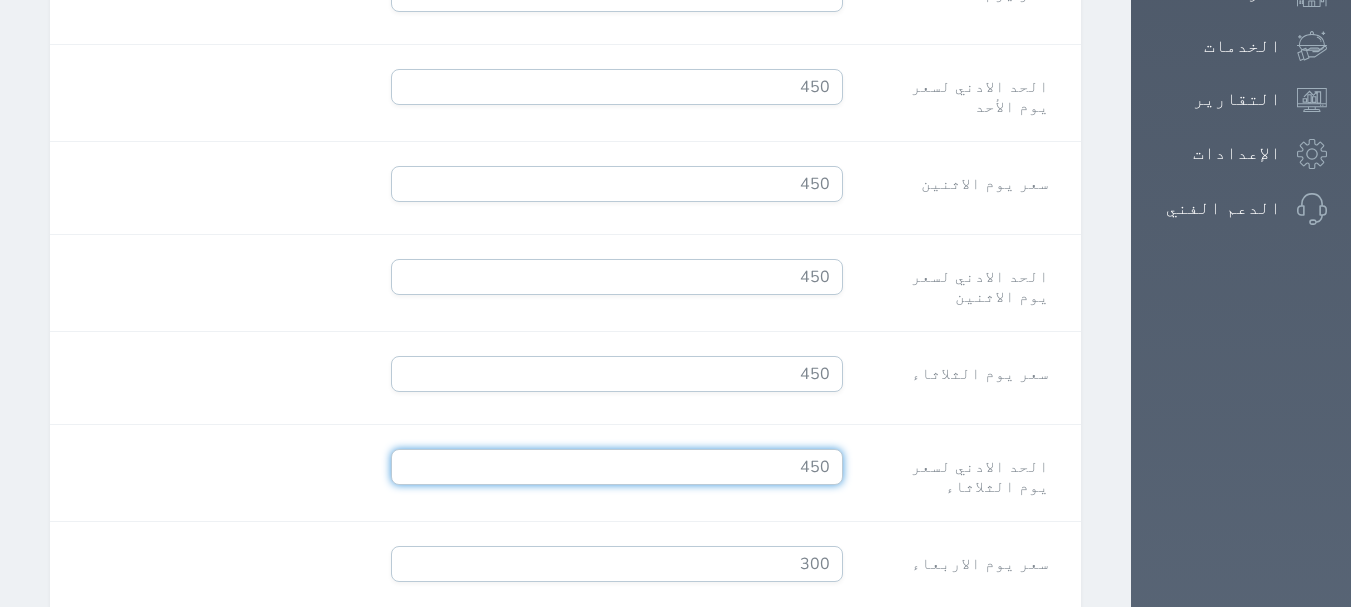 type on "450" 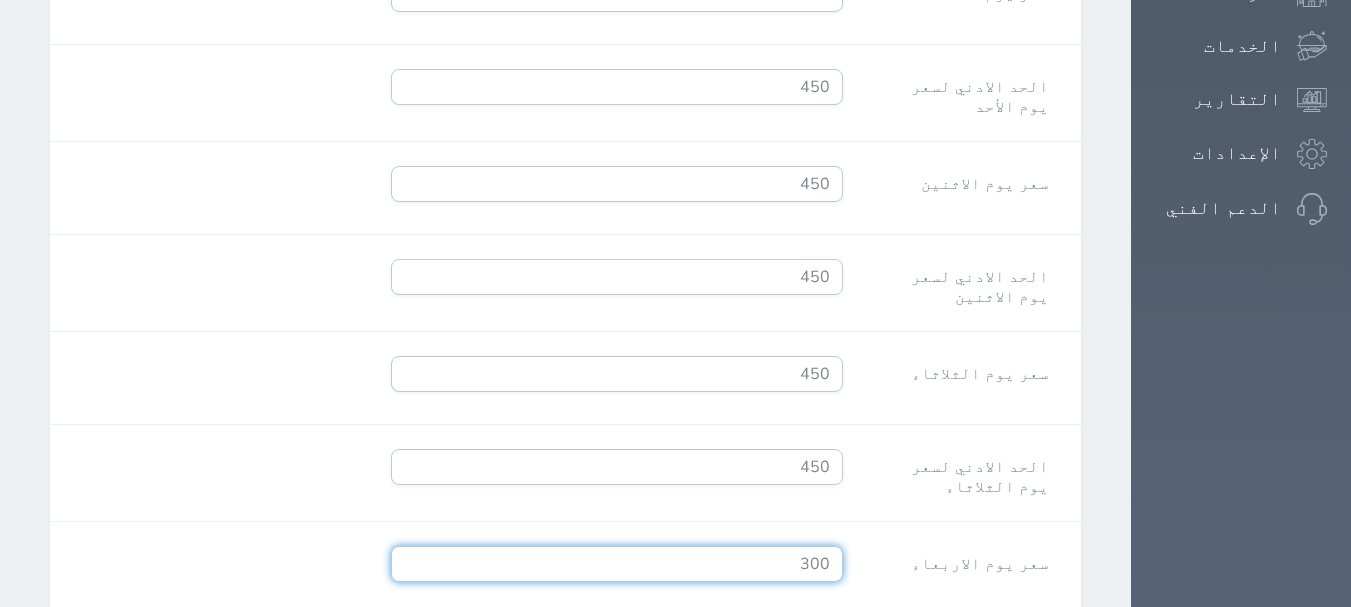 drag, startPoint x: 877, startPoint y: 468, endPoint x: 949, endPoint y: 492, distance: 75.89466 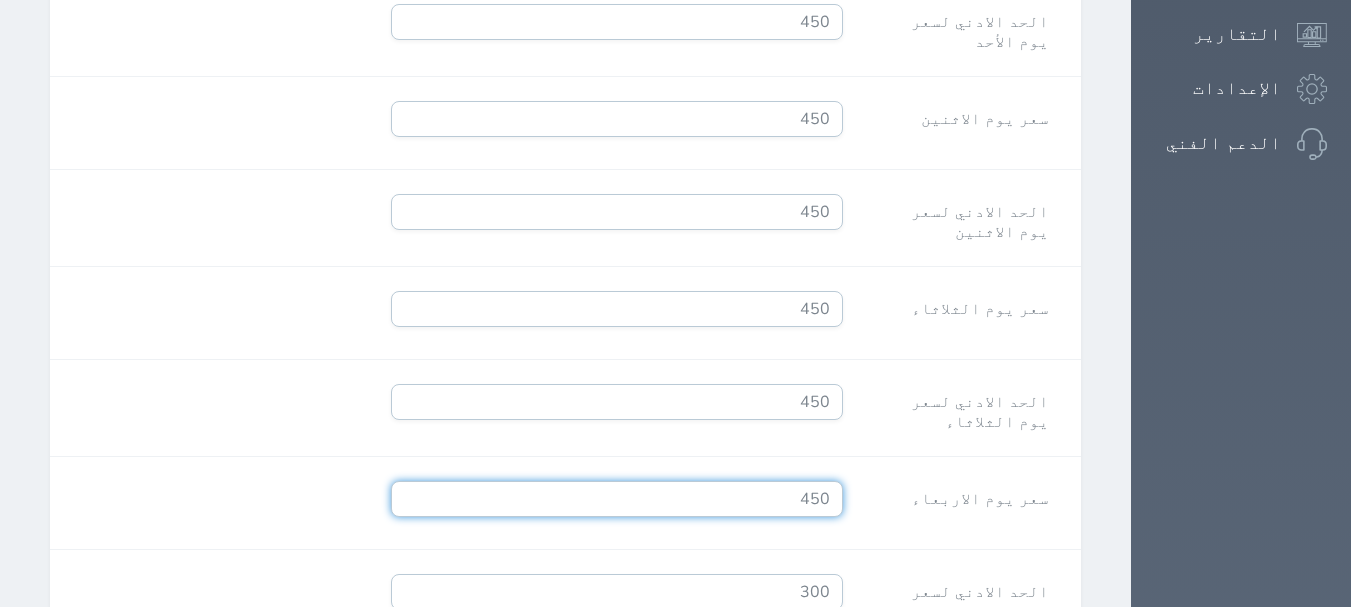 scroll, scrollTop: 1500, scrollLeft: 0, axis: vertical 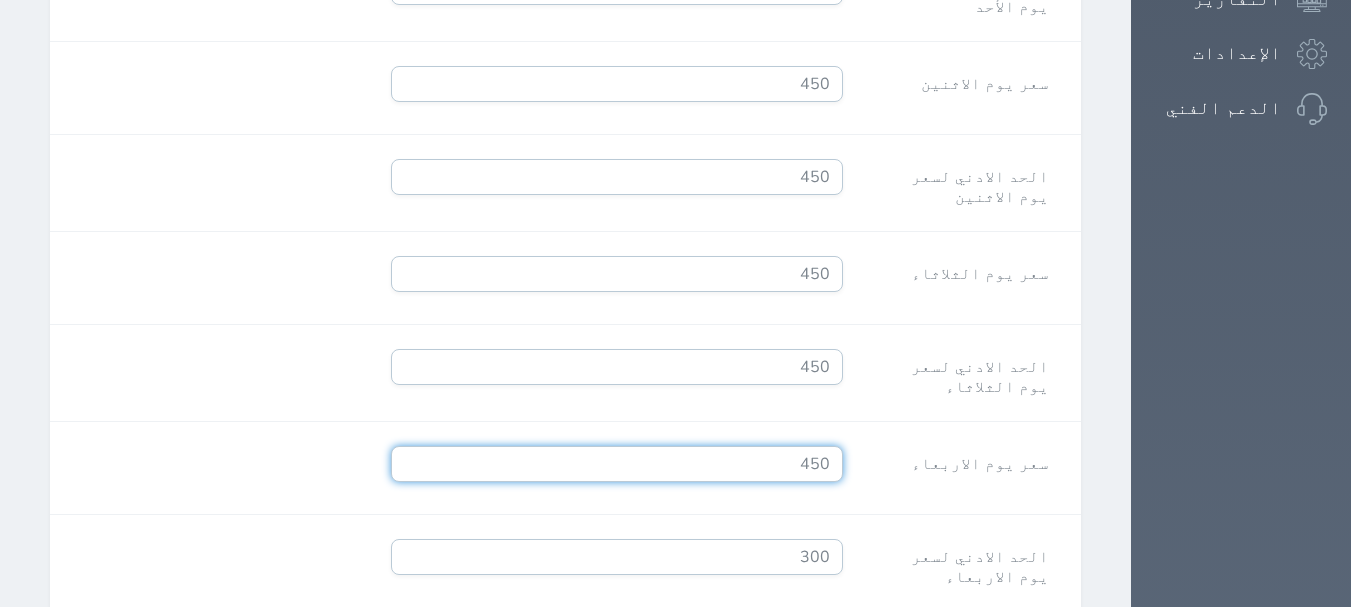 type on "450" 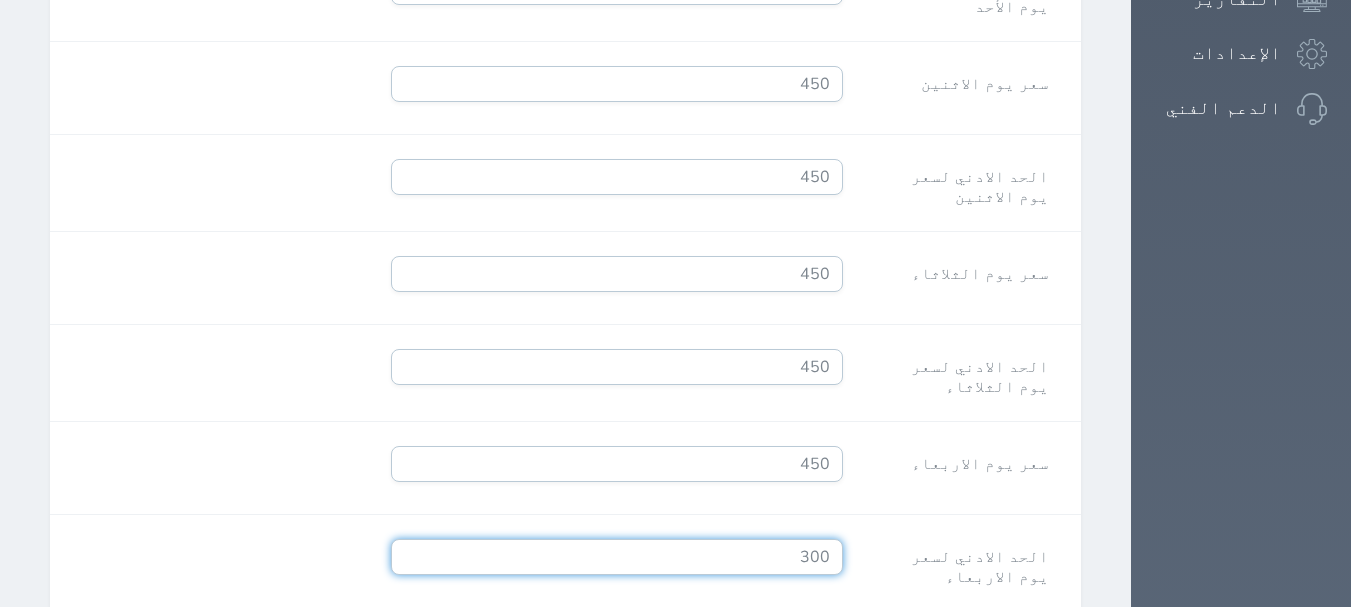 drag, startPoint x: 952, startPoint y: 496, endPoint x: 998, endPoint y: 505, distance: 46.872166 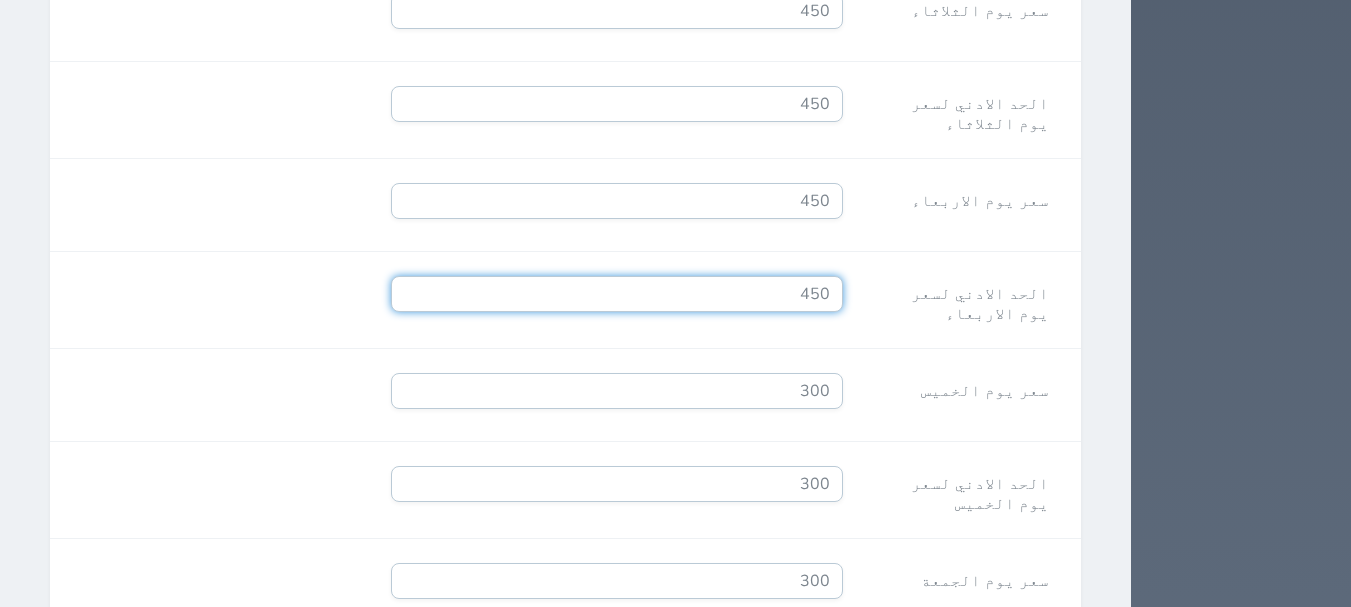 scroll, scrollTop: 1800, scrollLeft: 0, axis: vertical 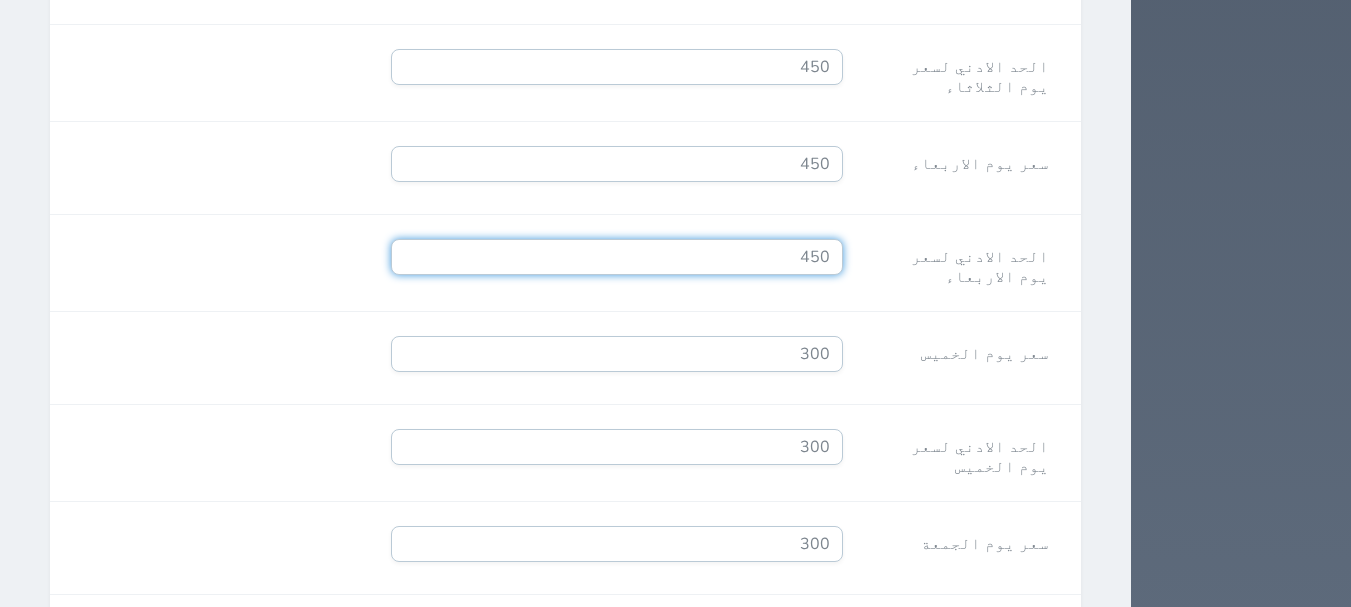 type on "450" 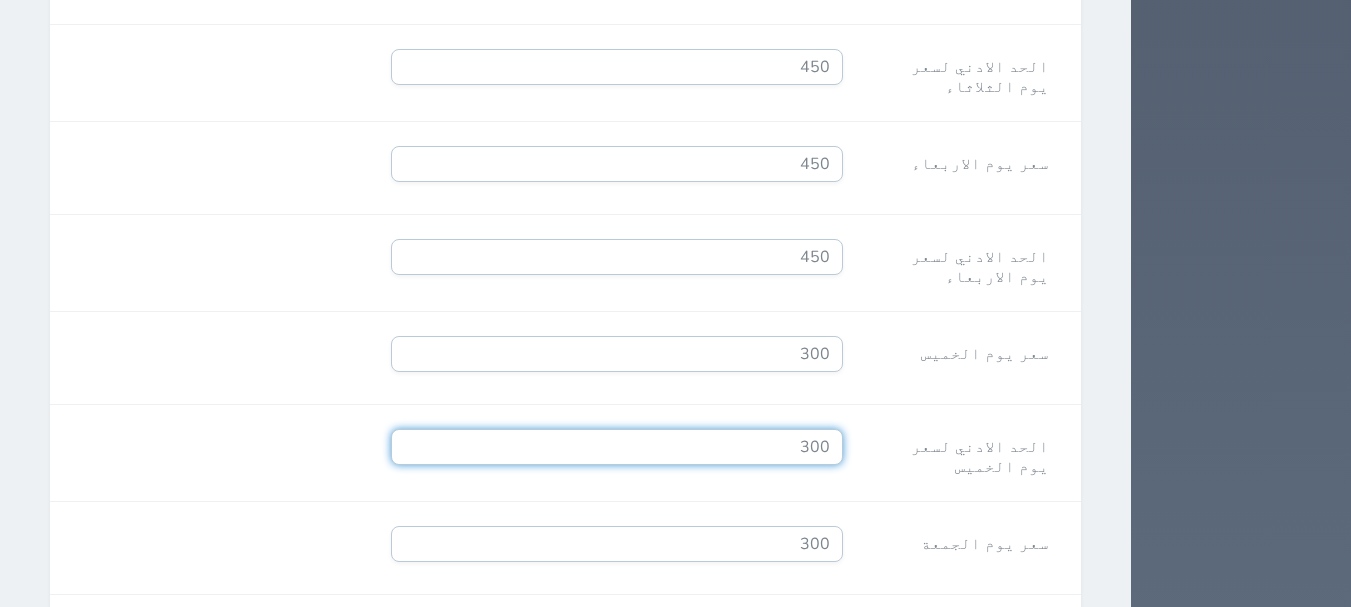 drag, startPoint x: 873, startPoint y: 363, endPoint x: 962, endPoint y: 386, distance: 91.92388 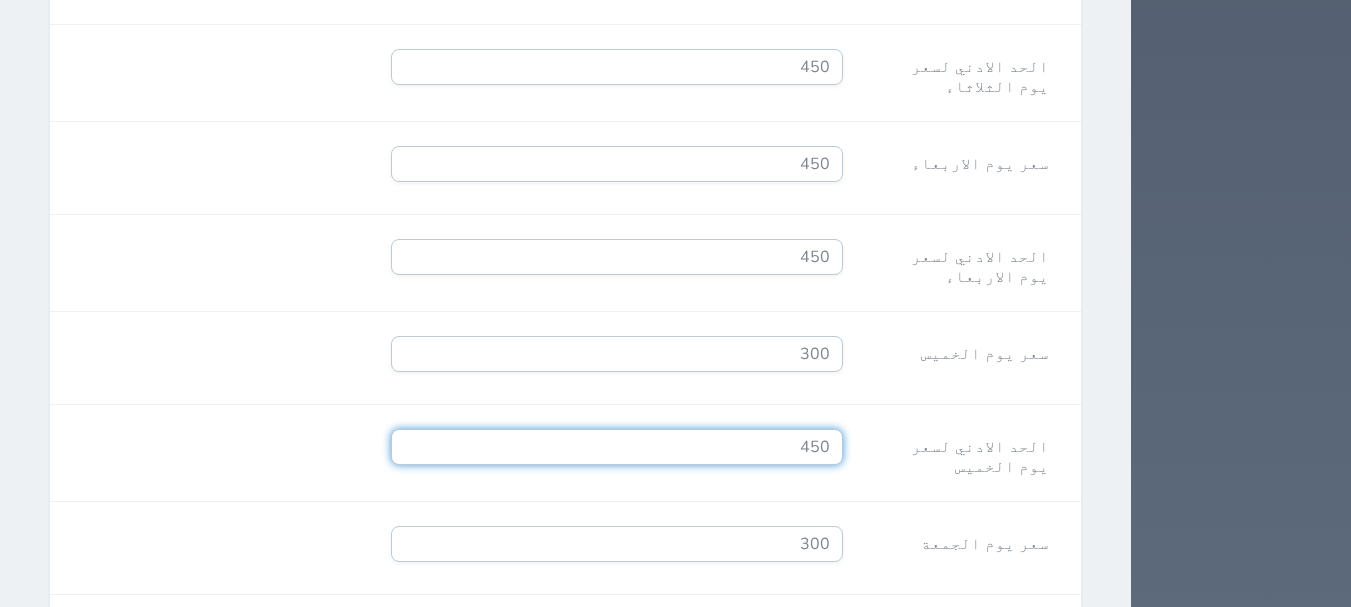 type on "450" 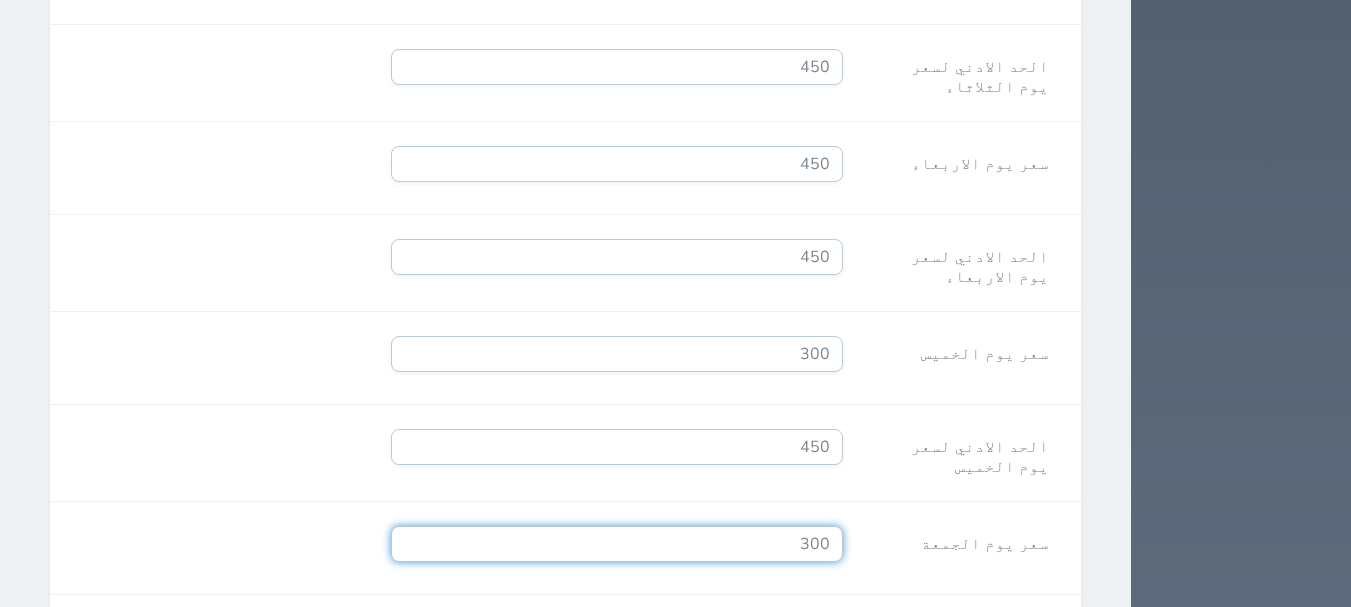 drag, startPoint x: 889, startPoint y: 454, endPoint x: 918, endPoint y: 472, distance: 34.132095 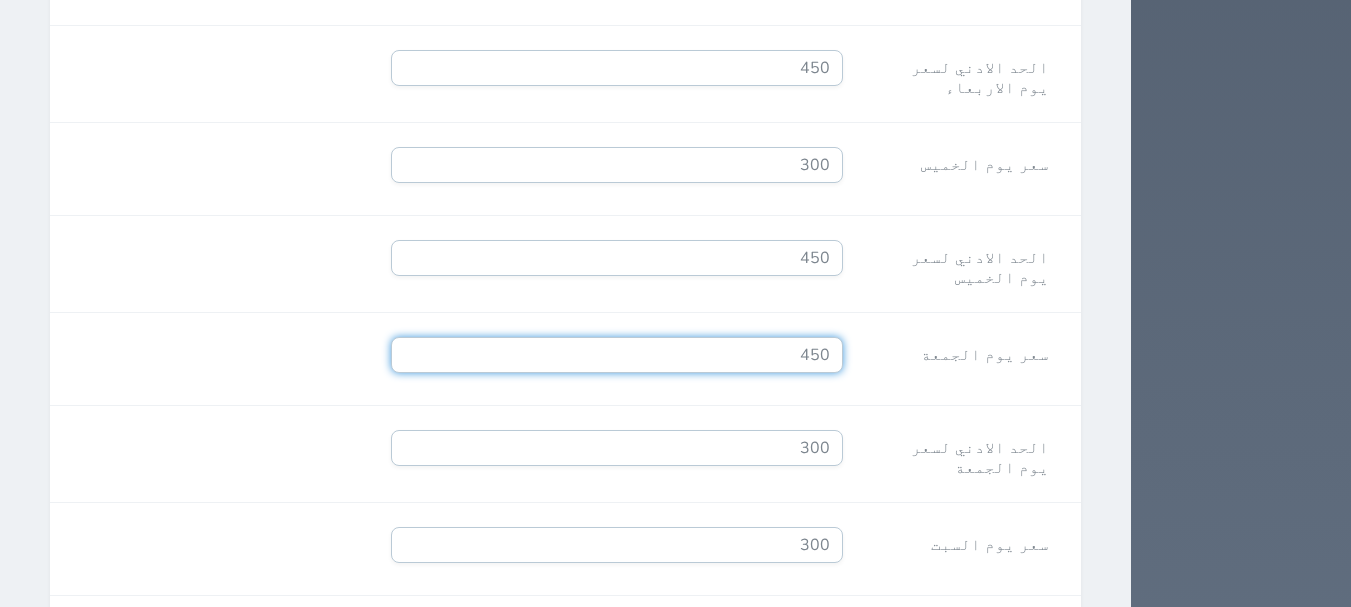 scroll, scrollTop: 2000, scrollLeft: 0, axis: vertical 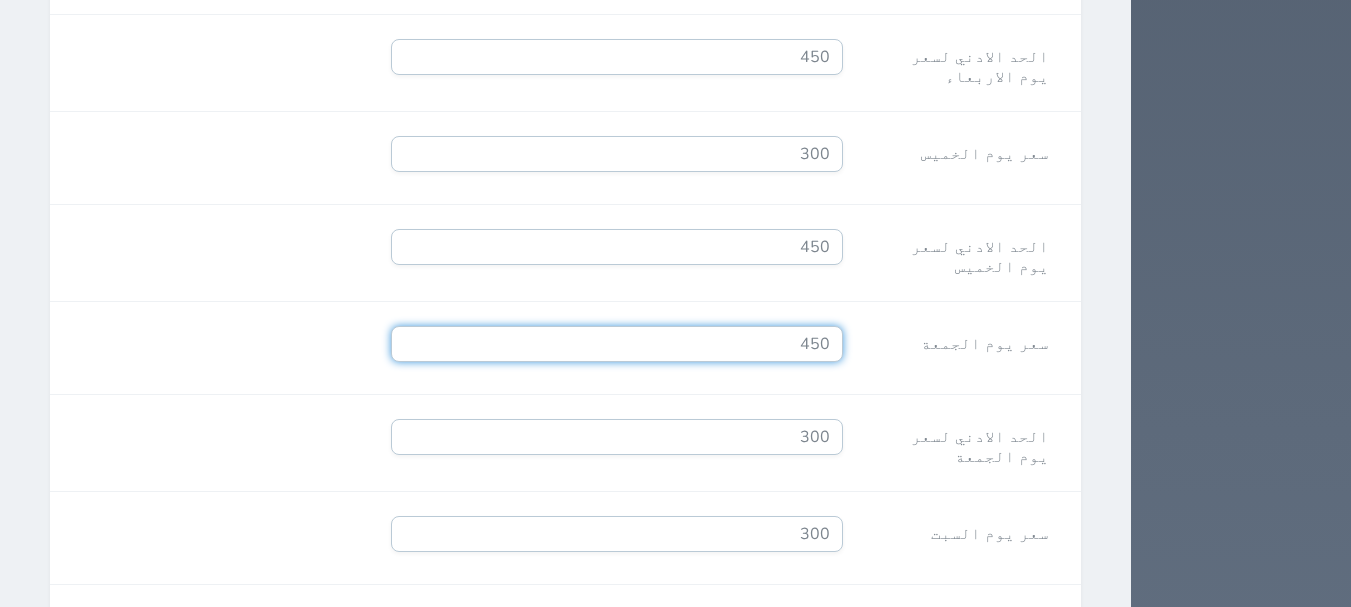 type on "450" 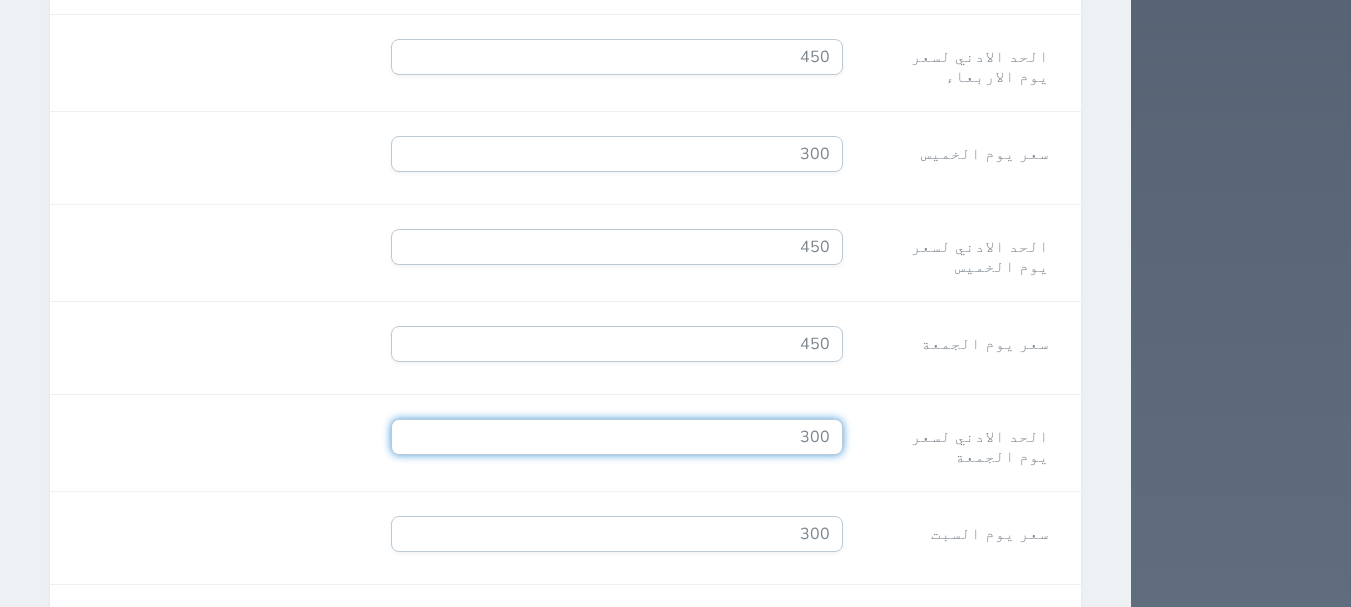 drag, startPoint x: 856, startPoint y: 357, endPoint x: 953, endPoint y: 385, distance: 100.96039 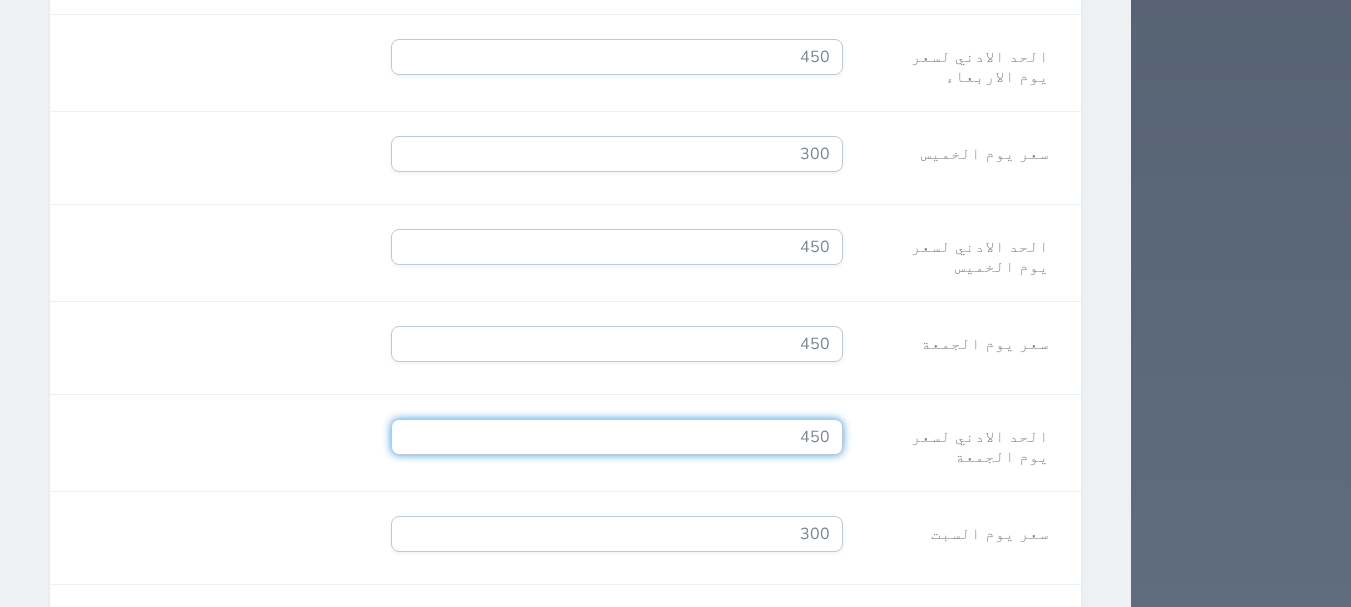 type on "450" 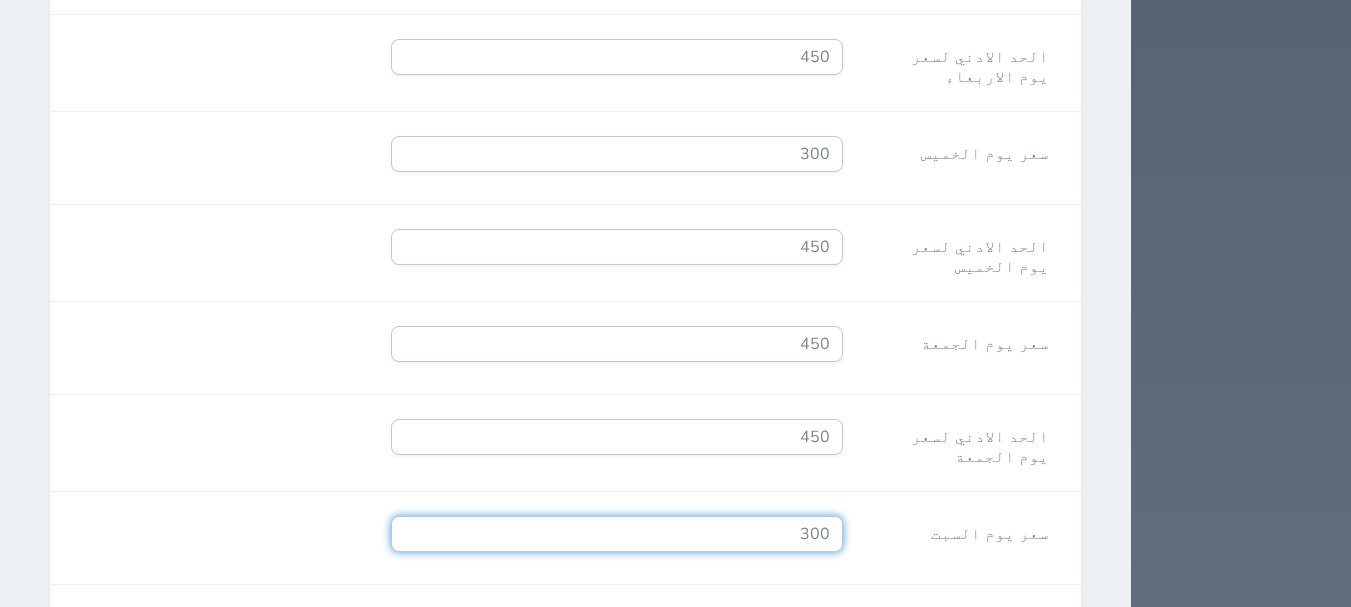 drag, startPoint x: 873, startPoint y: 445, endPoint x: 947, endPoint y: 465, distance: 76.655075 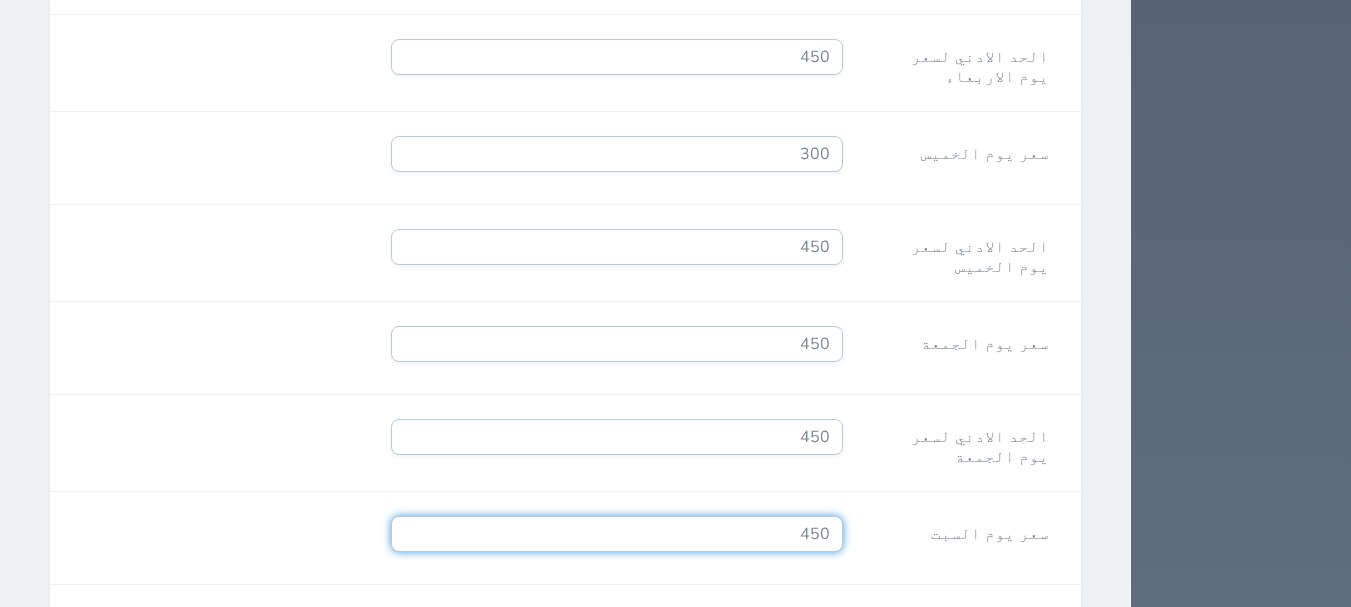 type on "450" 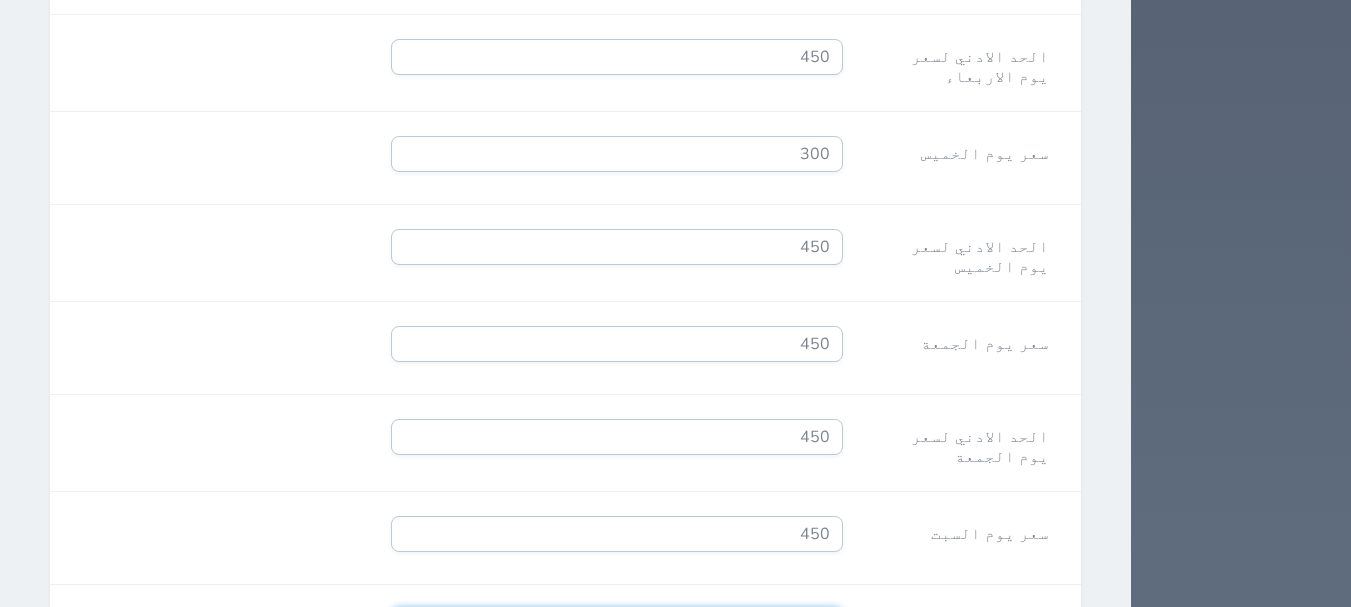 drag, startPoint x: 886, startPoint y: 544, endPoint x: 944, endPoint y: 564, distance: 61.351448 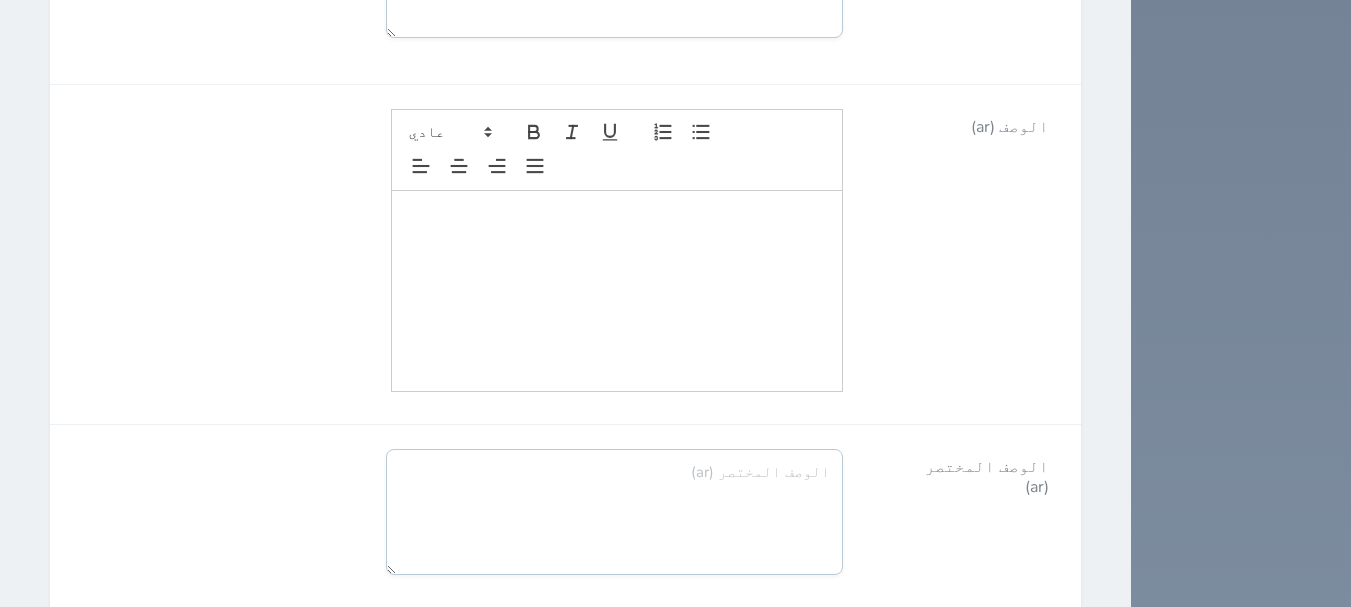 scroll, scrollTop: 4125, scrollLeft: 0, axis: vertical 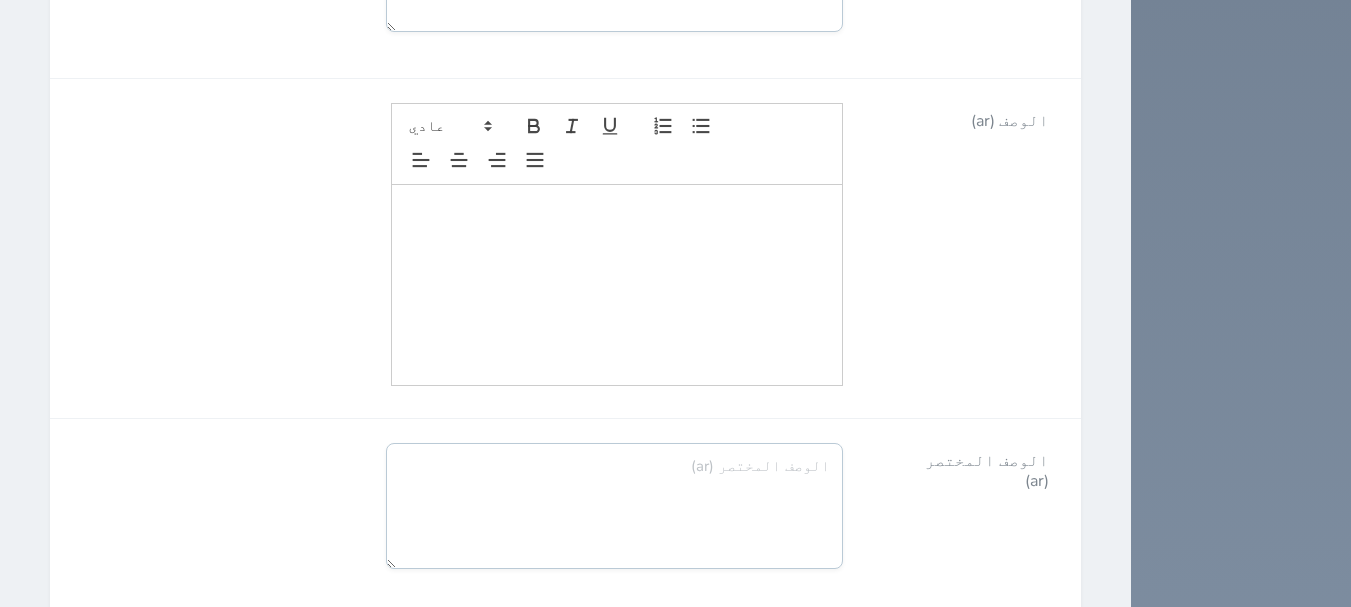 type on "450" 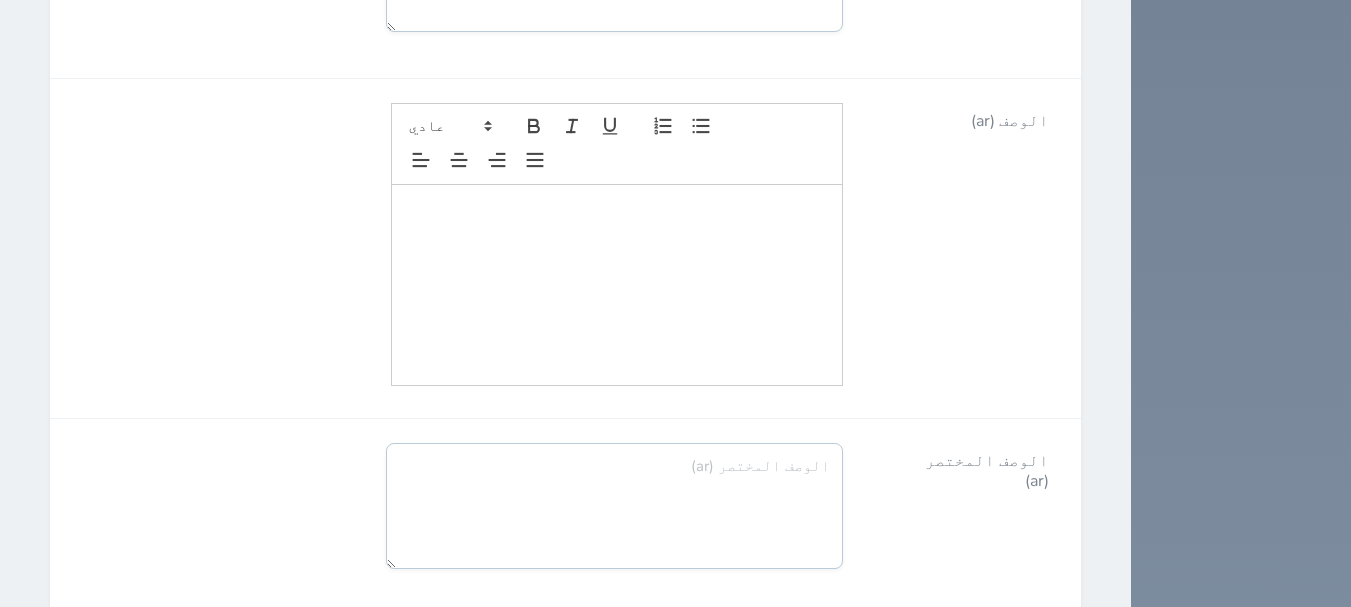 click on "تحديث اقسام الوحدات" at bounding box center (931, 651) 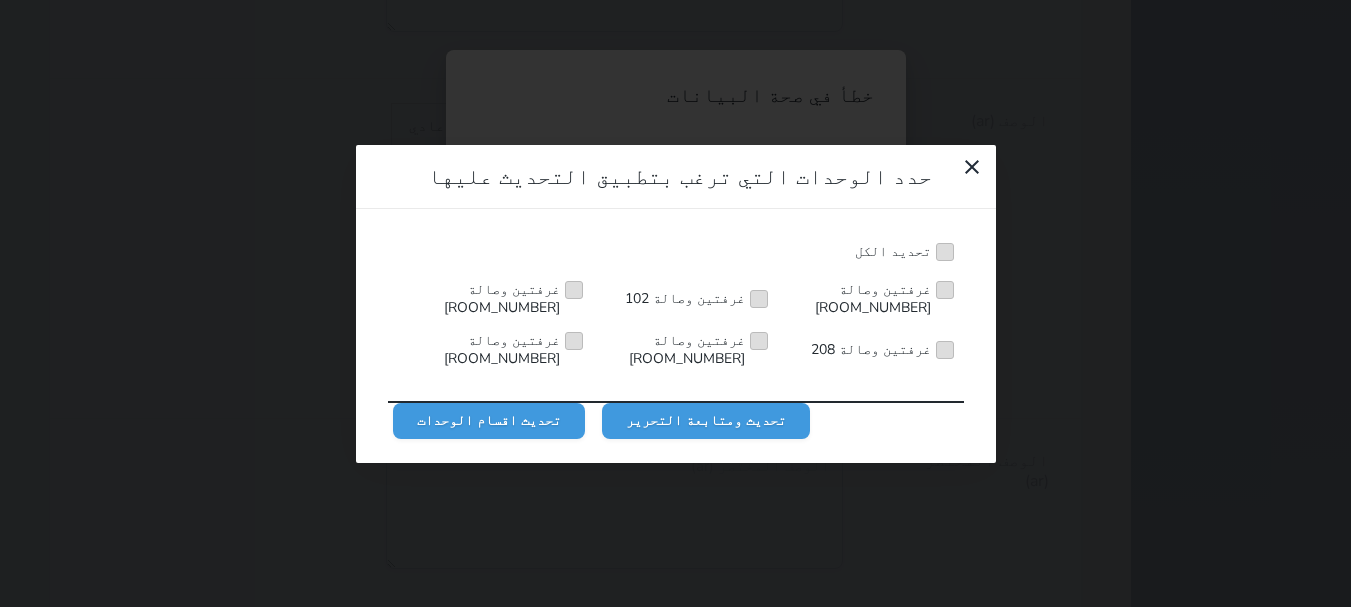 scroll, scrollTop: 0, scrollLeft: 0, axis: both 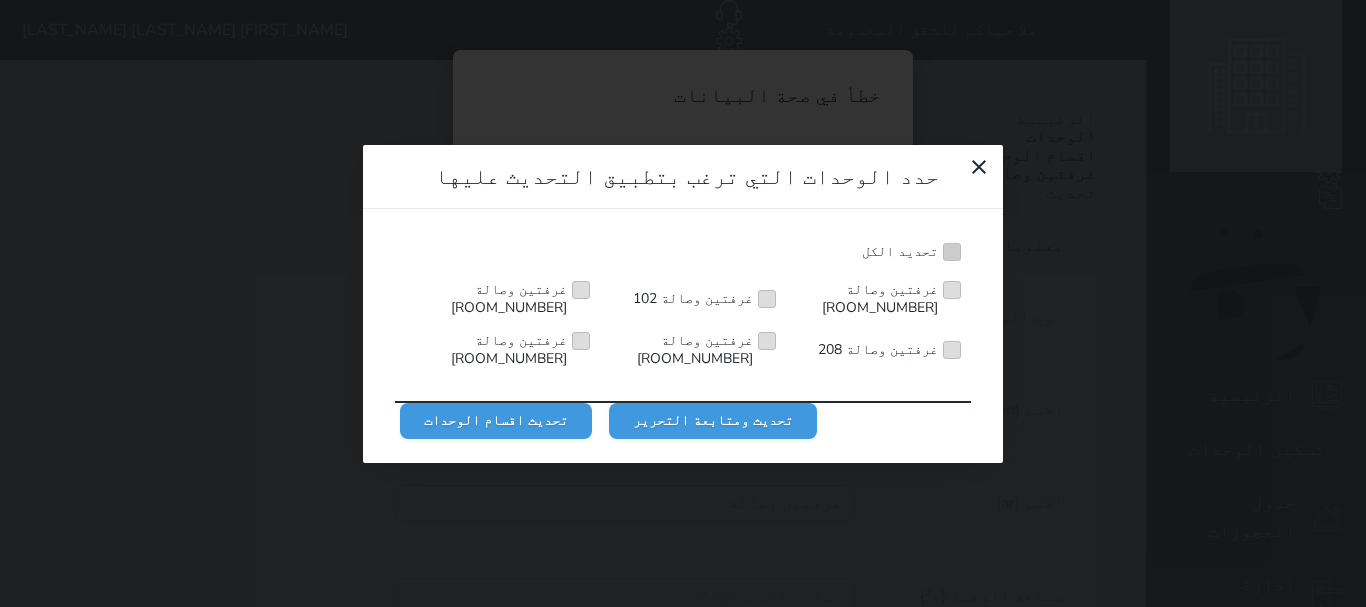 click on "تحديد الكل" at bounding box center (683, 252) 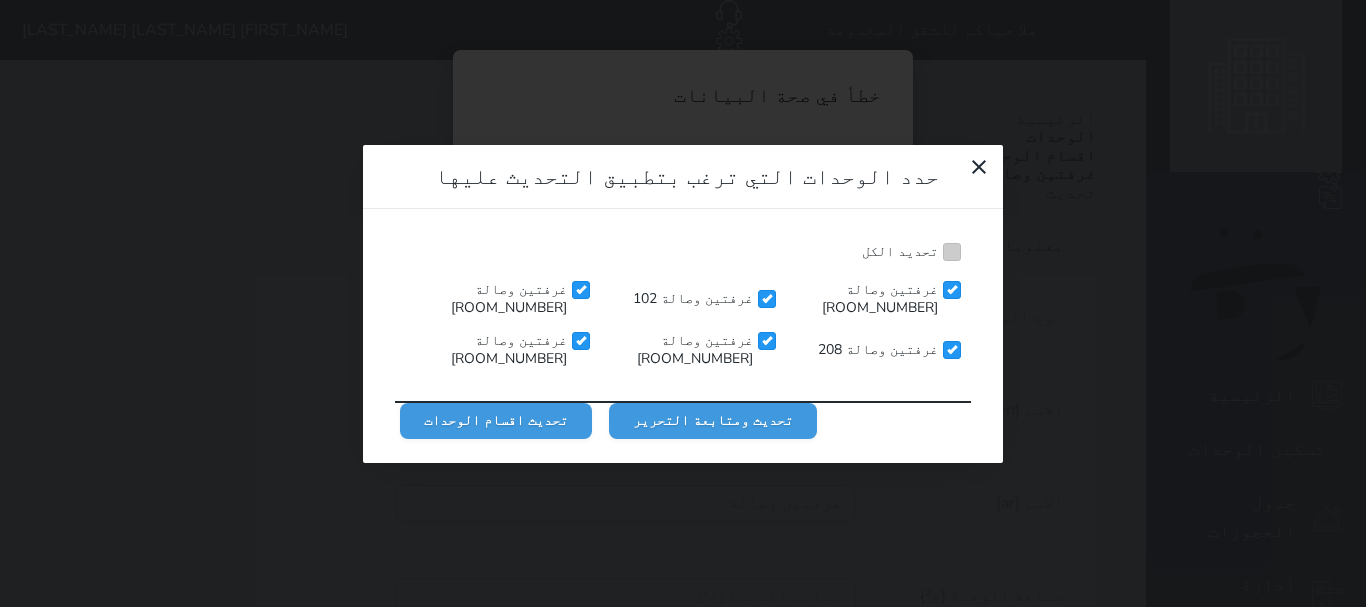 checkbox on "true" 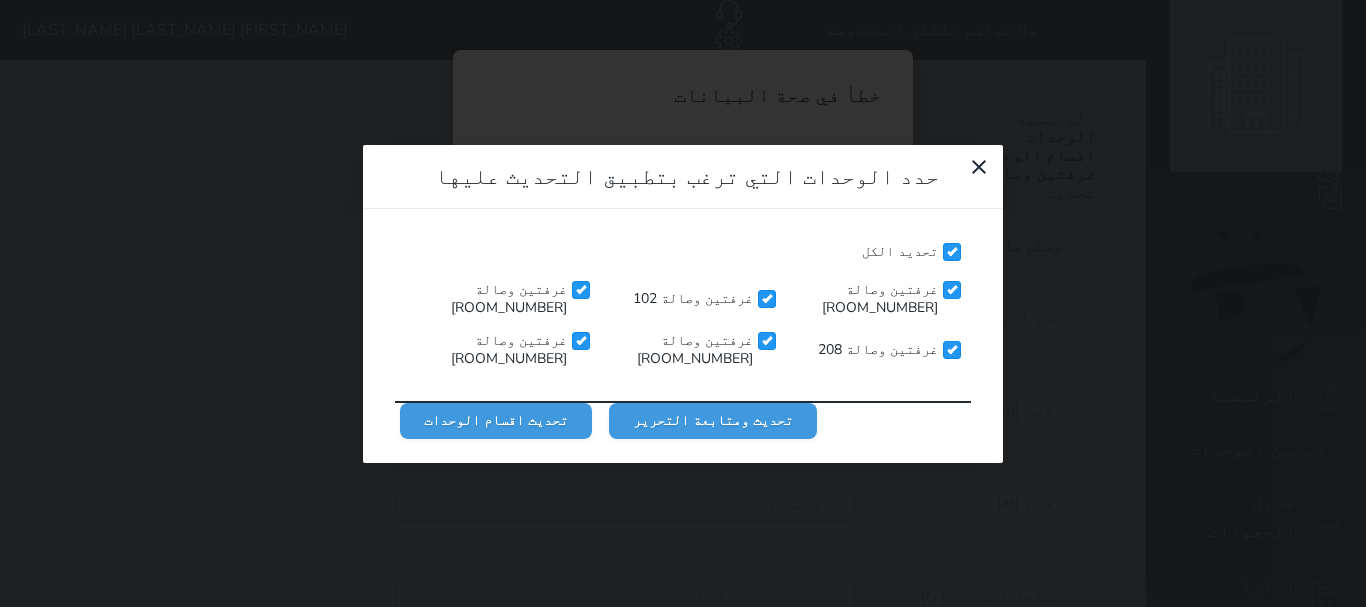 checkbox on "true" 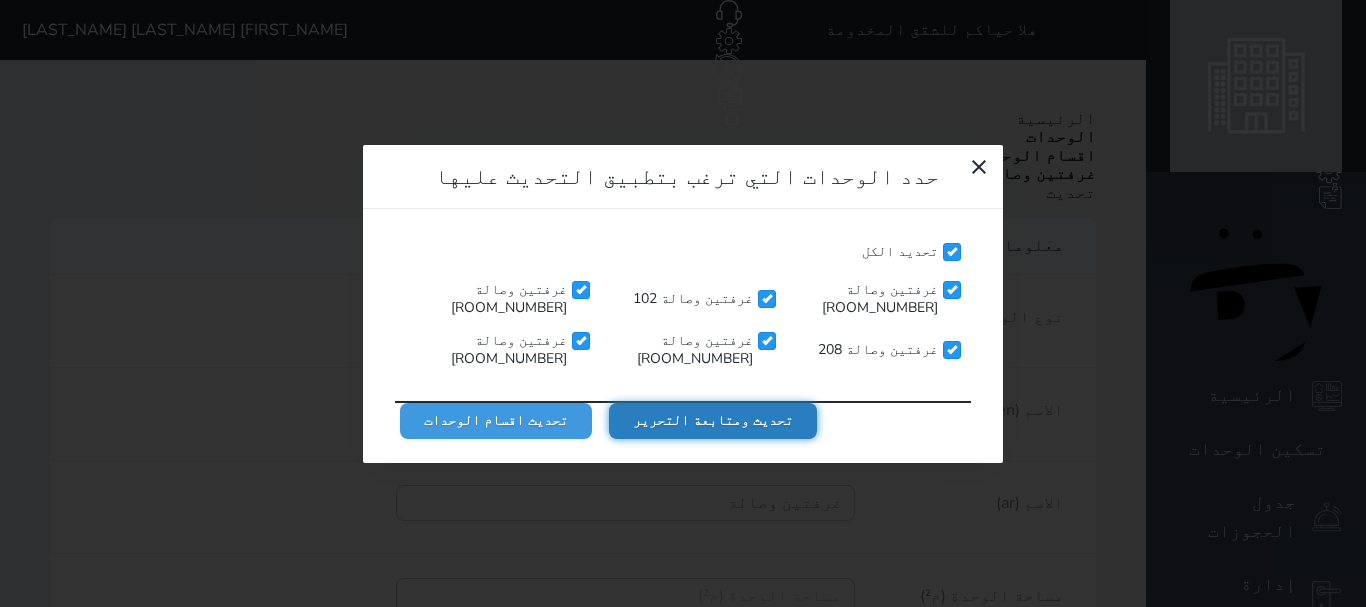 click on "تحديث ومتابعة التحرير" at bounding box center [713, 421] 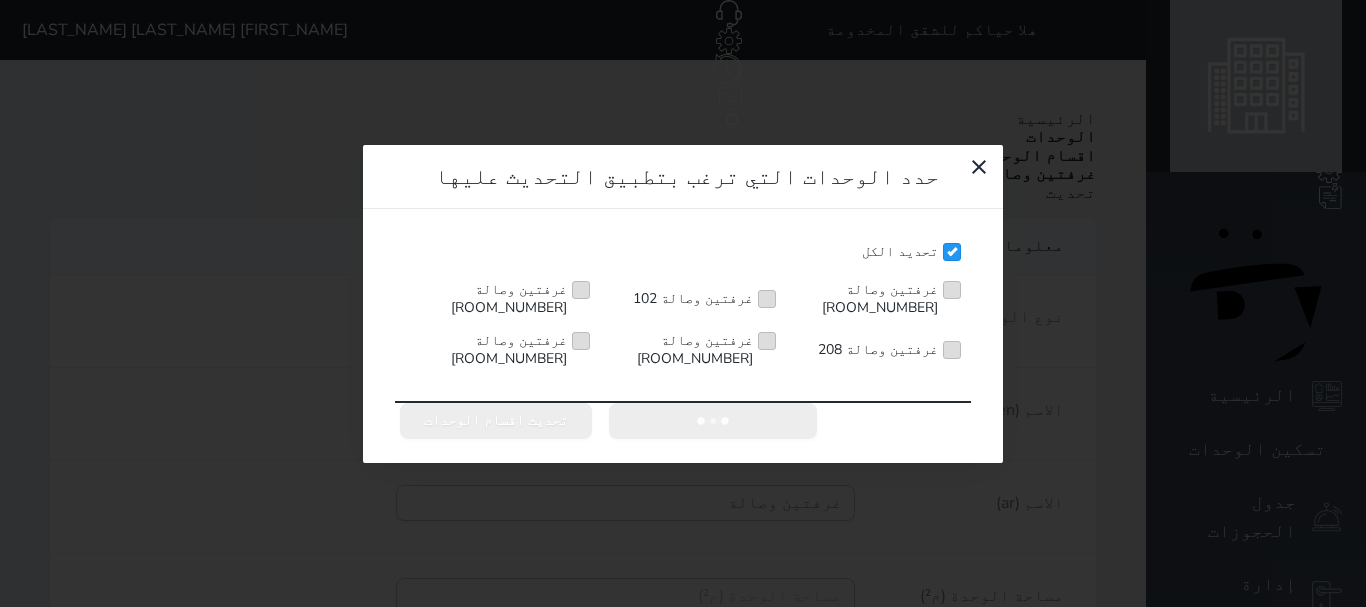 checkbox on "false" 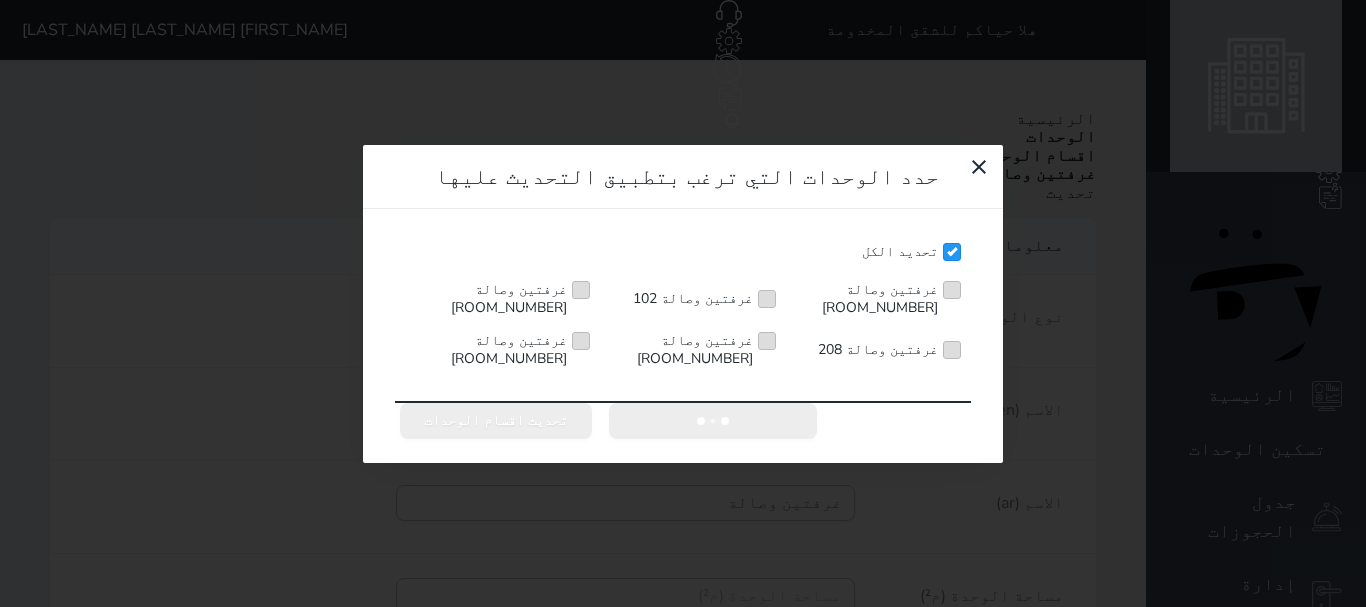 checkbox on "false" 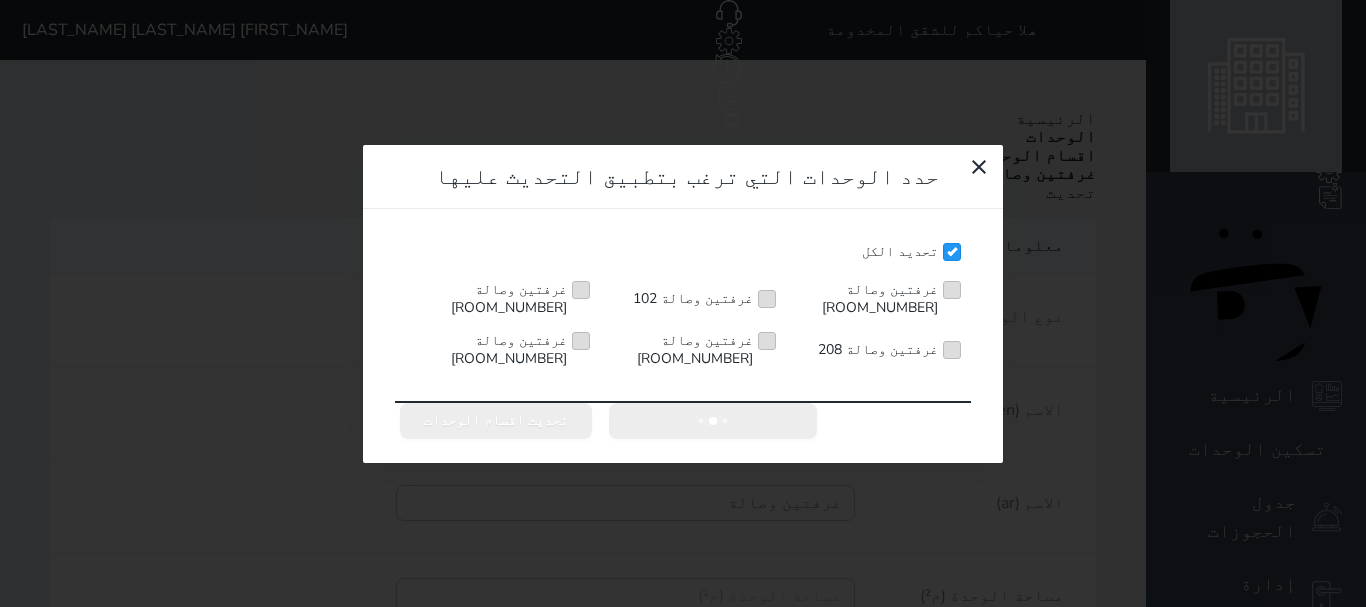 checkbox on "false" 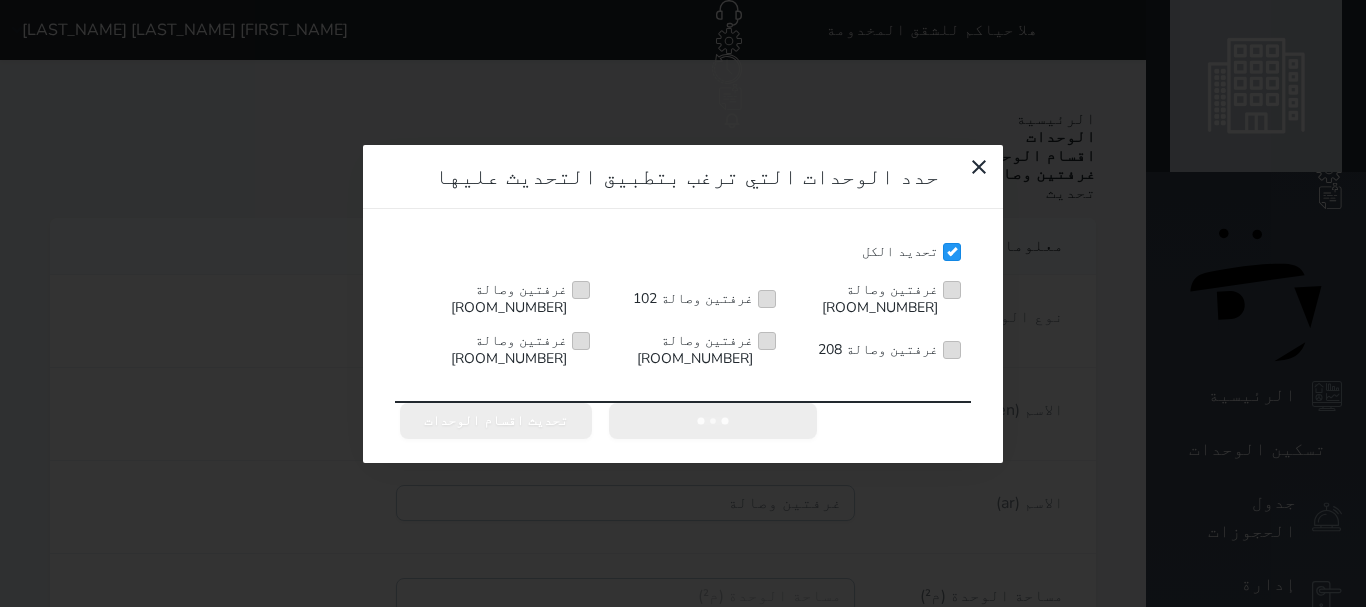 checkbox on "false" 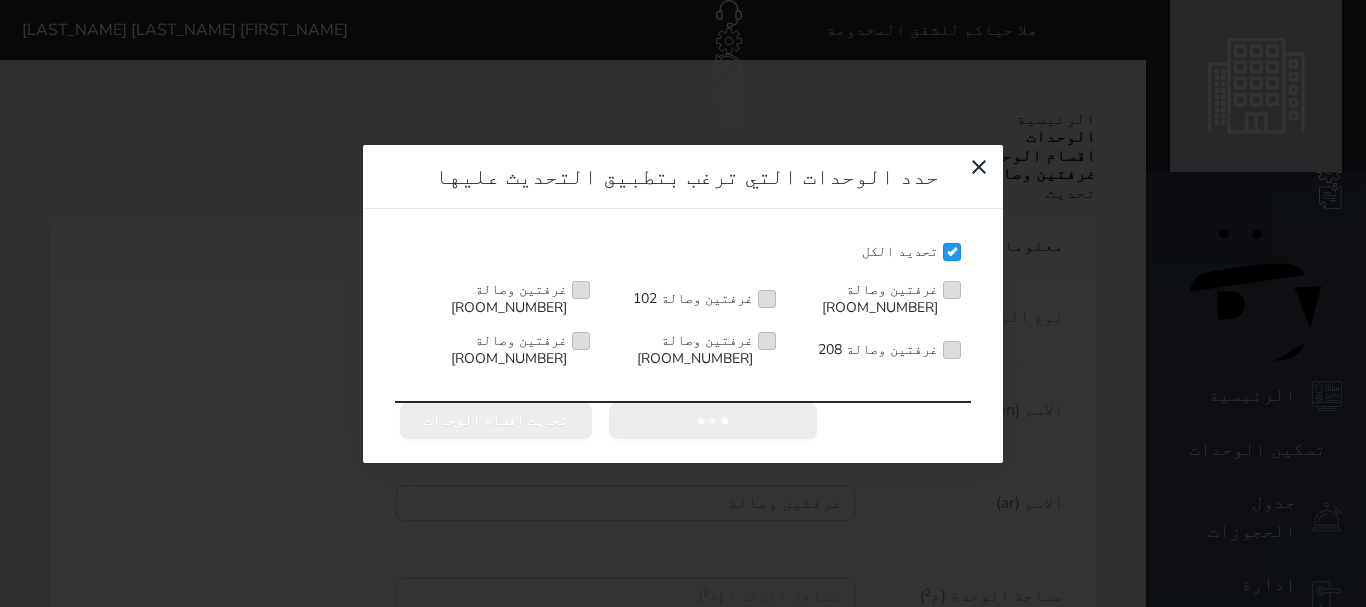 checkbox on "false" 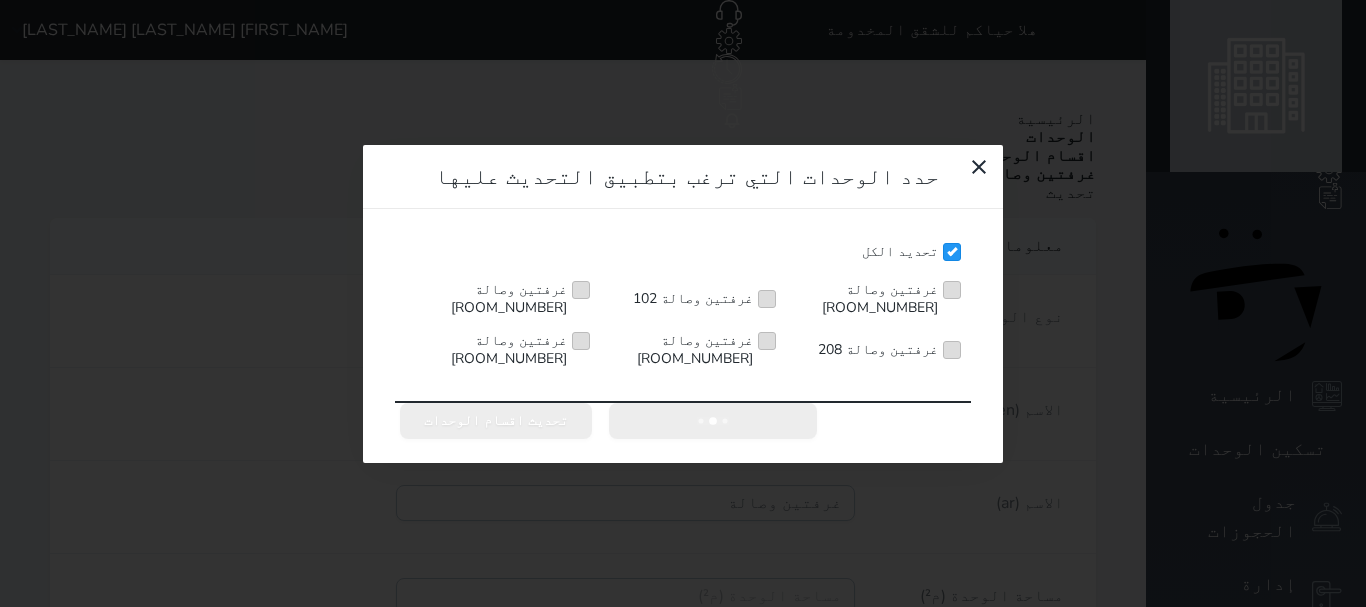 checkbox on "false" 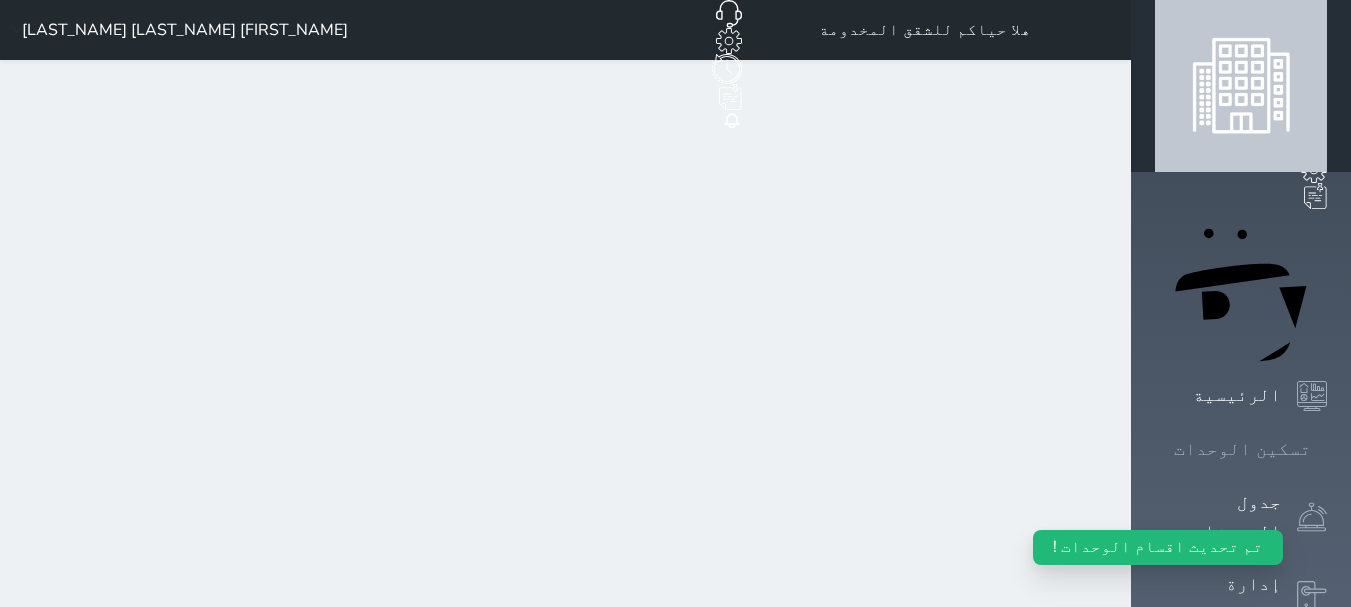 select on "5" 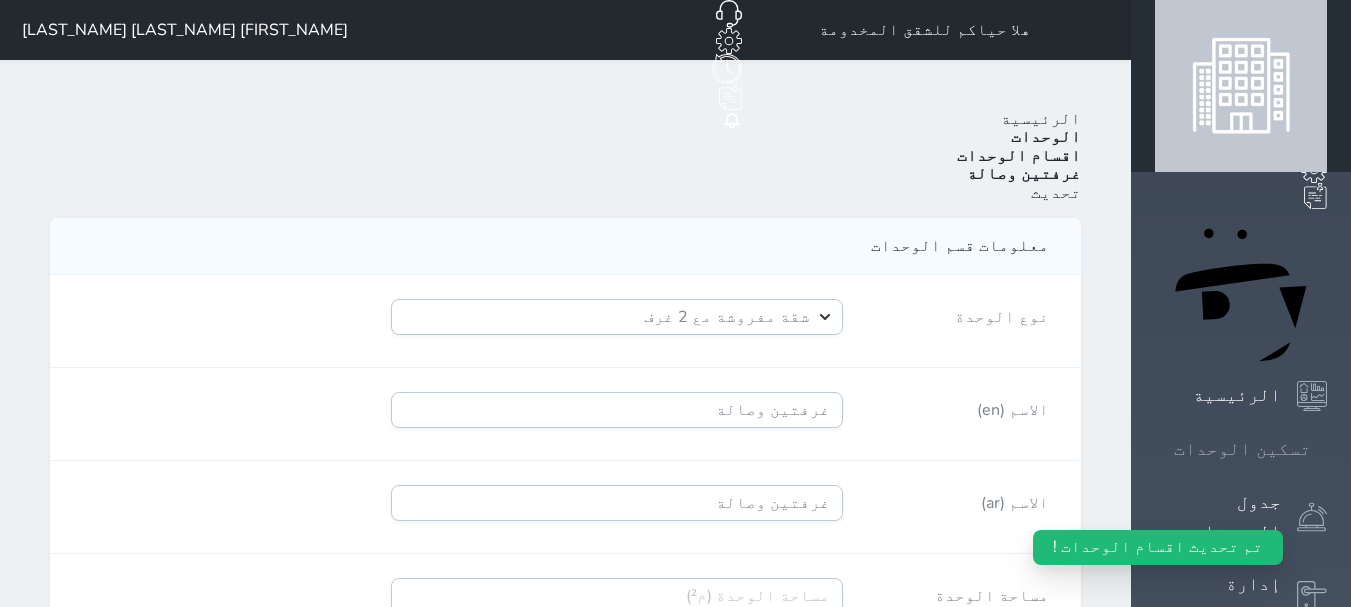 click on "تسكين الوحدات" at bounding box center (1242, 449) 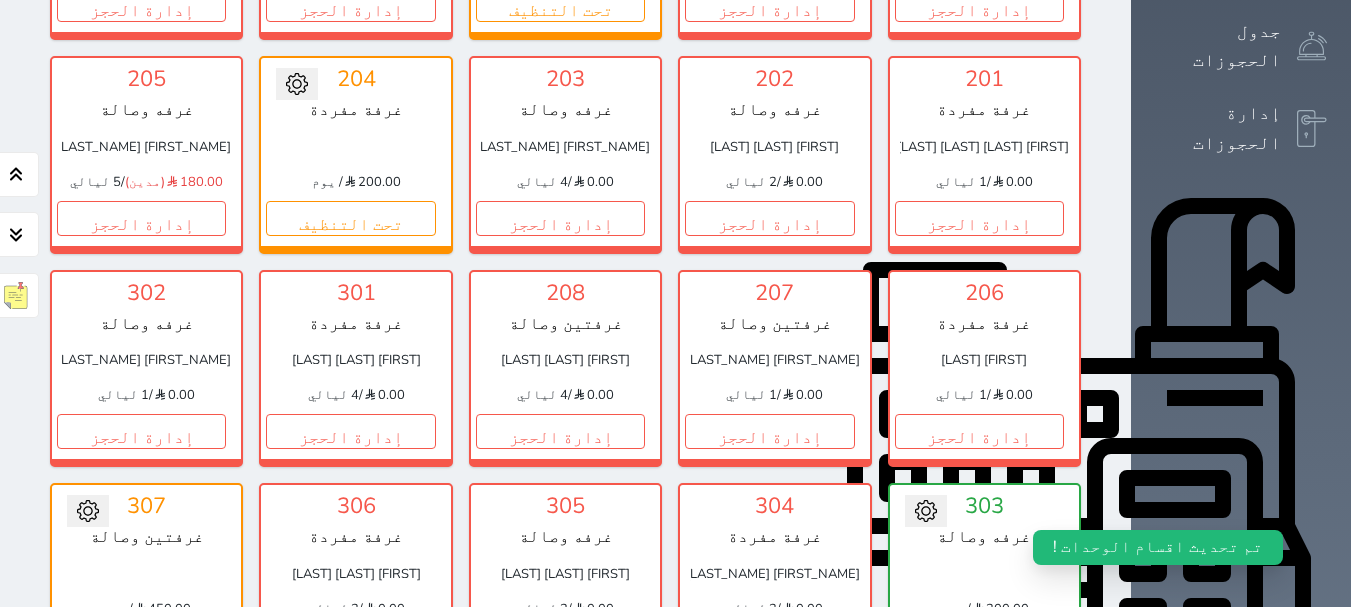 scroll, scrollTop: 478, scrollLeft: 0, axis: vertical 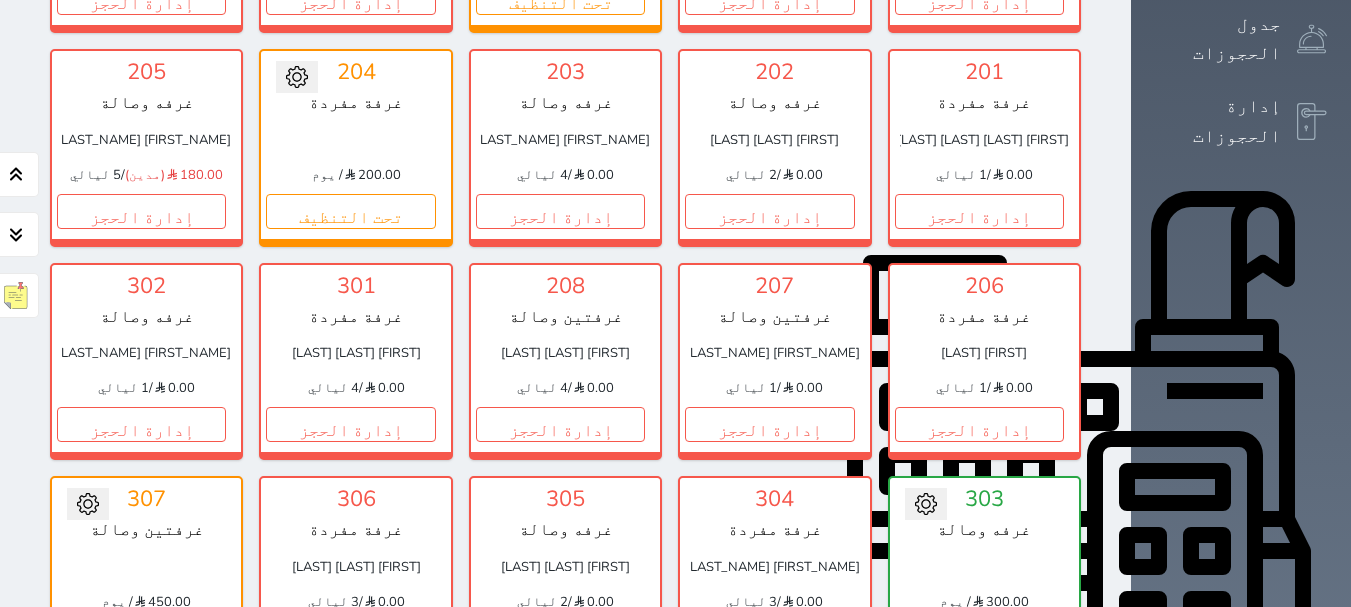 click on "حجز" at bounding box center (979, 638) 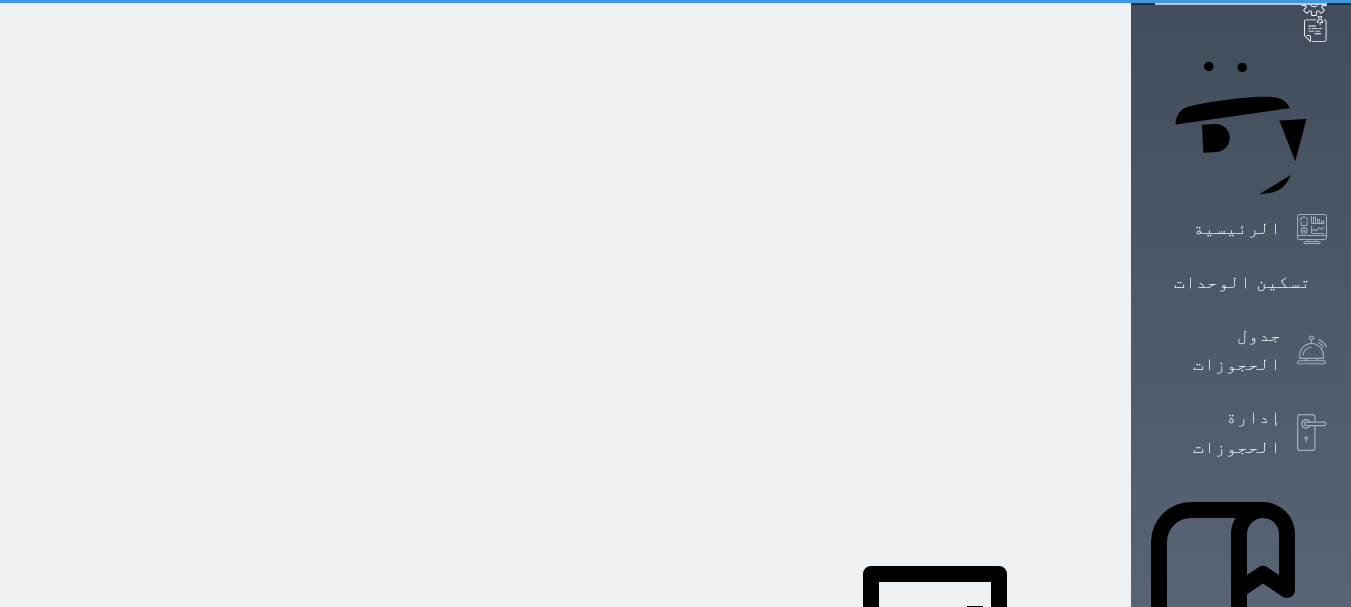 scroll, scrollTop: 61, scrollLeft: 0, axis: vertical 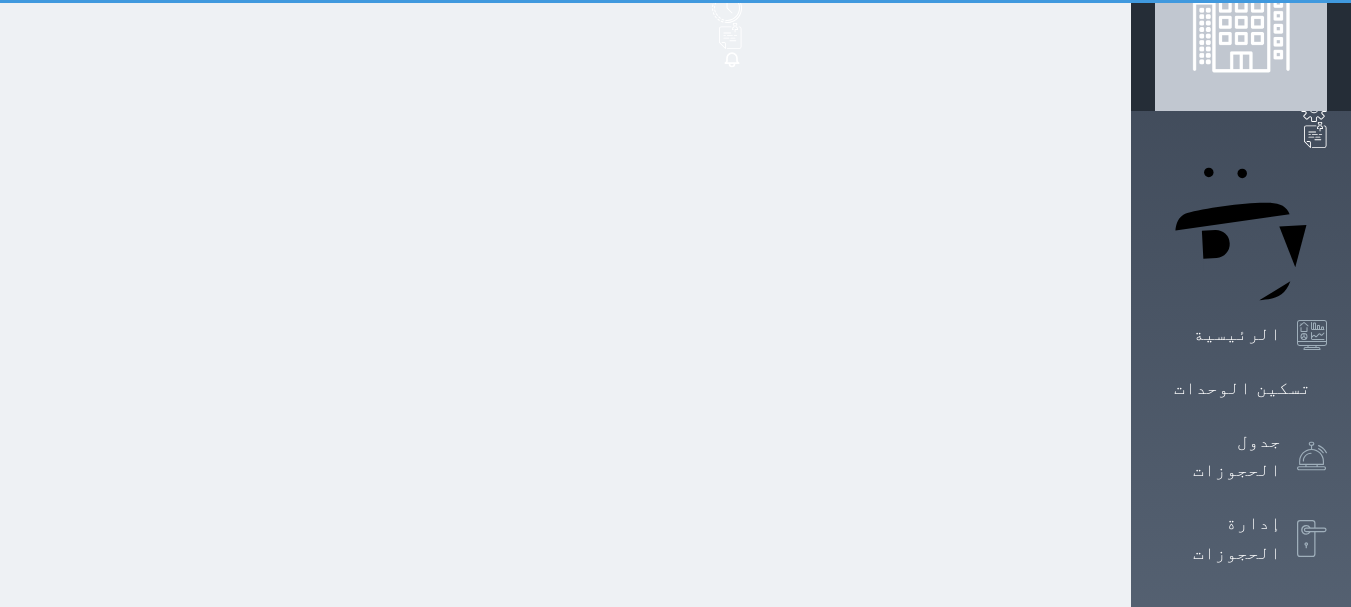 select on "1" 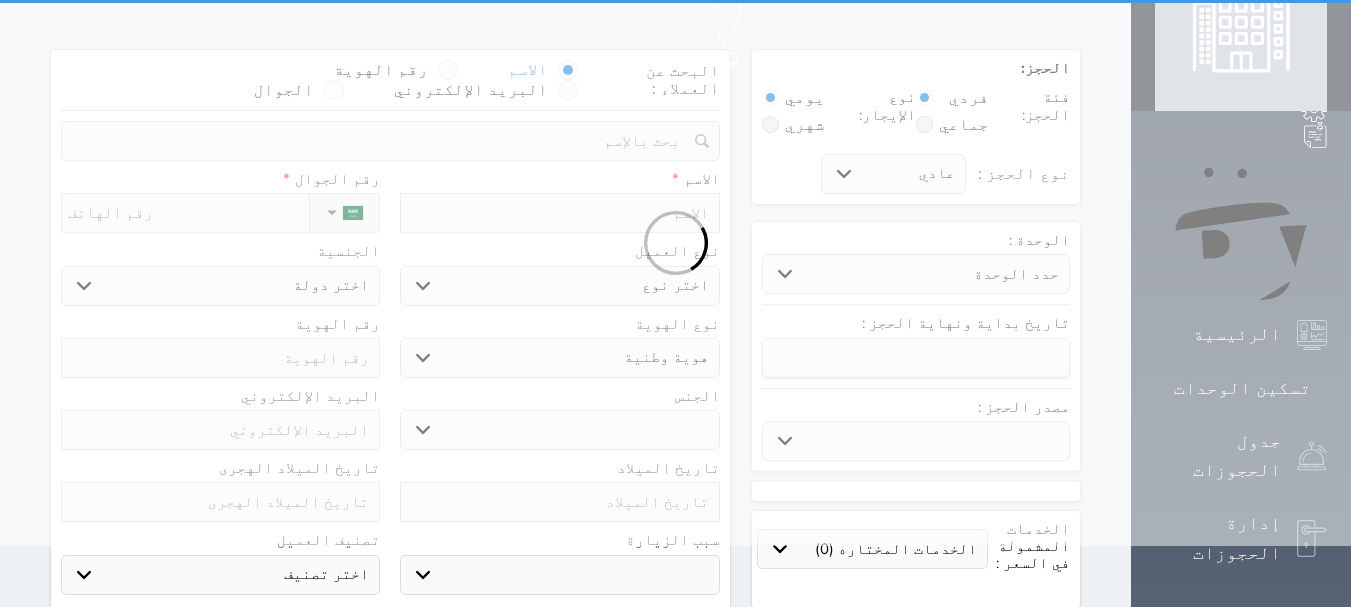 scroll, scrollTop: 0, scrollLeft: 0, axis: both 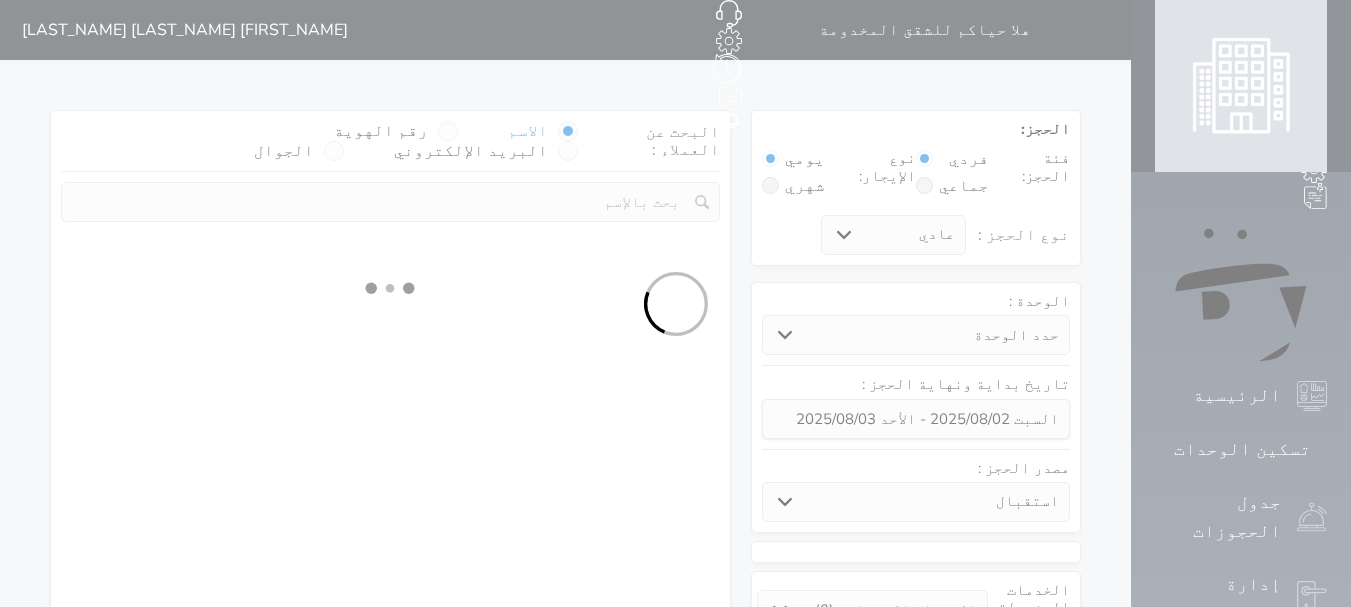 select 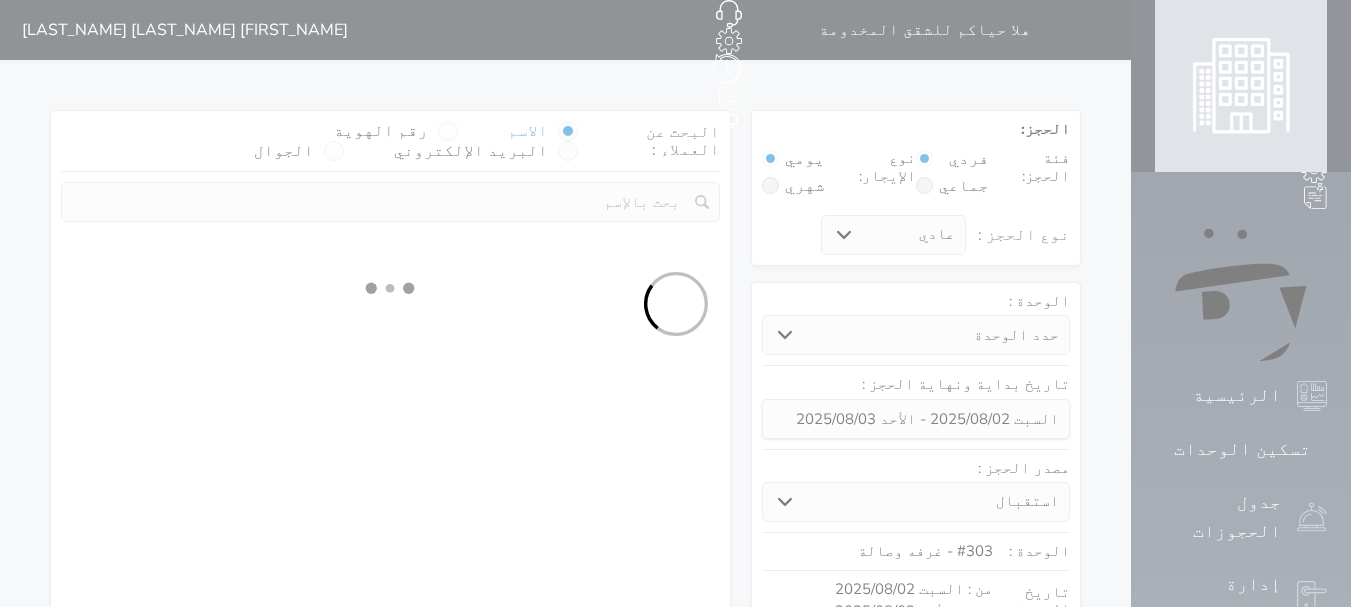 select on "1" 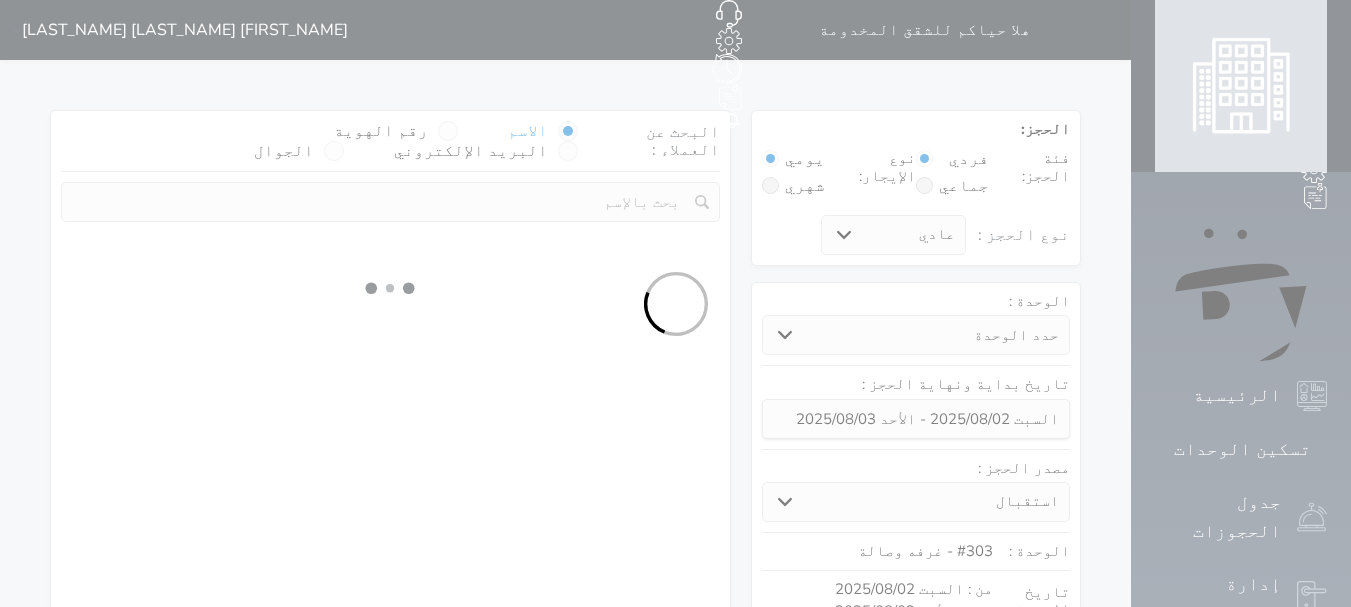 select on "113" 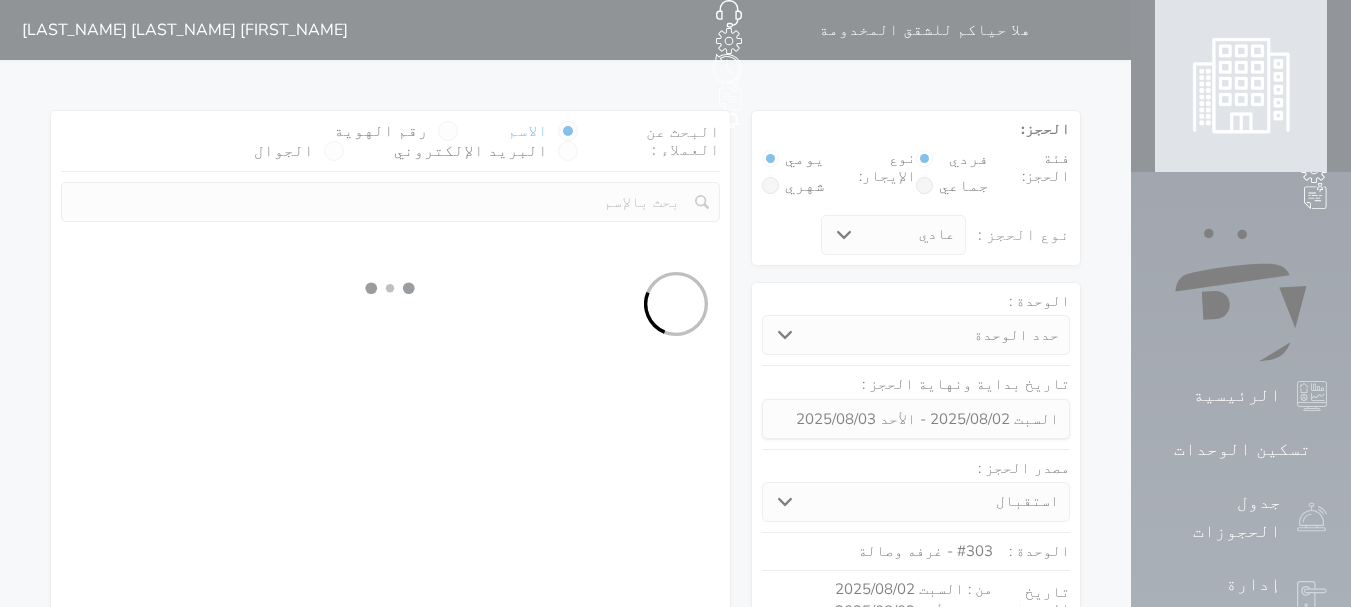 select on "1" 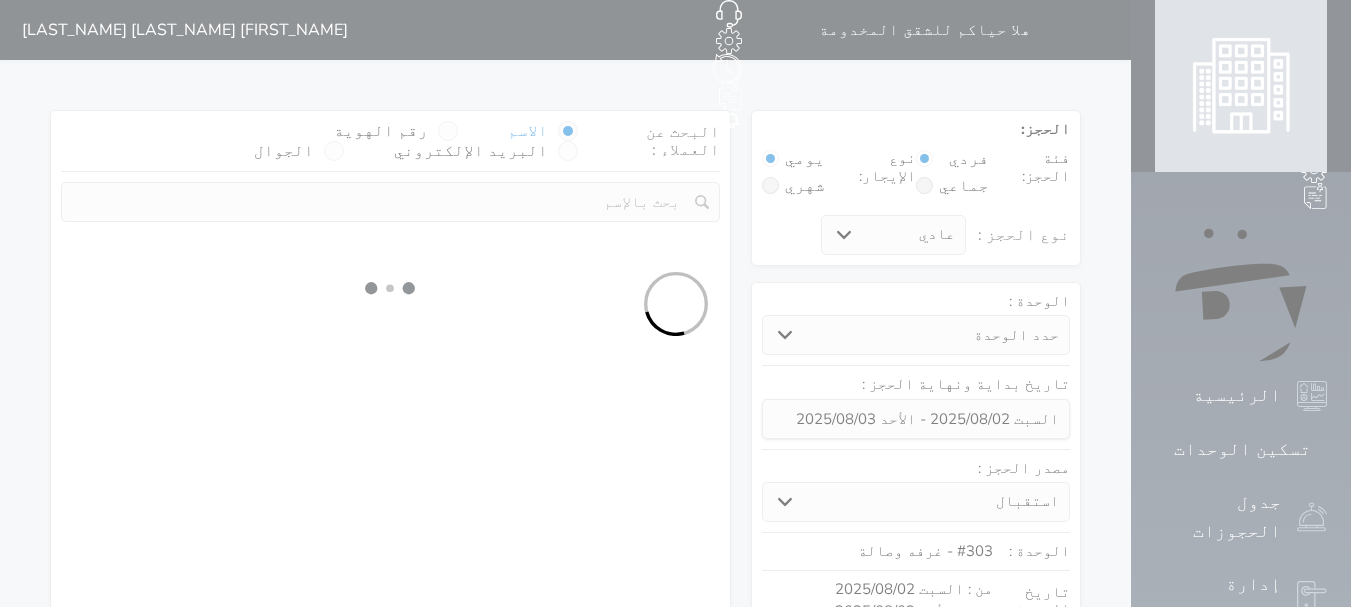 select 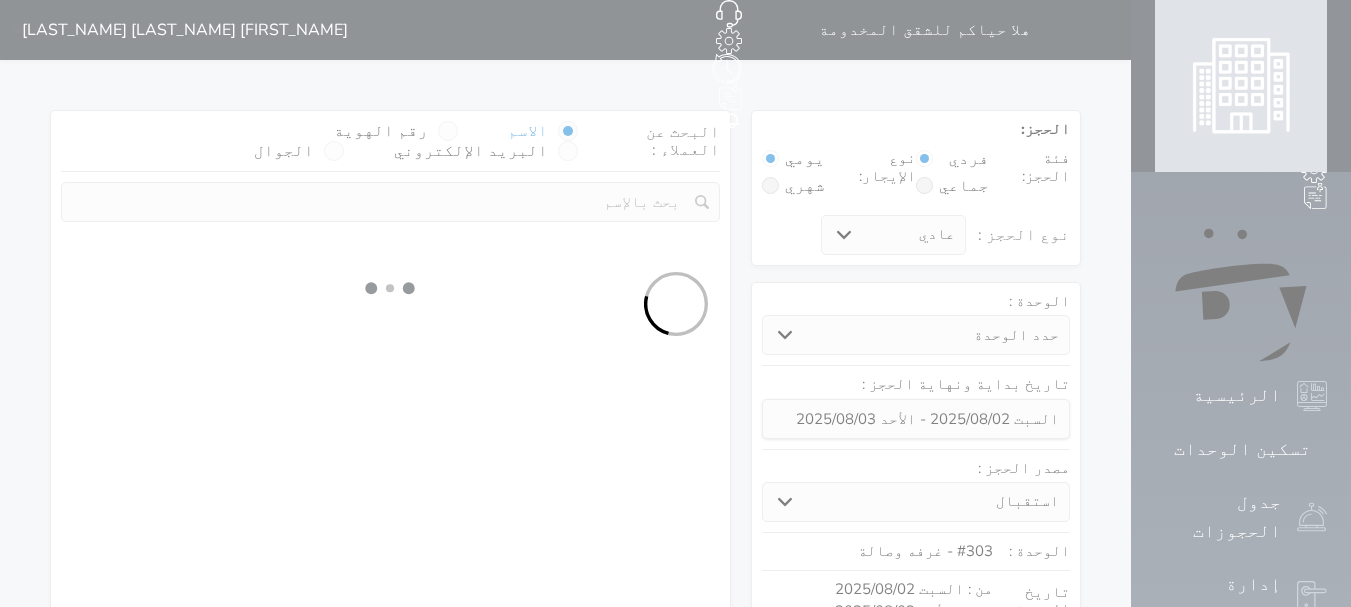 select on "7" 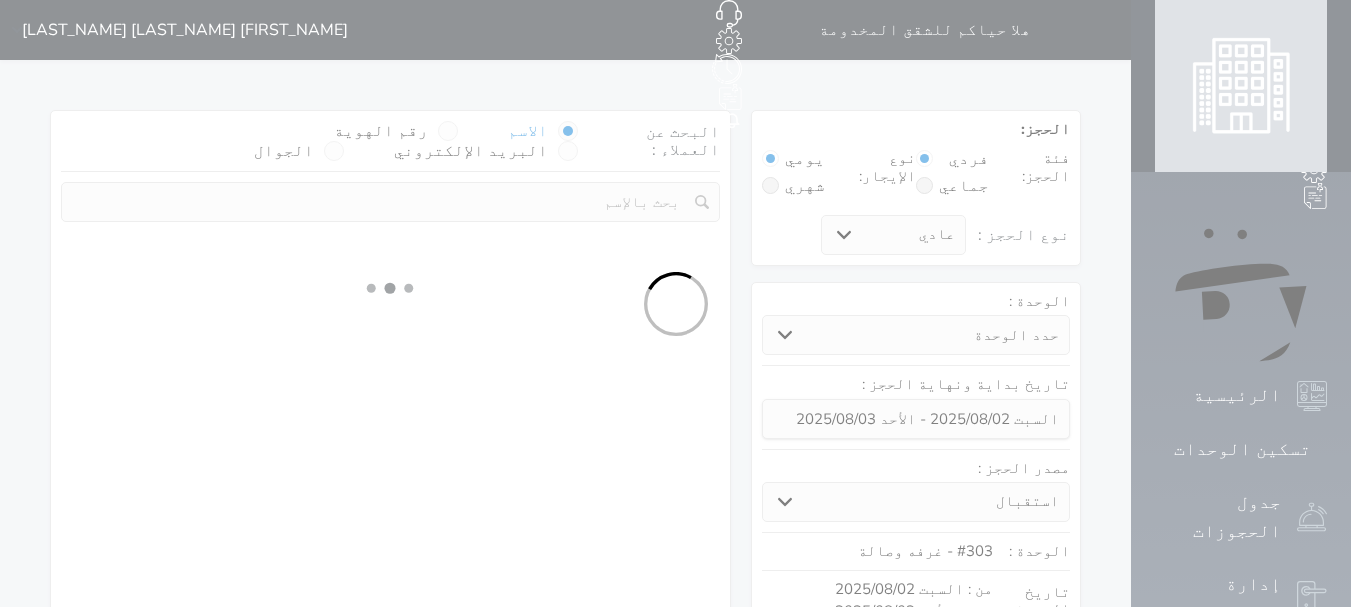 select 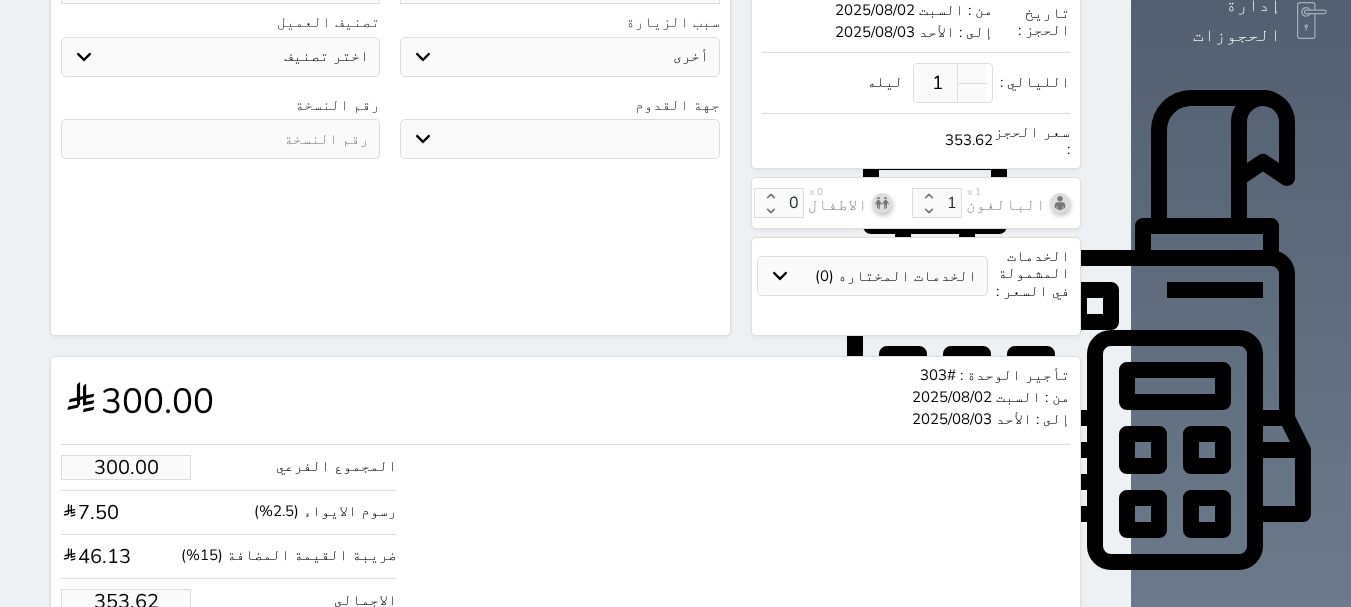 select 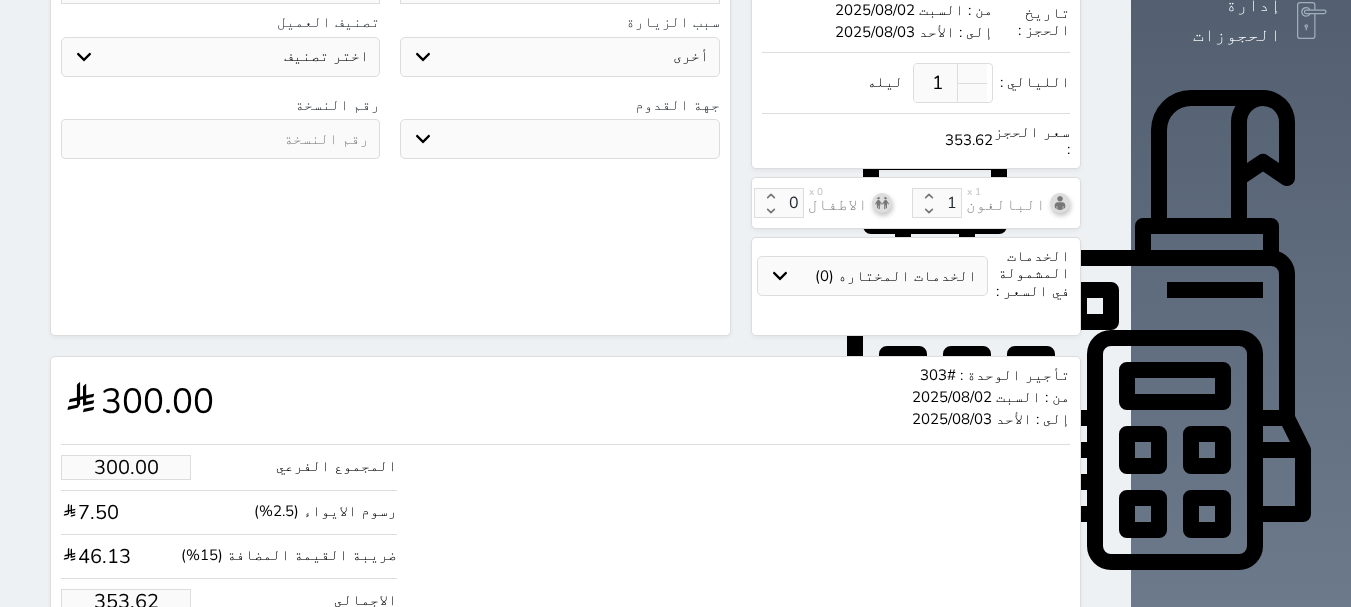select 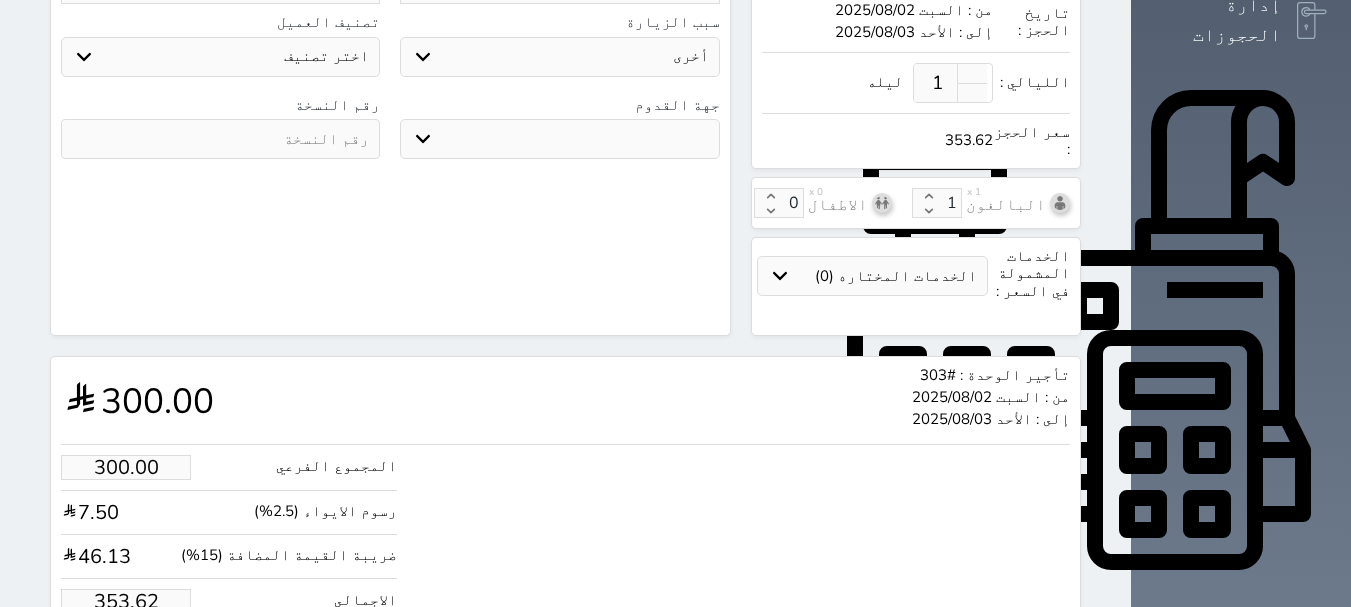 select 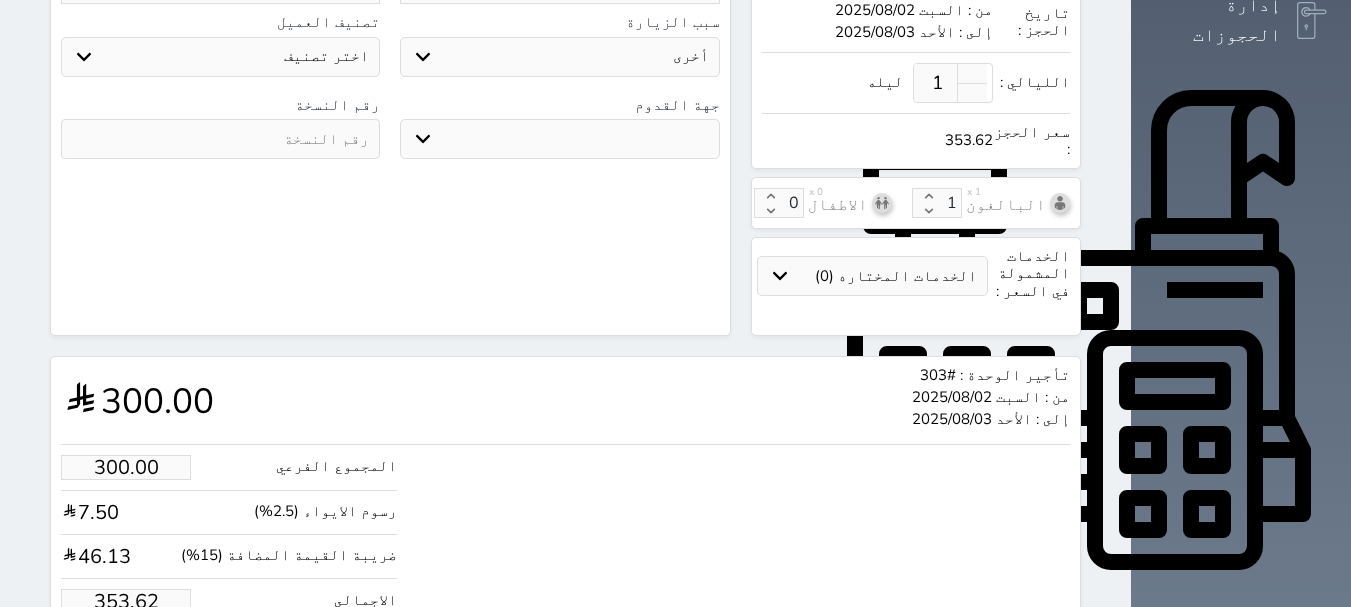 select 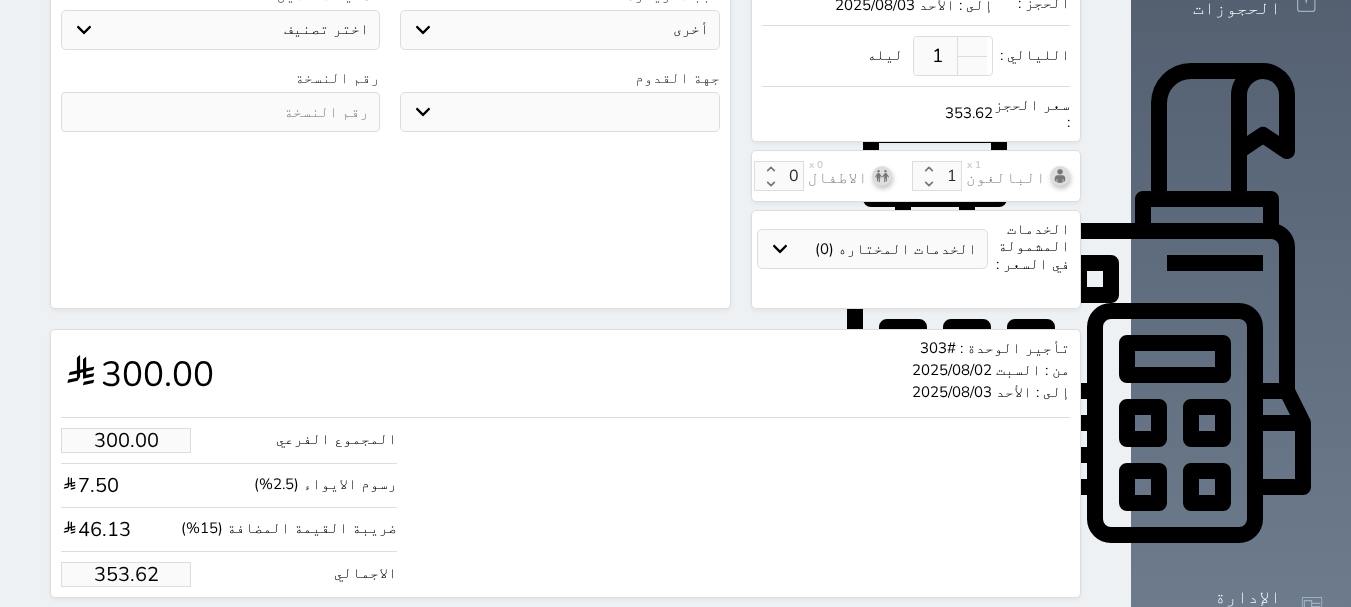 scroll, scrollTop: 620, scrollLeft: 0, axis: vertical 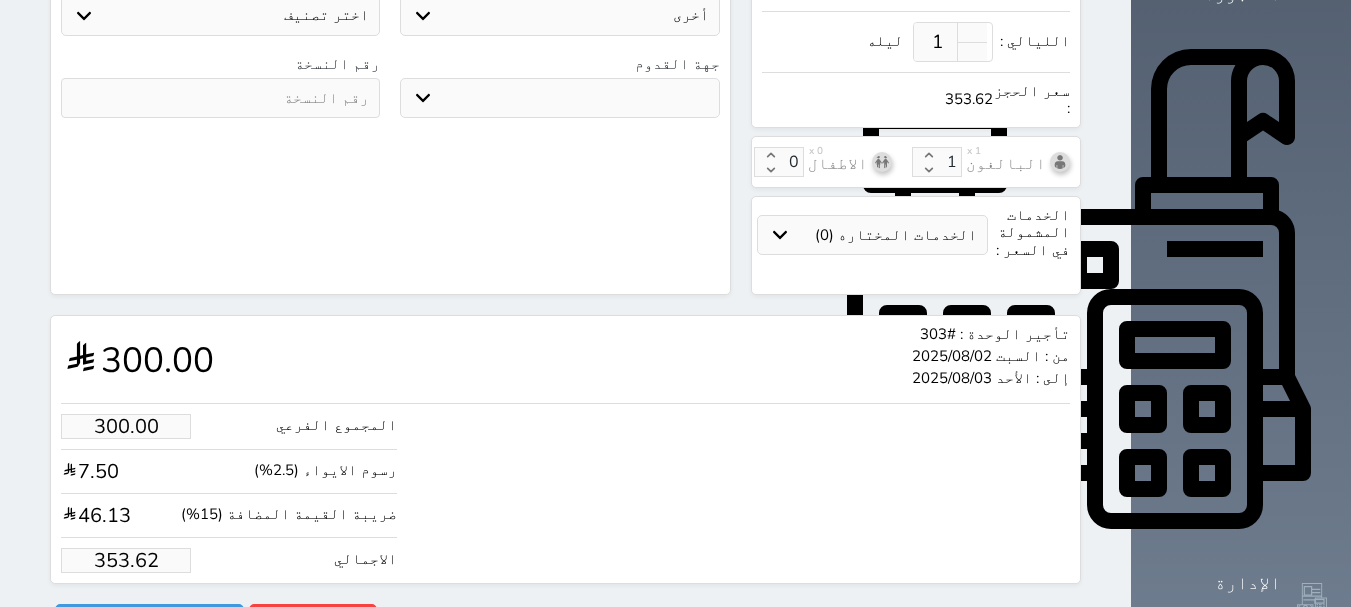 select 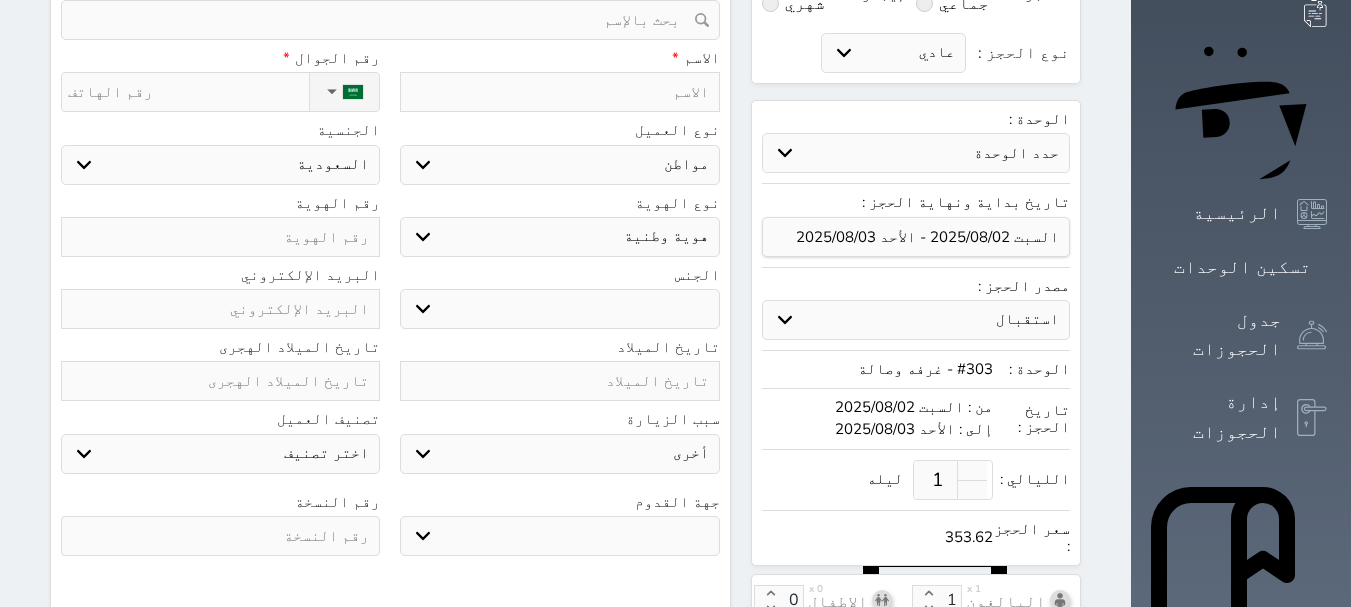 scroll, scrollTop: 0, scrollLeft: 0, axis: both 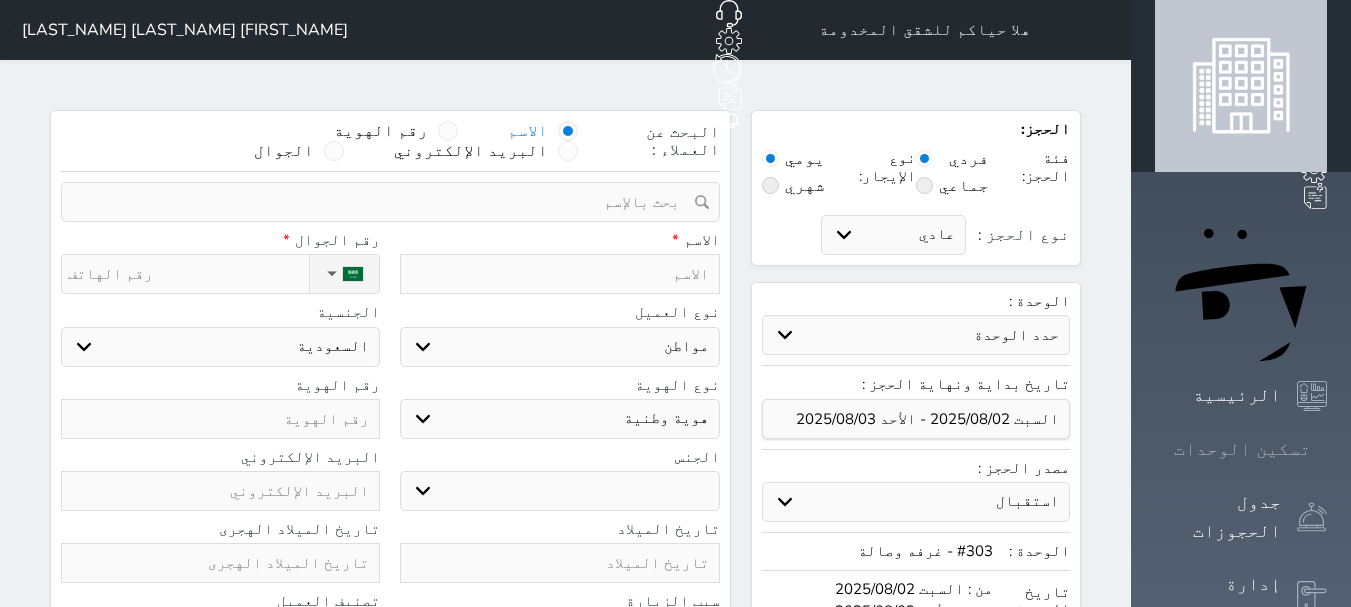 click on "تسكين الوحدات" at bounding box center (1242, 449) 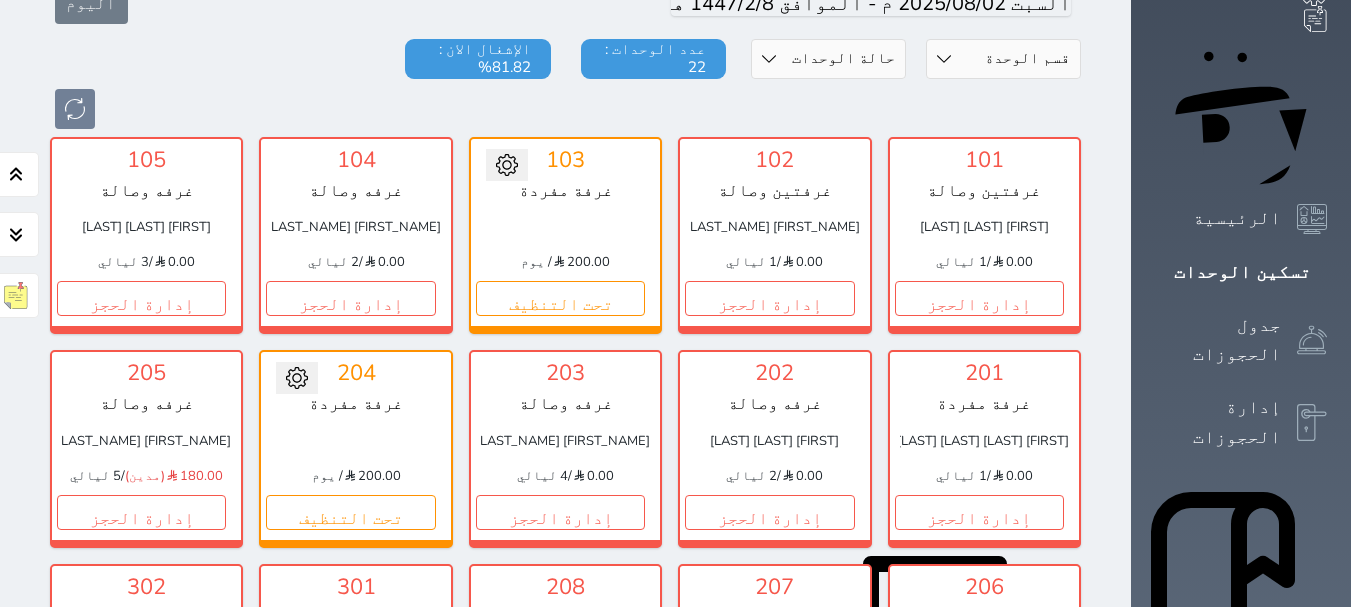 scroll, scrollTop: 0, scrollLeft: 0, axis: both 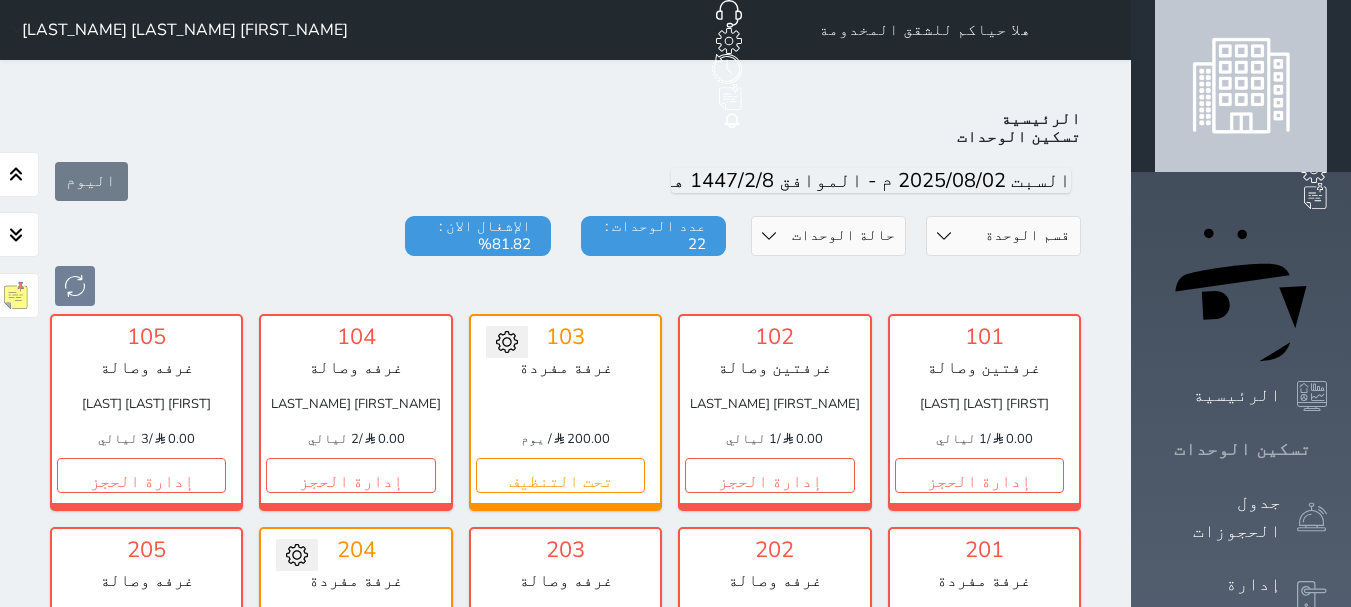 click at bounding box center [1327, 449] 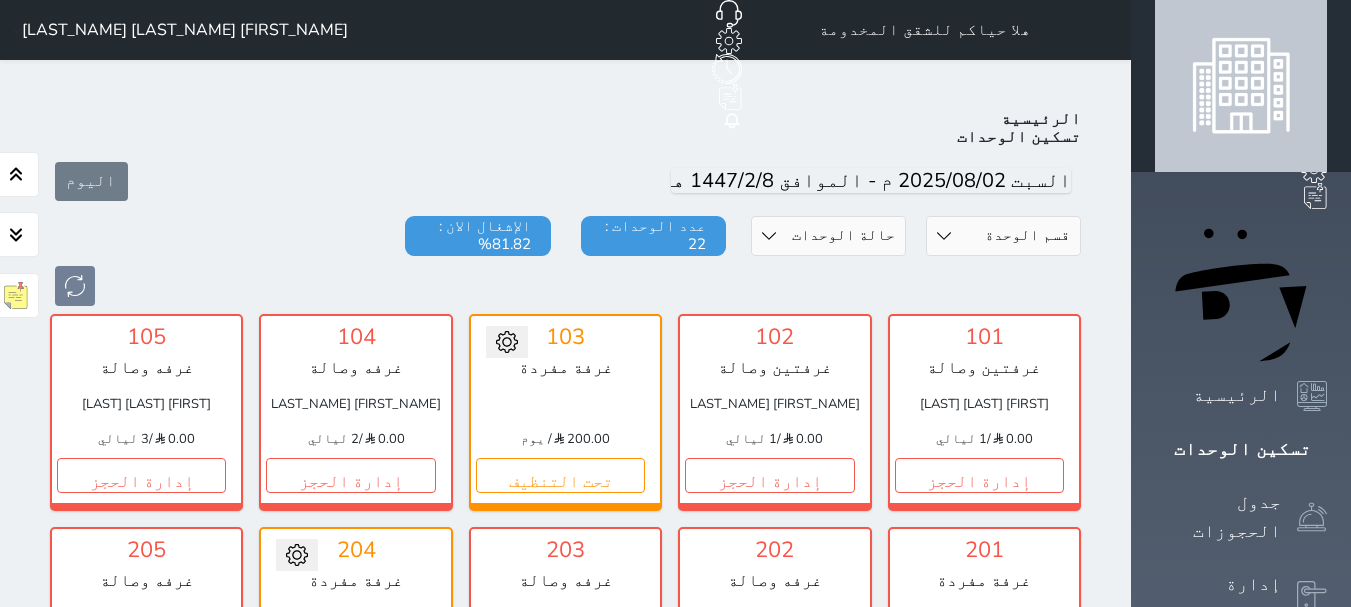 click on "حجز جديد" at bounding box center [573, -65] 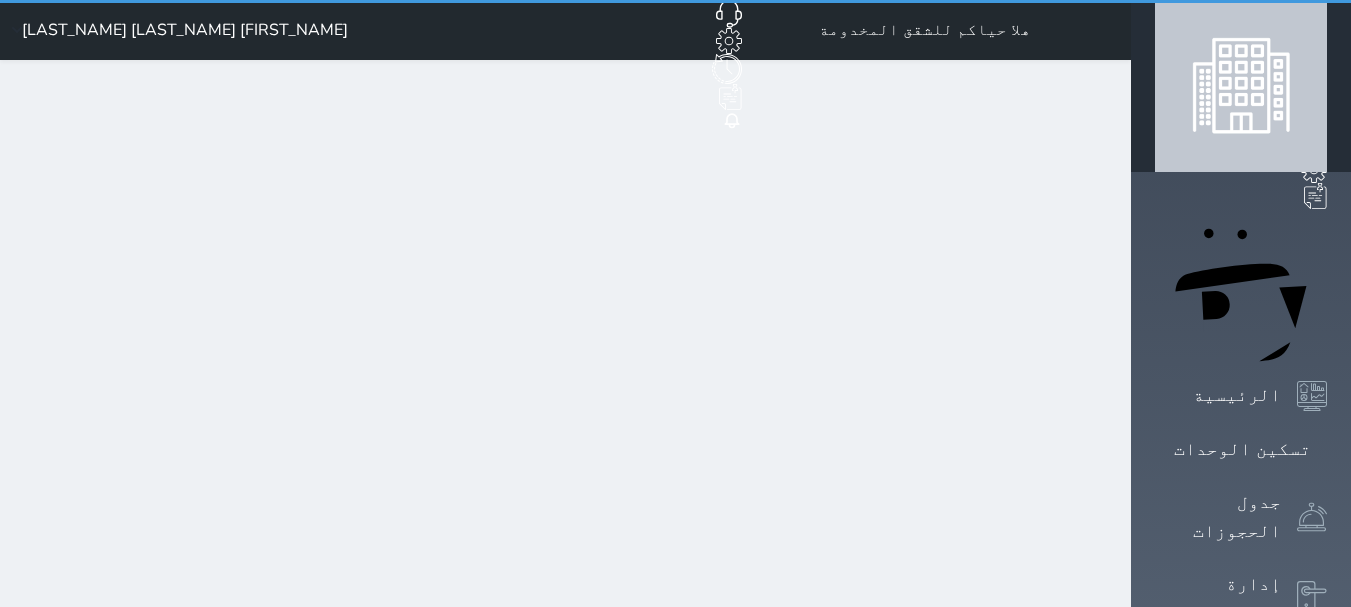 select on "1" 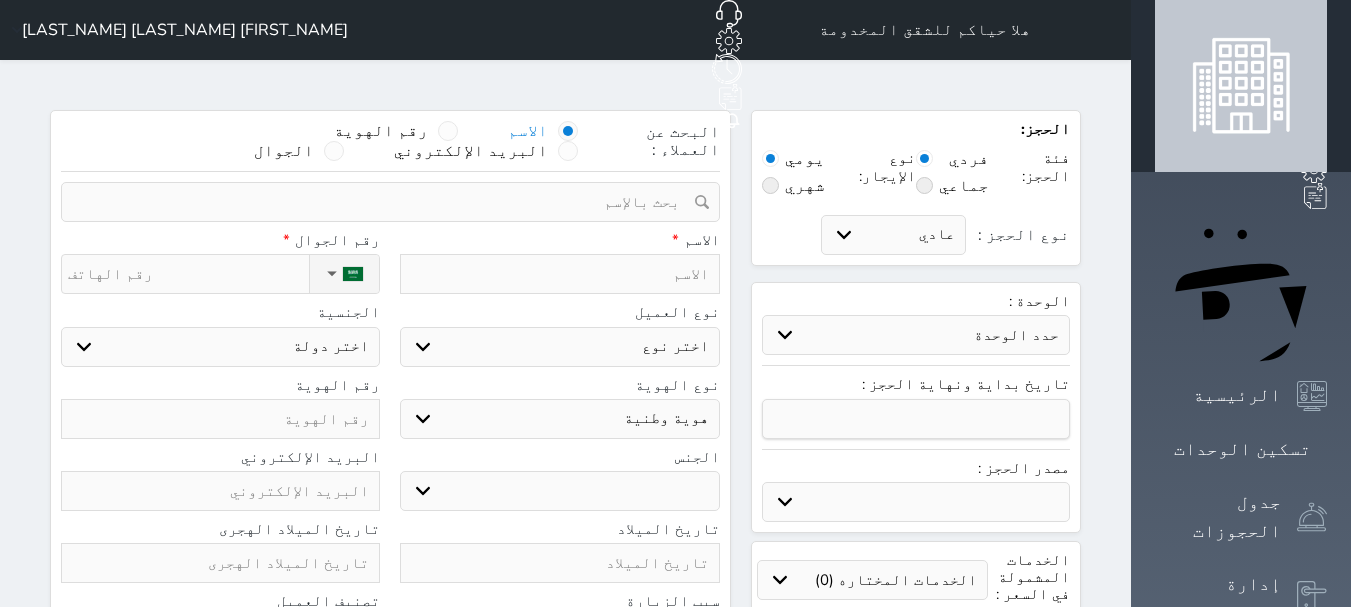 select 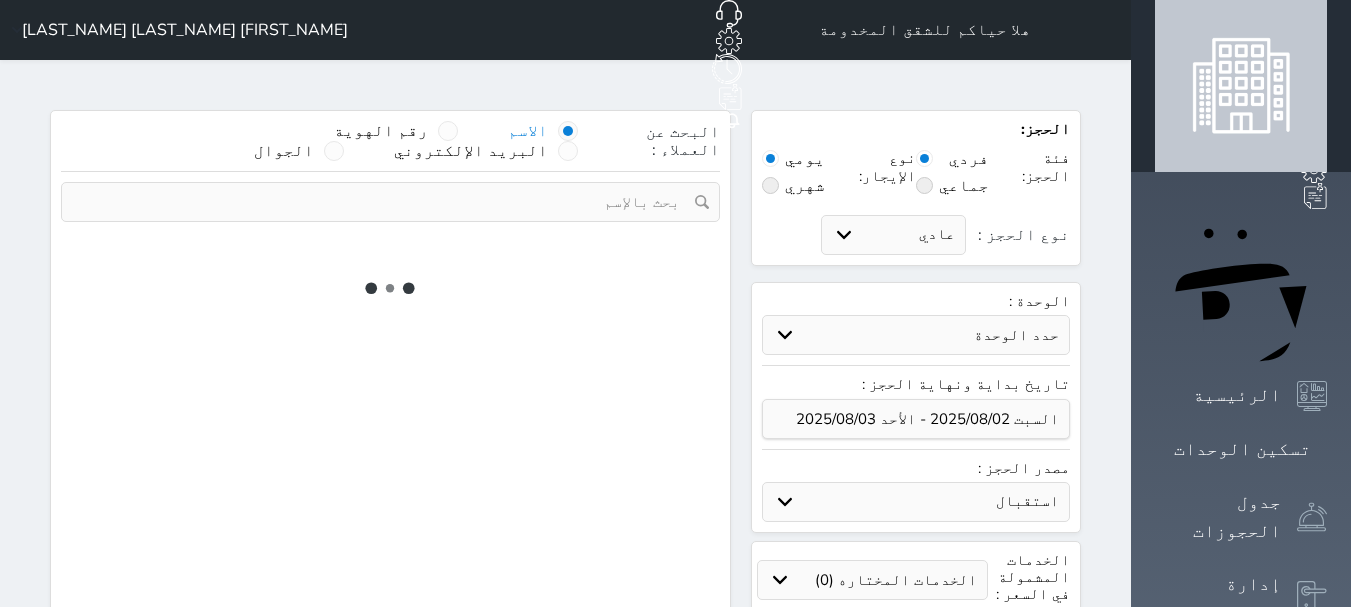select 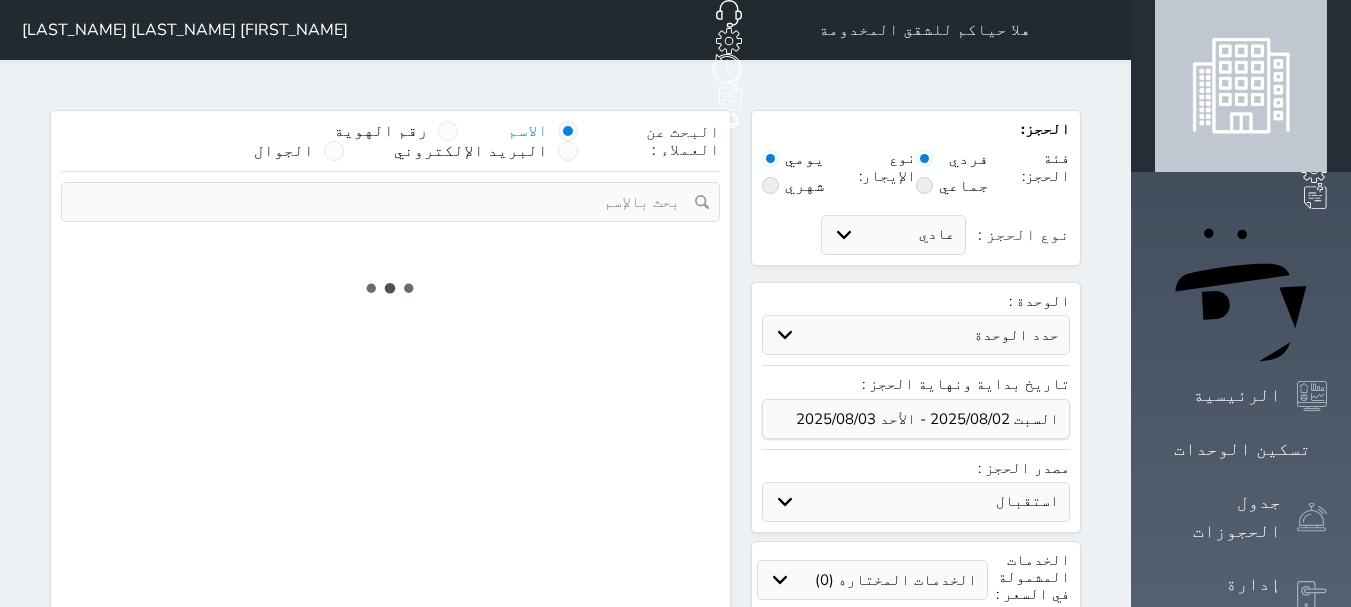 select on "1" 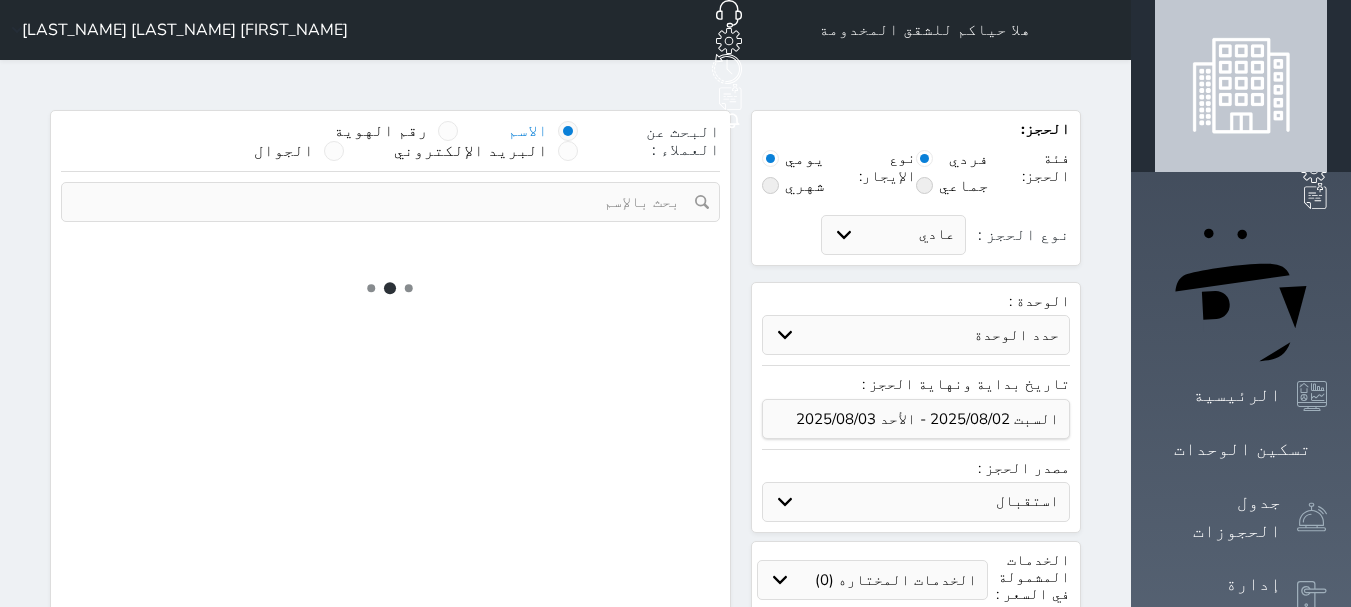 select on "113" 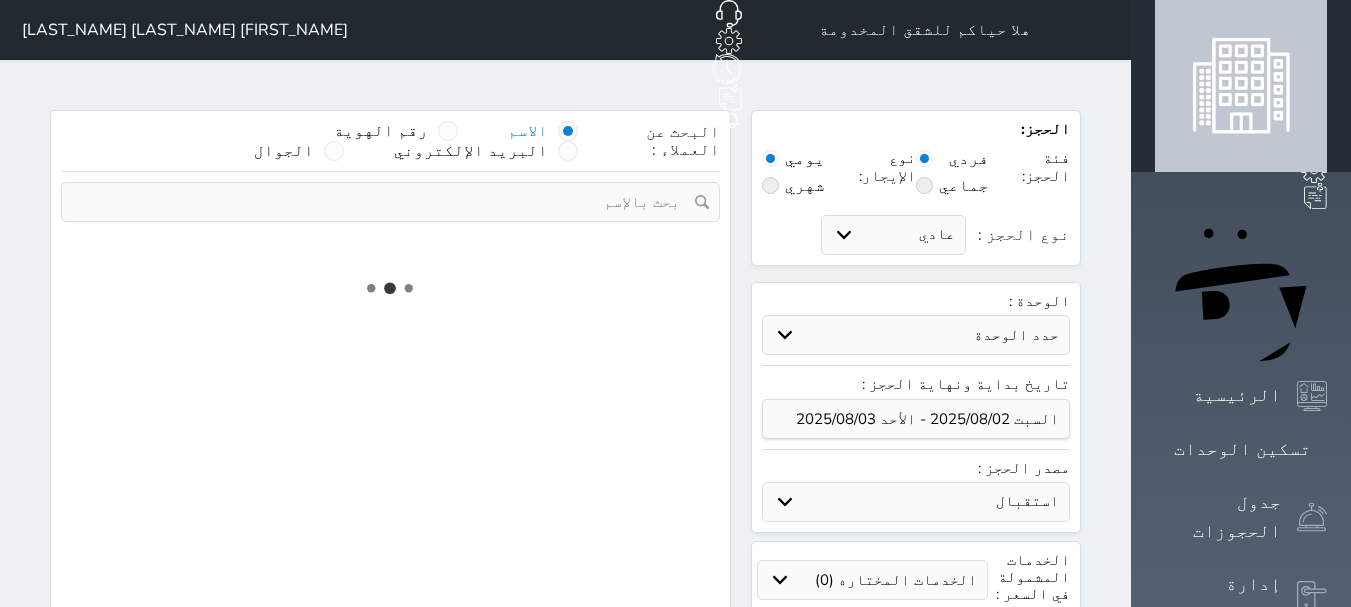 select on "1" 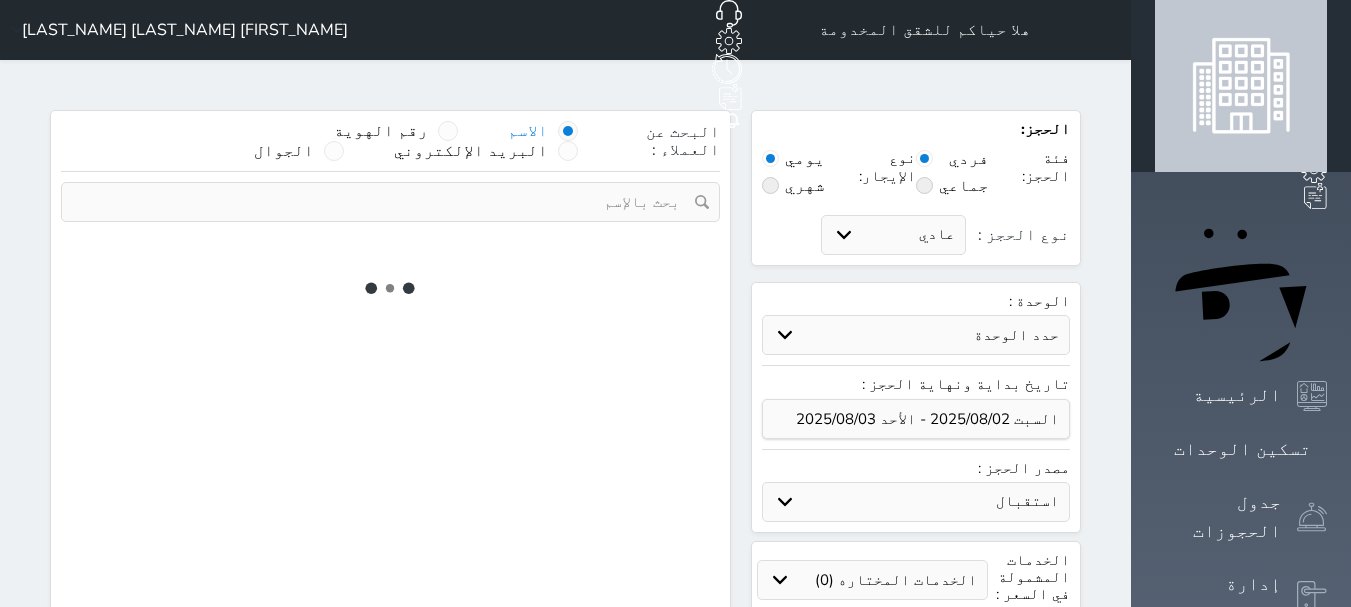 select 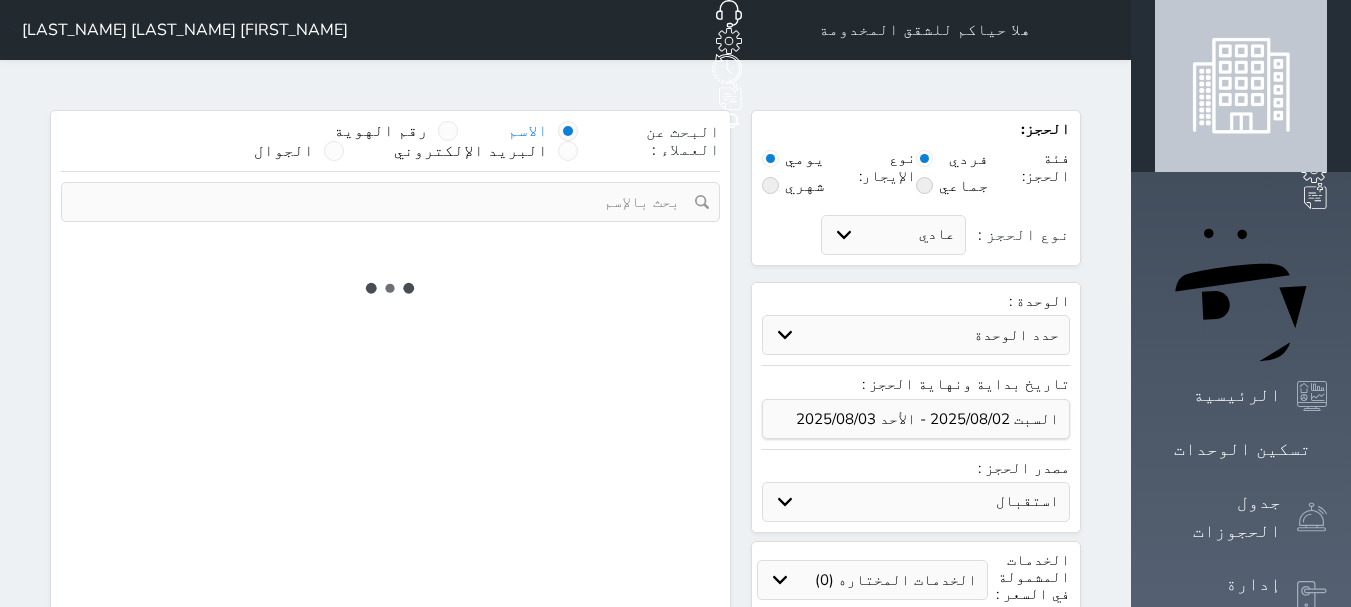 select on "7" 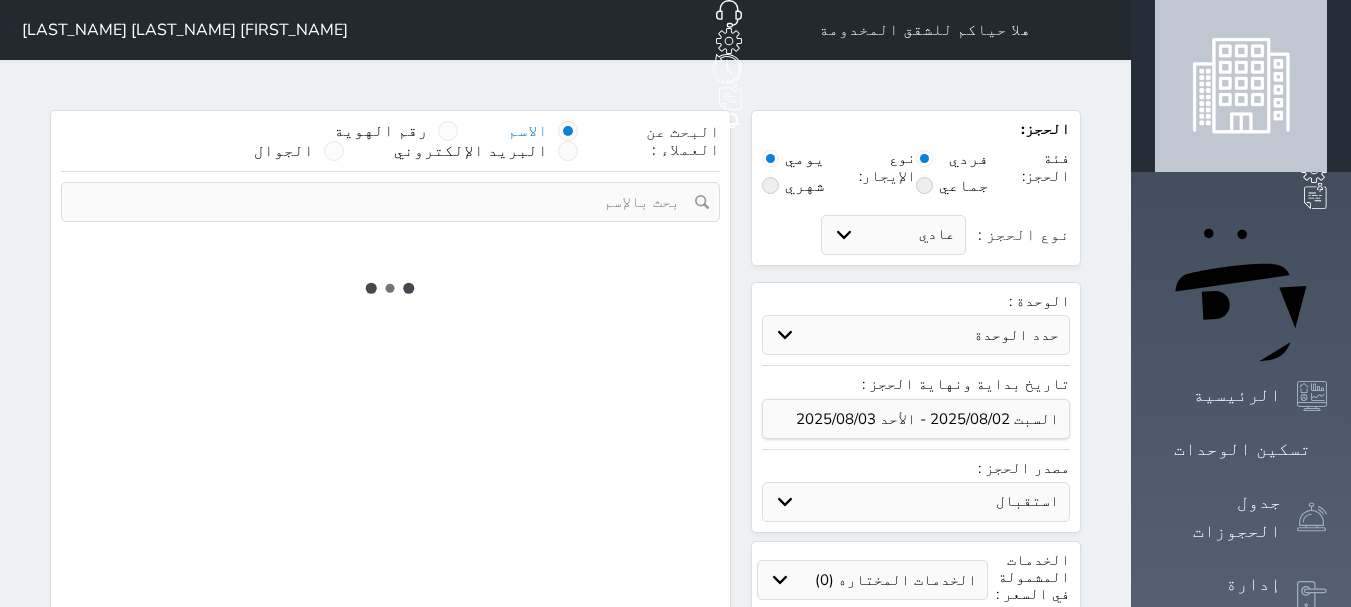 select 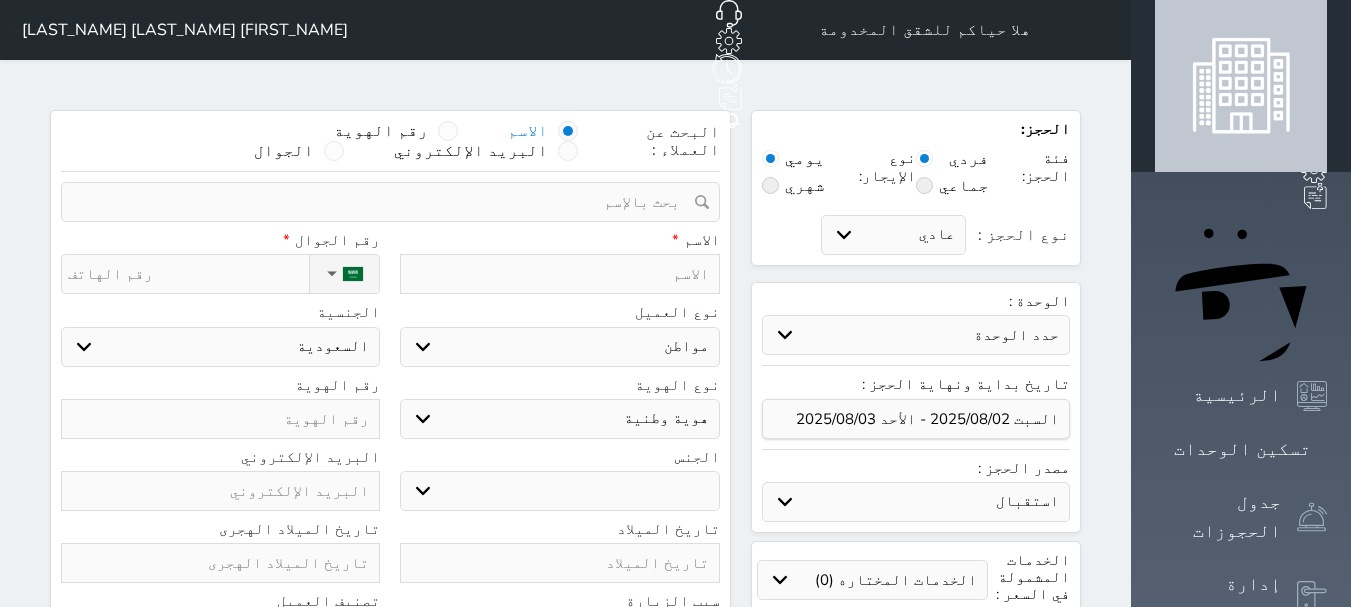 drag, startPoint x: 0, startPoint y: 3, endPoint x: 1068, endPoint y: 59, distance: 1069.4672 